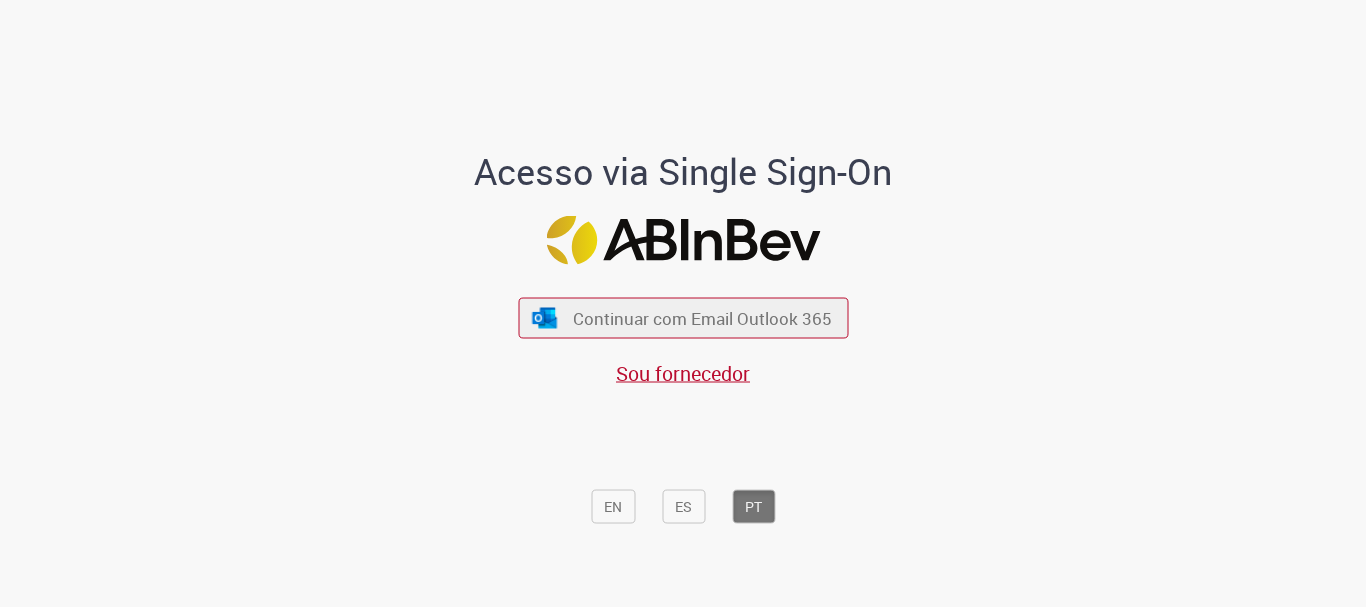 scroll, scrollTop: 0, scrollLeft: 0, axis: both 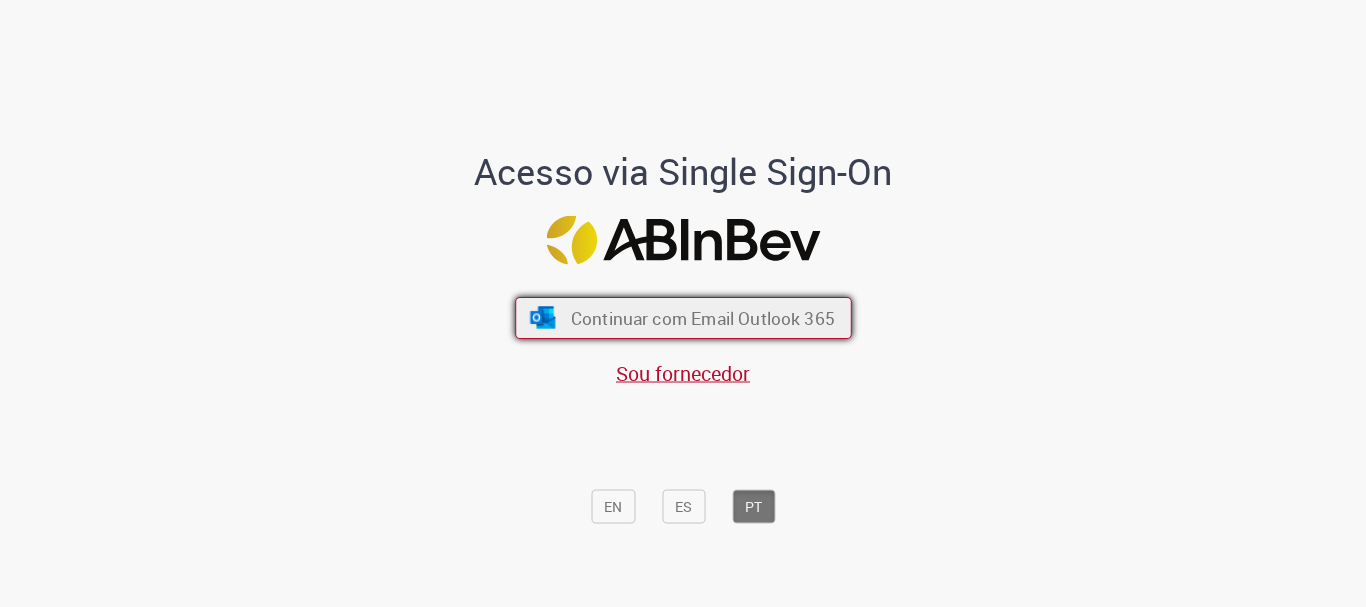 click on "Continuar com Email Outlook 365" at bounding box center [702, 318] 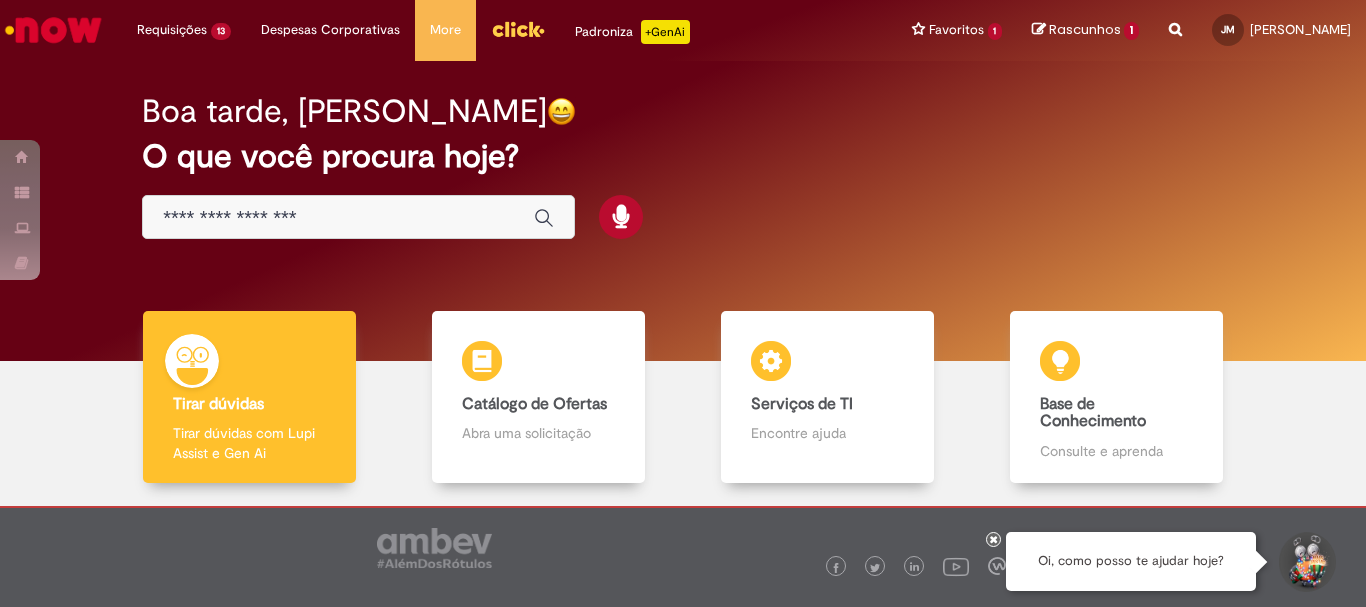 scroll, scrollTop: 0, scrollLeft: 0, axis: both 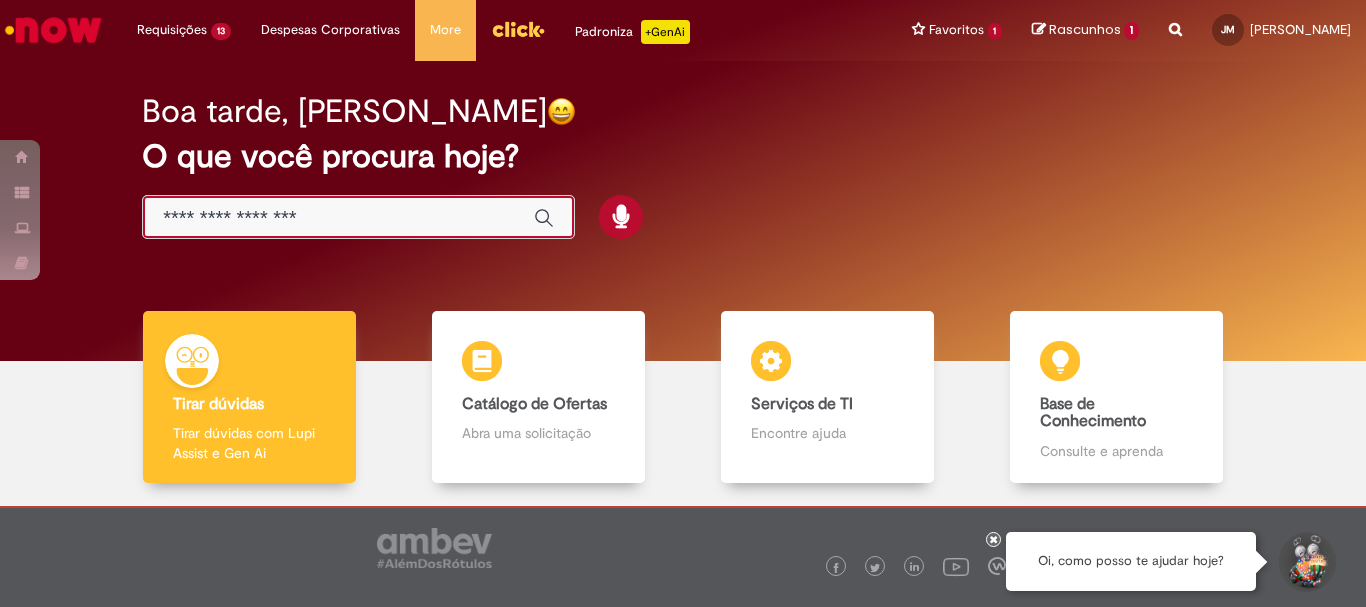 click at bounding box center (338, 218) 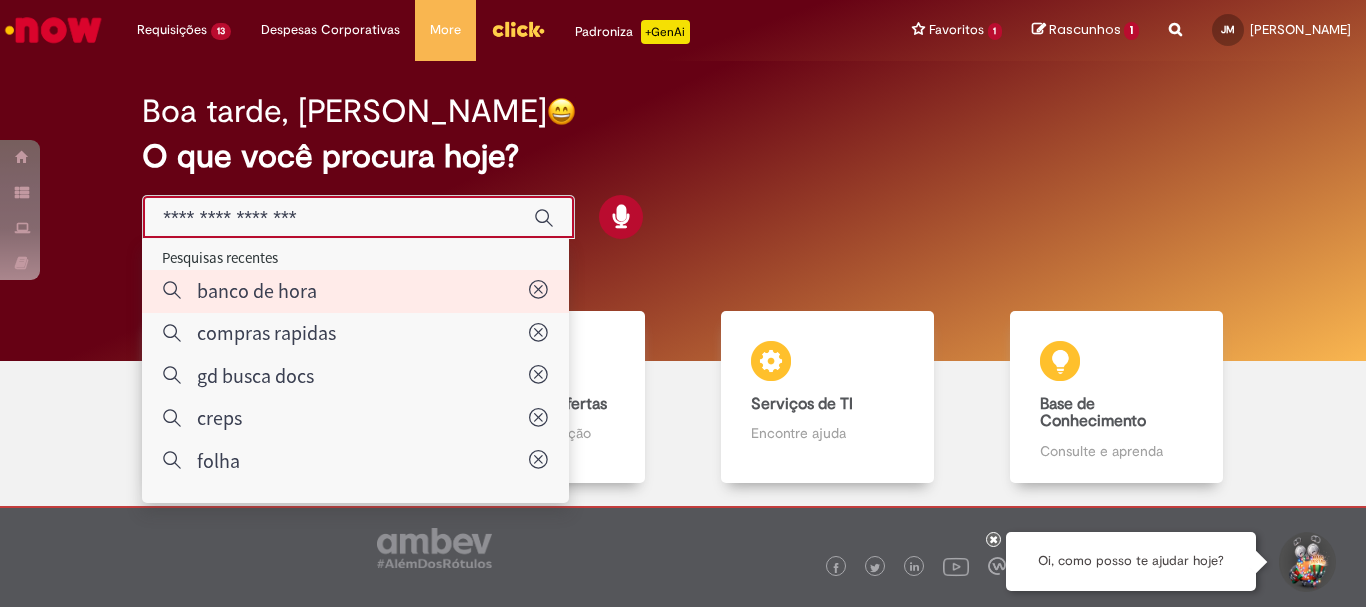 type on "**********" 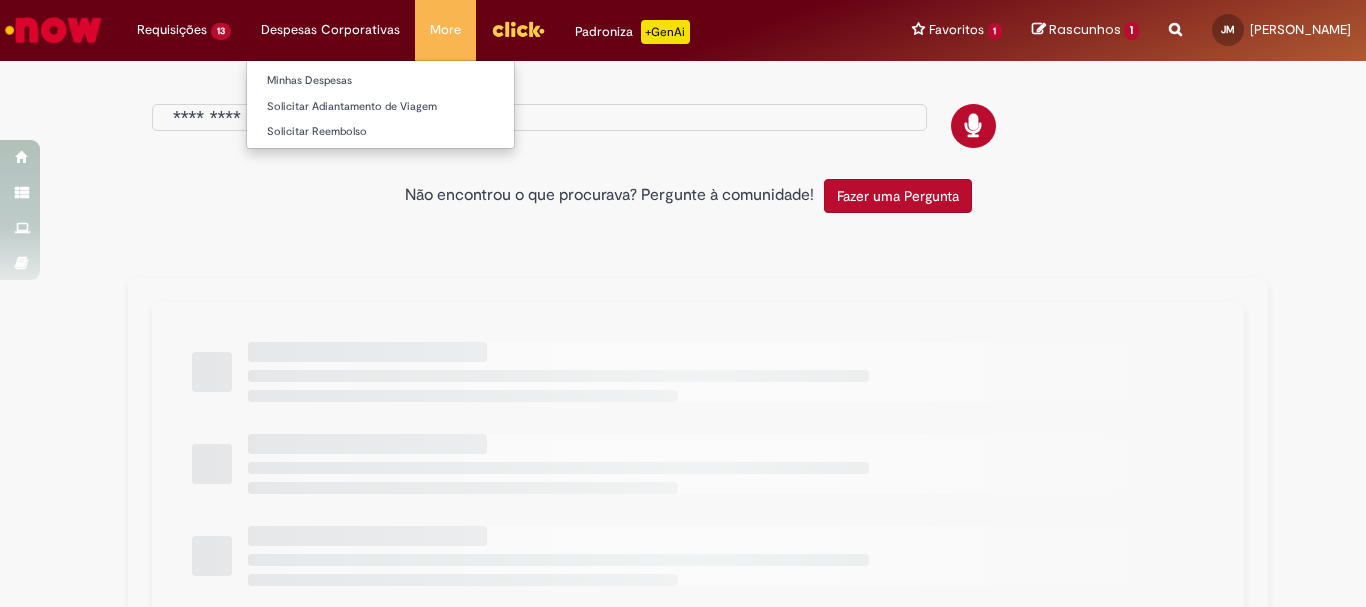 type on "**********" 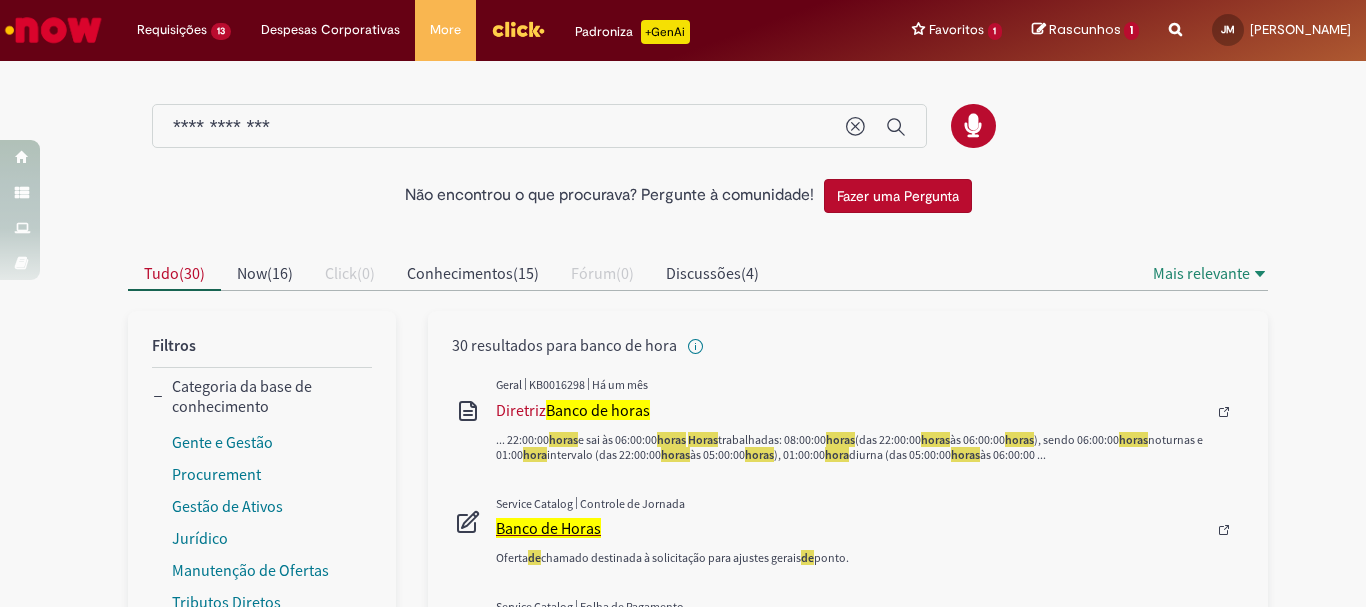 click on "Banco de Horas" at bounding box center (548, 528) 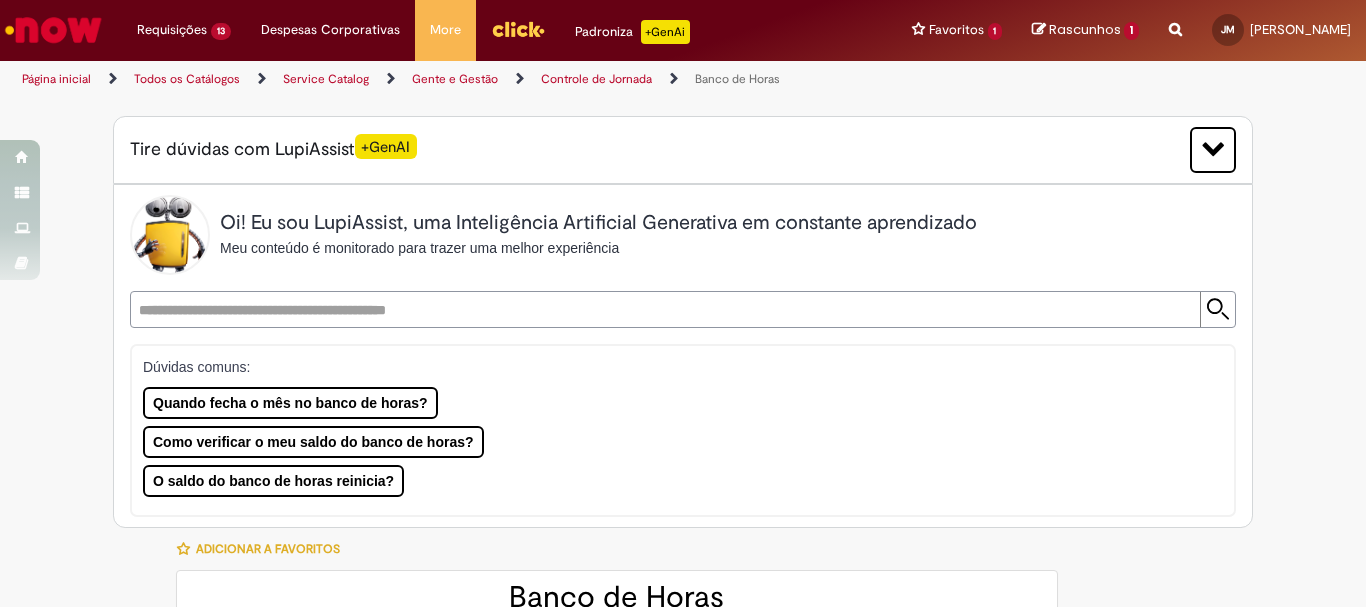 type on "********" 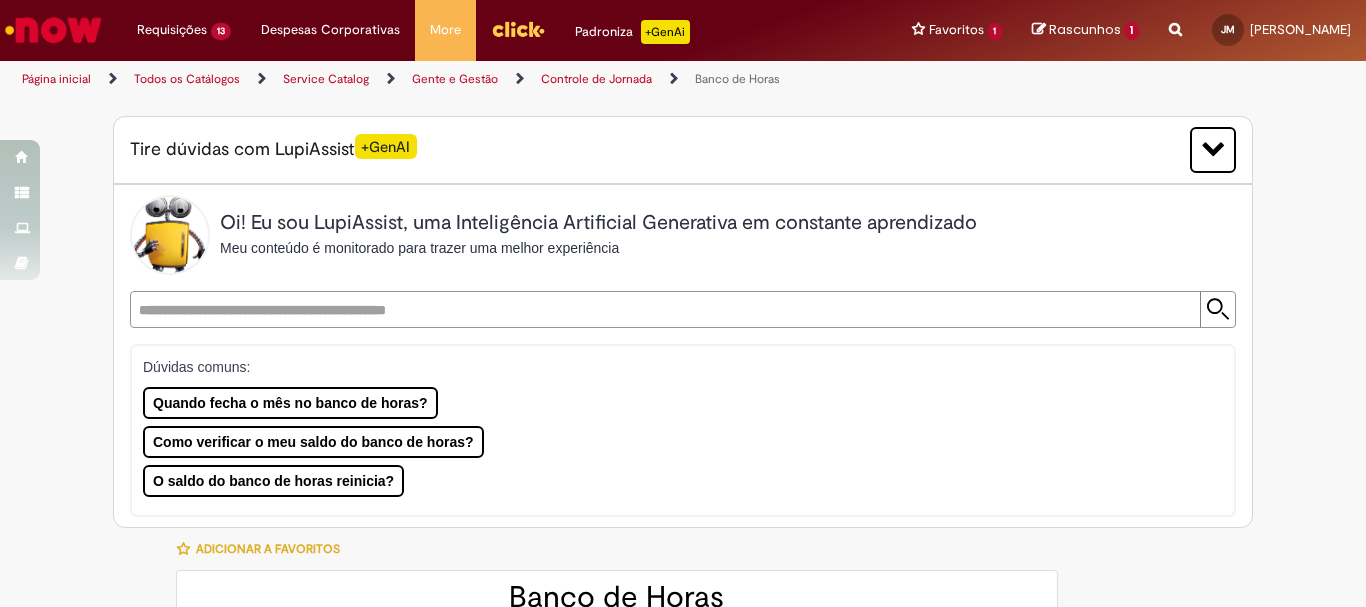 type on "**********" 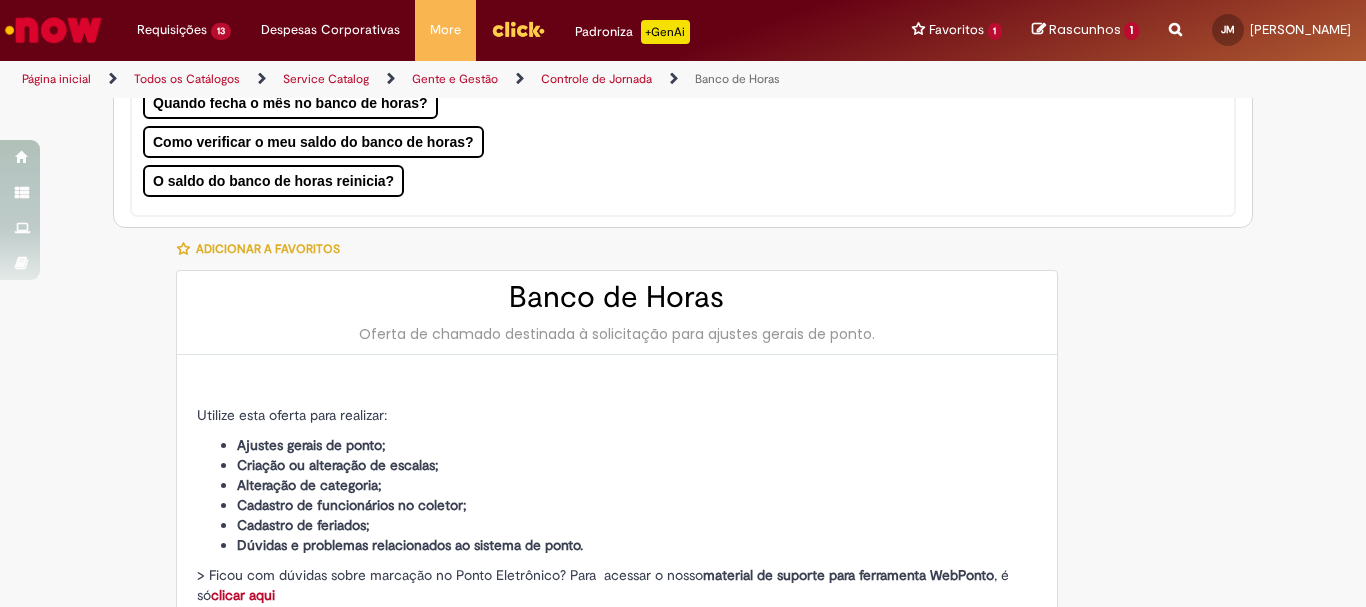 type on "**********" 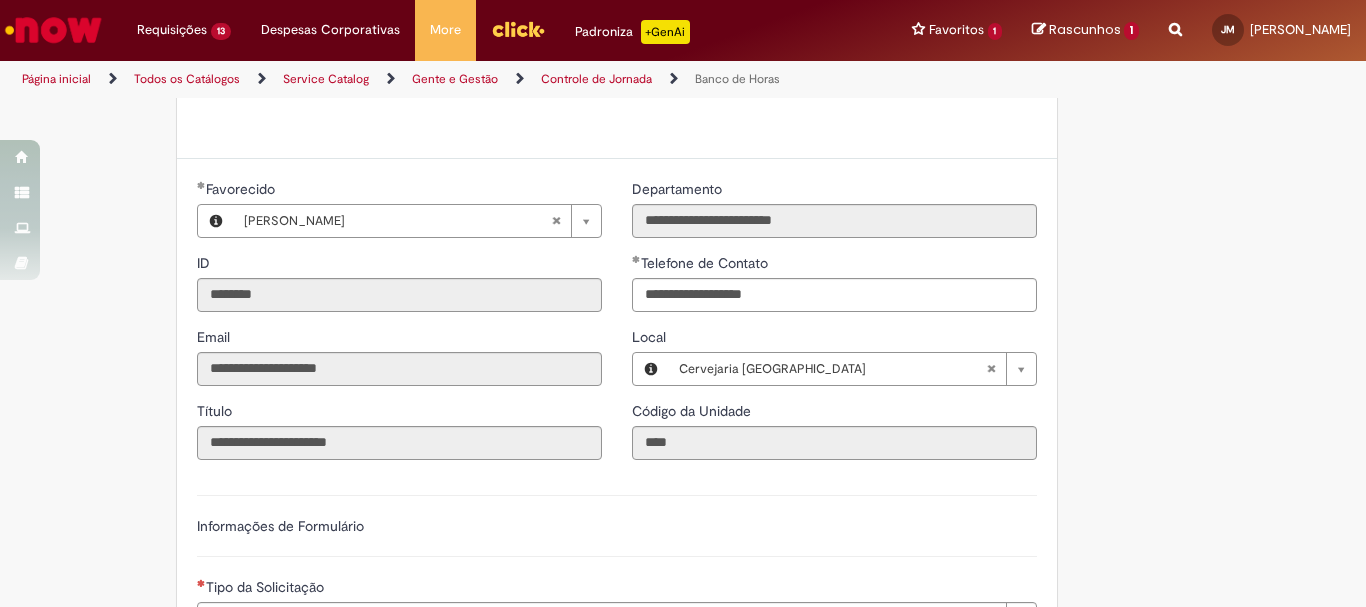 scroll, scrollTop: 1100, scrollLeft: 0, axis: vertical 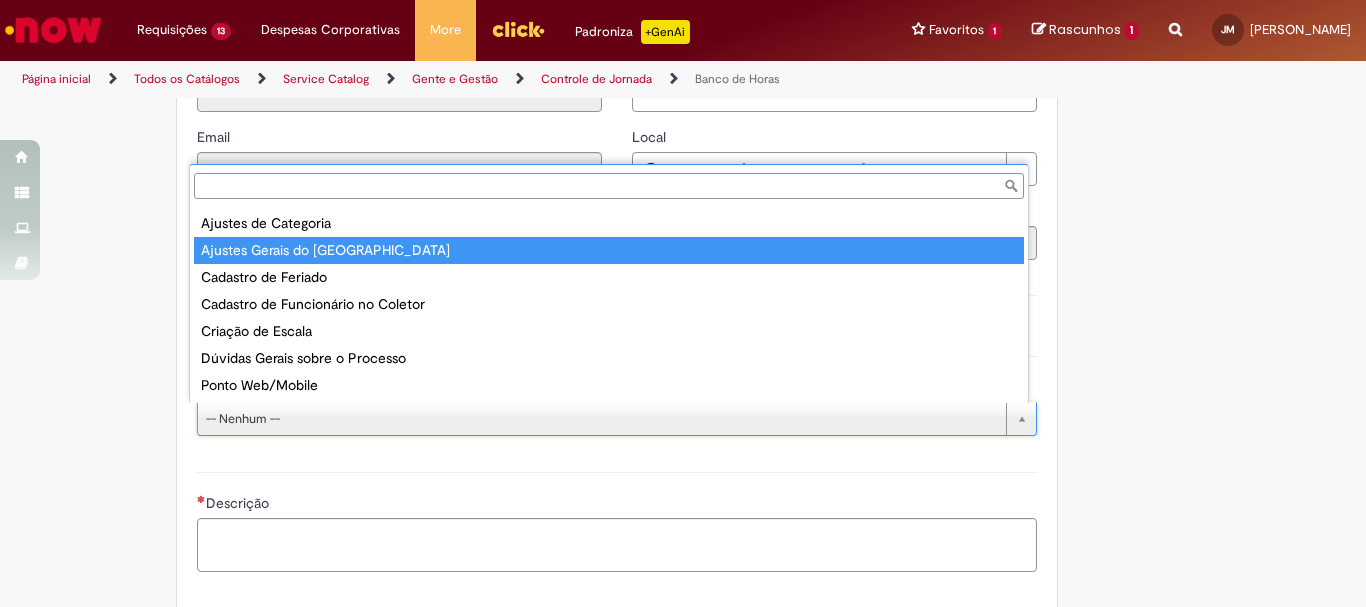 type on "**********" 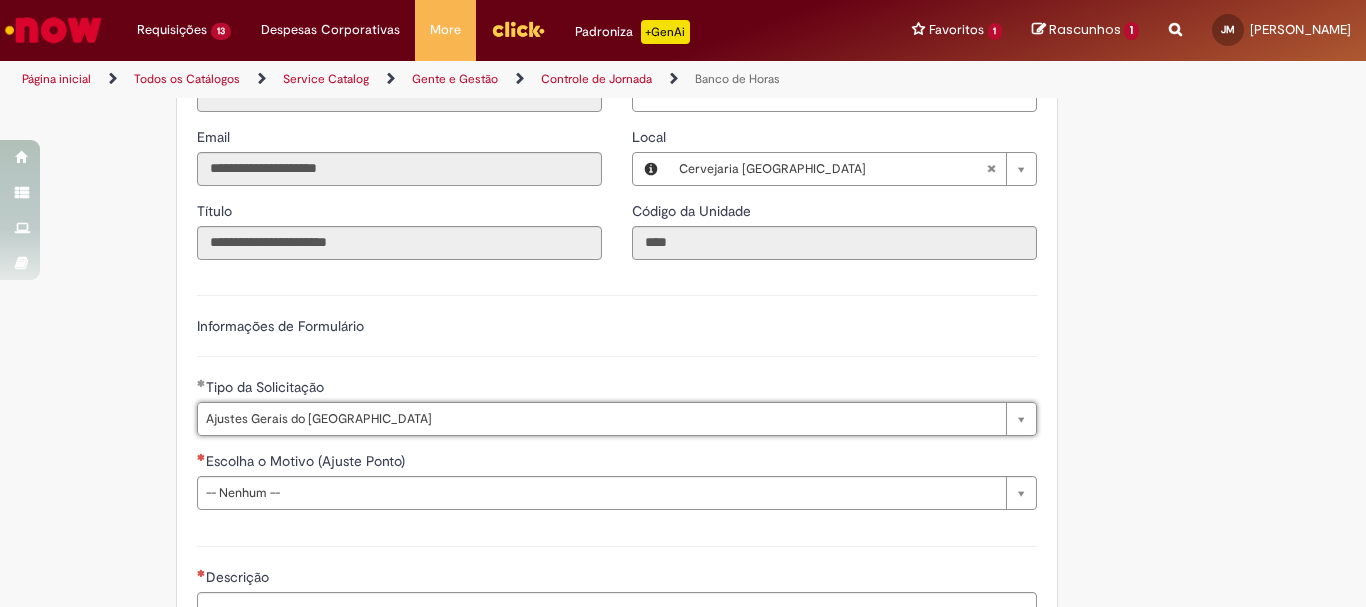 scroll, scrollTop: 1300, scrollLeft: 0, axis: vertical 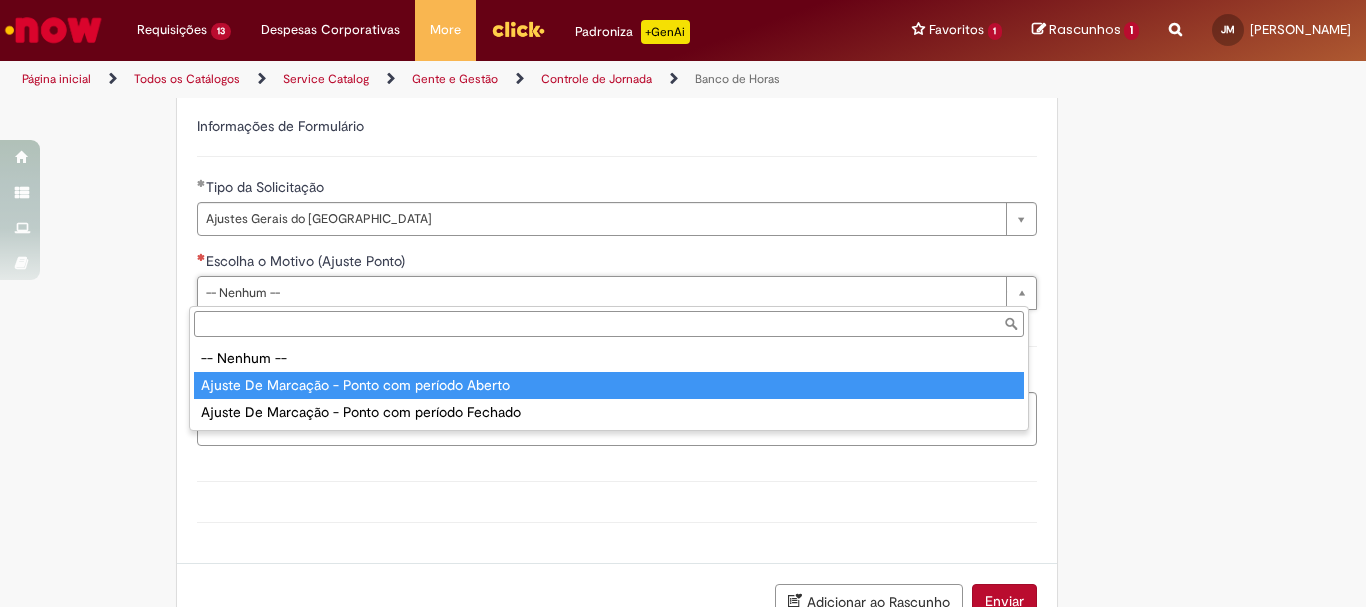 type on "**********" 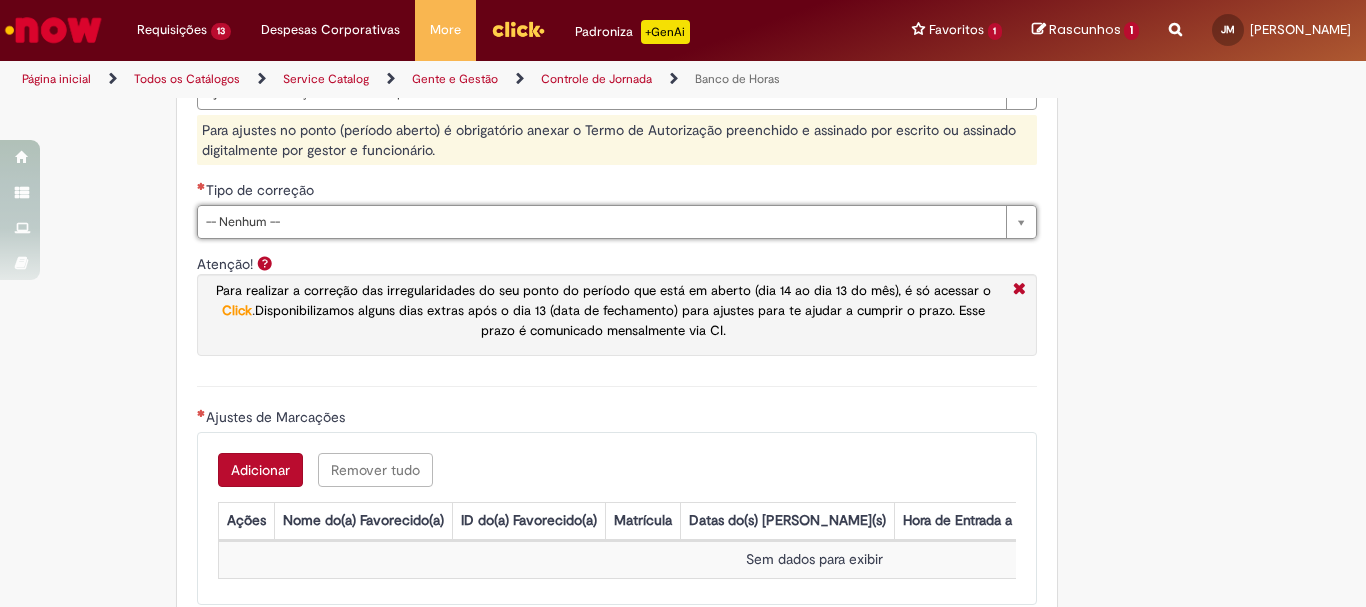 scroll, scrollTop: 1400, scrollLeft: 0, axis: vertical 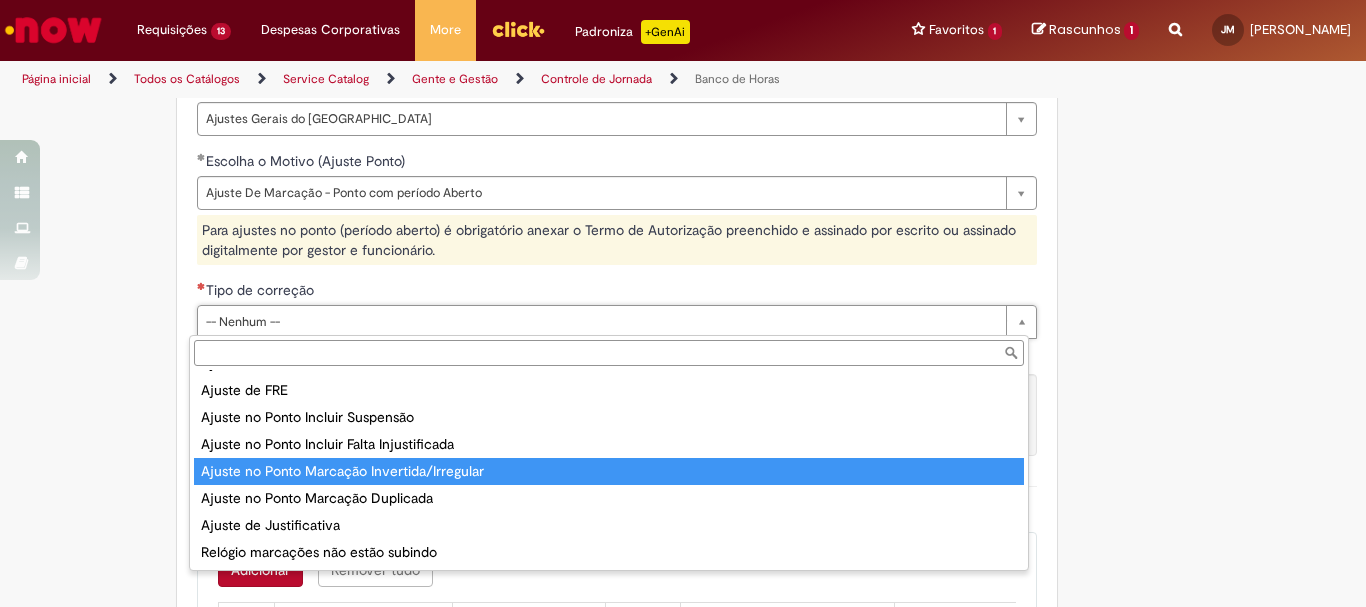type on "**********" 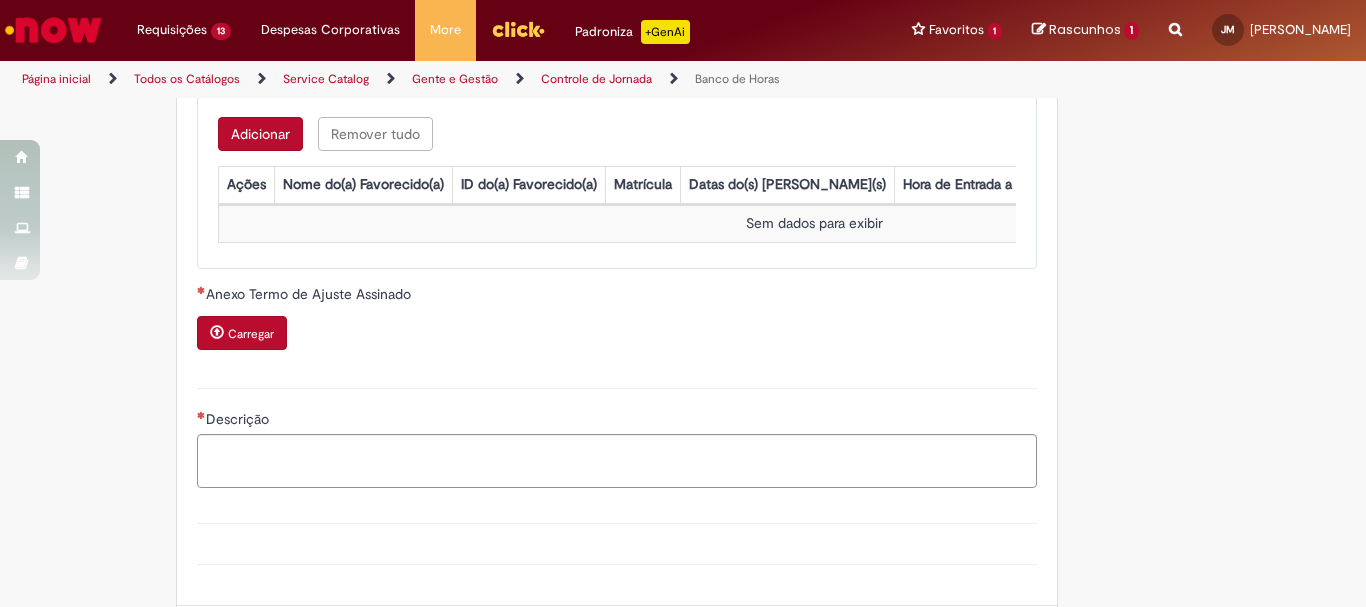 scroll, scrollTop: 1736, scrollLeft: 0, axis: vertical 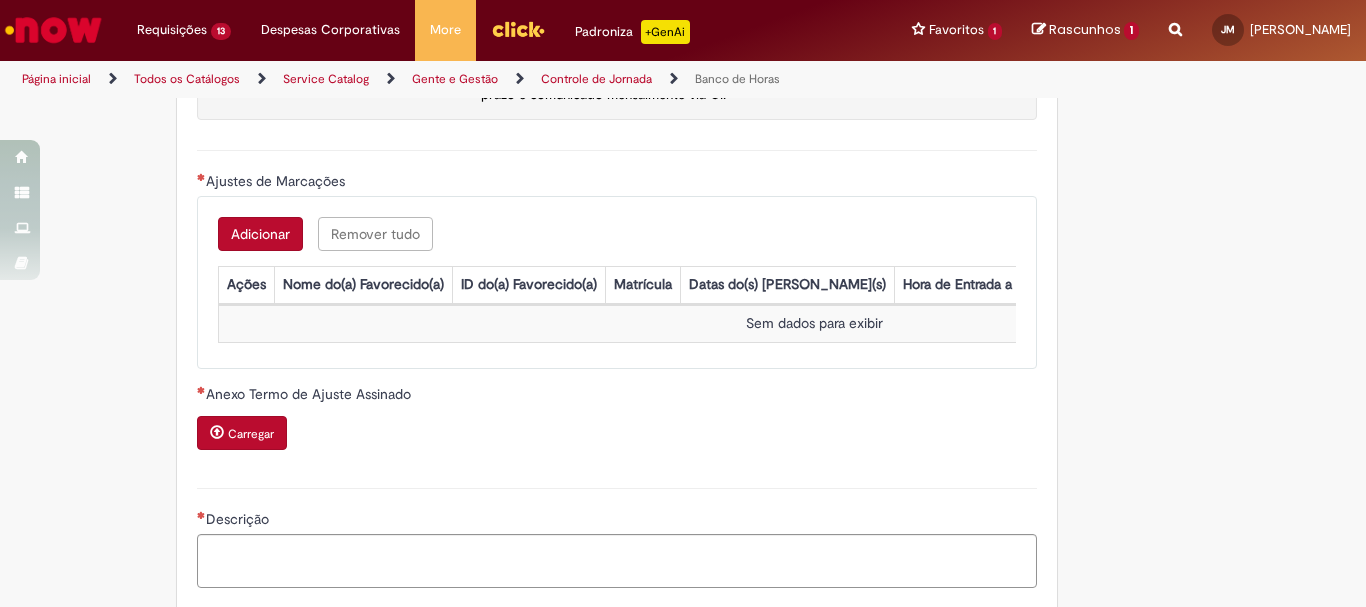 click on "Anexo Termo de Ajuste Assinado" at bounding box center [310, 394] 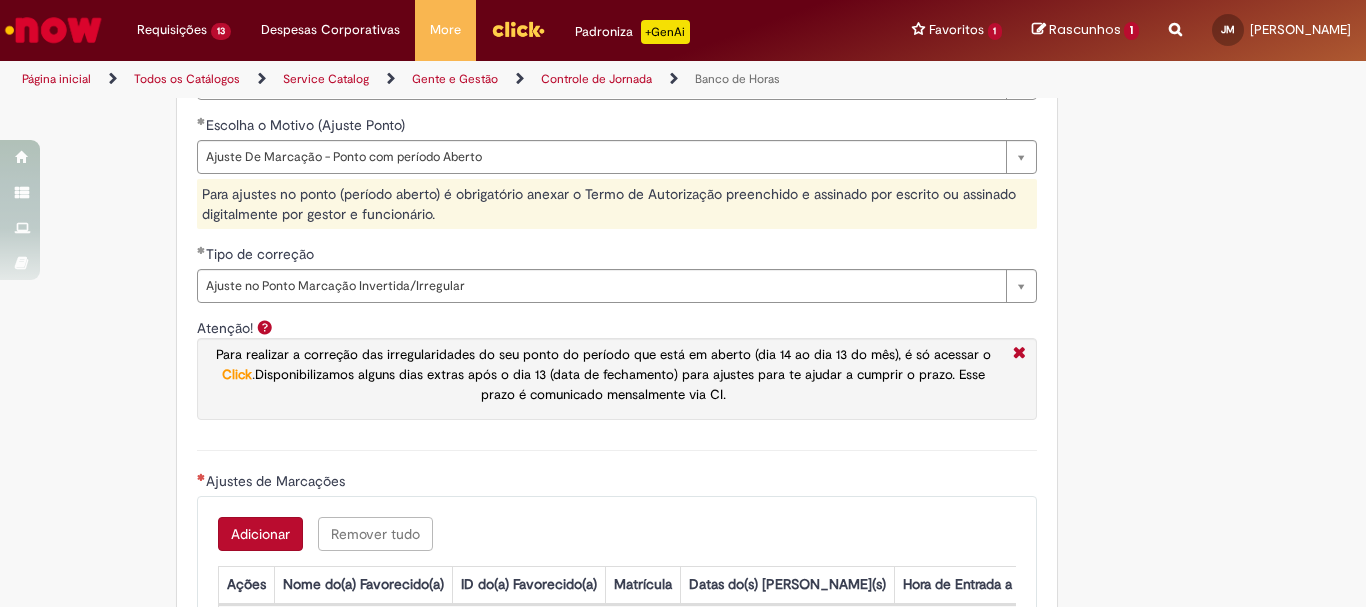 scroll, scrollTop: 1636, scrollLeft: 0, axis: vertical 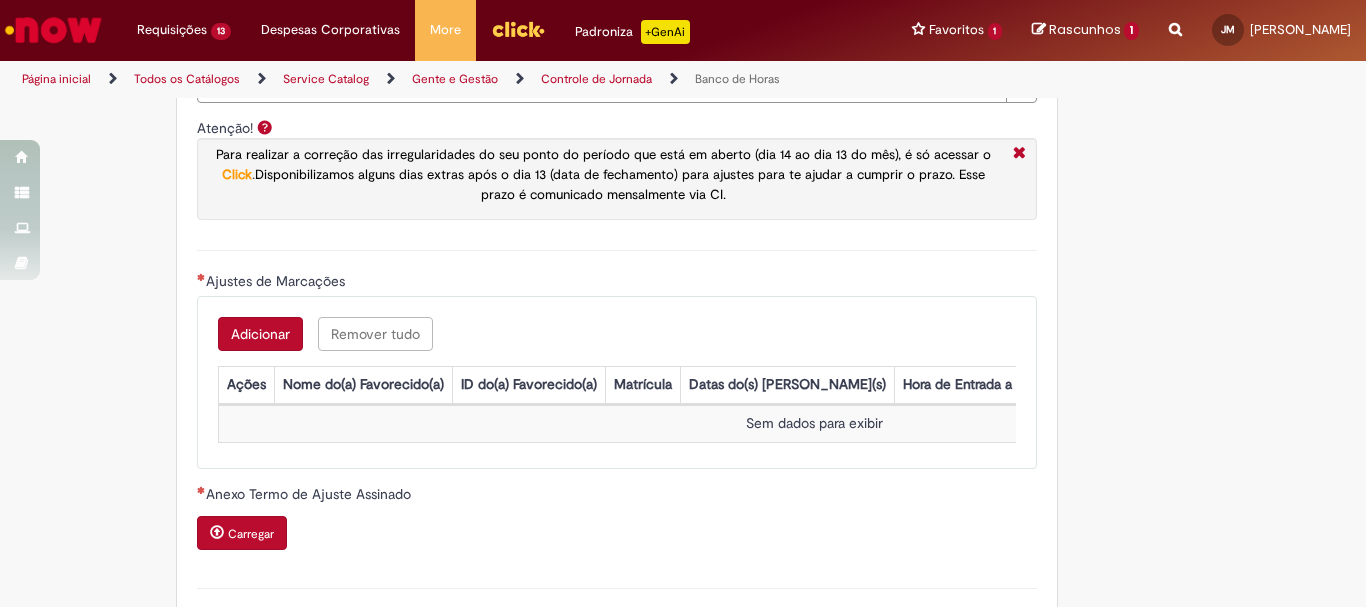 click on "Adicionar" at bounding box center (260, 334) 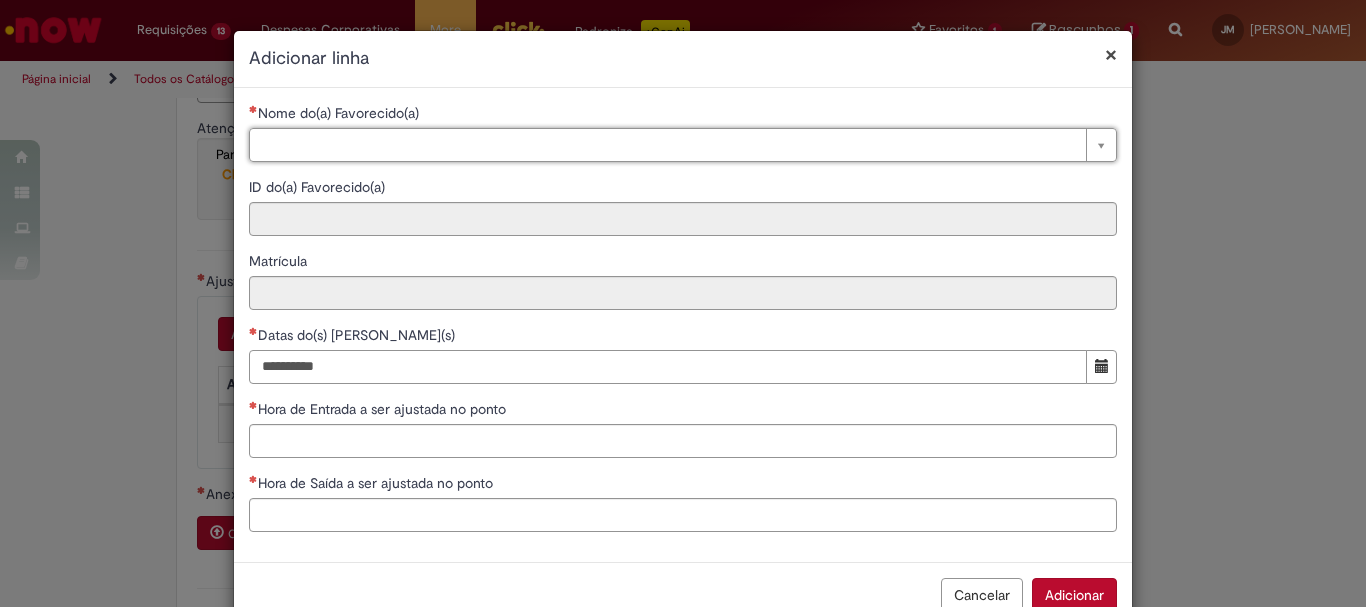 click on "Datas do(s) Ajuste(s)" at bounding box center (668, 367) 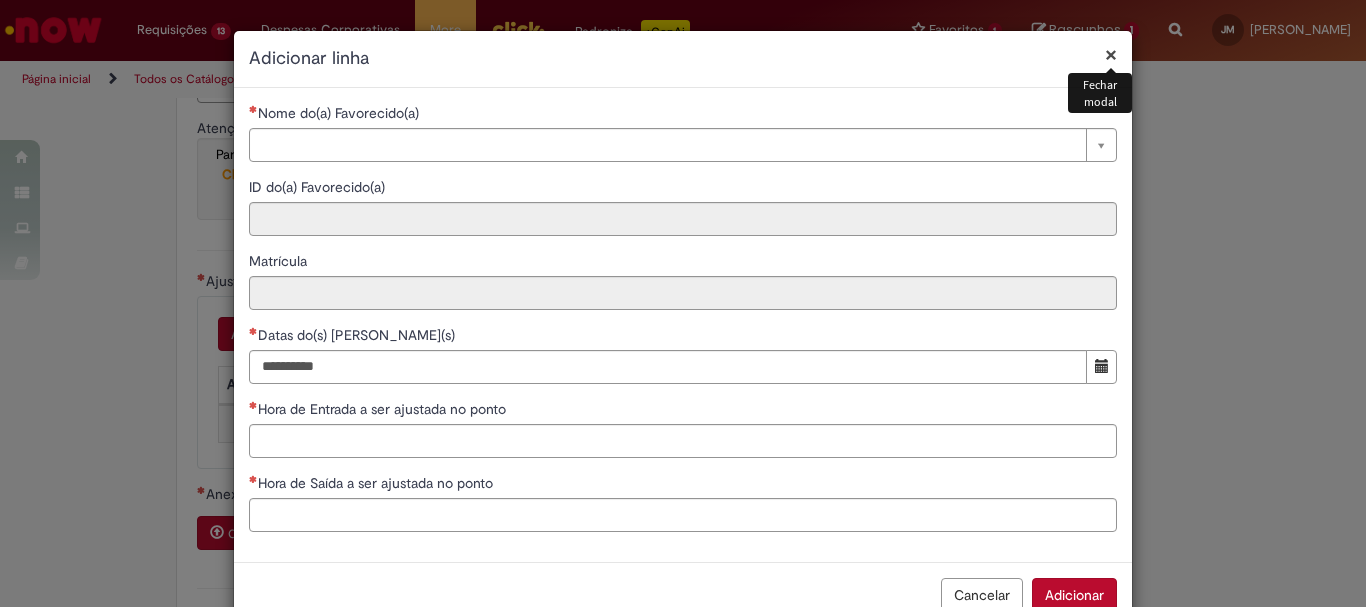 click on "×" at bounding box center (1111, 54) 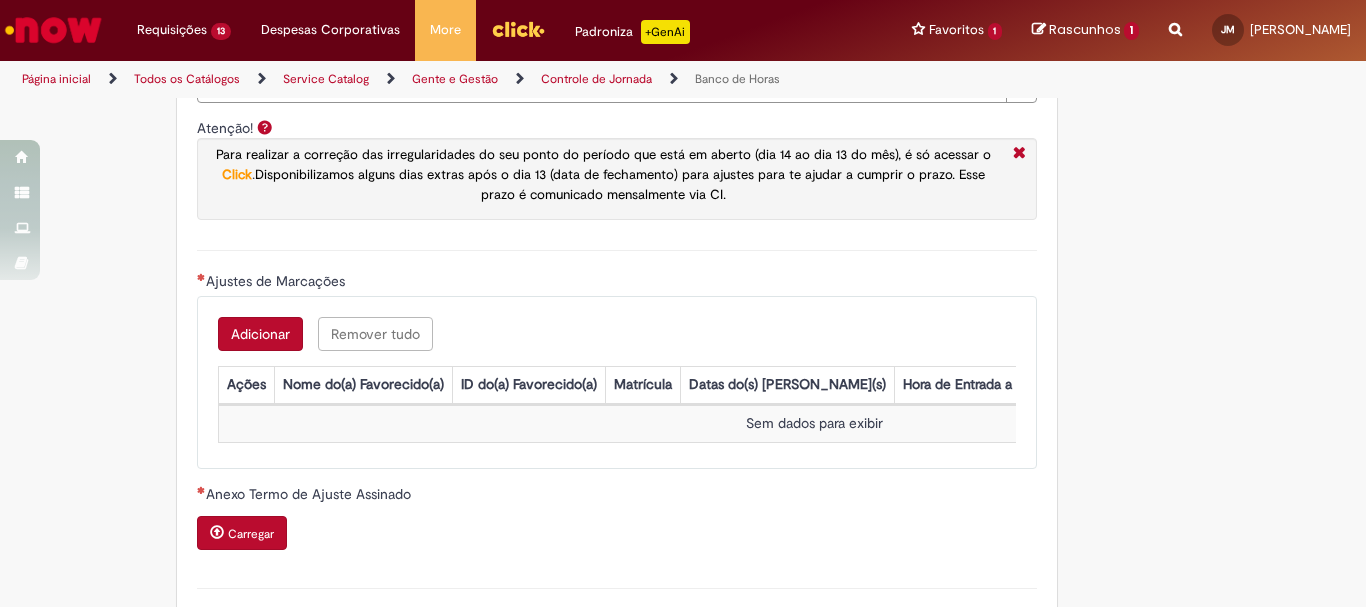 scroll, scrollTop: 1836, scrollLeft: 0, axis: vertical 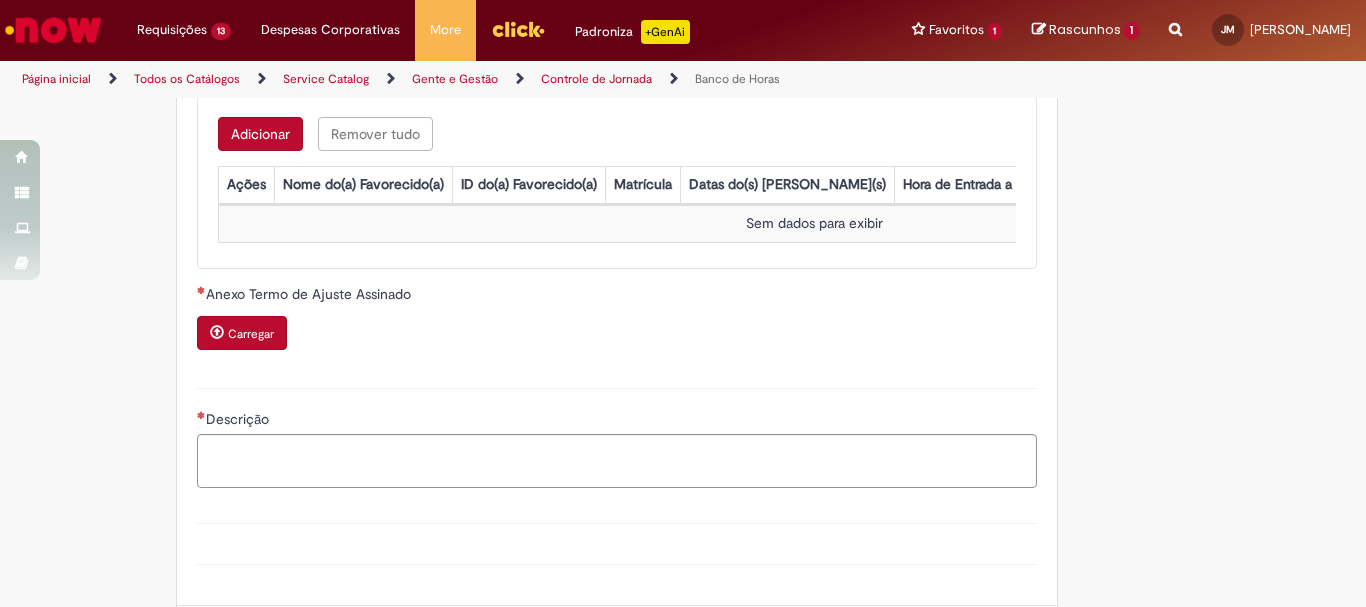 click on "Carregar" at bounding box center [251, 334] 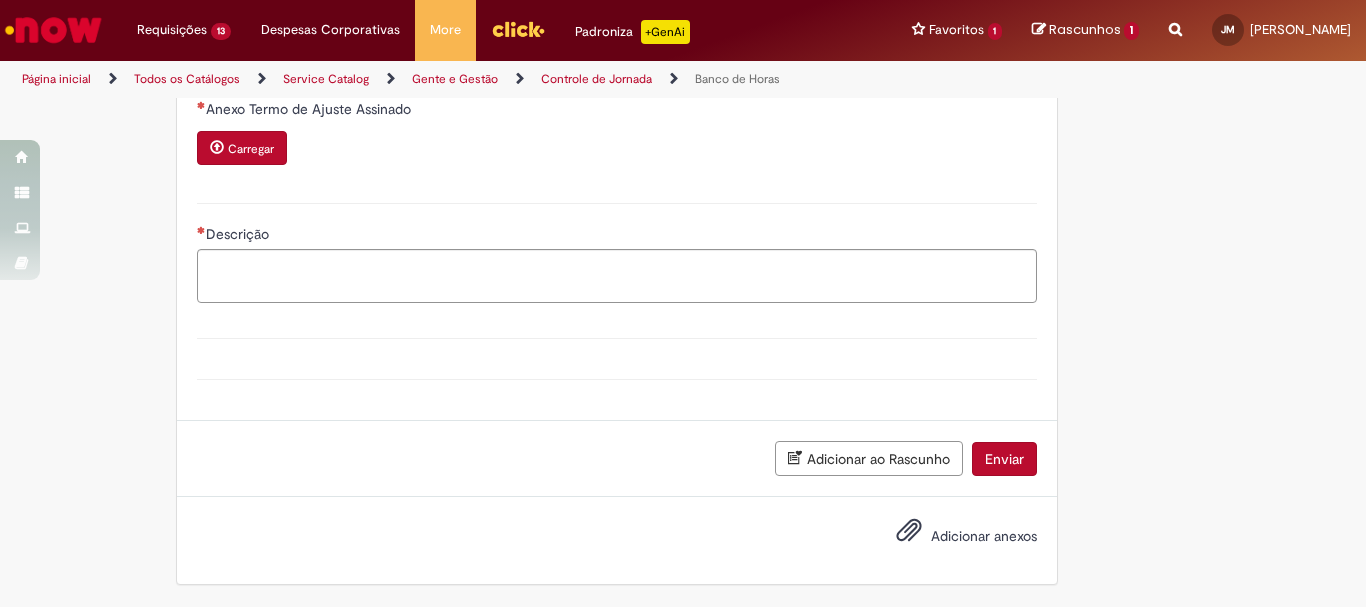 scroll, scrollTop: 1736, scrollLeft: 0, axis: vertical 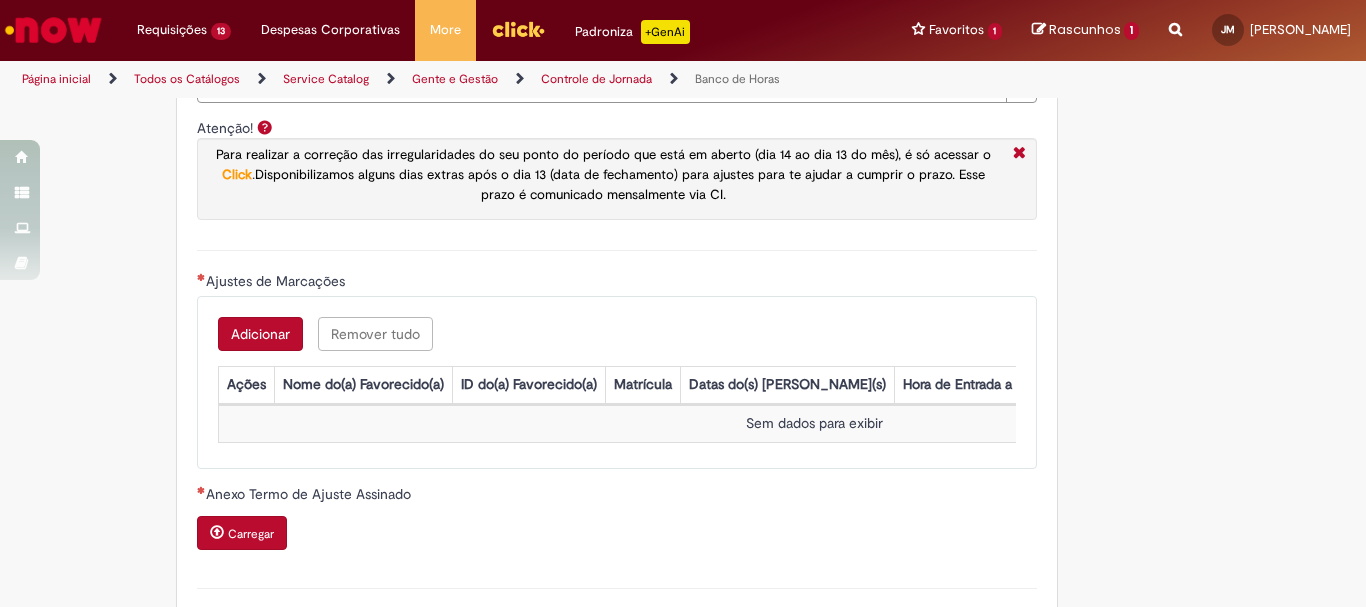 click on "Adicionar" at bounding box center (260, 334) 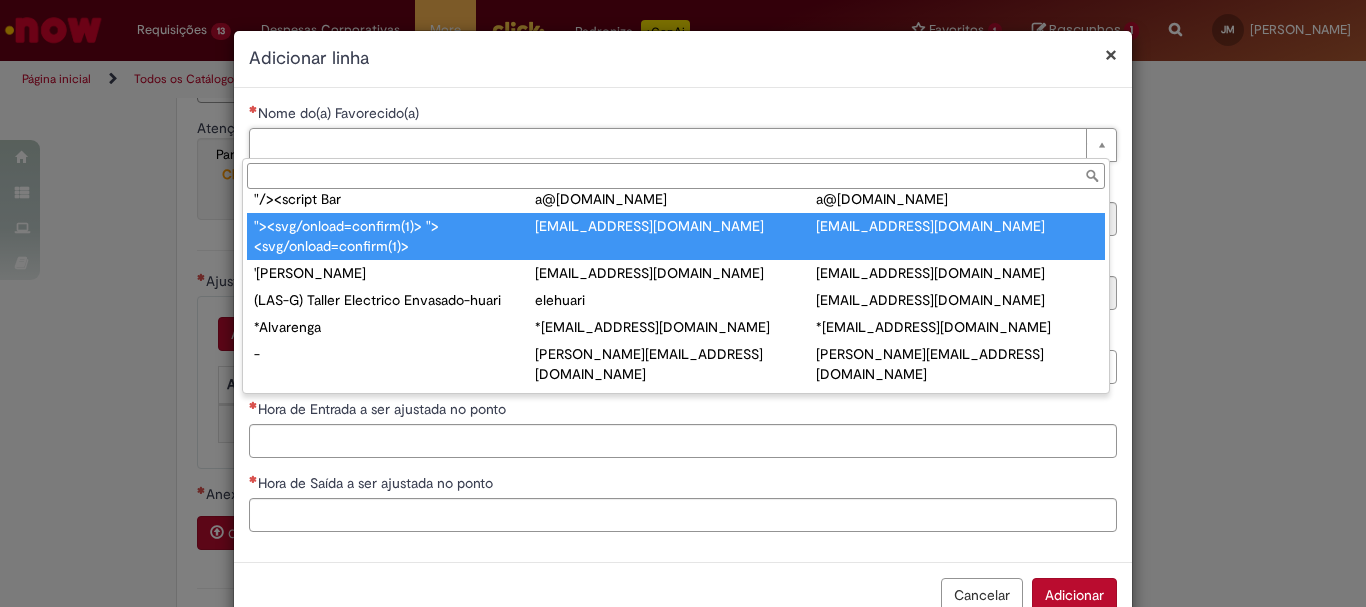 scroll, scrollTop: 0, scrollLeft: 0, axis: both 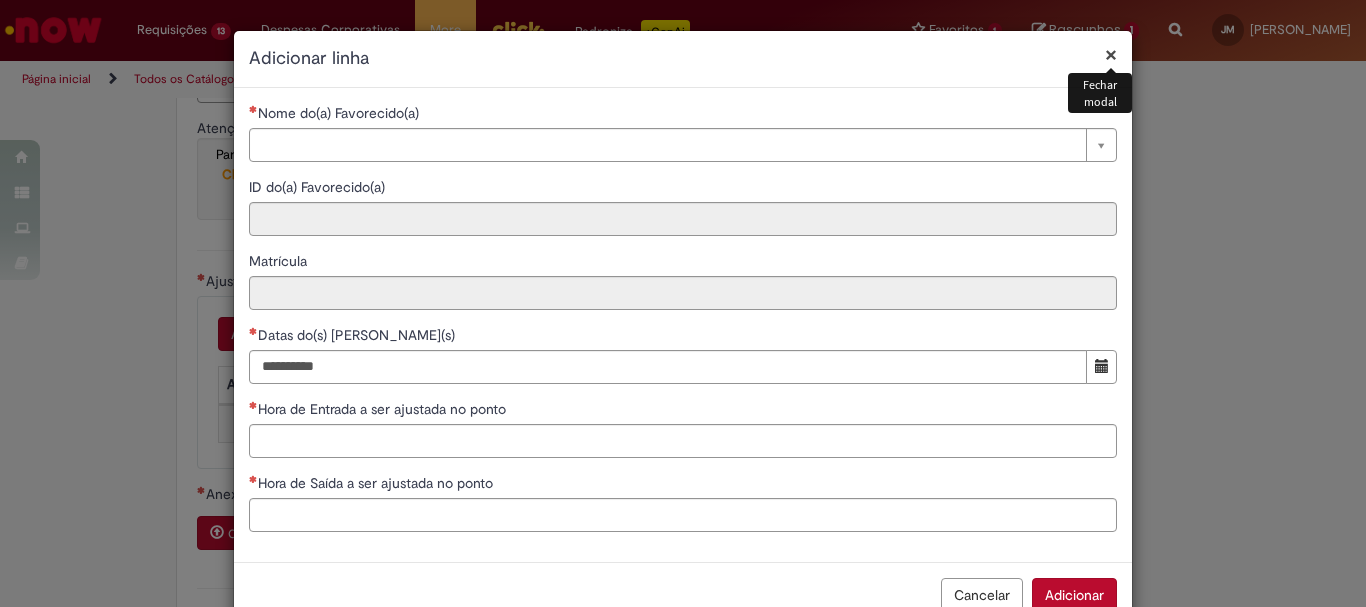 click on "×" at bounding box center (1111, 54) 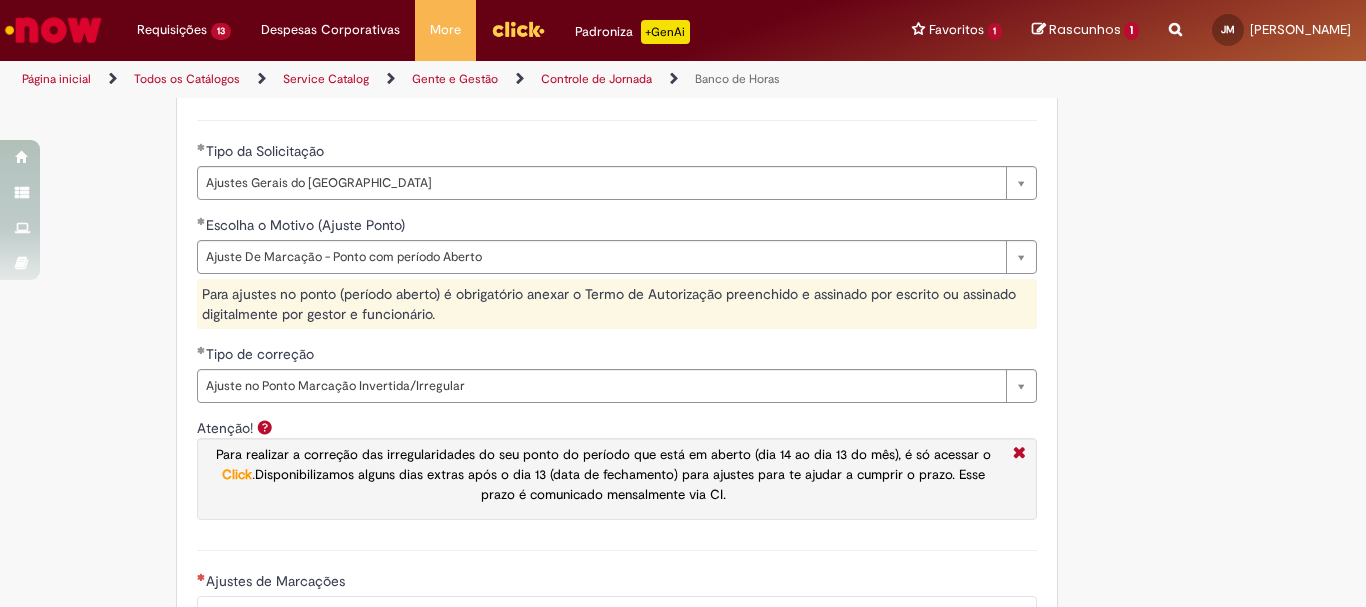 scroll, scrollTop: 1236, scrollLeft: 0, axis: vertical 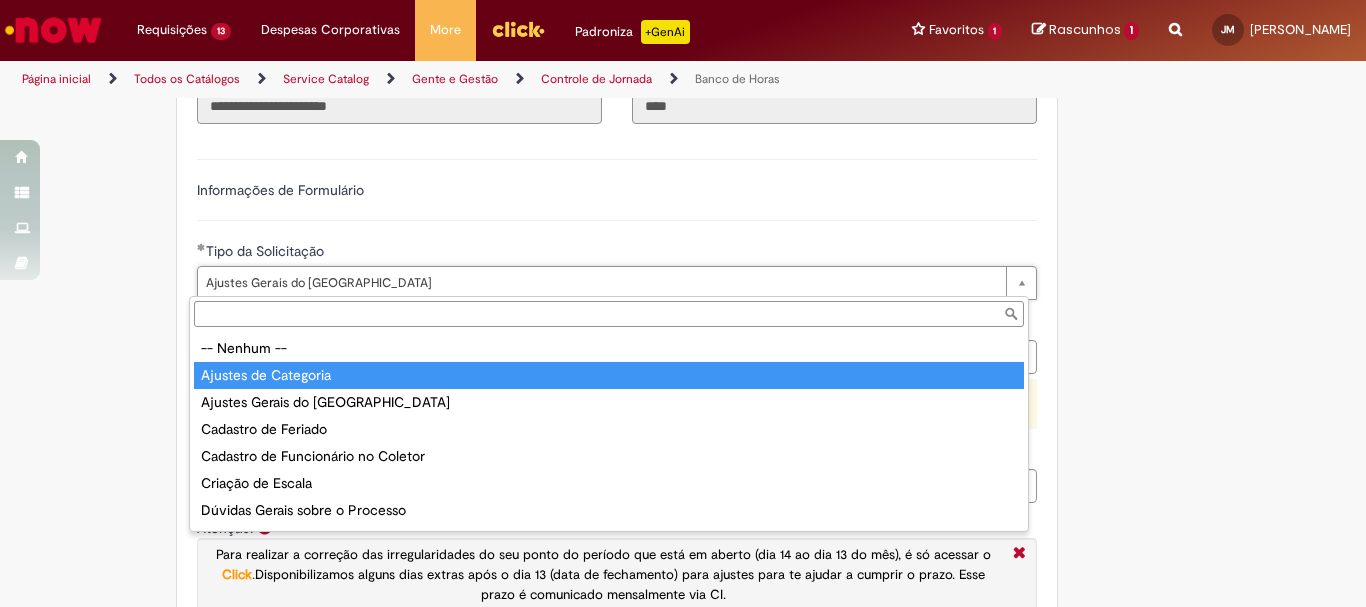 type on "**********" 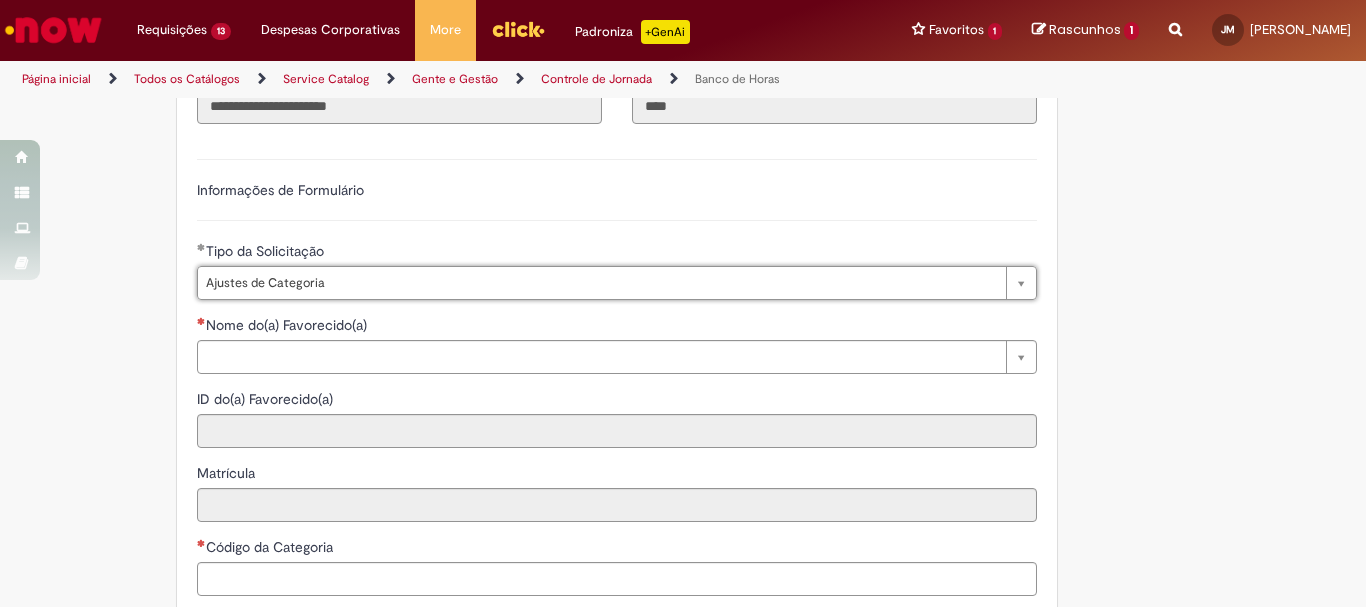 scroll, scrollTop: 0, scrollLeft: 0, axis: both 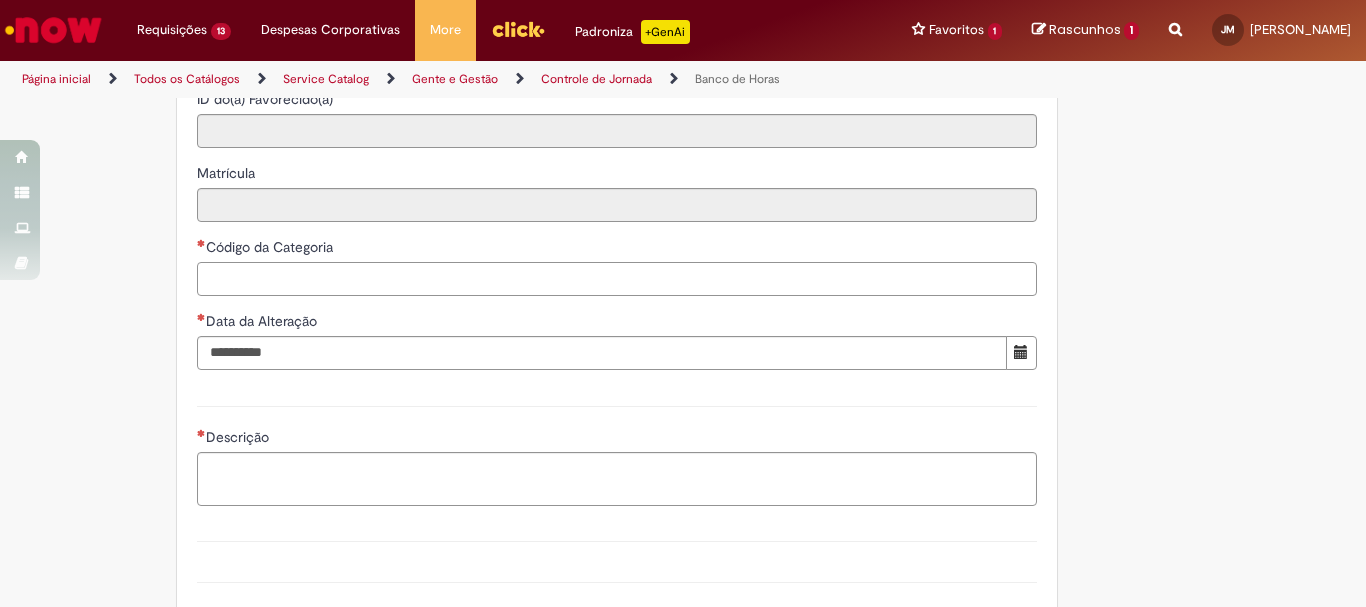 click on "Código da Categoria" at bounding box center [617, 279] 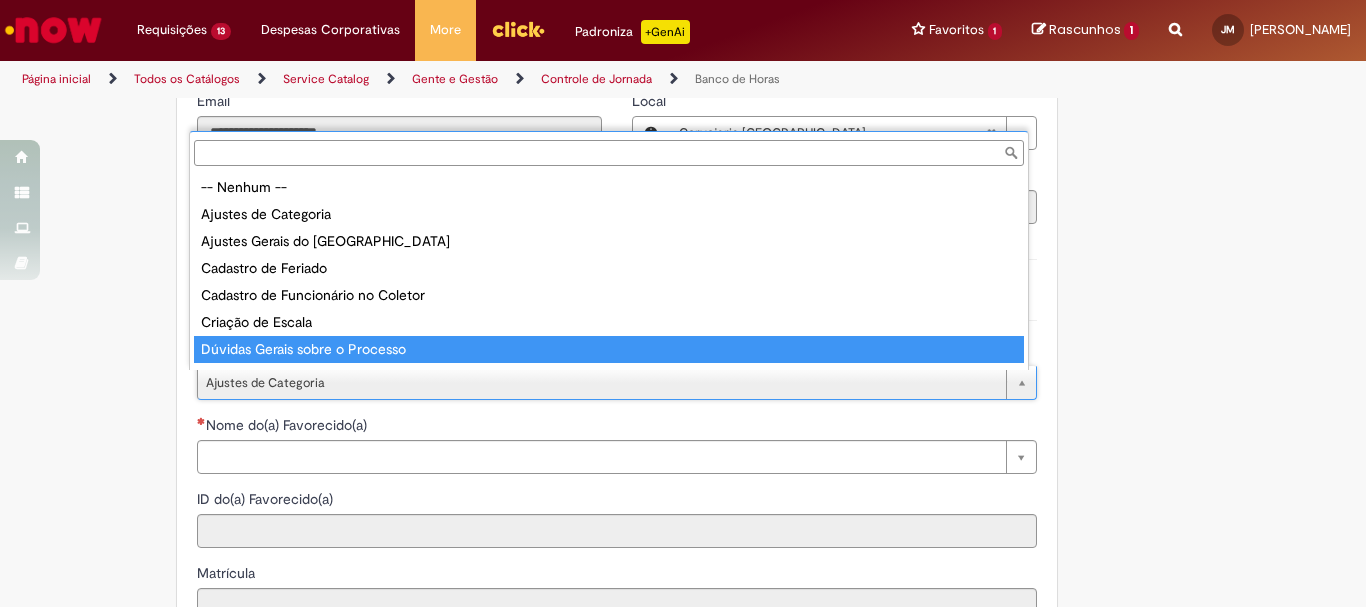 scroll, scrollTop: 24, scrollLeft: 0, axis: vertical 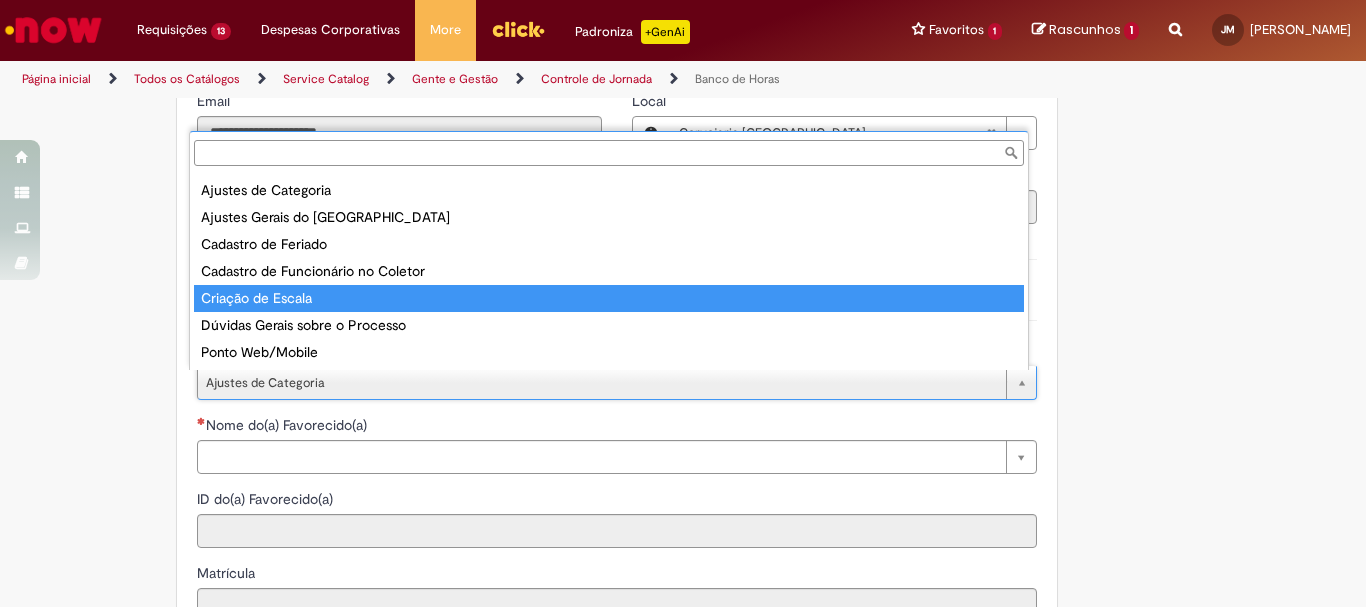 type on "**********" 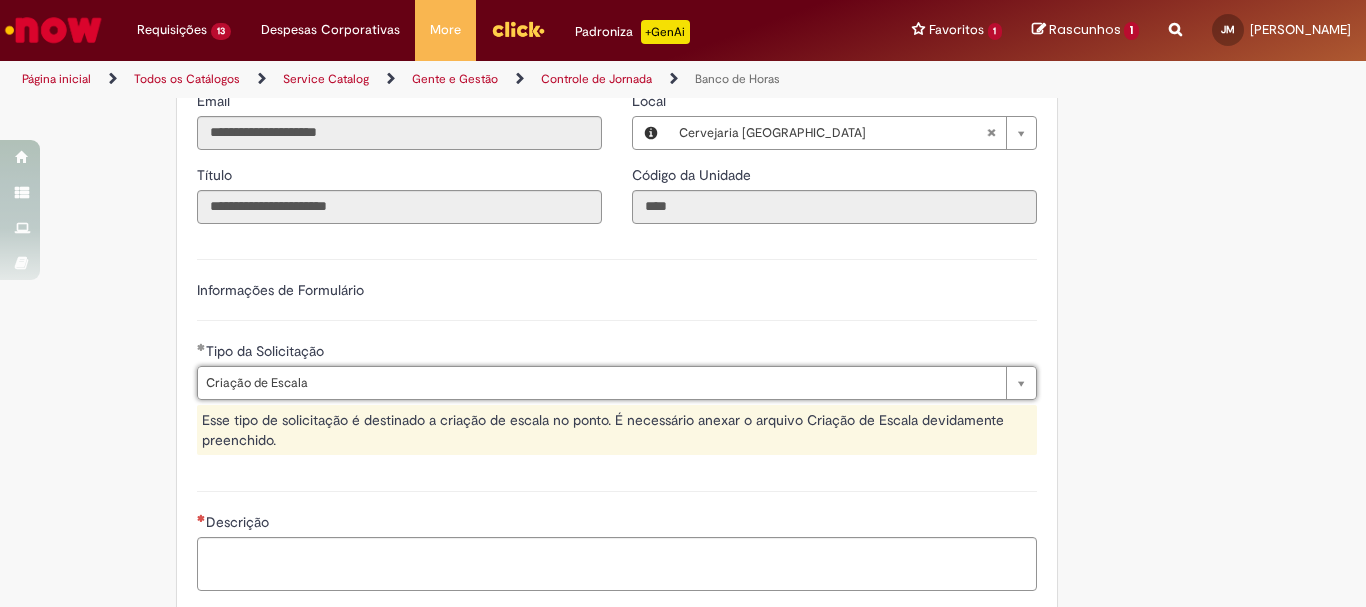 scroll, scrollTop: 0, scrollLeft: 111, axis: horizontal 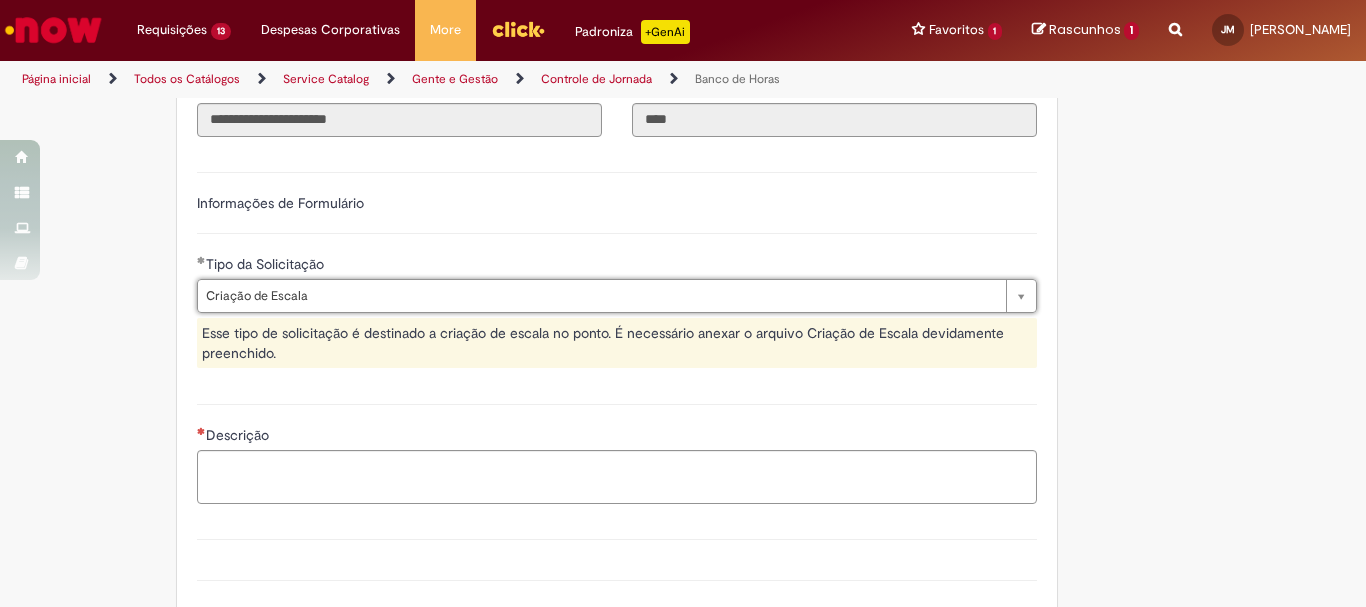 type on "**********" 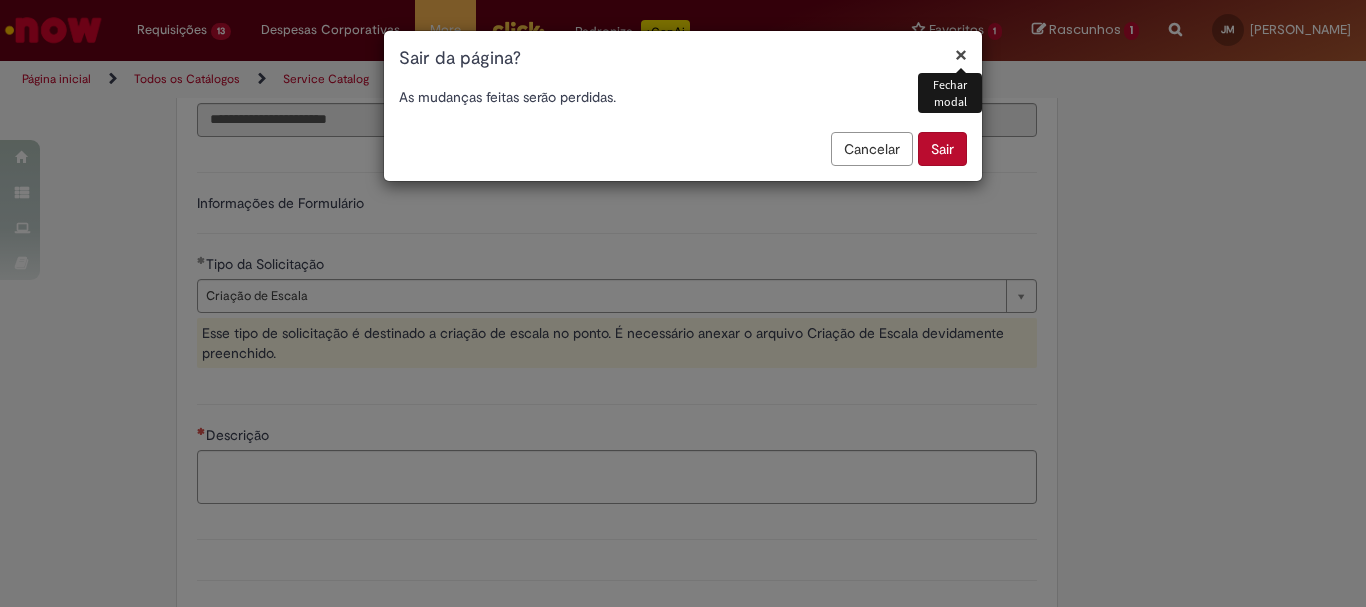 scroll, scrollTop: 0, scrollLeft: 0, axis: both 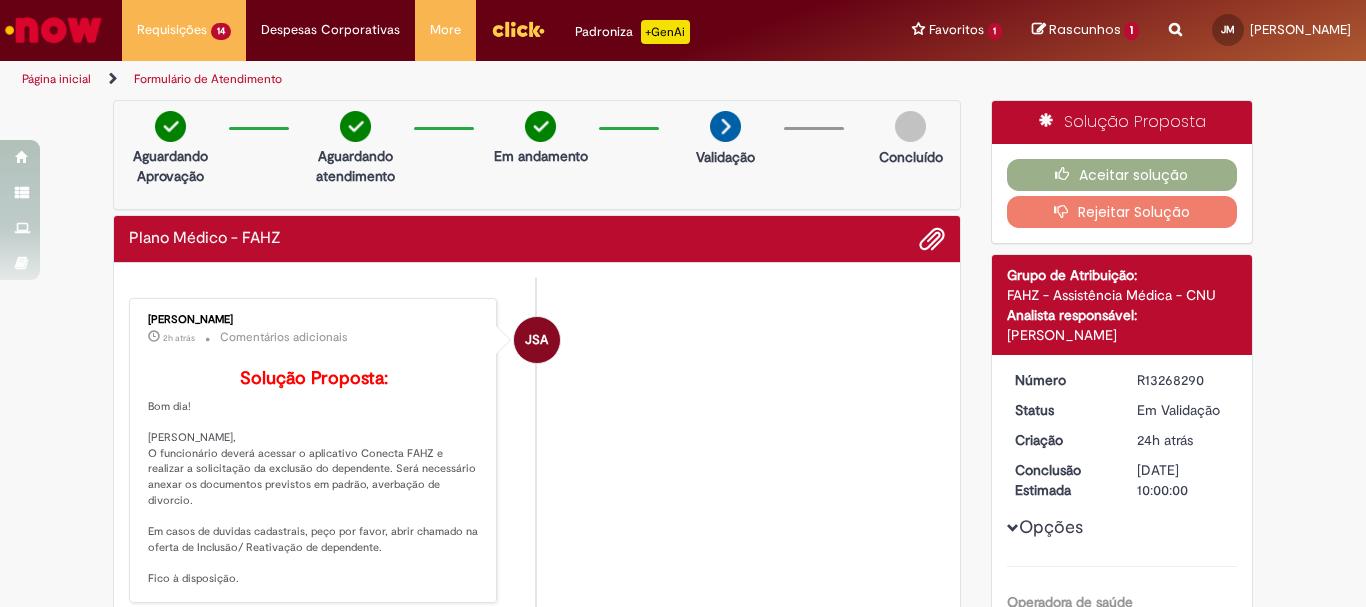 click at bounding box center (53, 30) 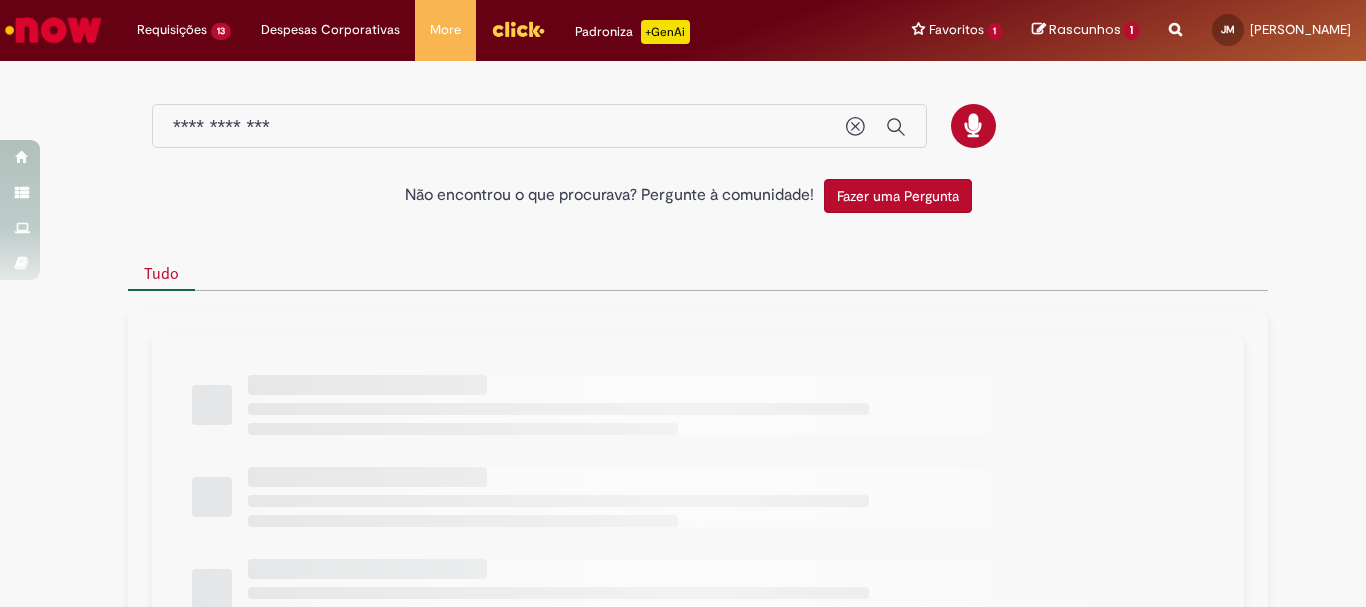 scroll, scrollTop: 0, scrollLeft: 0, axis: both 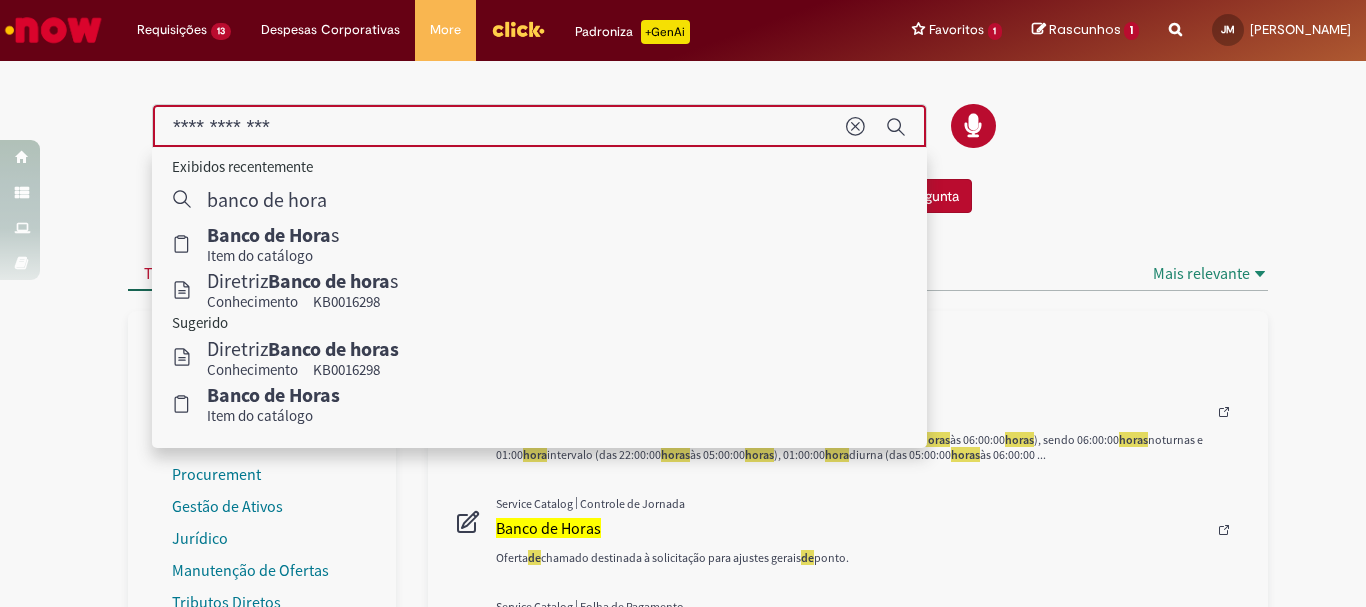drag, startPoint x: 338, startPoint y: 120, endPoint x: 118, endPoint y: 146, distance: 221.53104 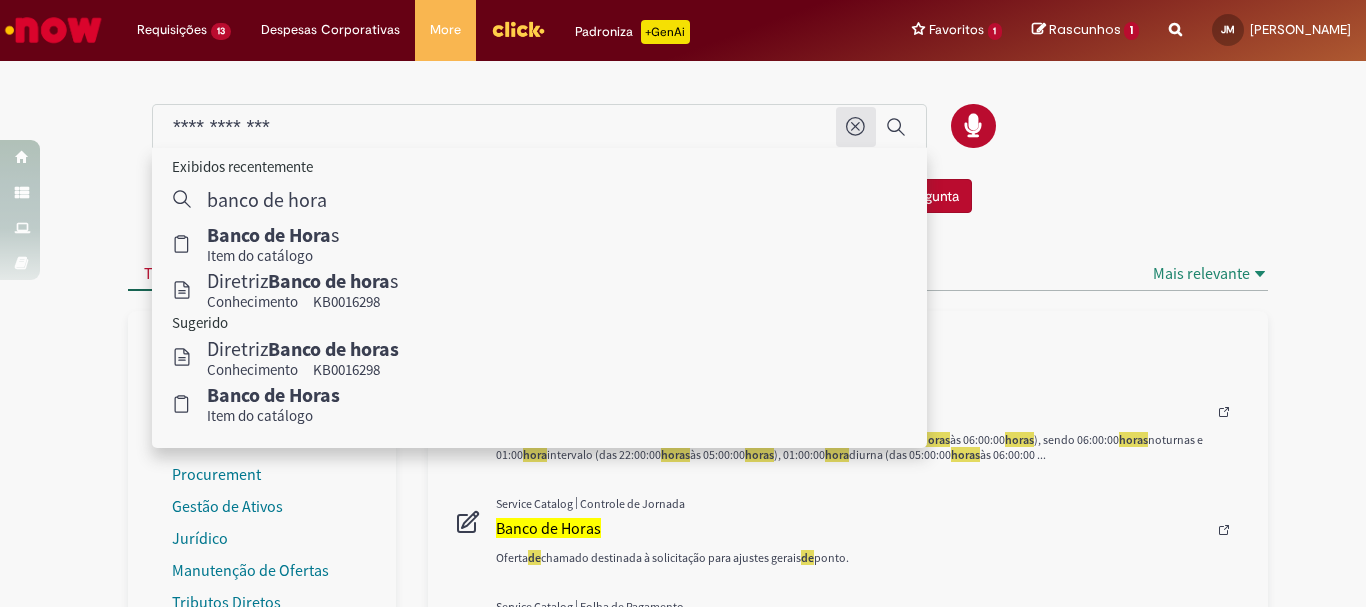 click 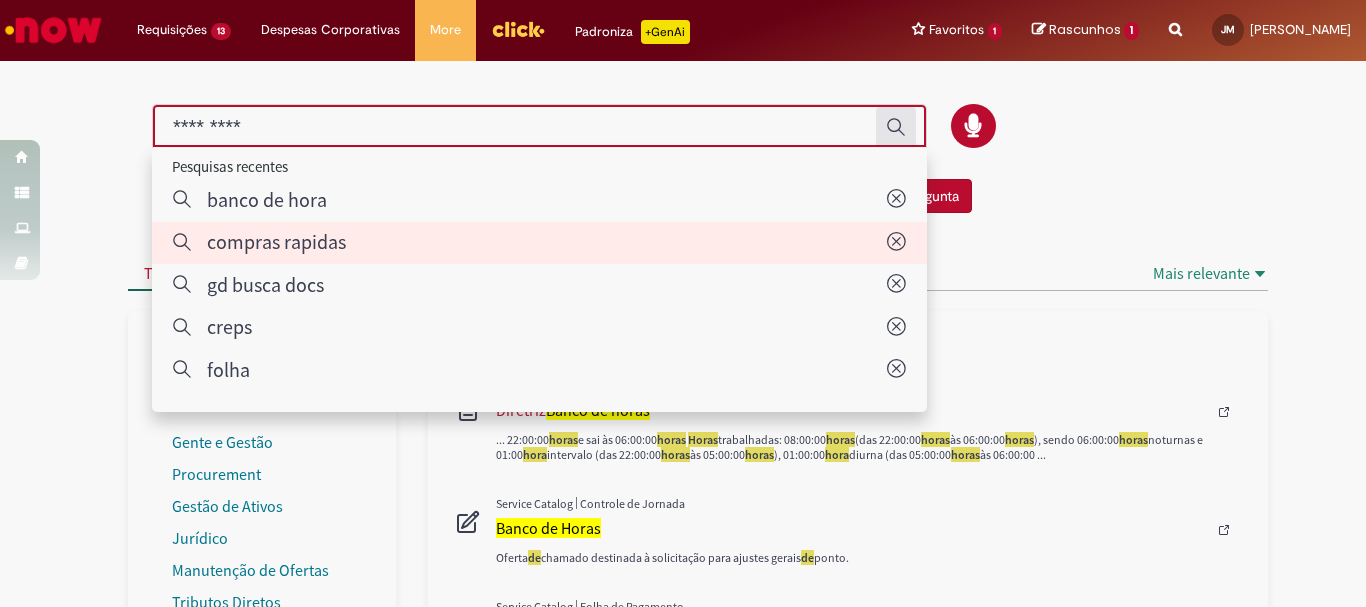 type on "**********" 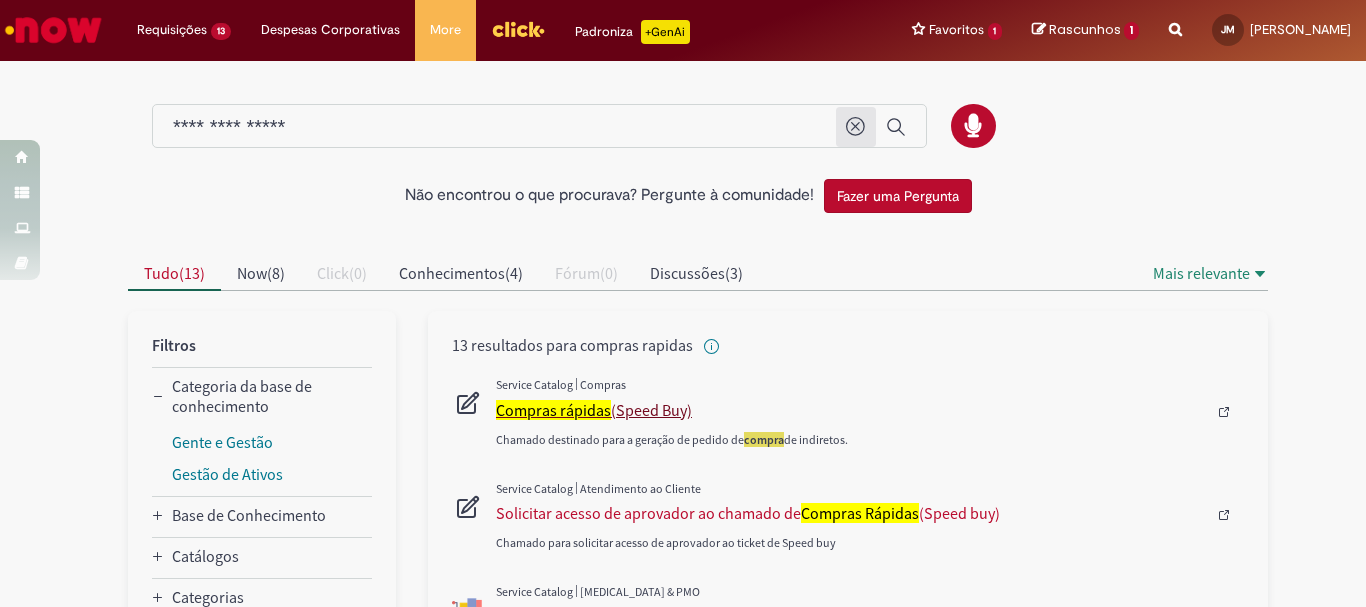 click on "Compras rápidas" at bounding box center [553, 410] 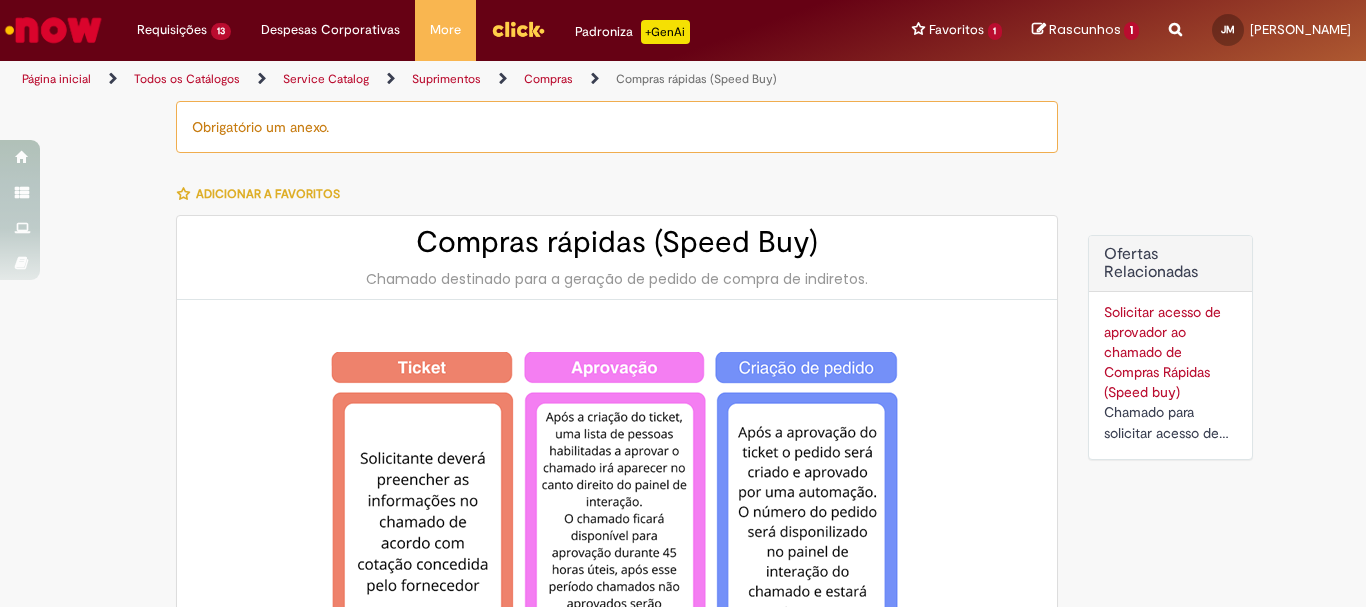 type on "********" 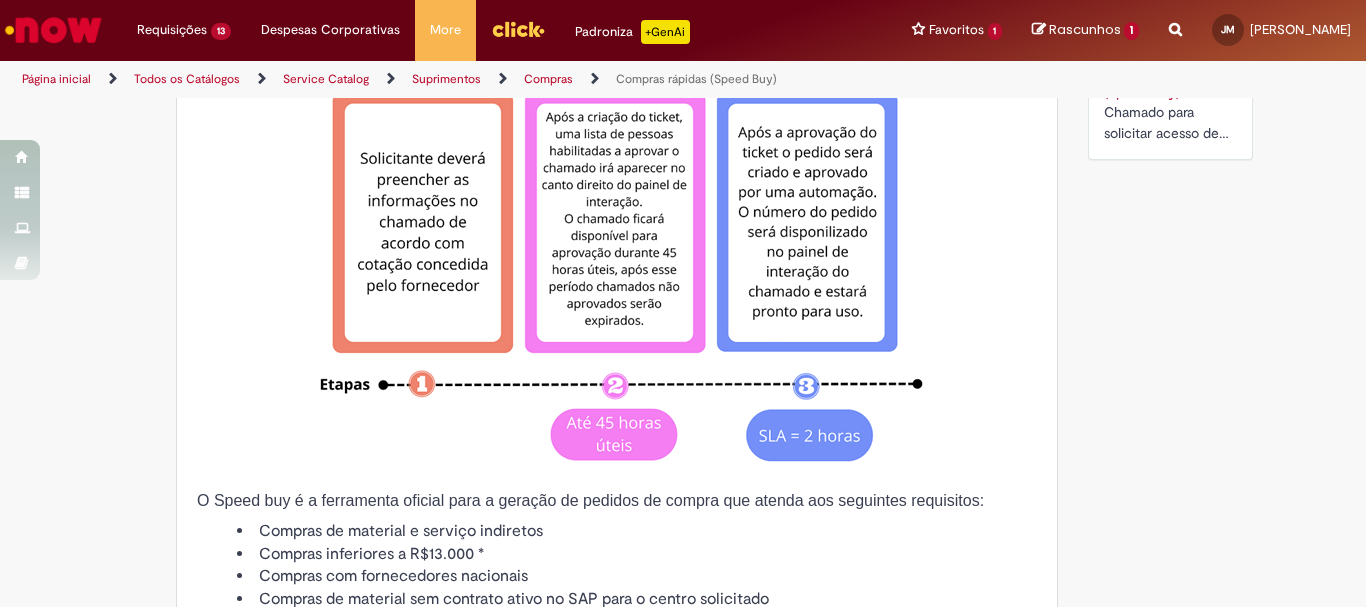 type on "**********" 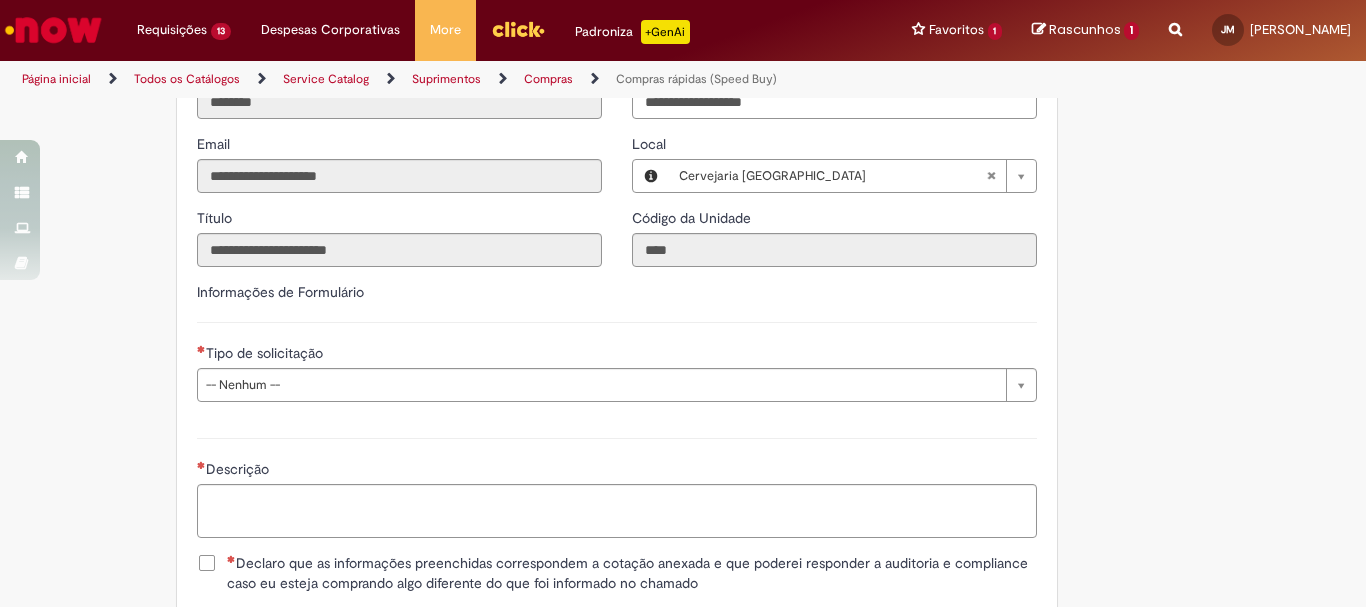 scroll, scrollTop: 2400, scrollLeft: 0, axis: vertical 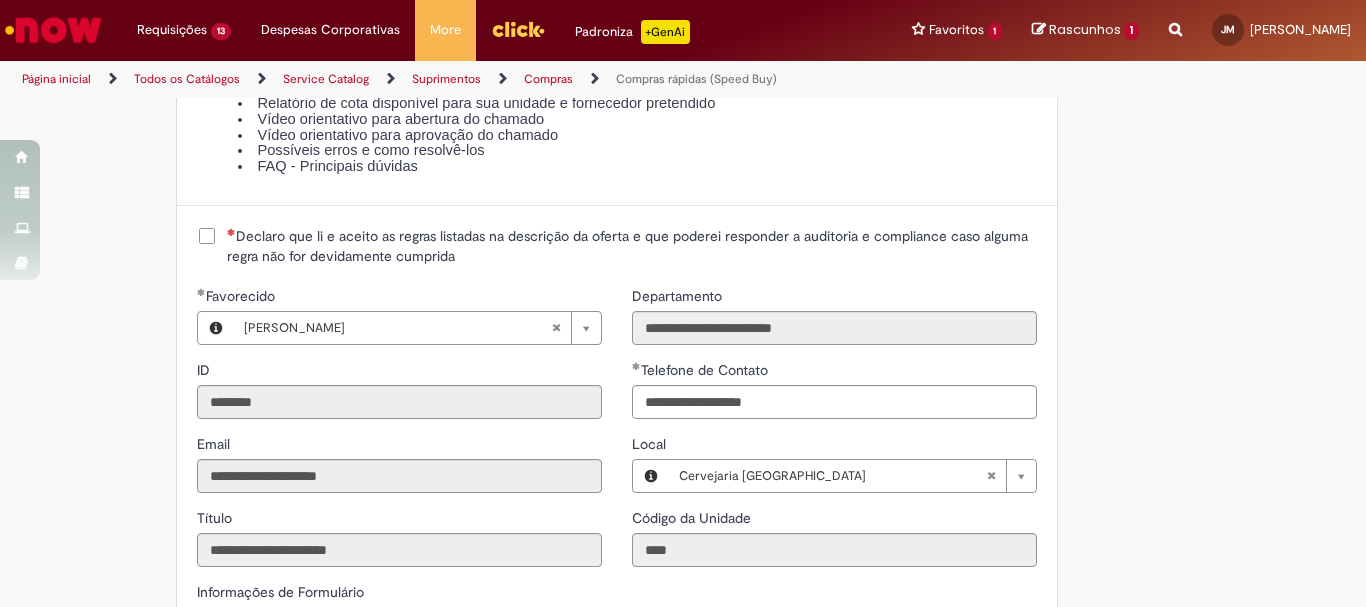click on "Declaro que li e aceito as regras listadas na descrição da oferta e que poderei responder a auditoria e compliance caso alguma regra não for devidamente cumprida" at bounding box center [632, 246] 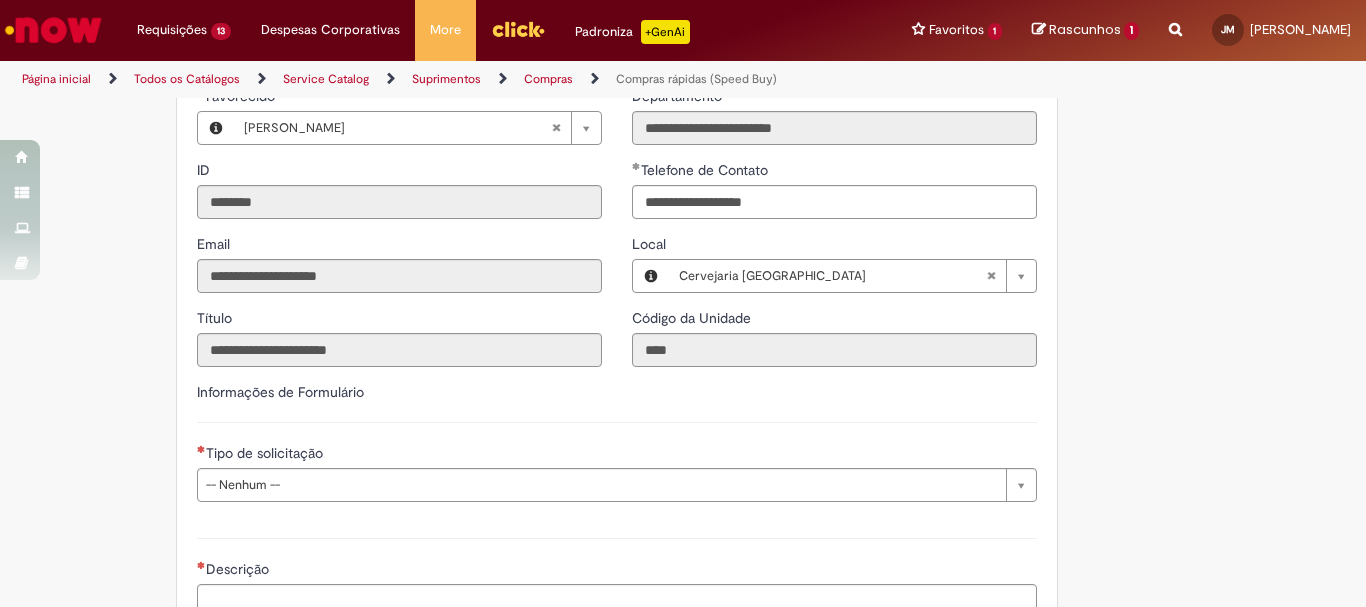 scroll, scrollTop: 2800, scrollLeft: 0, axis: vertical 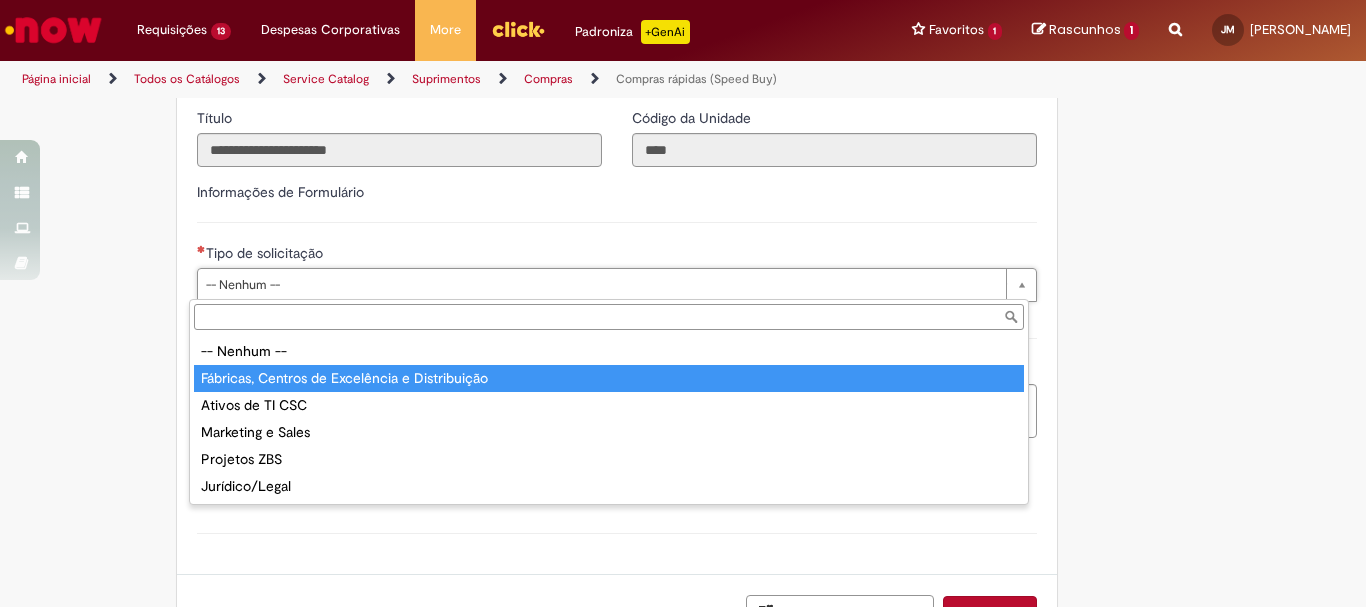 type on "**********" 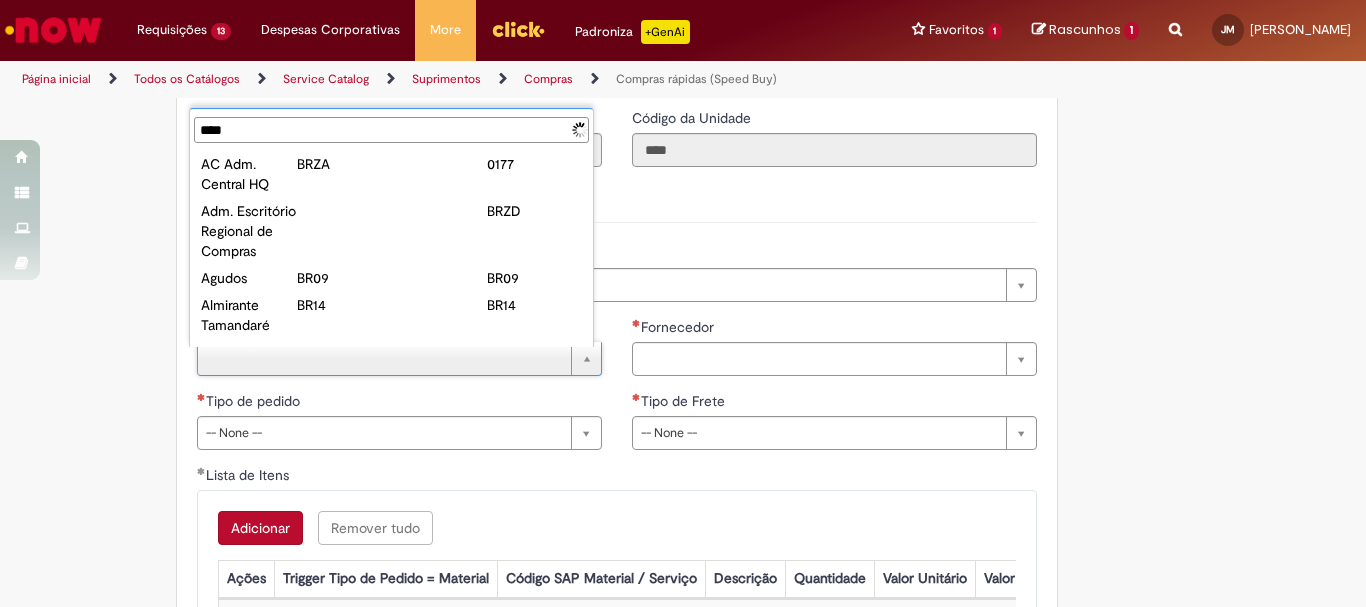 scroll, scrollTop: 0, scrollLeft: 0, axis: both 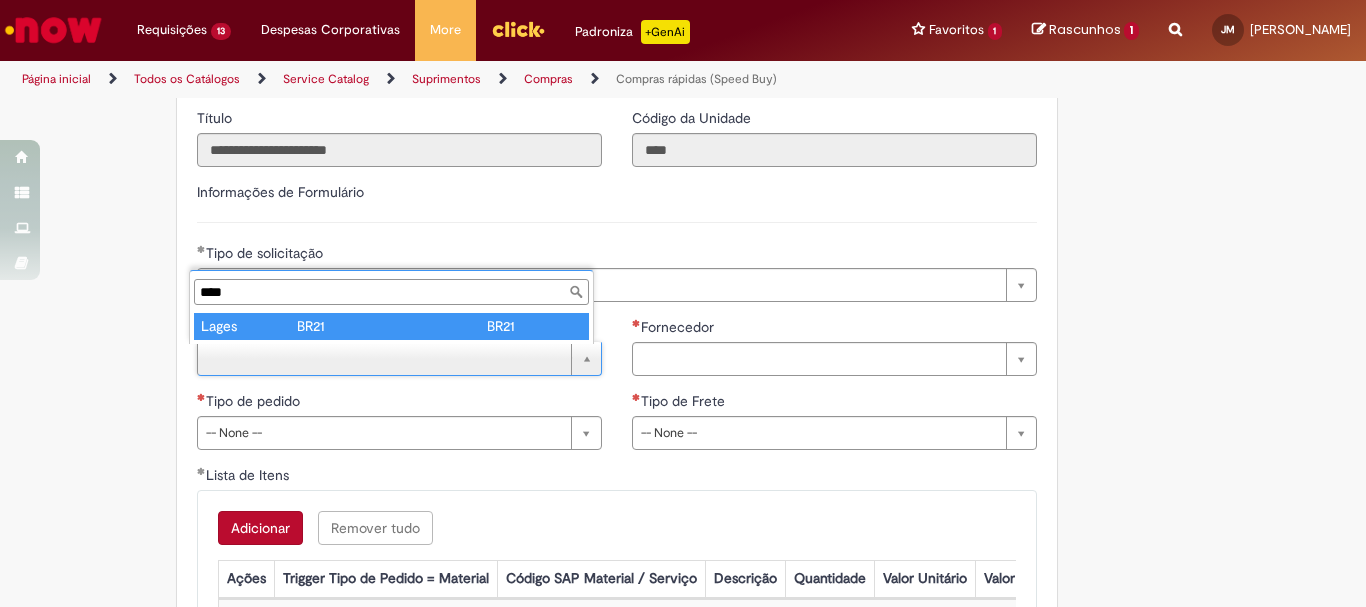 type on "****" 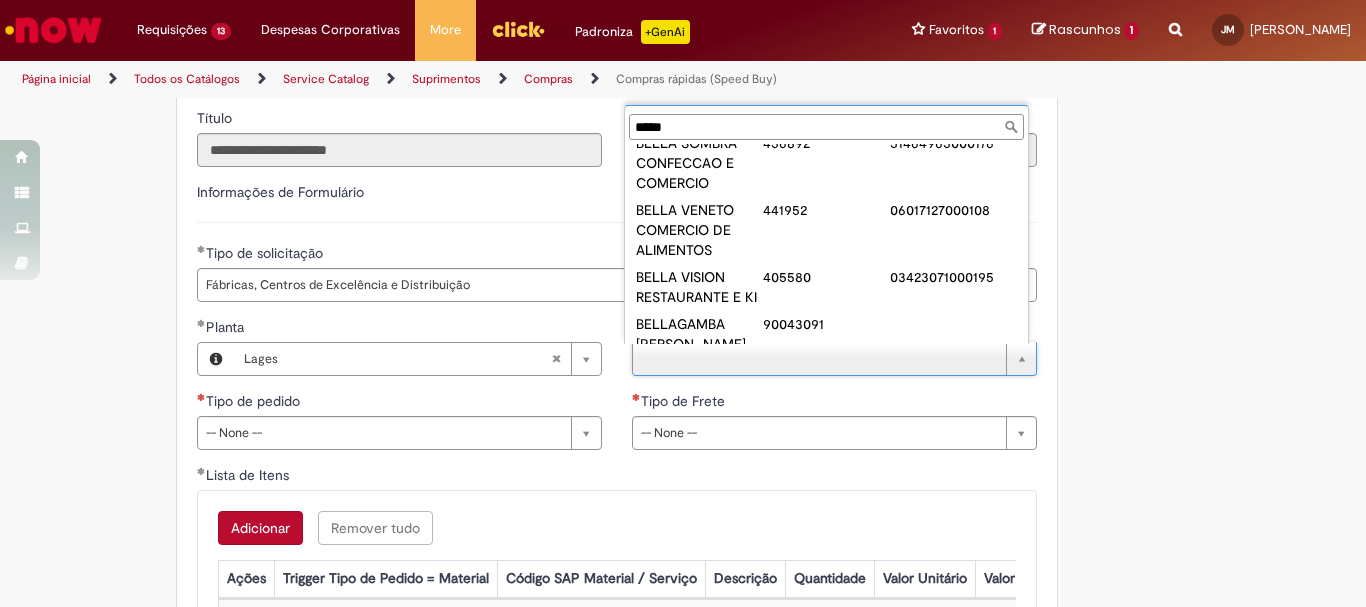 scroll, scrollTop: 0, scrollLeft: 0, axis: both 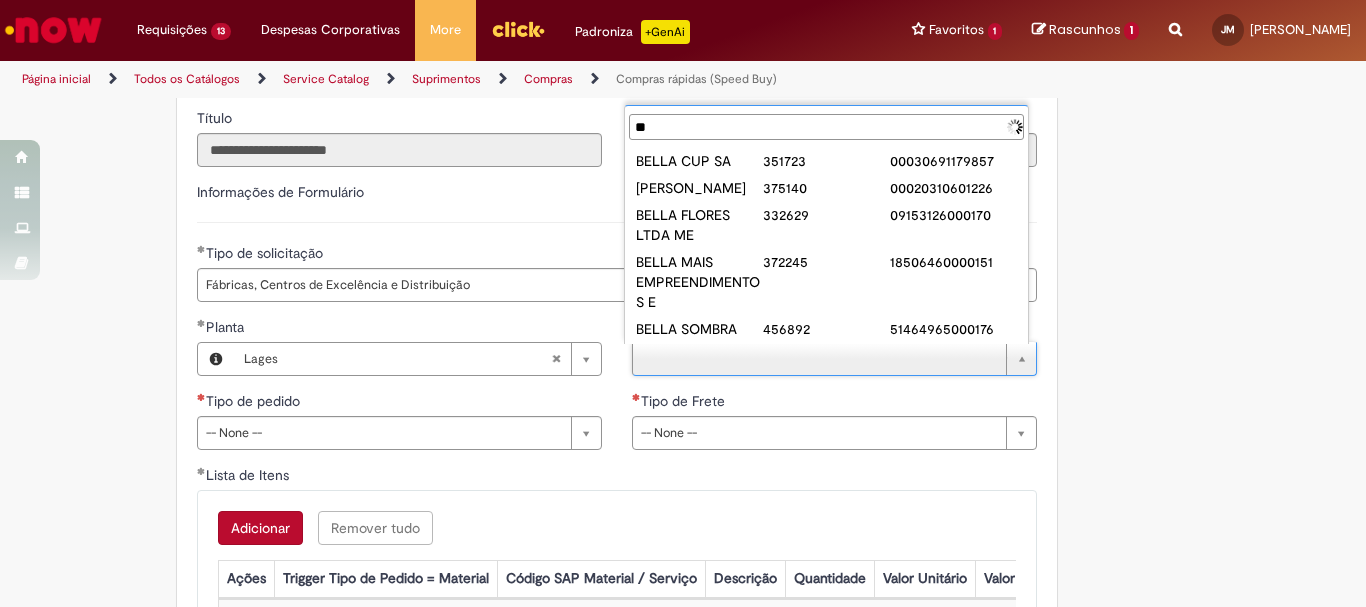 type on "*" 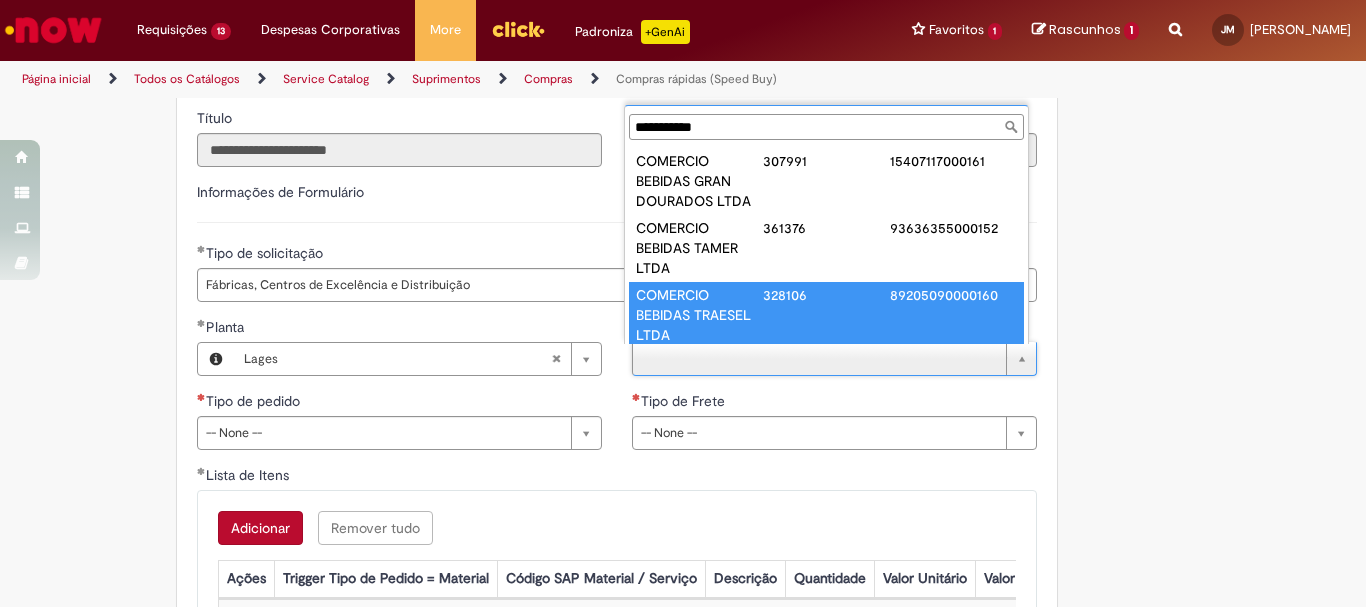 scroll, scrollTop: 1, scrollLeft: 0, axis: vertical 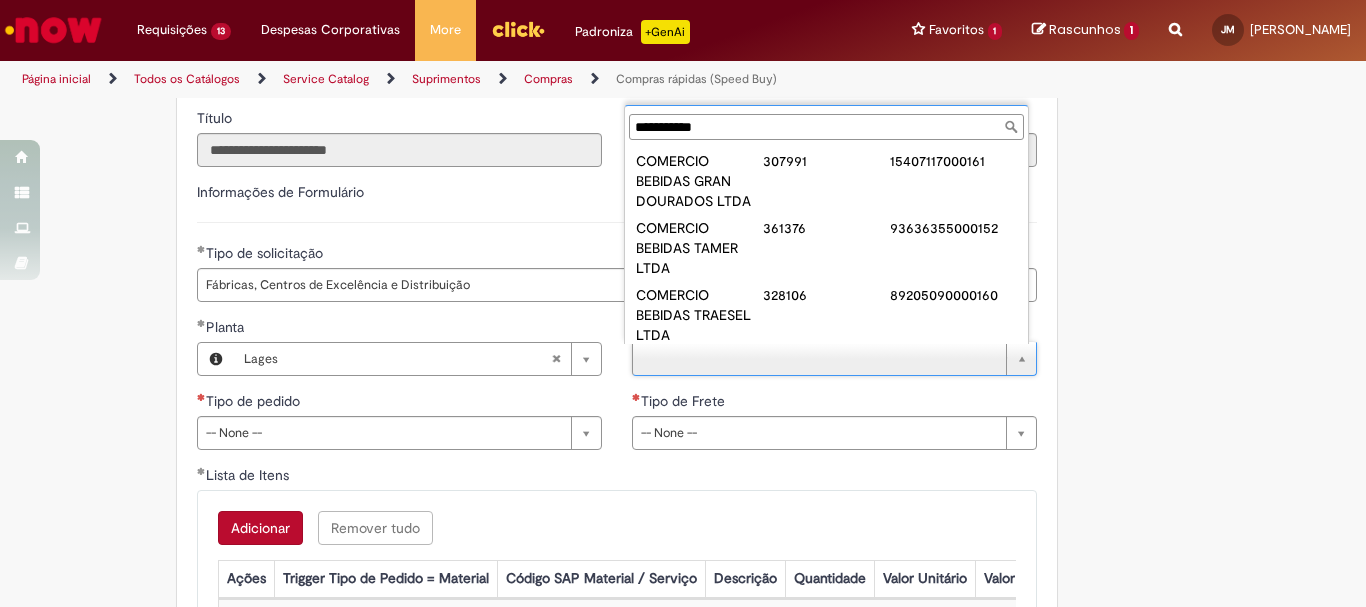 drag, startPoint x: 751, startPoint y: 118, endPoint x: 460, endPoint y: 142, distance: 291.988 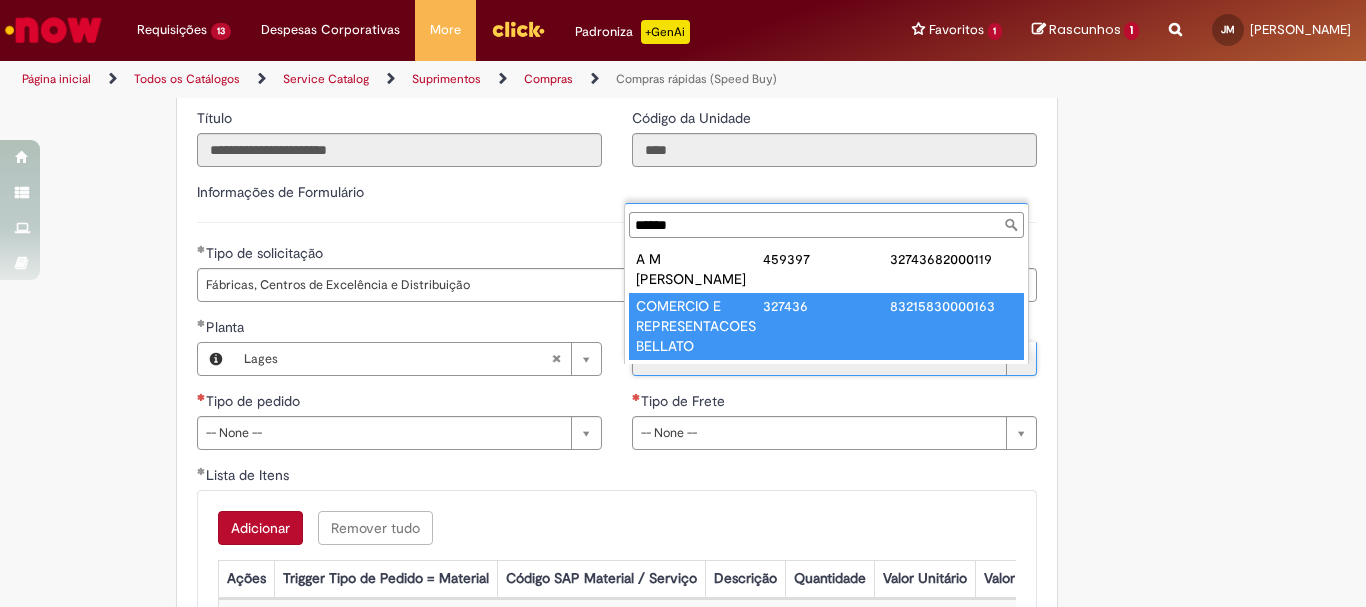 type on "******" 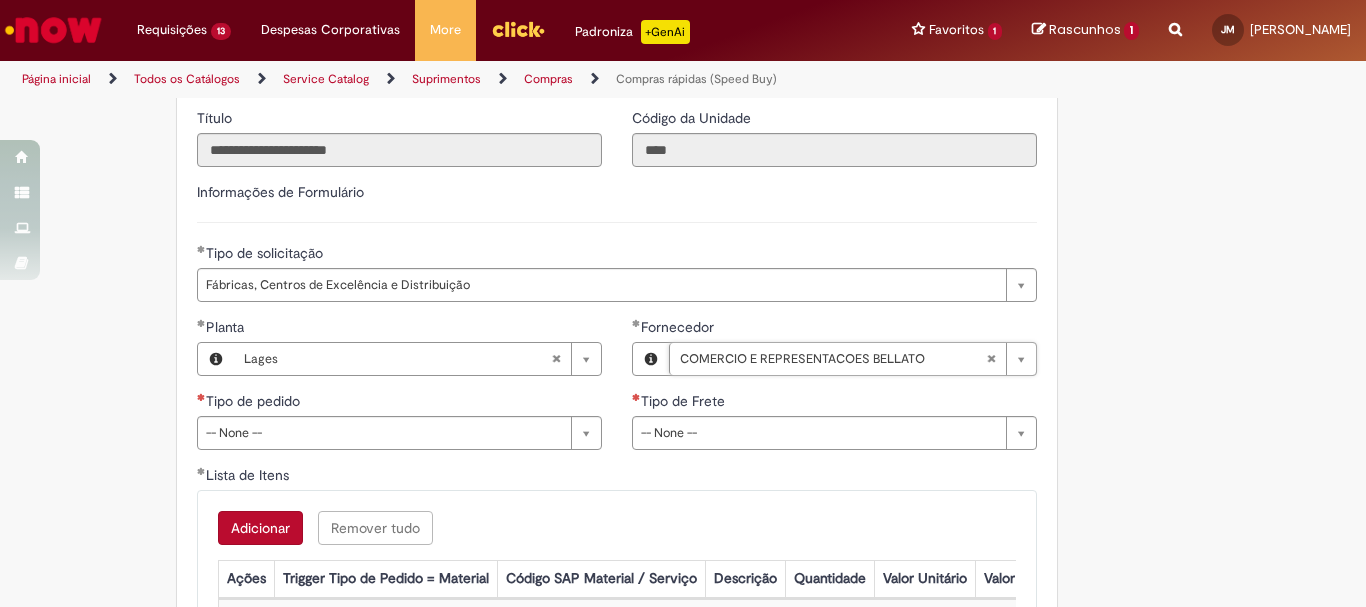 scroll, scrollTop: 2900, scrollLeft: 0, axis: vertical 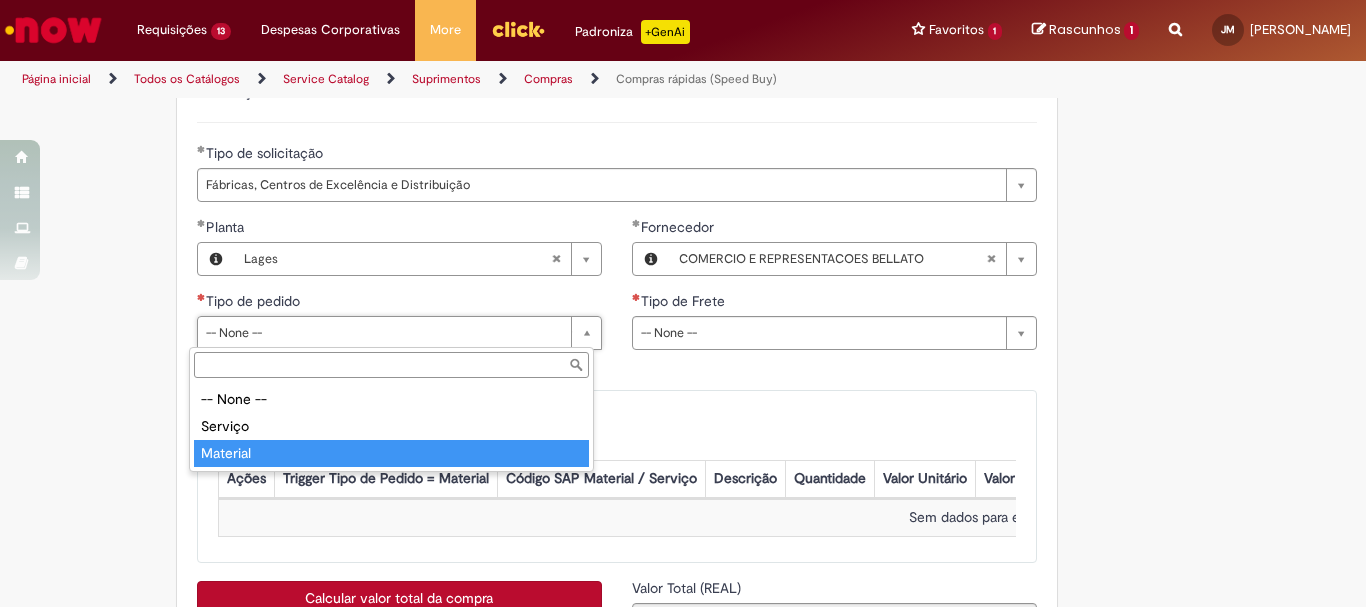 type on "********" 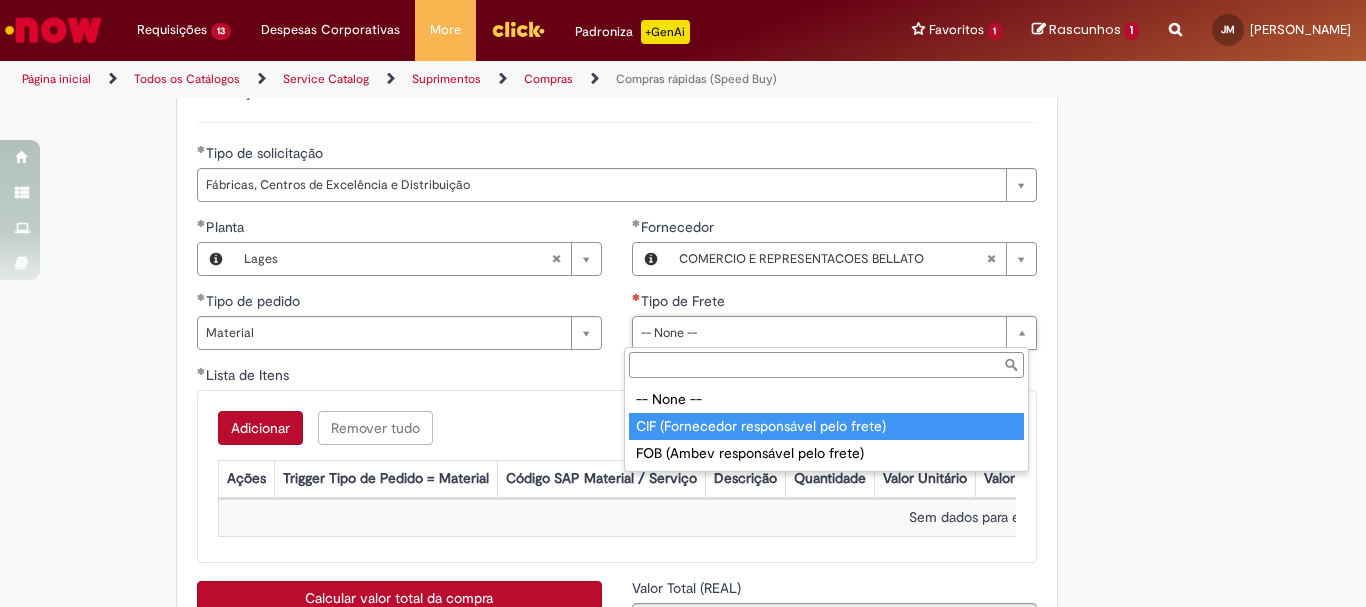 type on "**********" 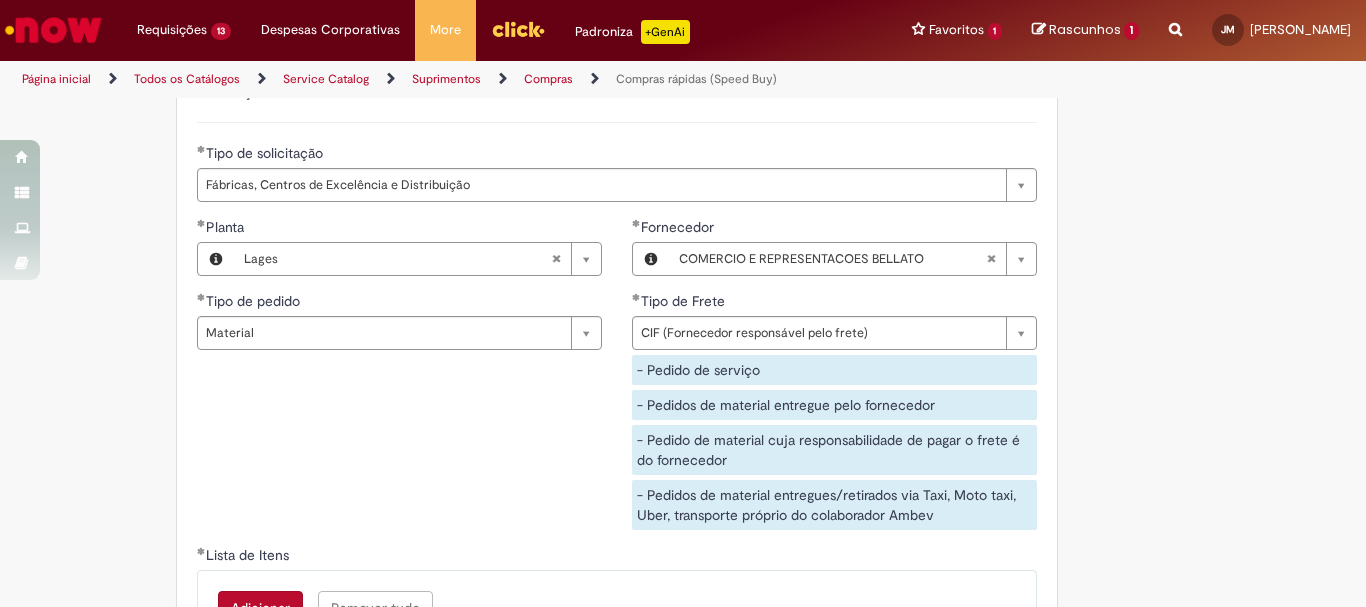 click on "Obrigatório um anexo.
Adicionar a Favoritos
Compras rápidas (Speed Buy)
Chamado destinado para a geração de pedido de compra de indiretos.
O Speed buy é a ferramenta oficial para a geração de pedidos de compra que atenda aos seguintes requisitos:
Compras de material e serviço indiretos
Compras inferiores a R$13.000 *
Compras com fornecedores nacionais
Compras de material sem contrato ativo no SAP para o centro solicitado
* Essa cota é referente ao tipo de solicitação padrão de Speed buy. Os chamados com cotas especiais podem possuir valores divergentes.
Regras de Utilização
No campo “Tipo de Solicitação” selecionar a opção correspondente a sua unidade de negócio.
Solicitação Padrão de Speed buy:
Fábricas, centros de Excelência e de Distribuição:  habilitado para todos usuários ambev
Ativos   de TI:" at bounding box center [683, -754] 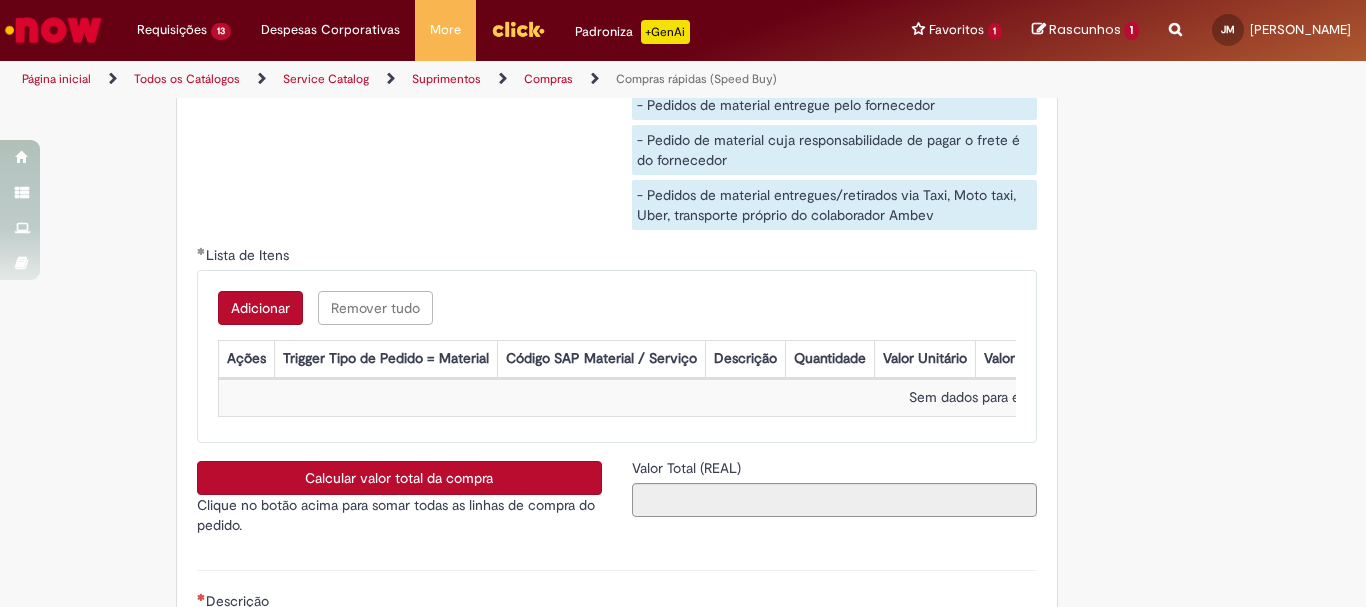 click on "Adicionar" at bounding box center (260, 308) 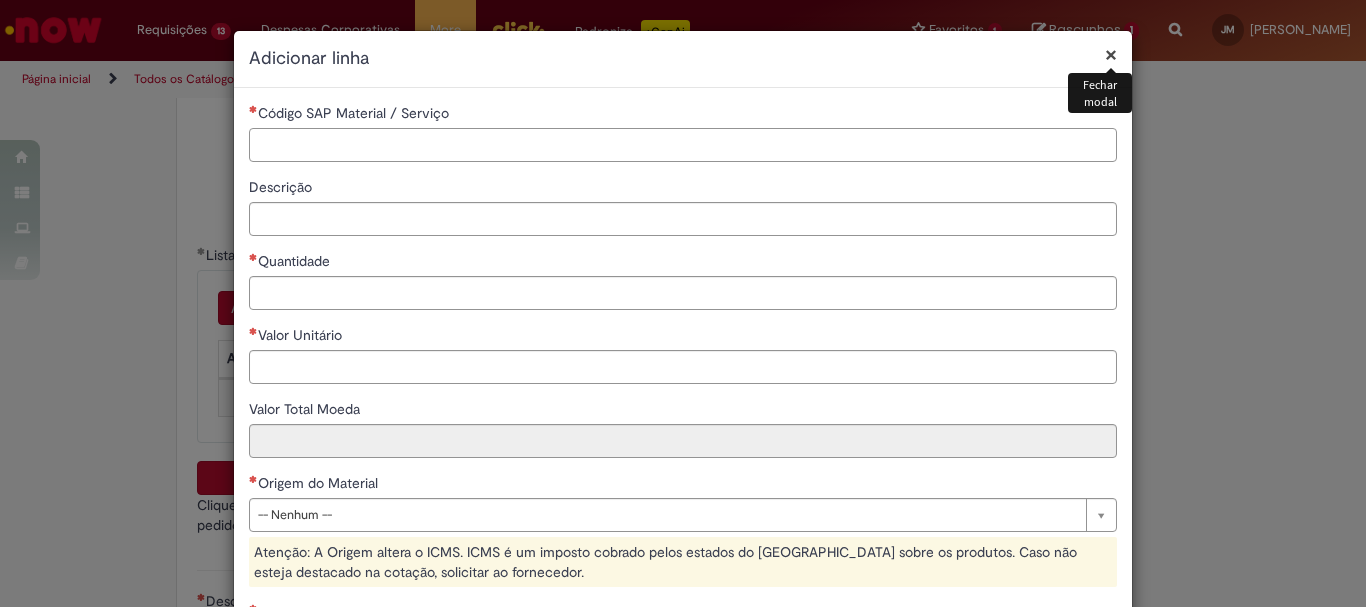 click on "Código SAP Material / Serviço" at bounding box center (683, 145) 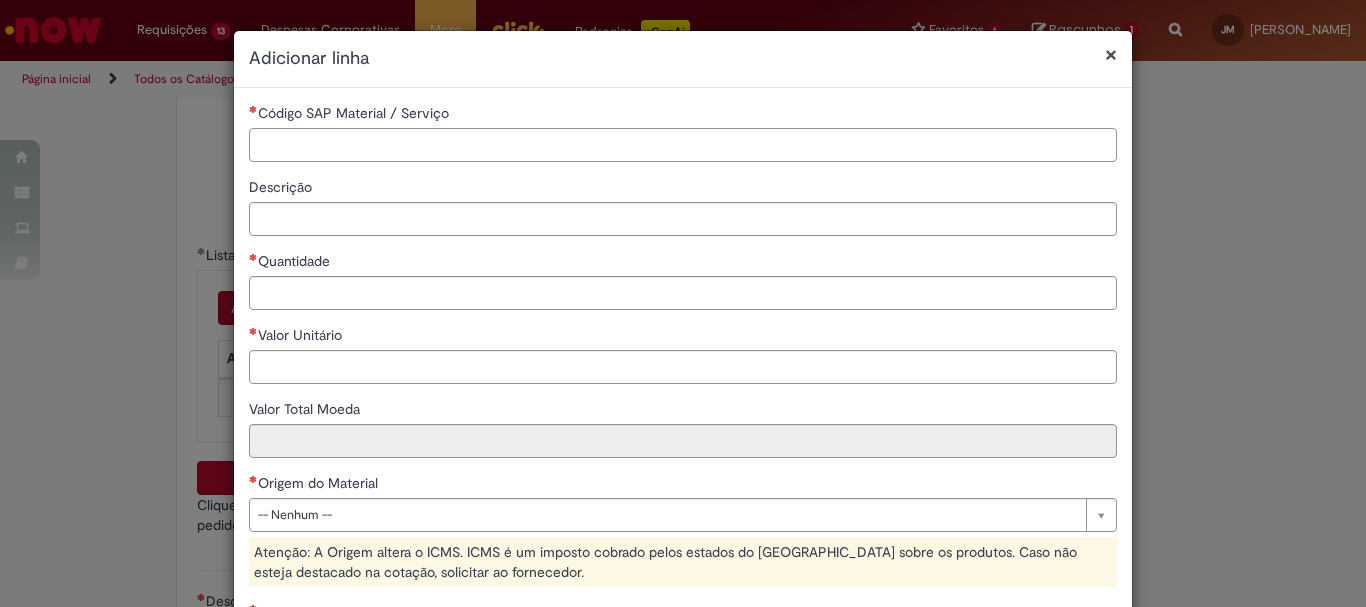click on "Código SAP Material / Serviço" at bounding box center [683, 145] 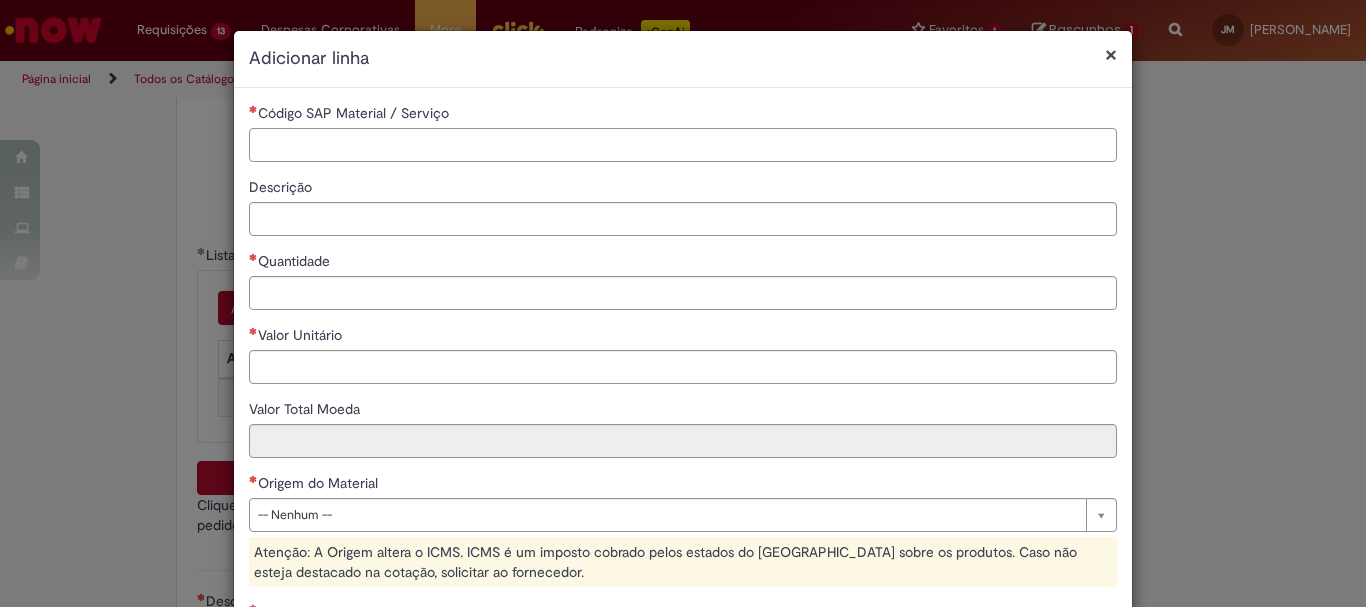 paste on "********" 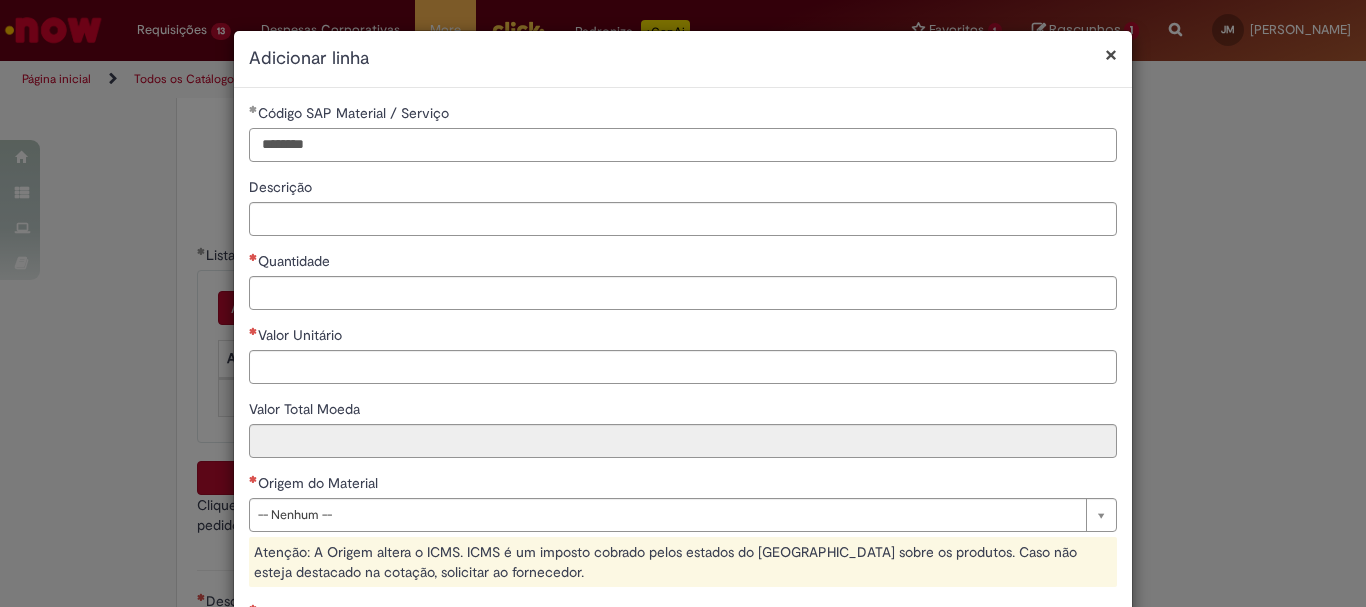 type on "********" 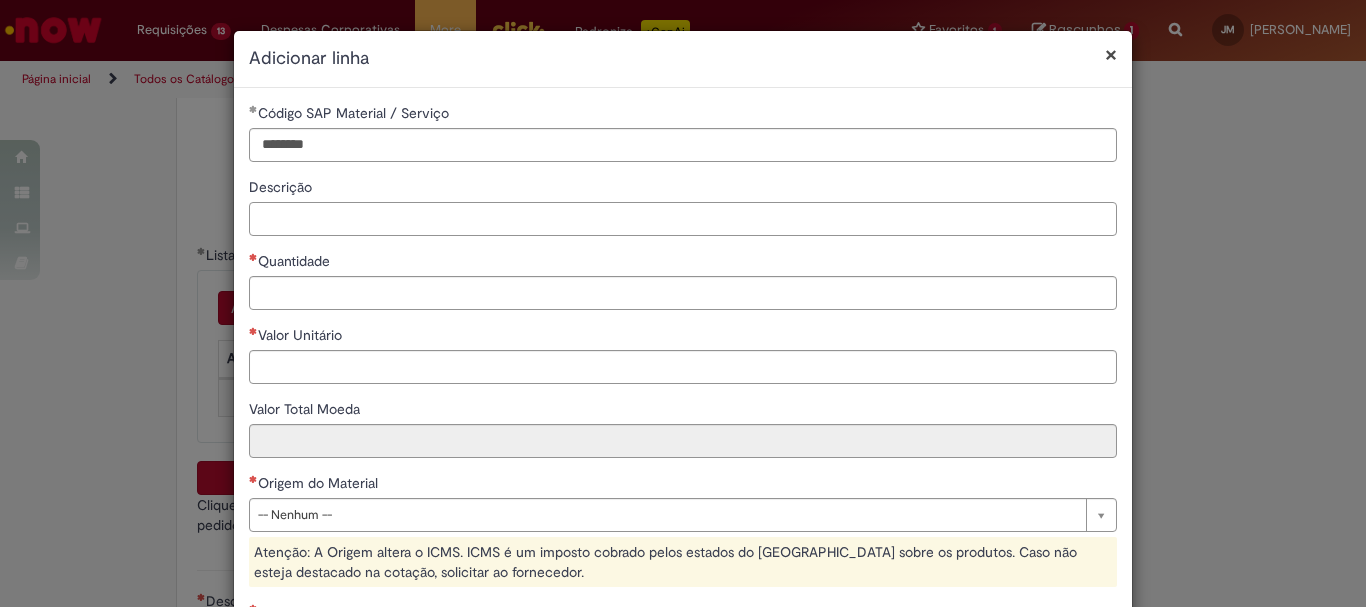 click on "Descrição" at bounding box center [683, 219] 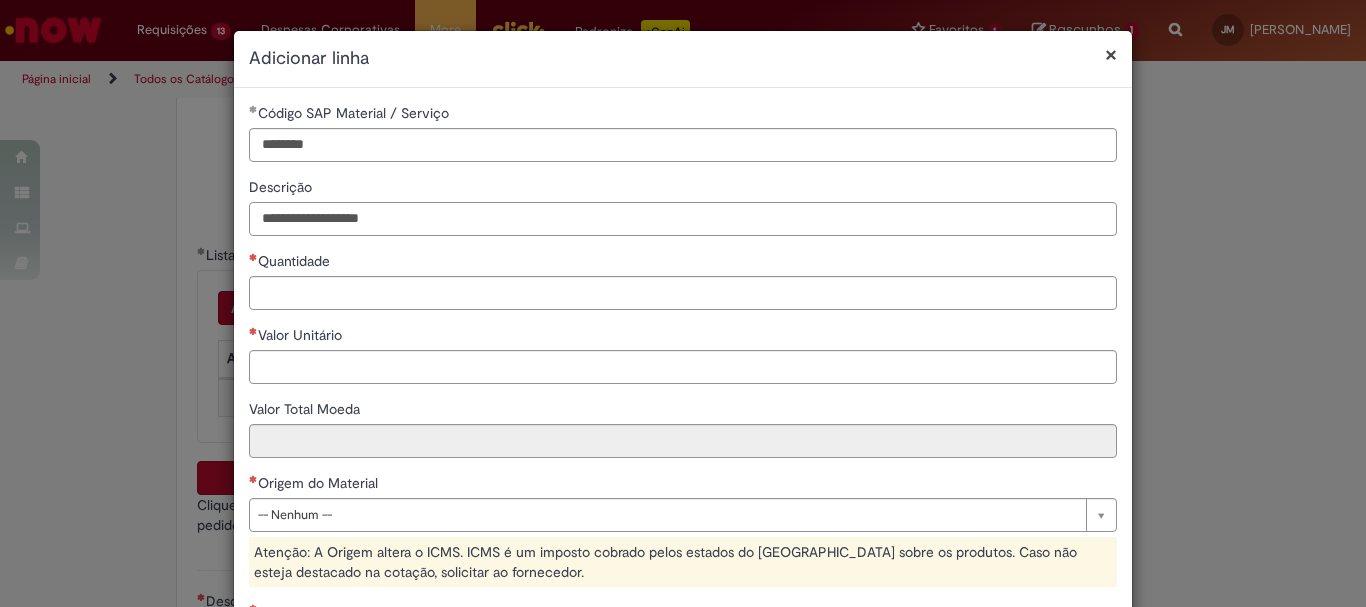 type on "**********" 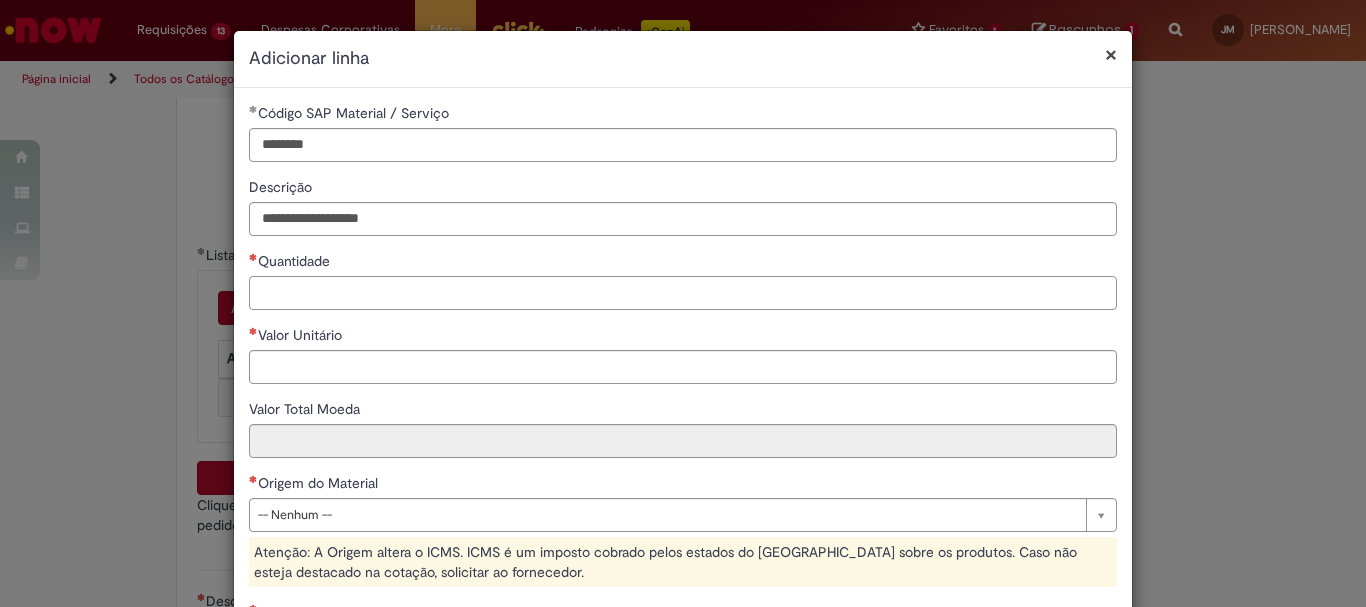 click on "Quantidade" at bounding box center (683, 293) 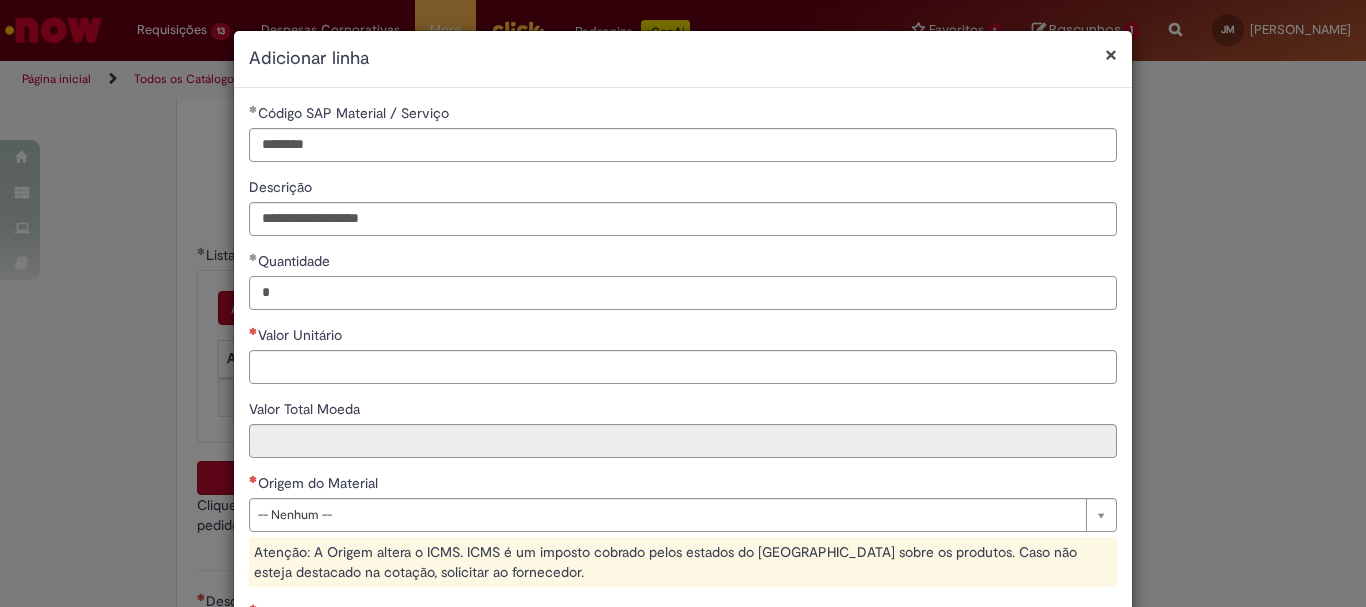 type on "*" 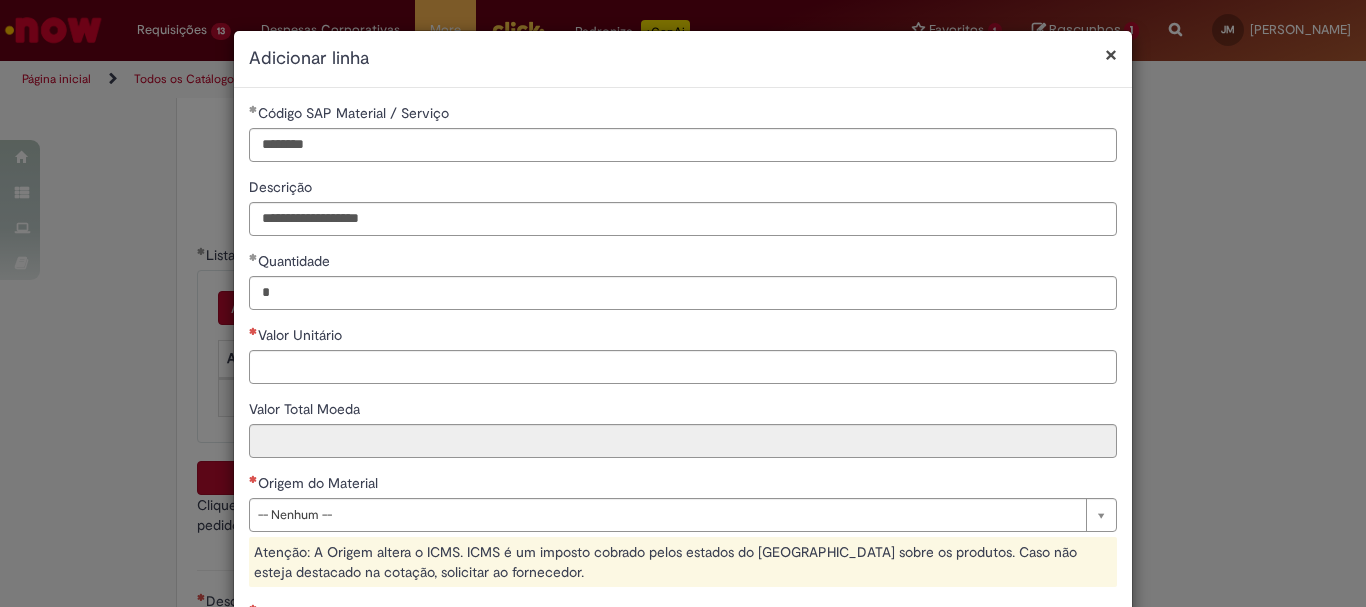 click on "**********" at bounding box center [683, 491] 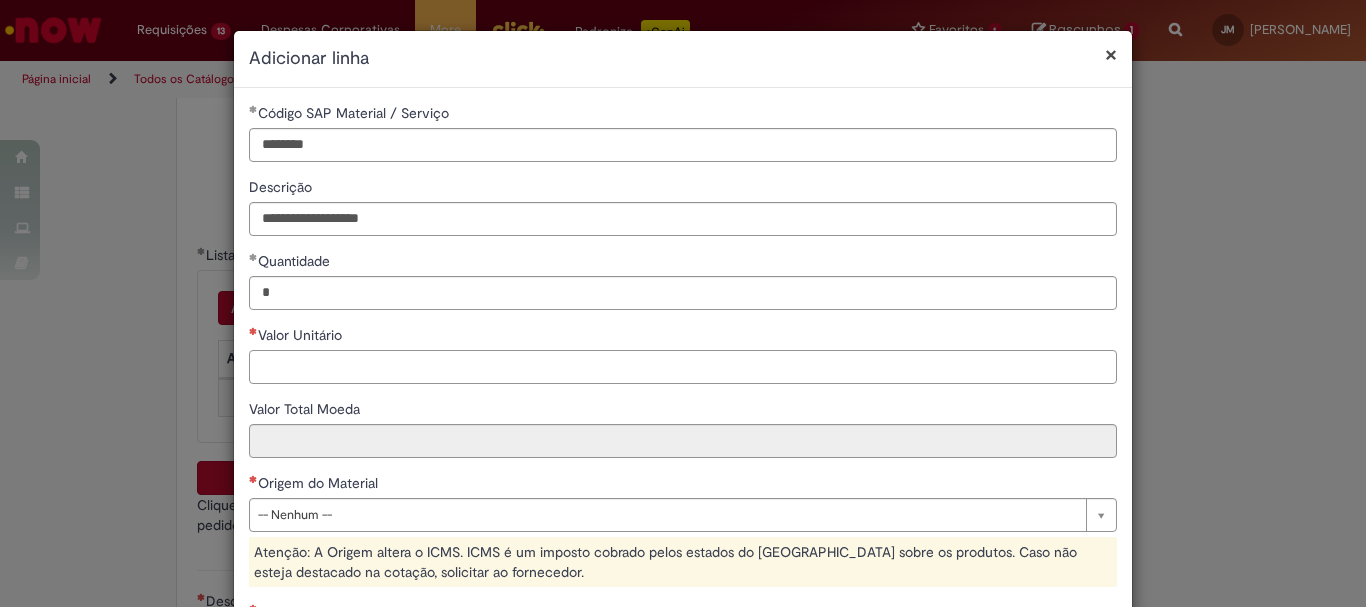 click on "Valor Unitário" at bounding box center [683, 367] 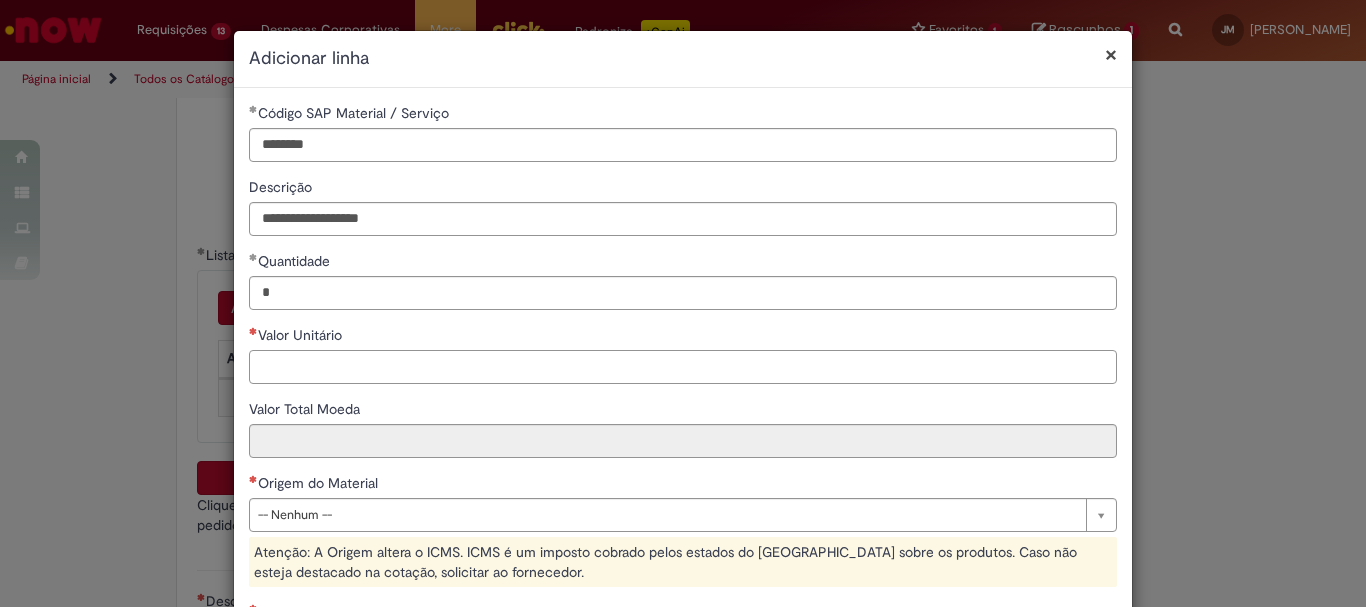 type on "*" 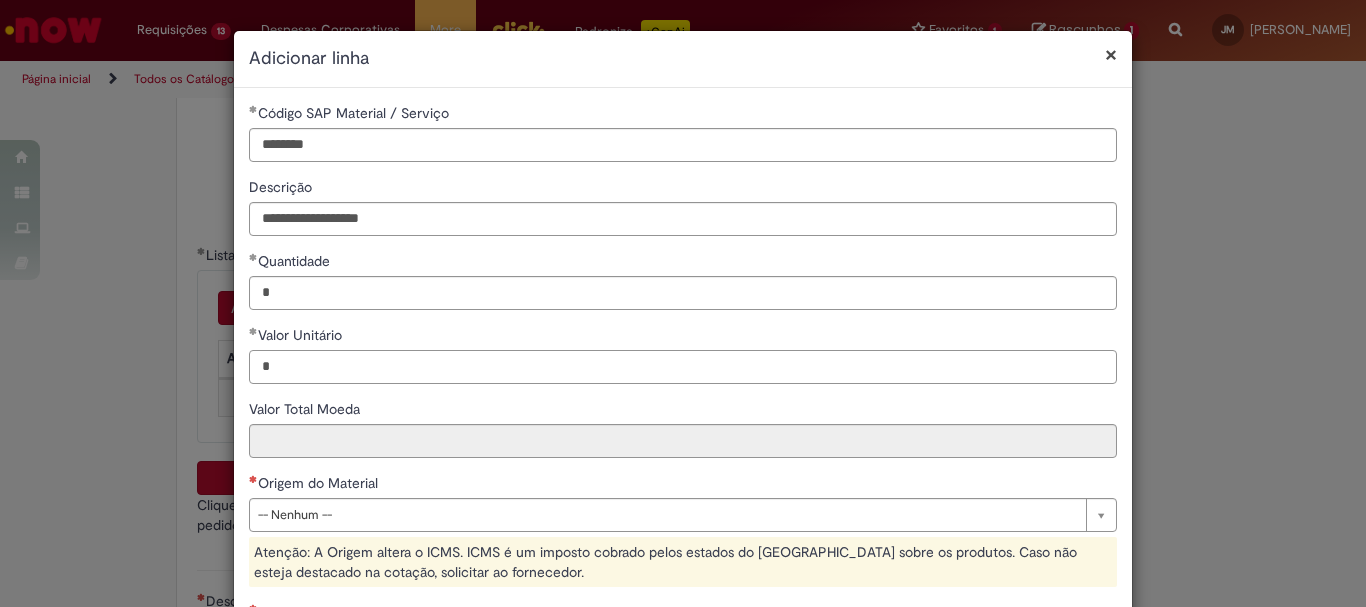 type 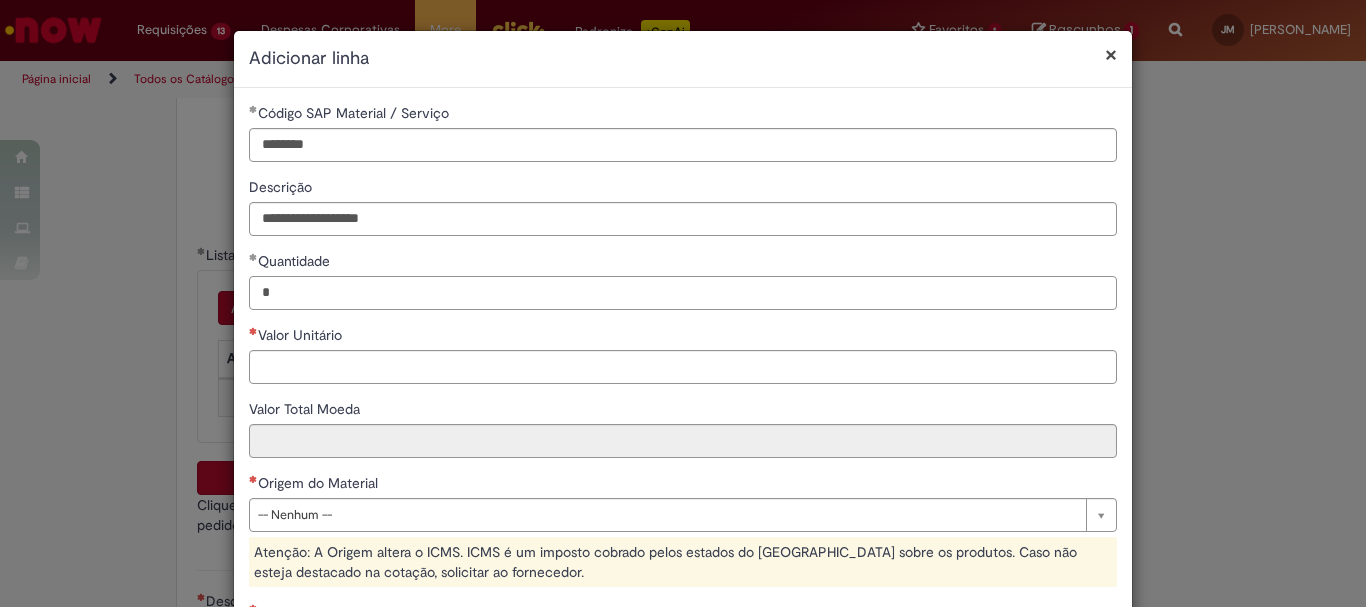 click on "*" at bounding box center (683, 293) 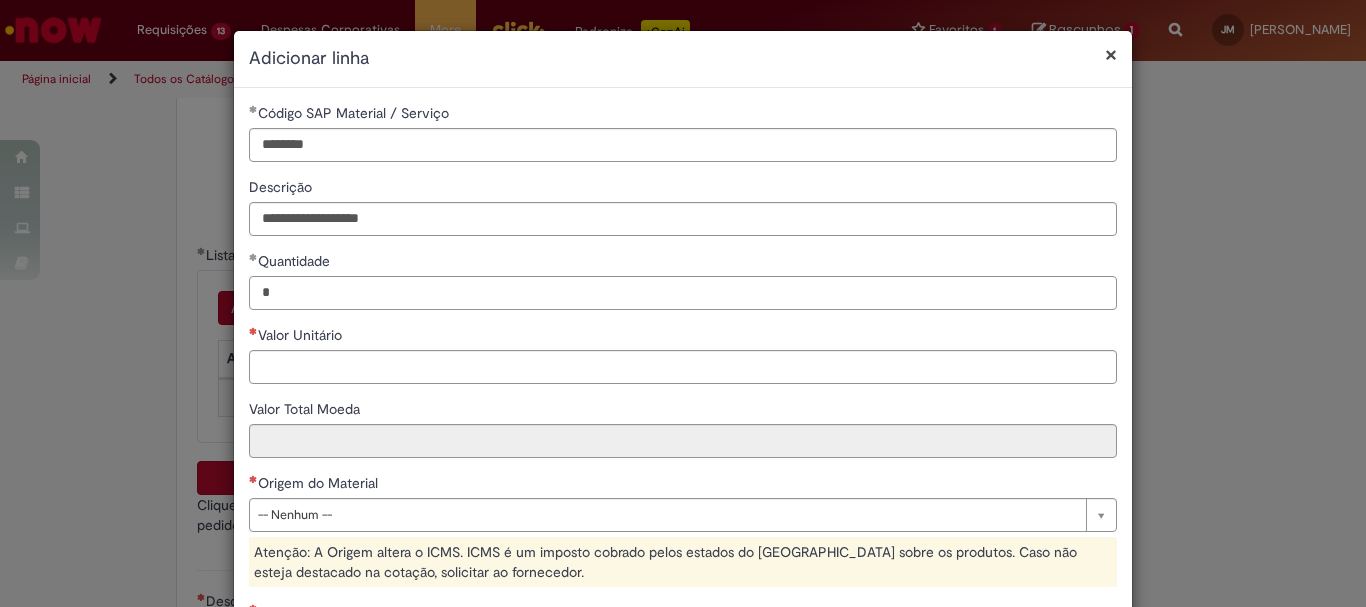 type on "*" 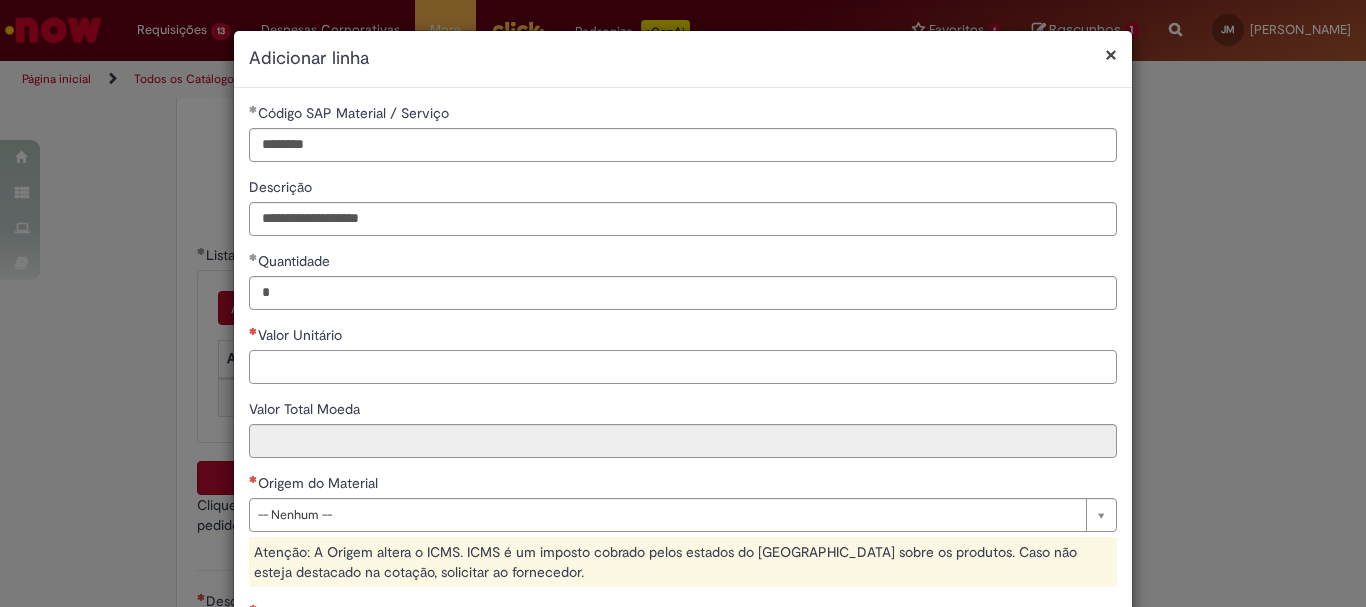 click on "Valor Unitário" at bounding box center [683, 367] 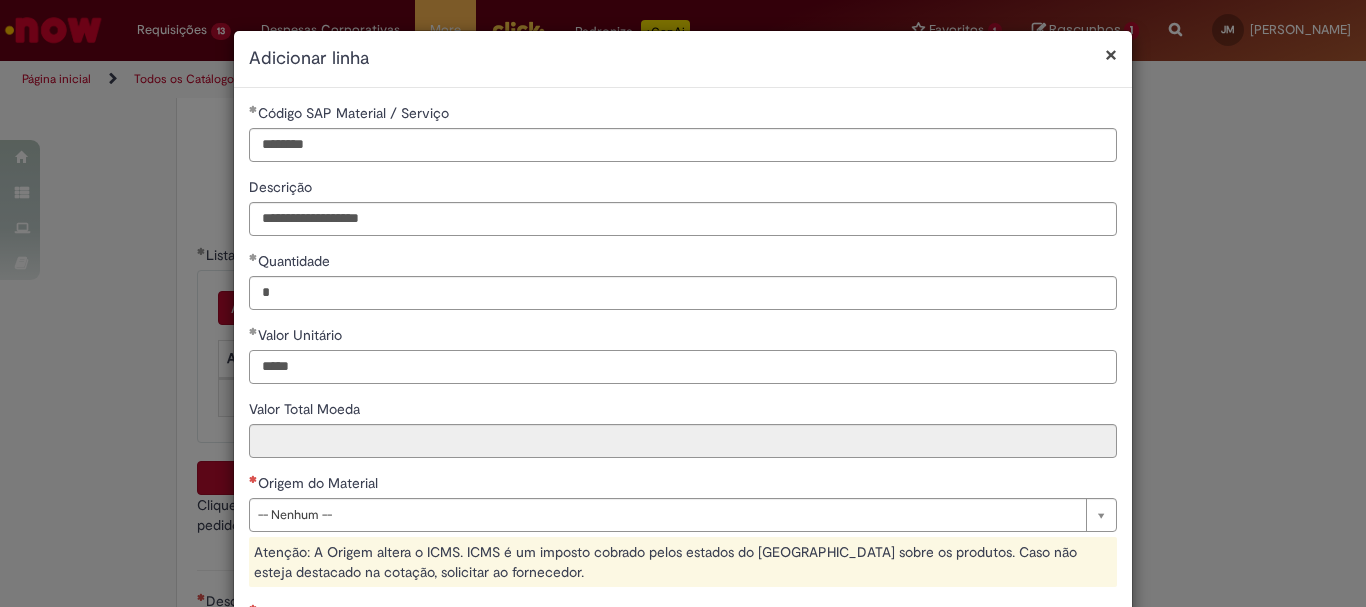 type on "*****" 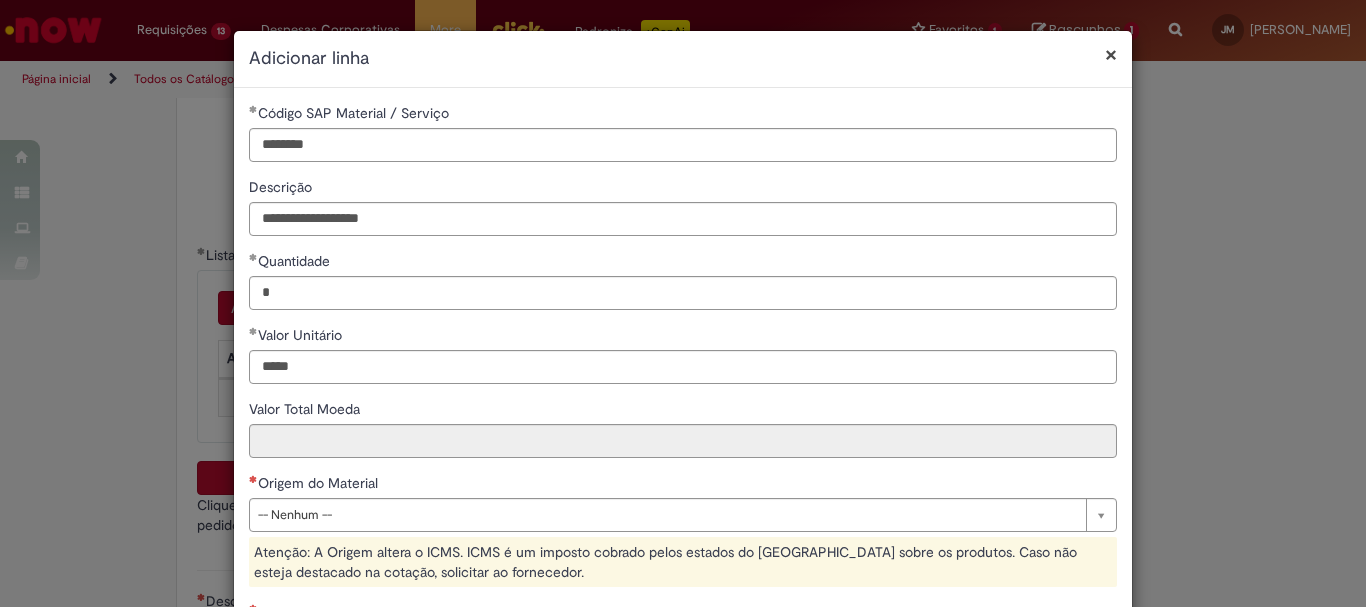 type on "*****" 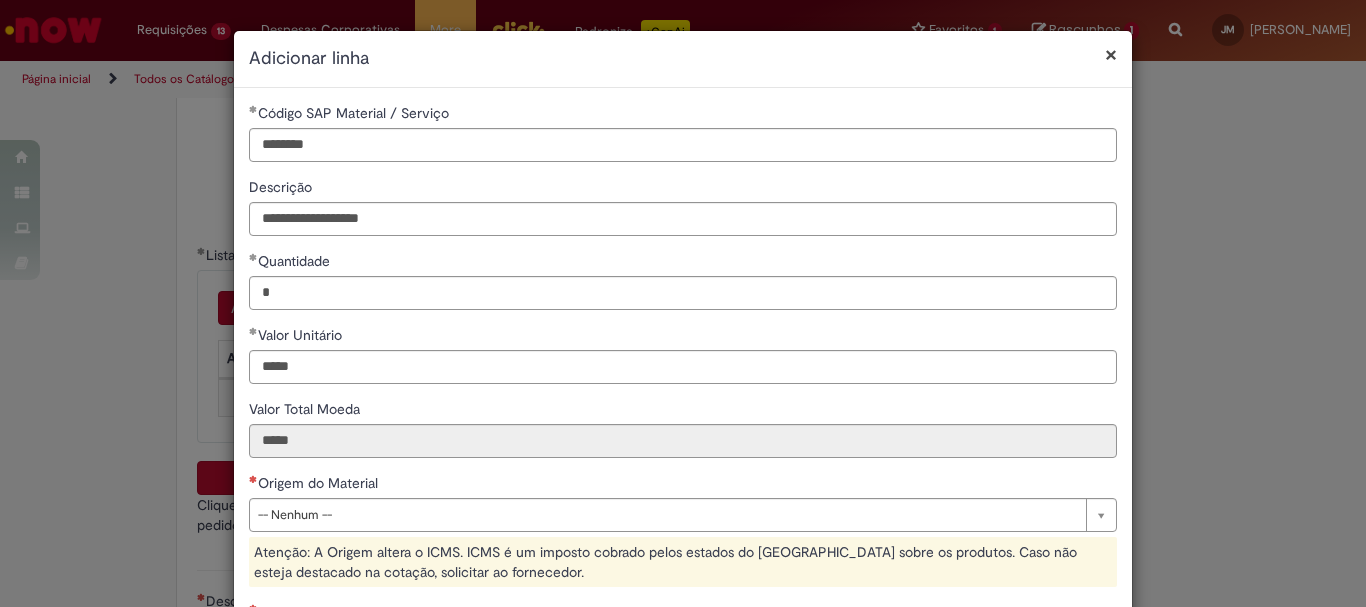 click on "**********" at bounding box center [683, 530] 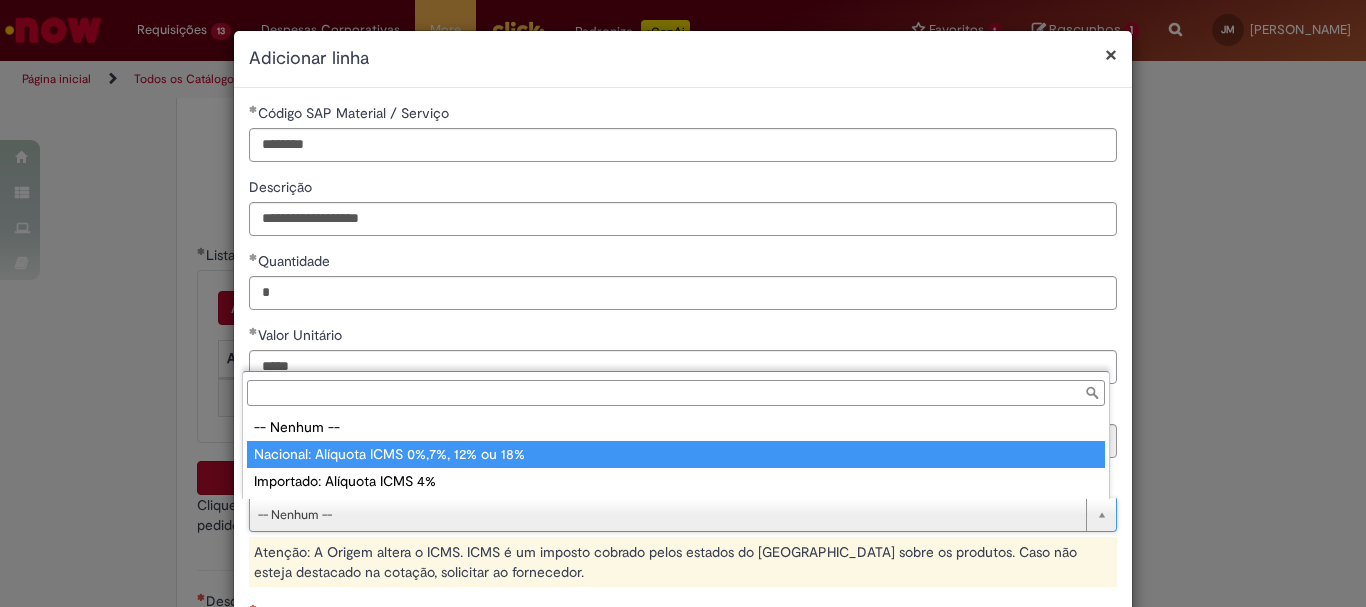 type on "**********" 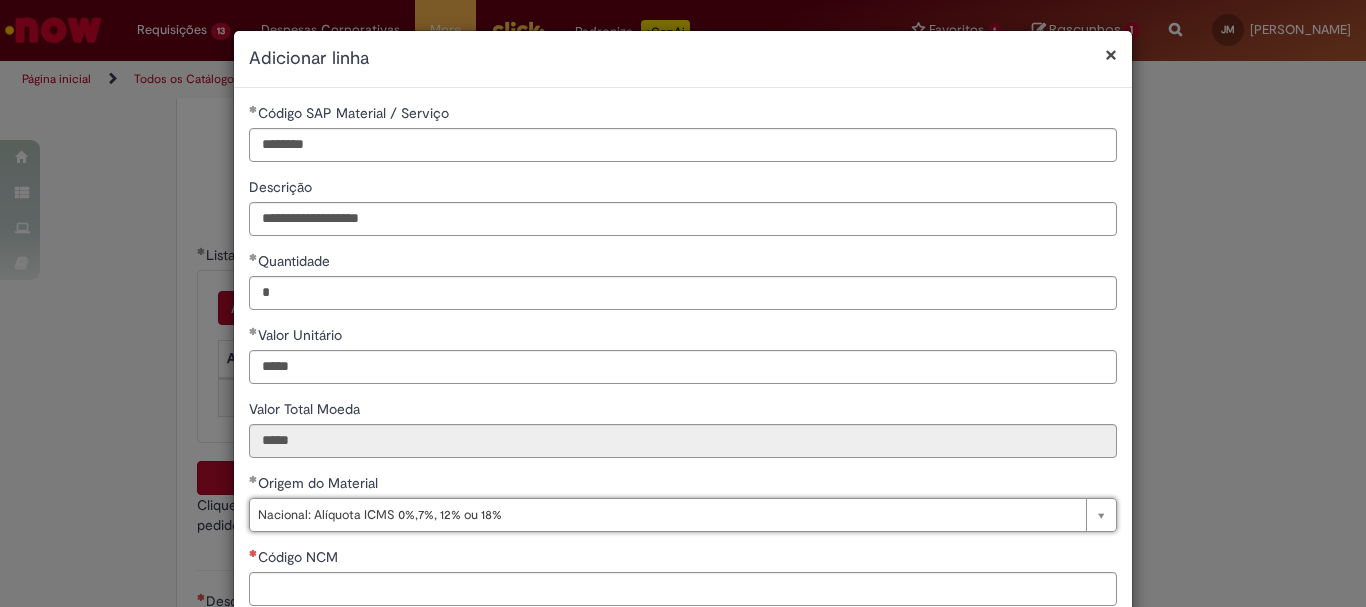 scroll, scrollTop: 200, scrollLeft: 0, axis: vertical 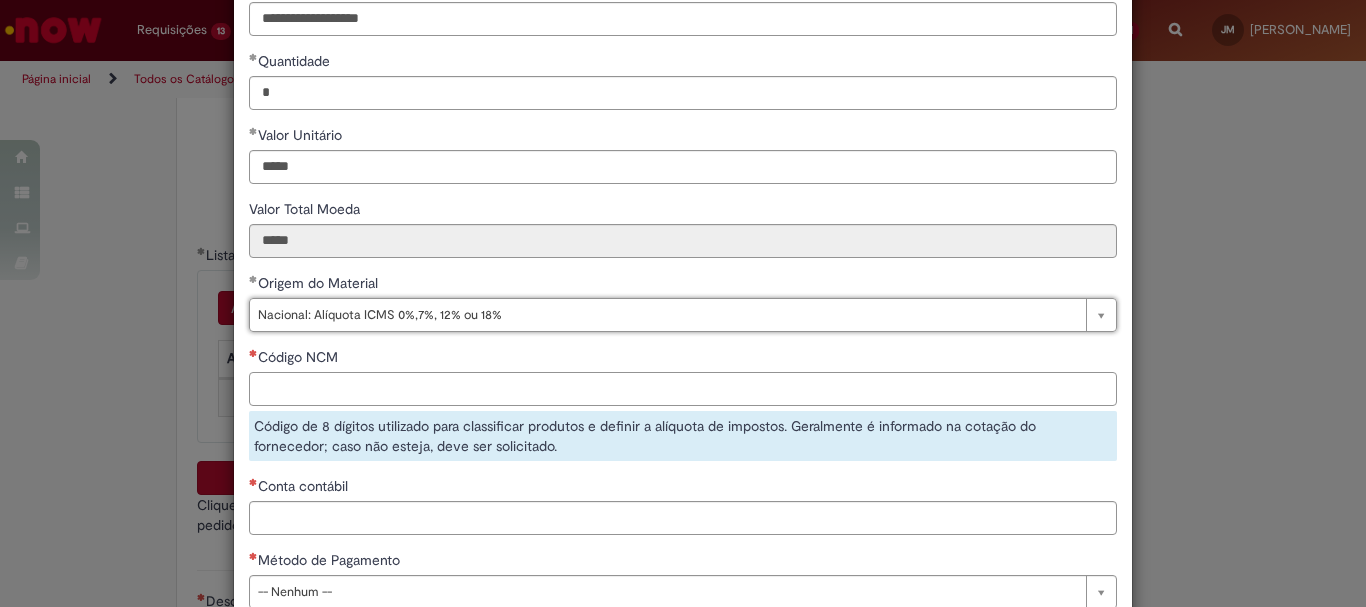 click on "Código NCM" at bounding box center [683, 389] 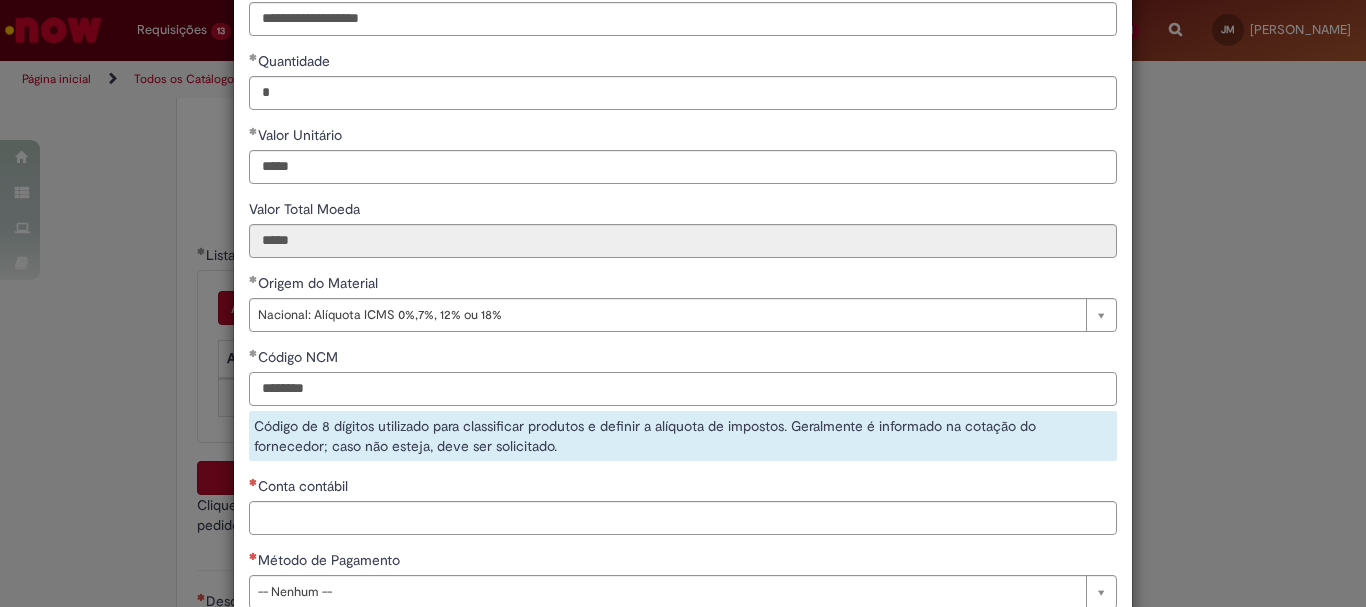type on "********" 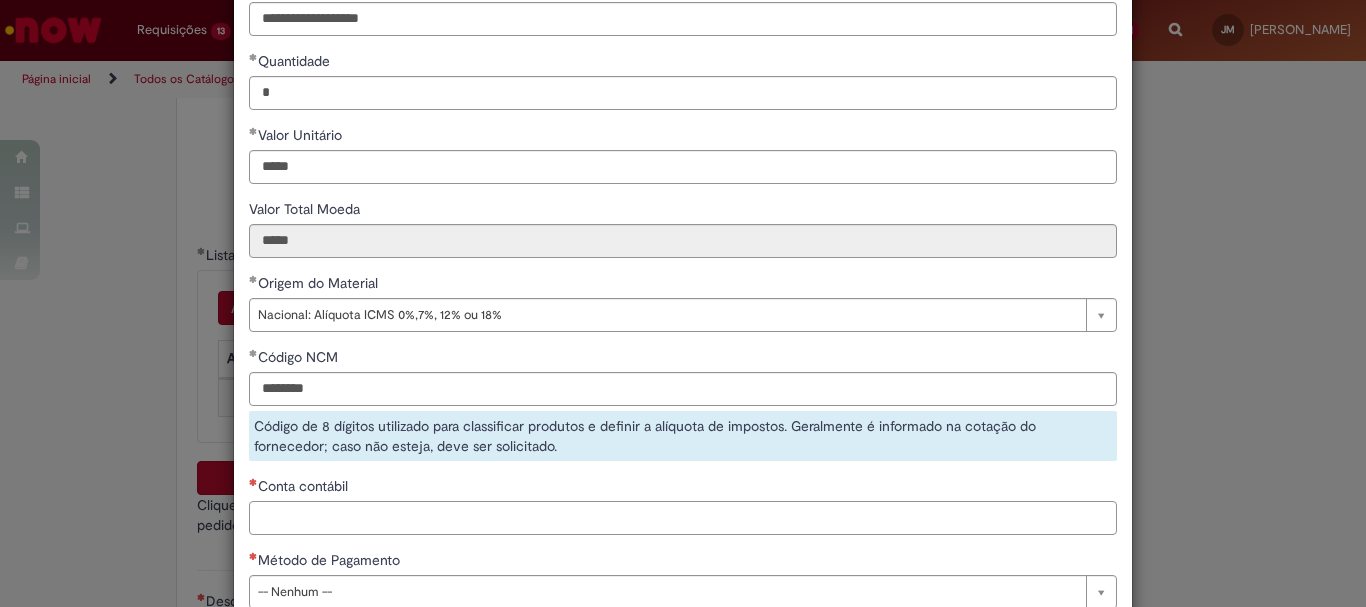 click on "**********" at bounding box center (683, 263) 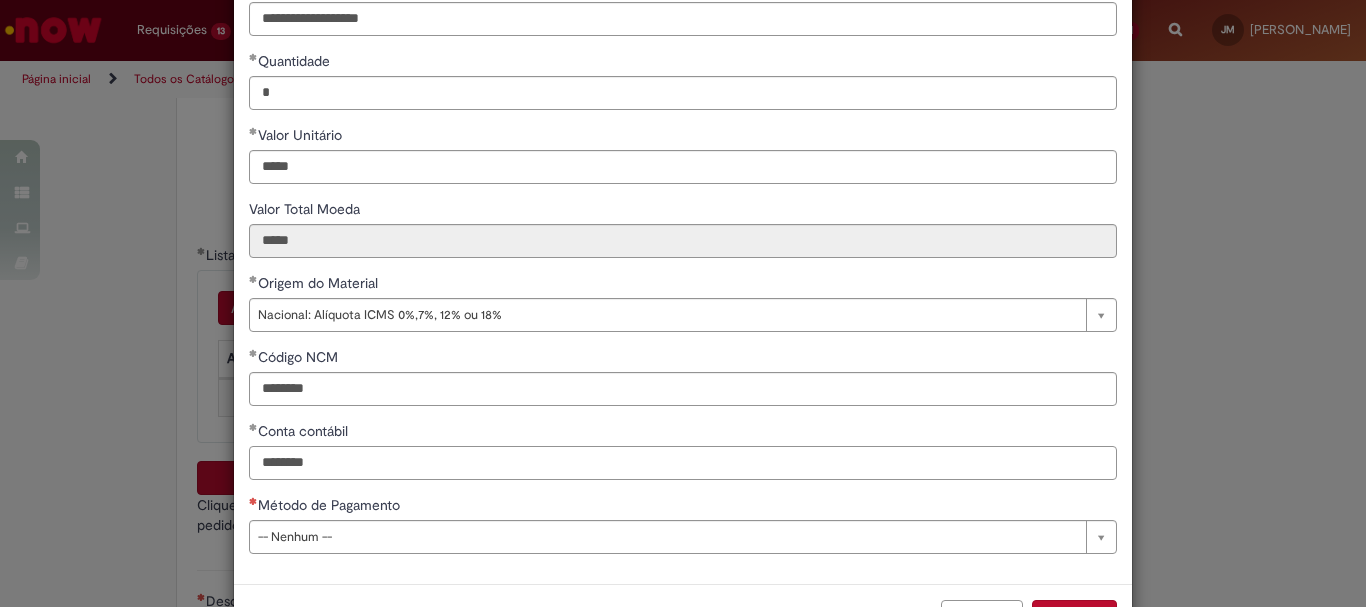 type on "********" 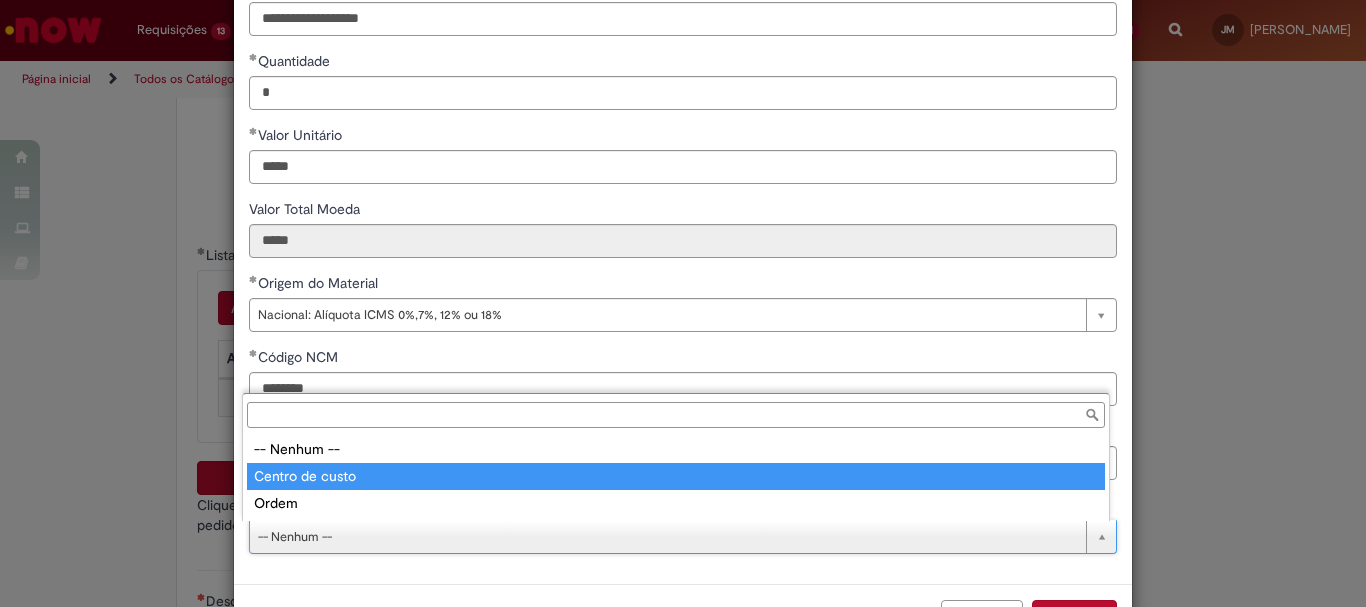 type on "**********" 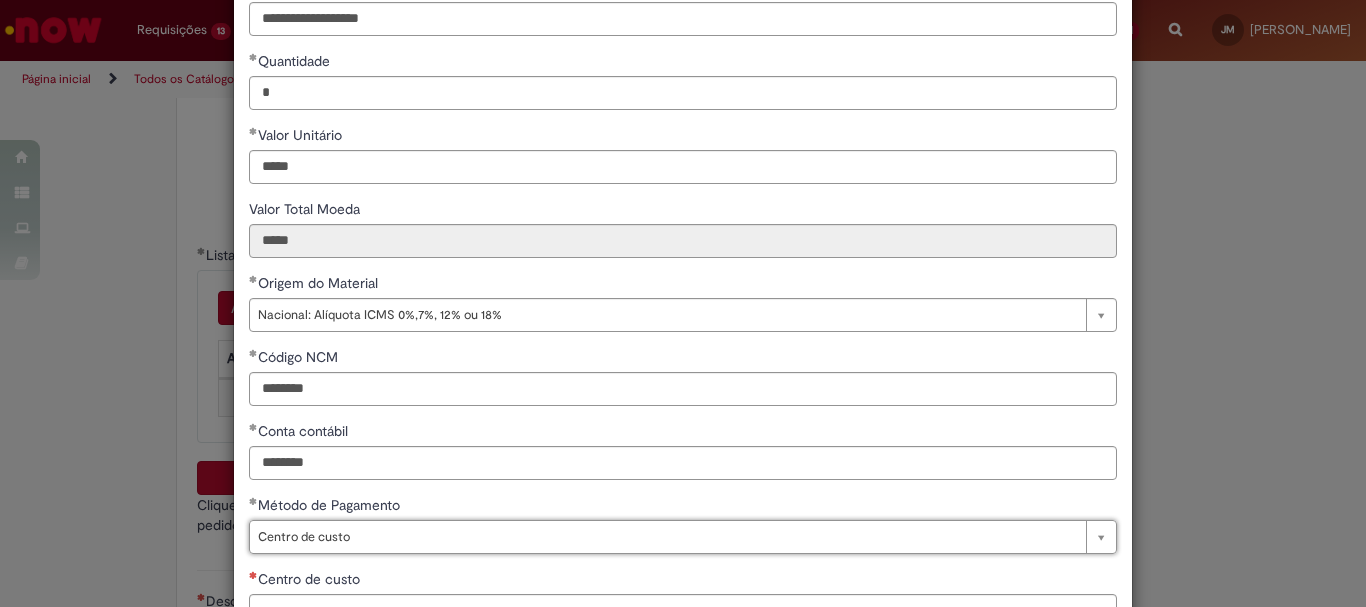 scroll, scrollTop: 347, scrollLeft: 0, axis: vertical 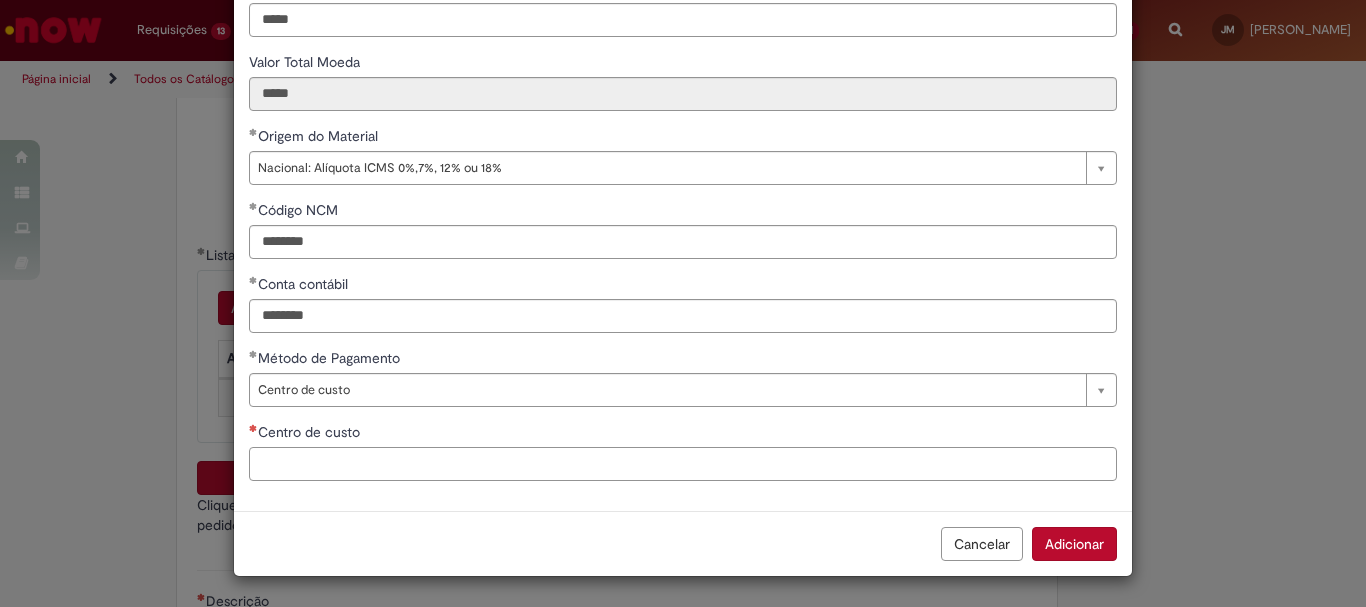 click on "Centro de custo" at bounding box center [683, 464] 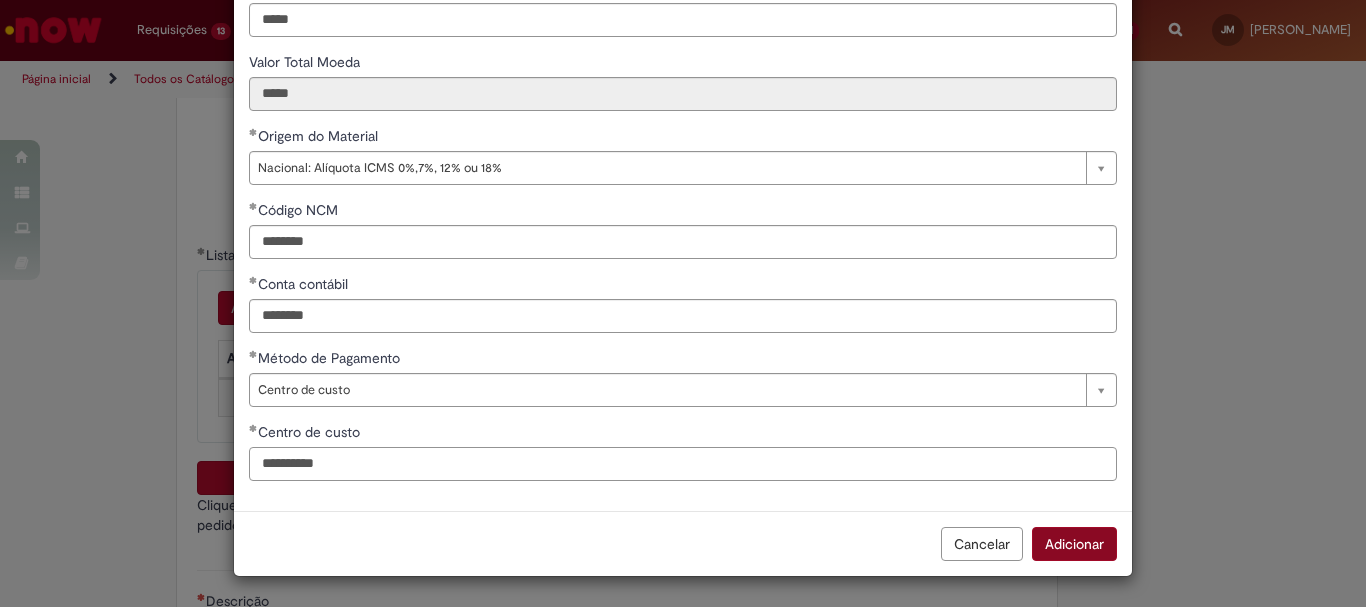 type on "**********" 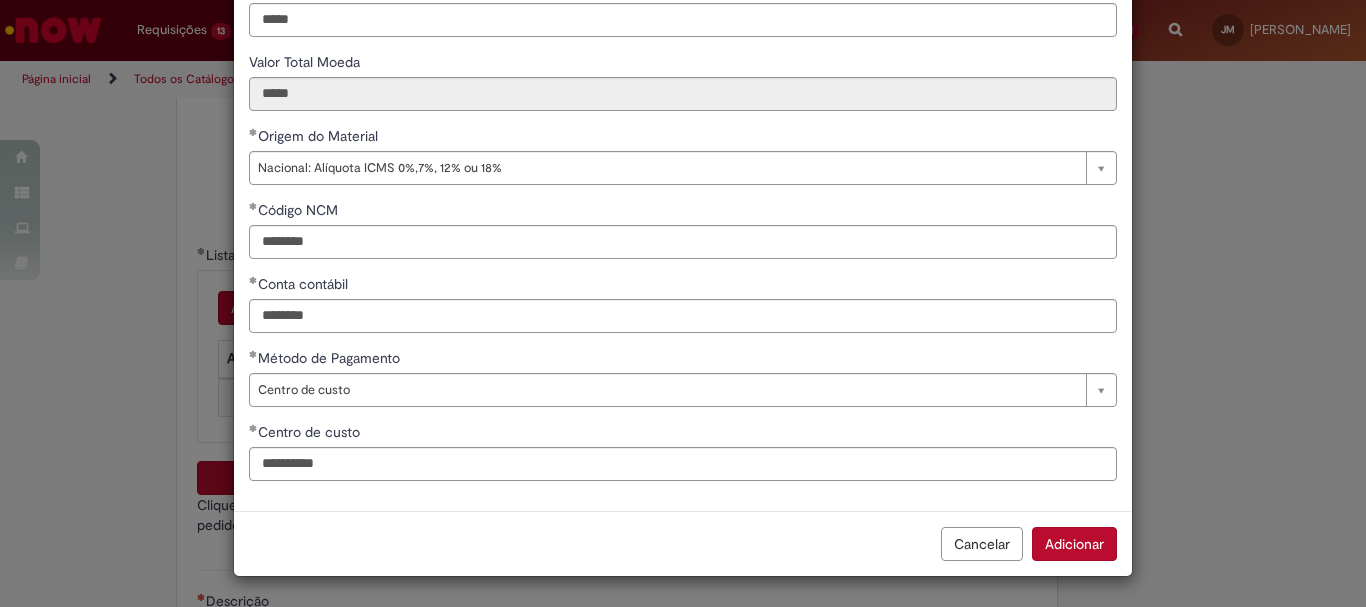 click on "Adicionar" at bounding box center [1074, 544] 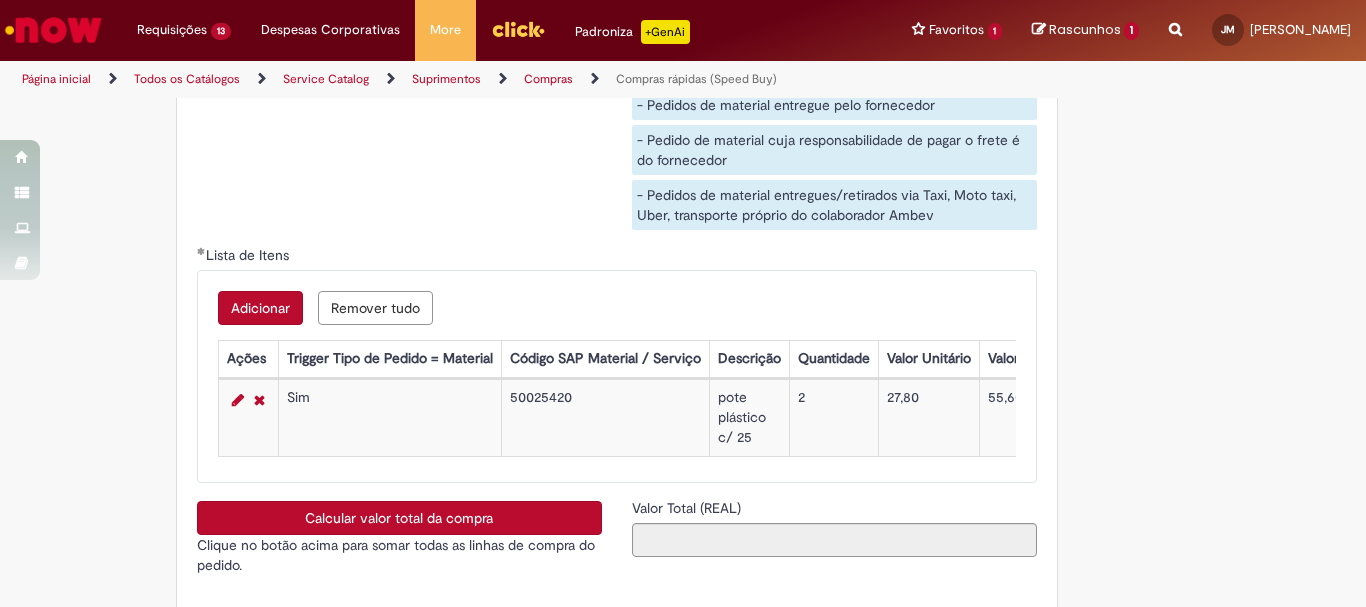 click on "Adicionar" at bounding box center [260, 308] 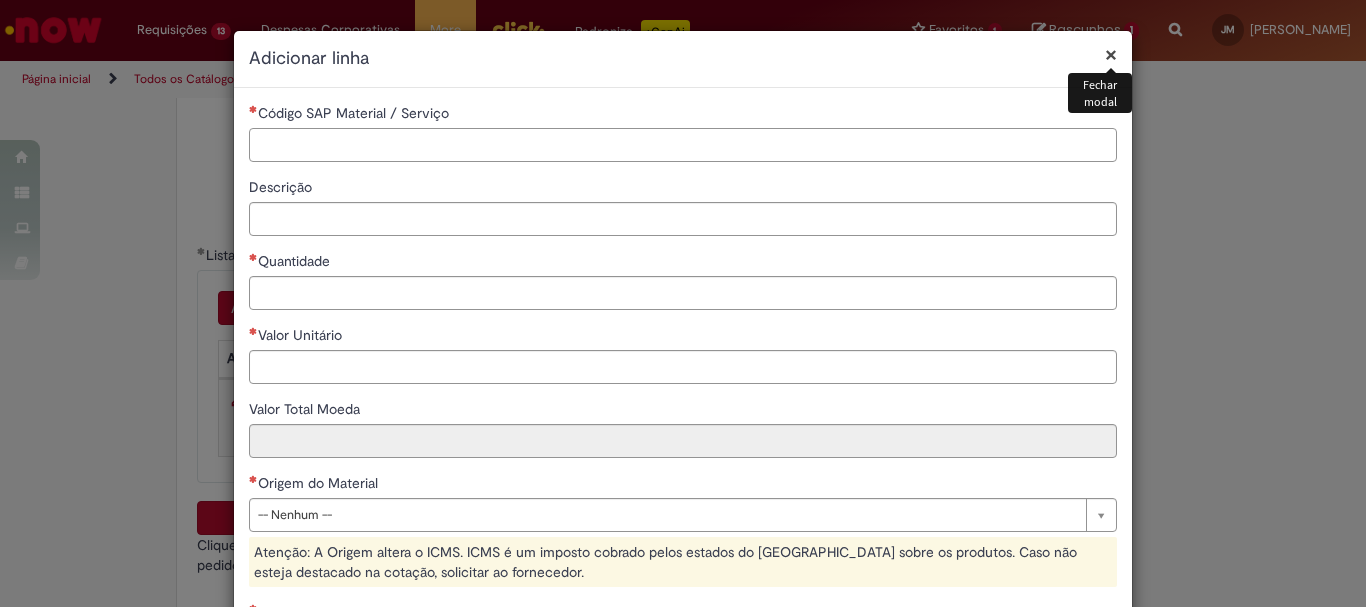 click on "Código SAP Material / Serviço" at bounding box center (683, 145) 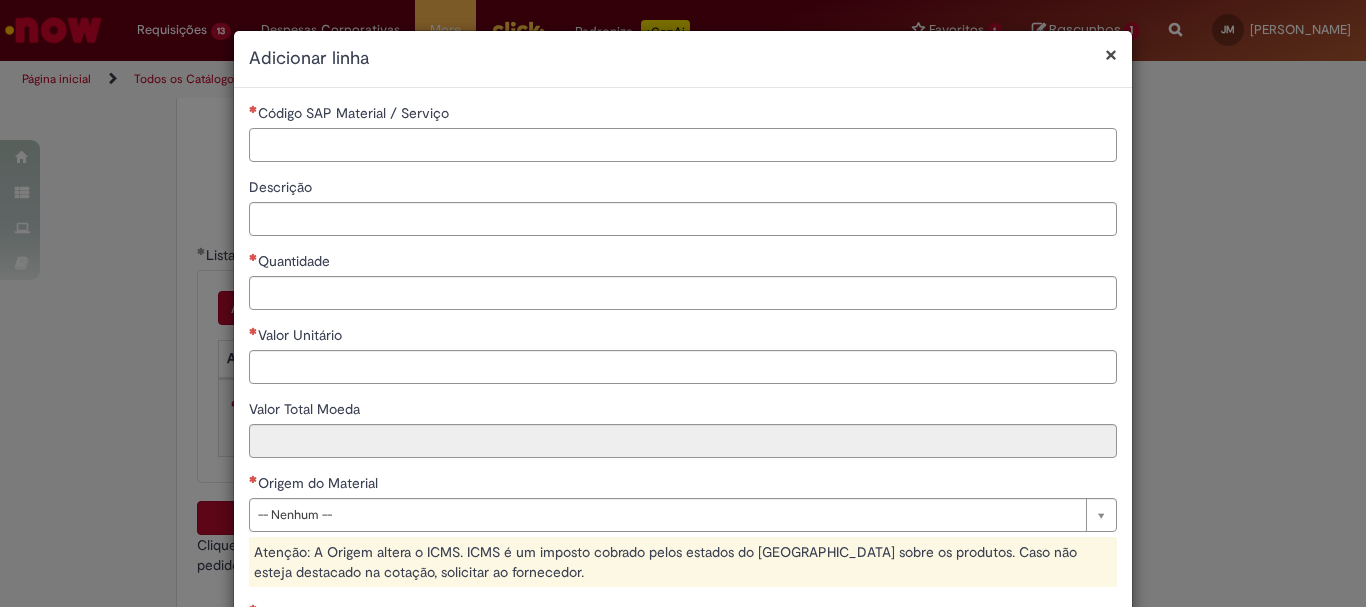 paste on "********" 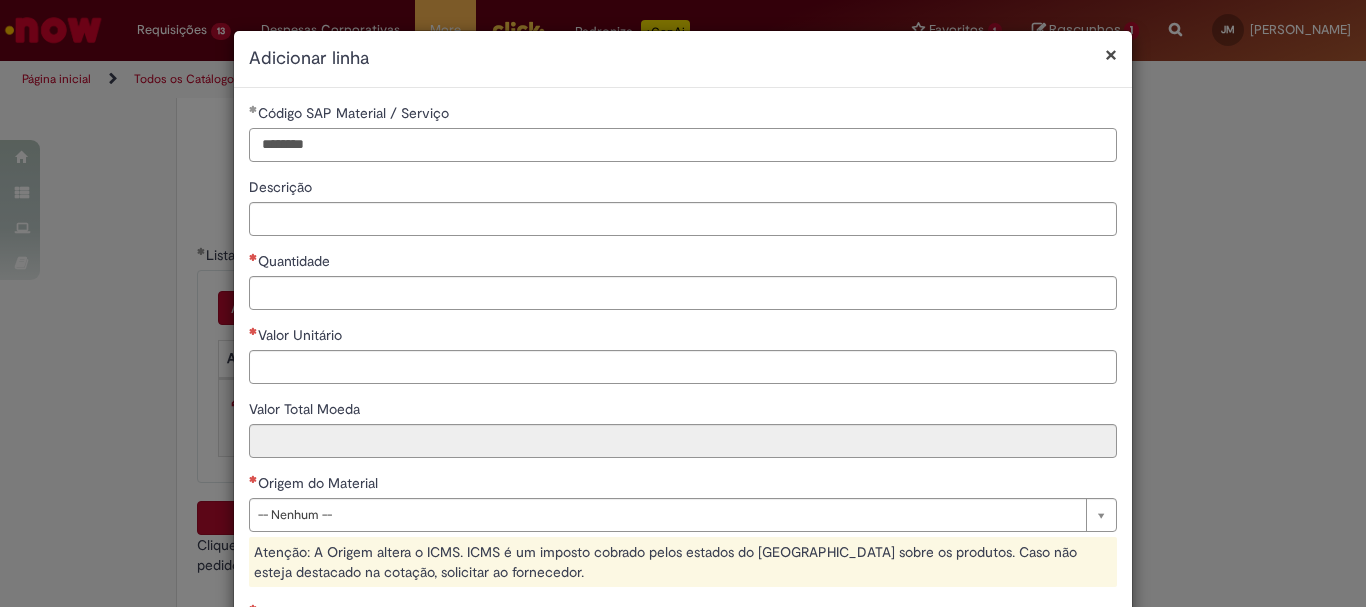 type on "********" 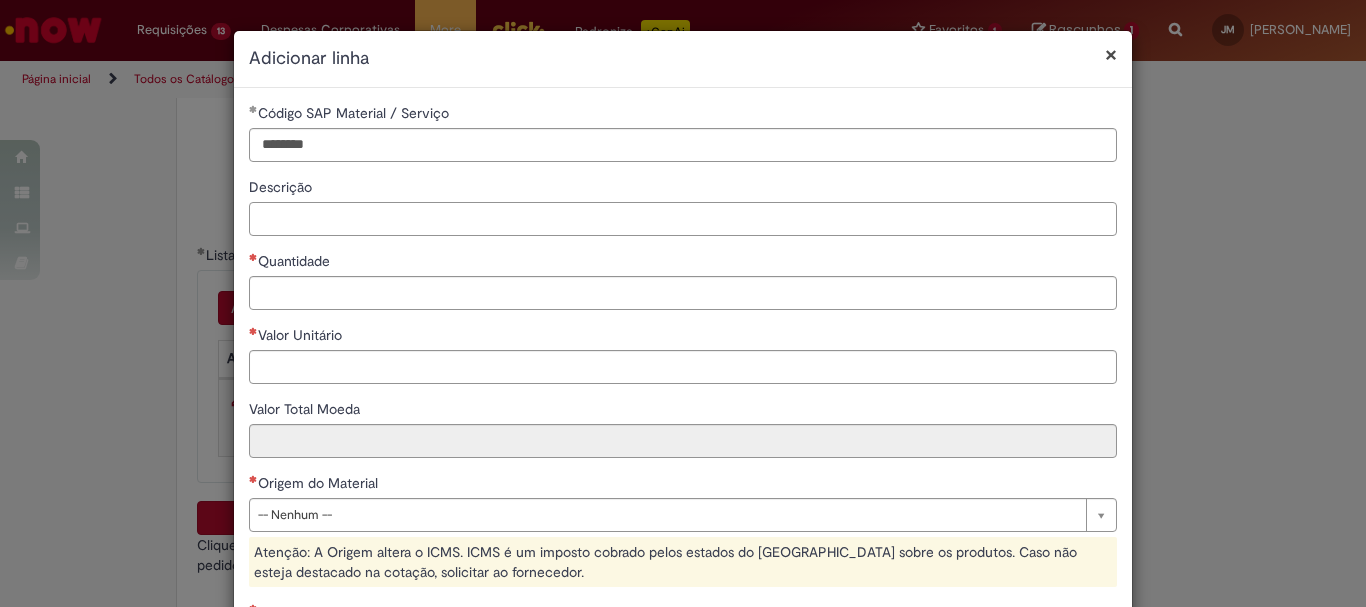 click on "Descrição" at bounding box center (683, 219) 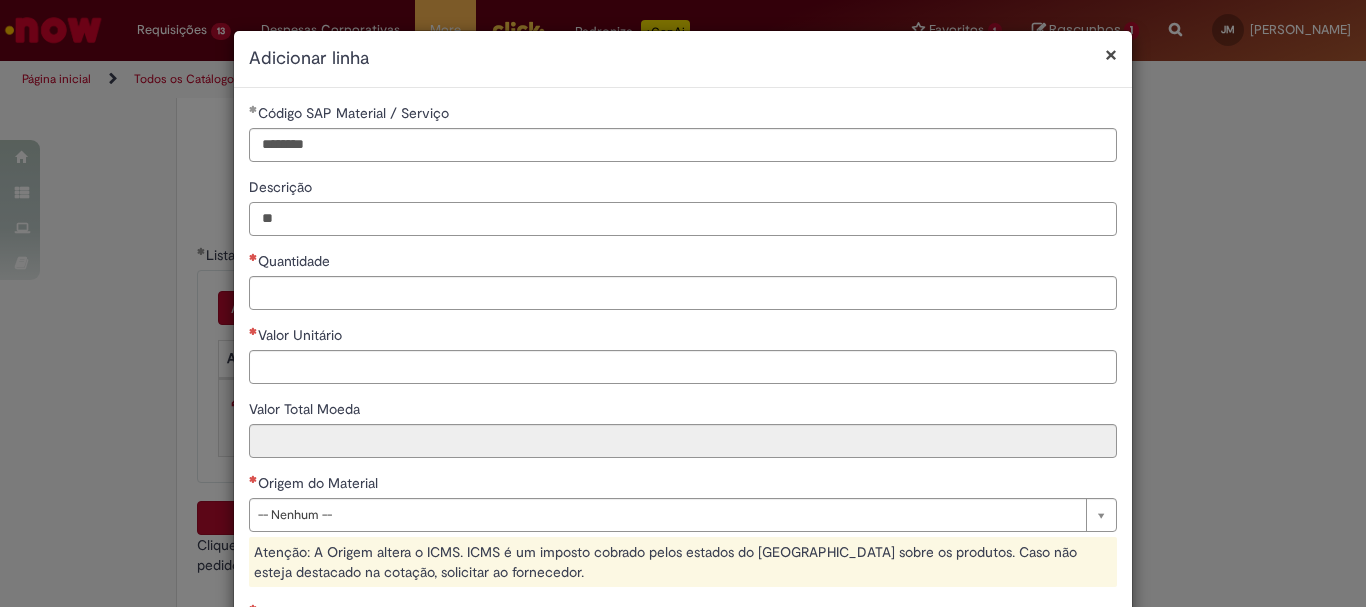 type on "*" 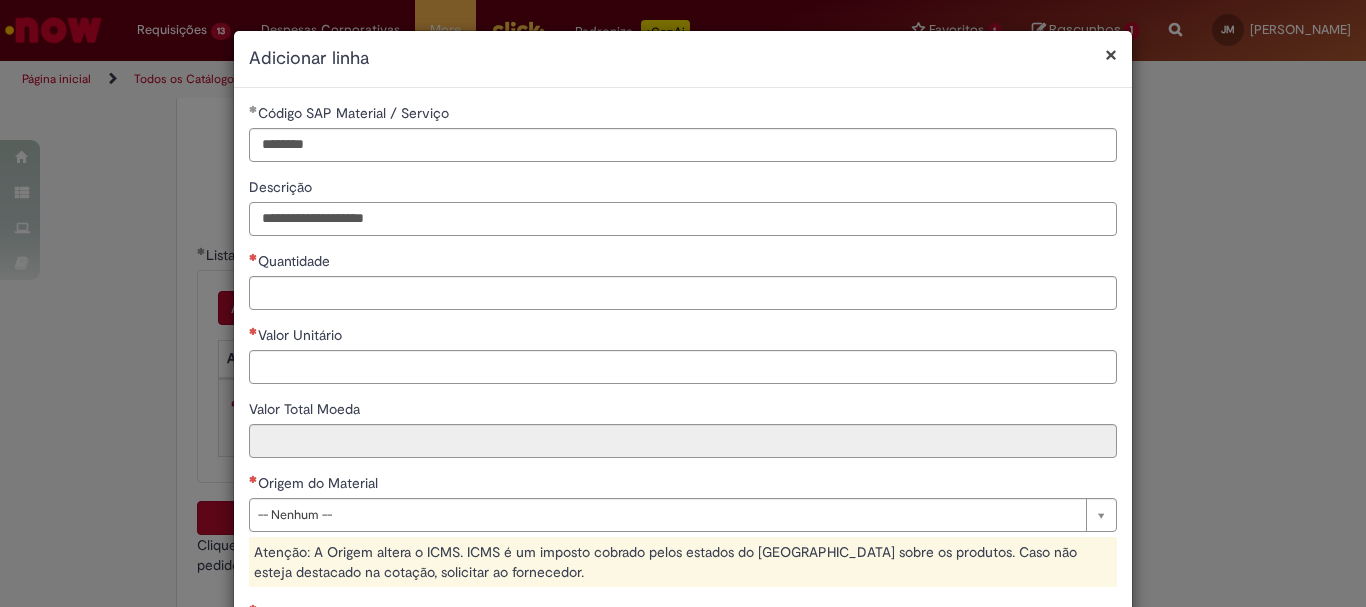 type on "**********" 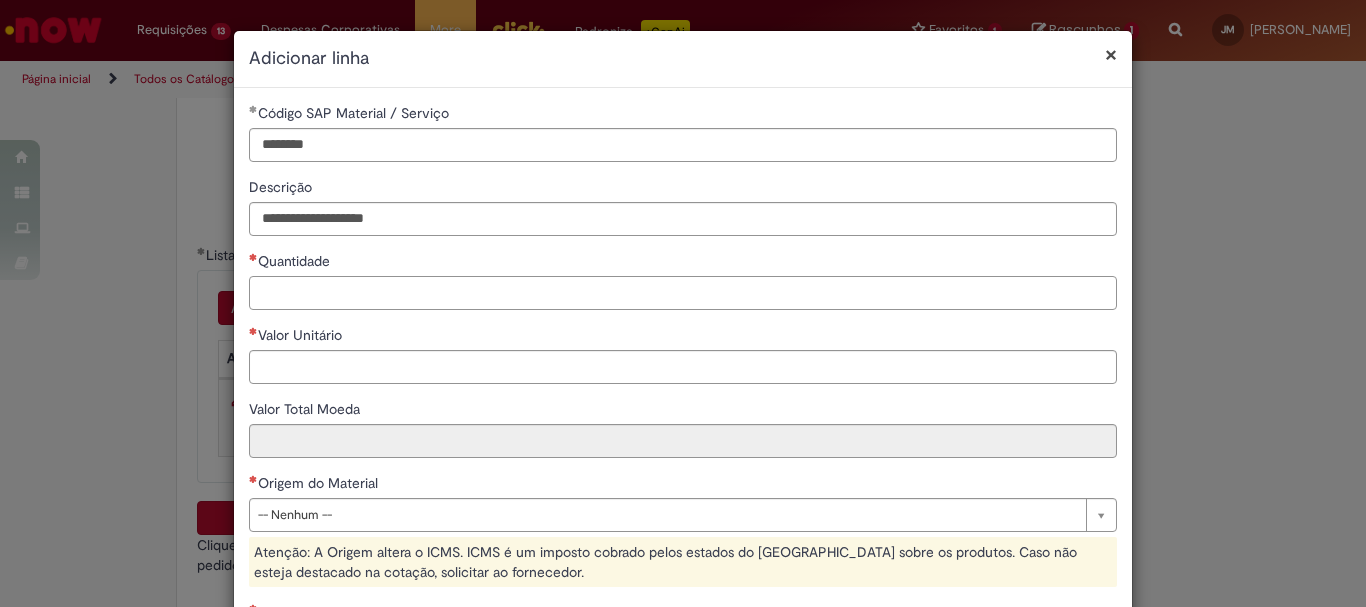click on "Quantidade" at bounding box center (683, 293) 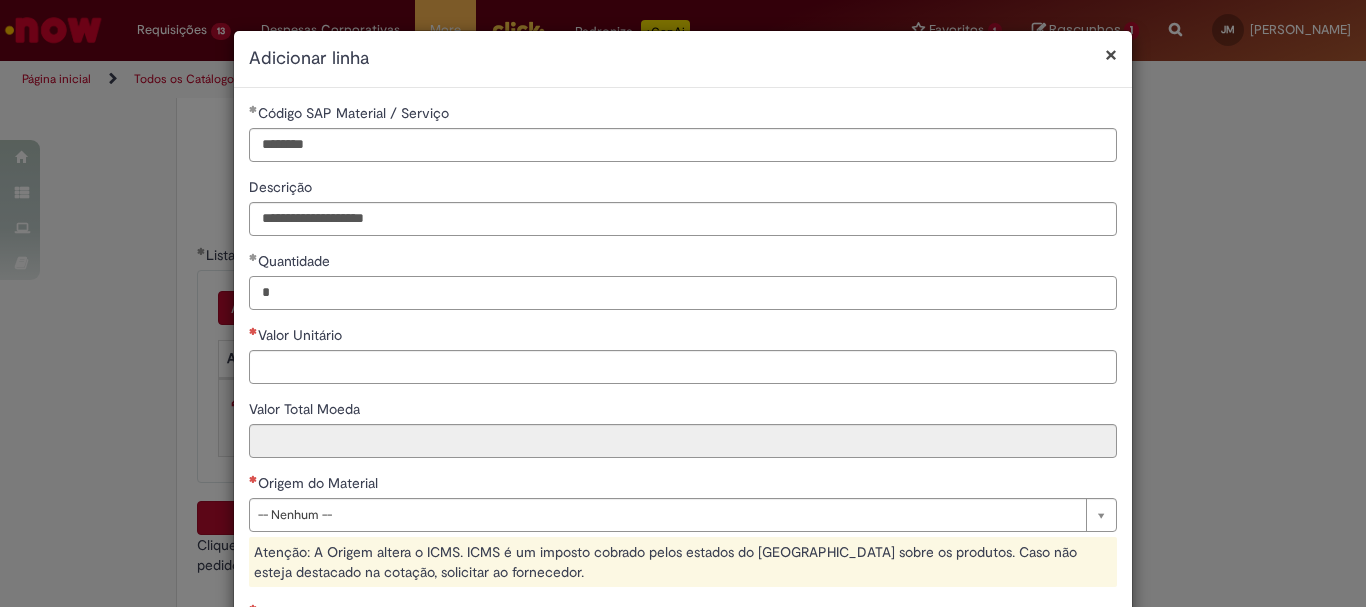 type on "*" 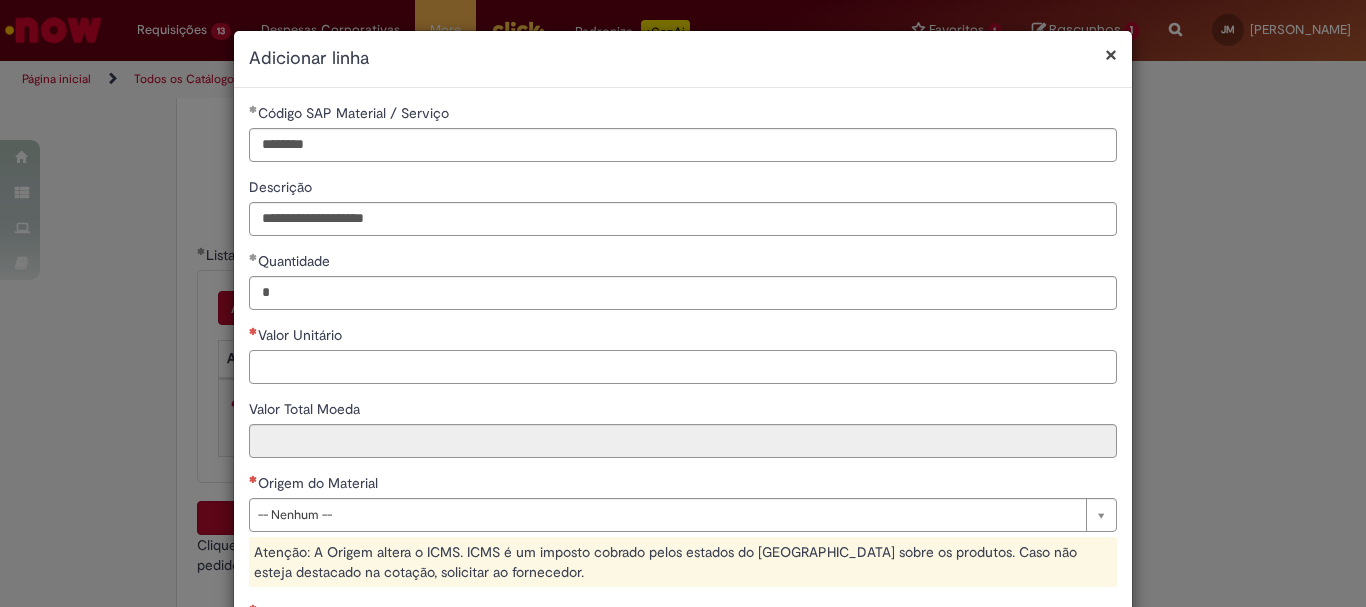 click on "Valor Unitário" at bounding box center [683, 367] 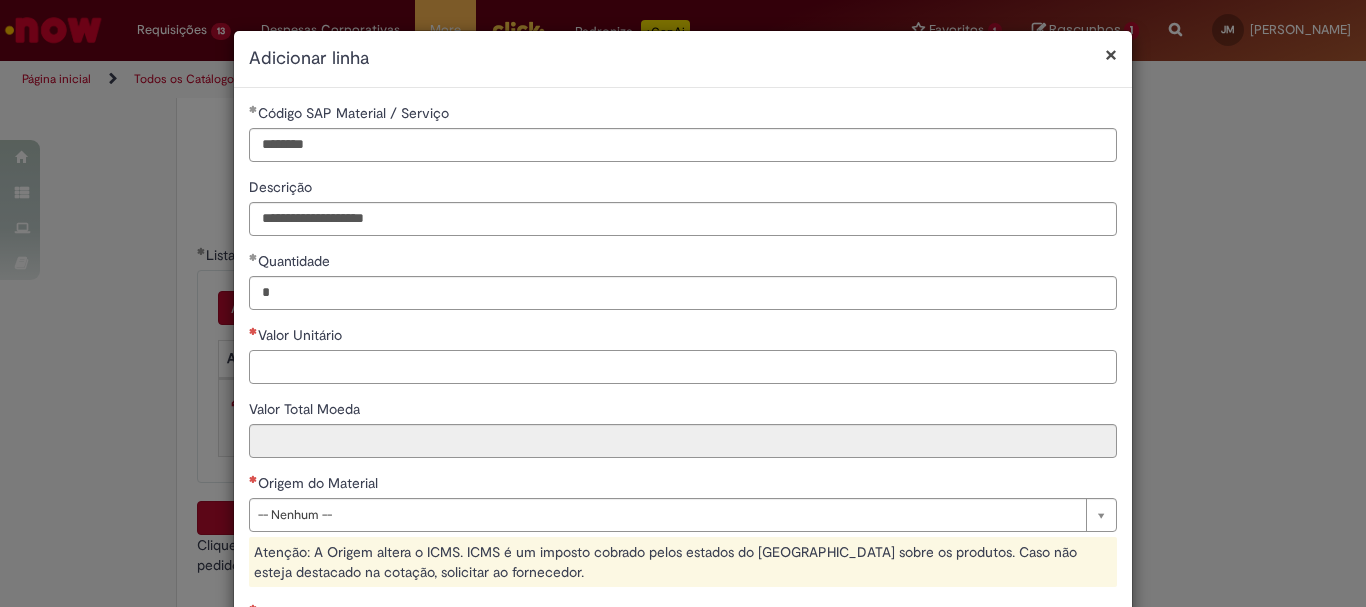 type on "*" 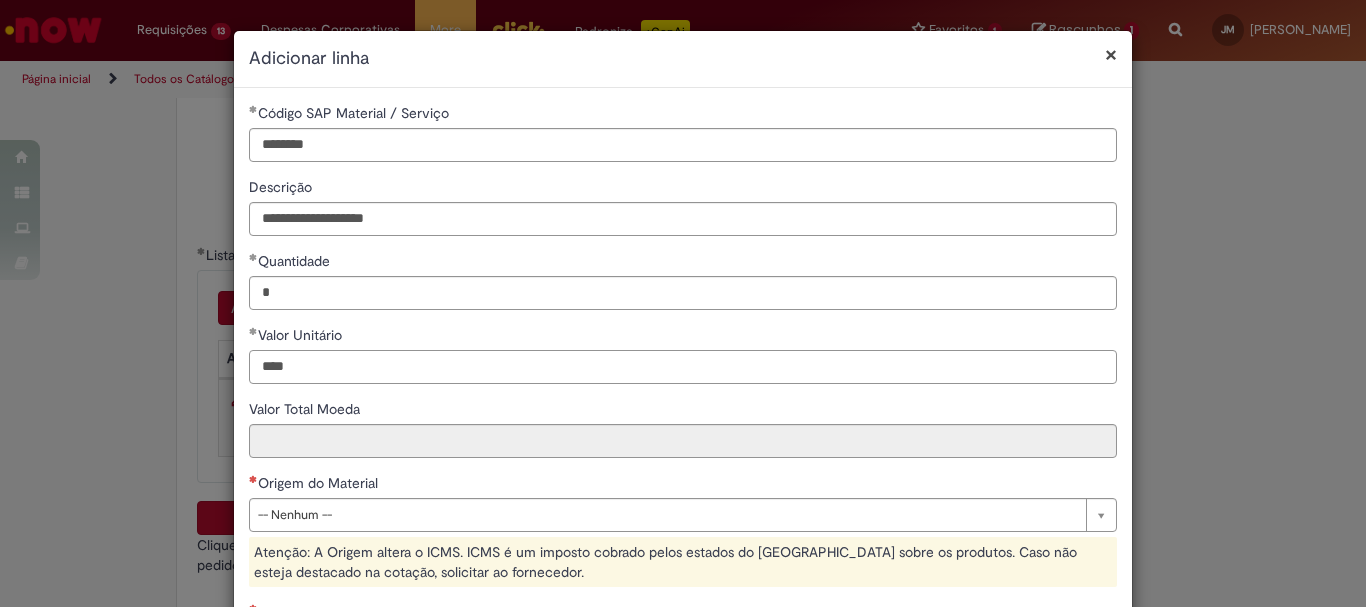 type on "****" 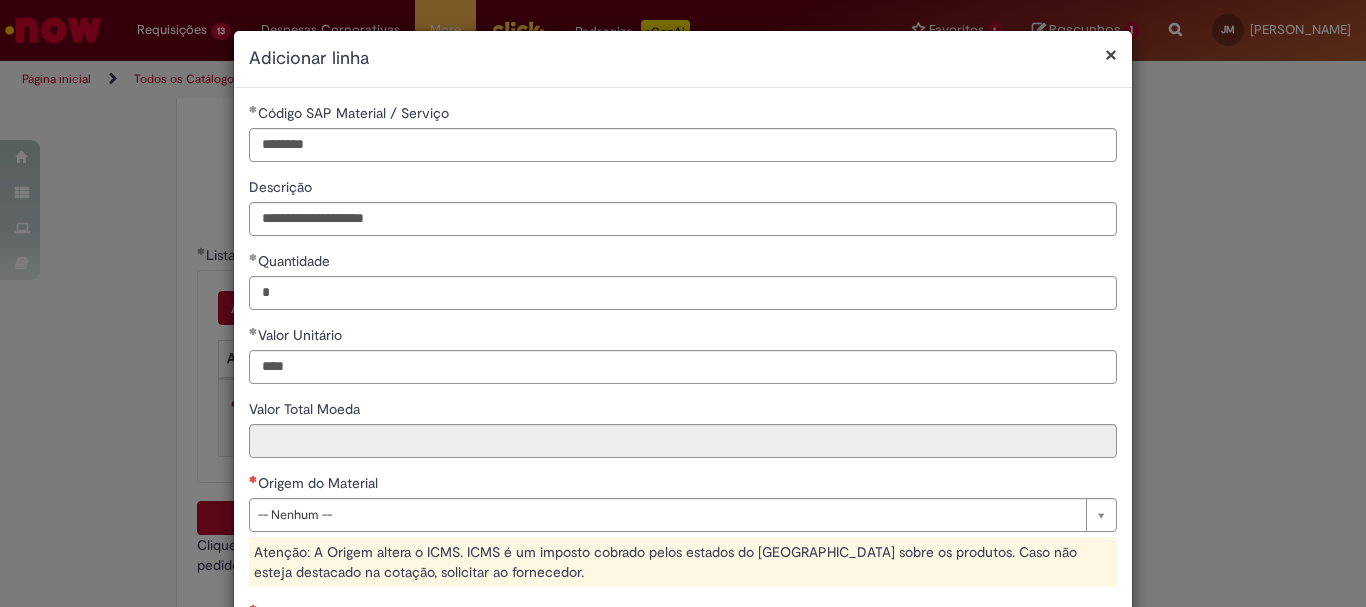 type on "*****" 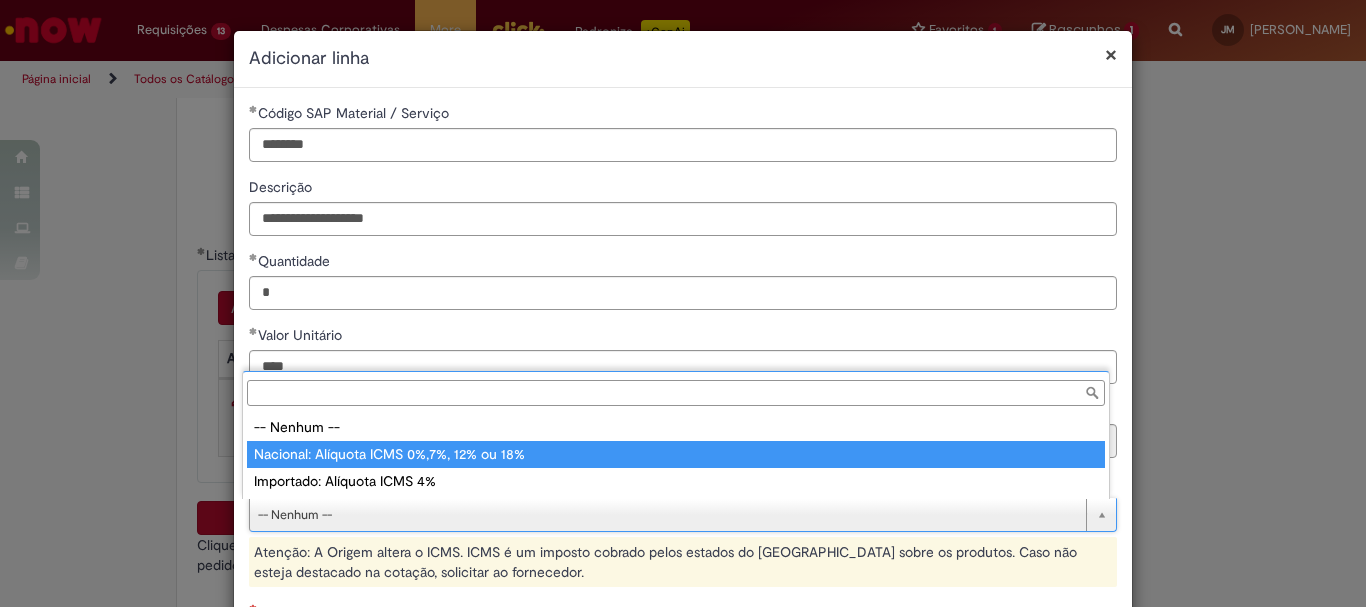 type on "**********" 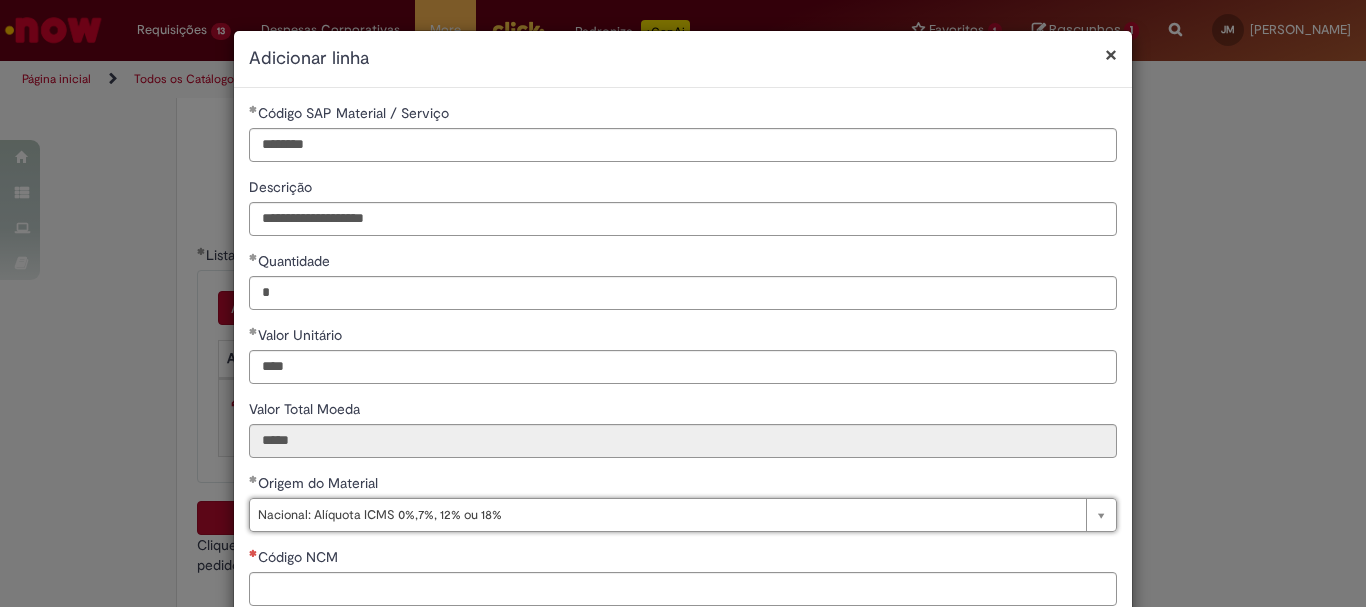 scroll, scrollTop: 200, scrollLeft: 0, axis: vertical 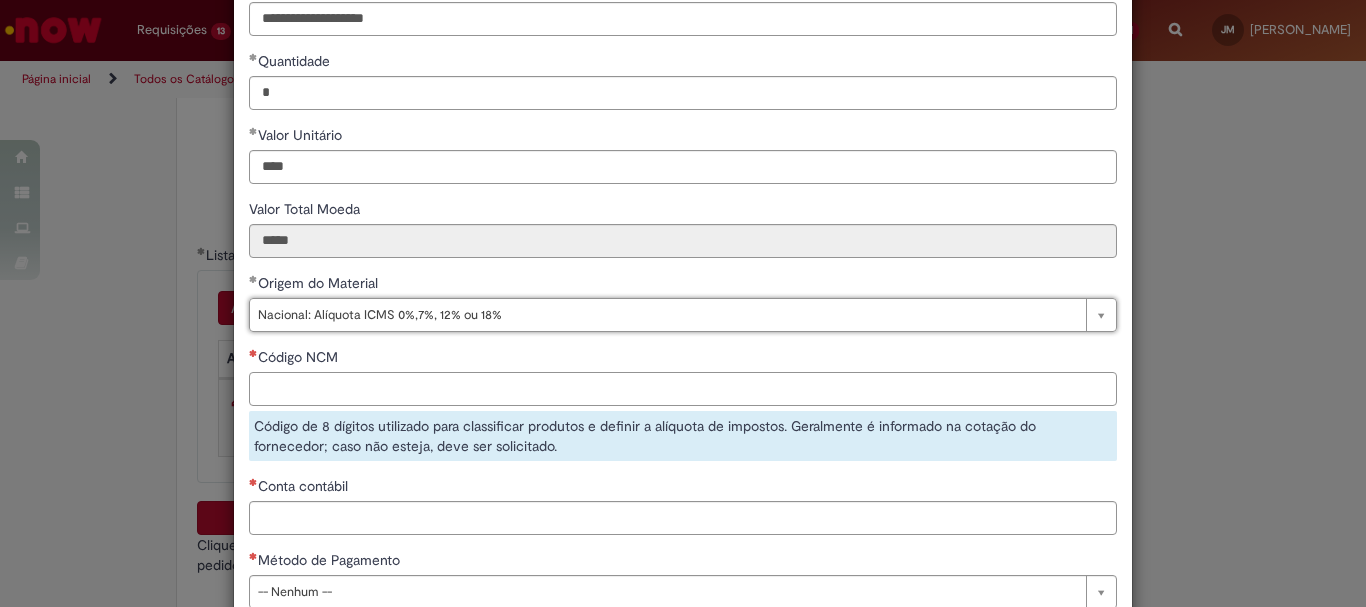 click on "Código NCM" at bounding box center (683, 389) 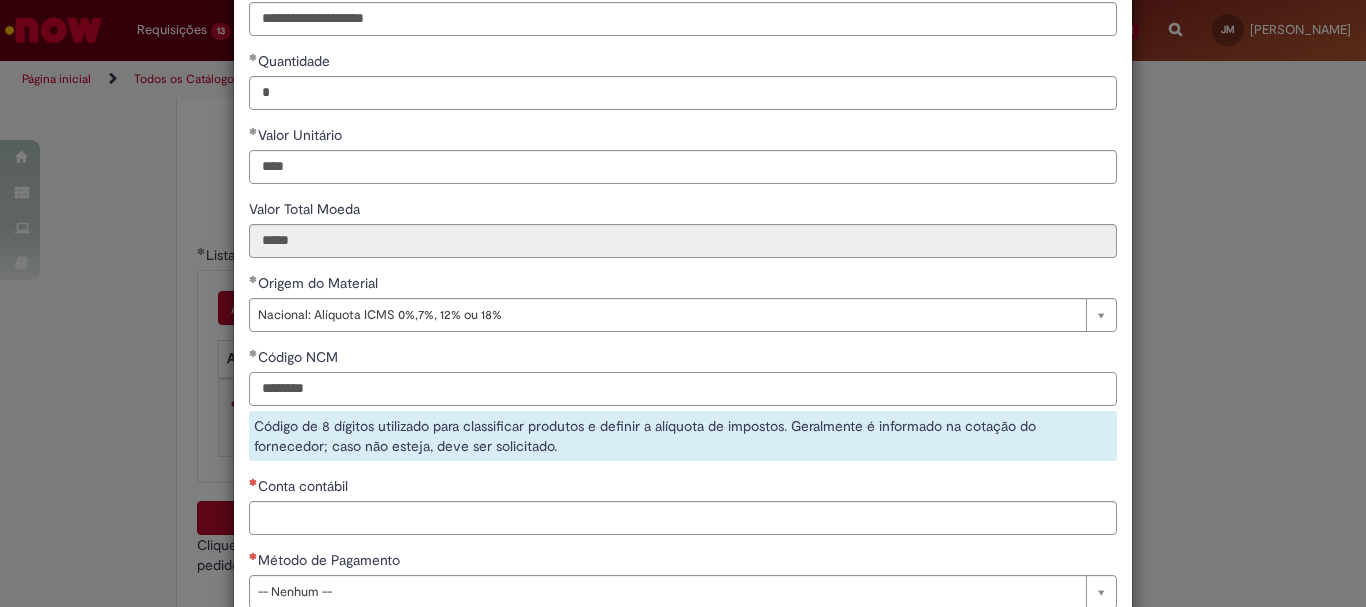 type on "********" 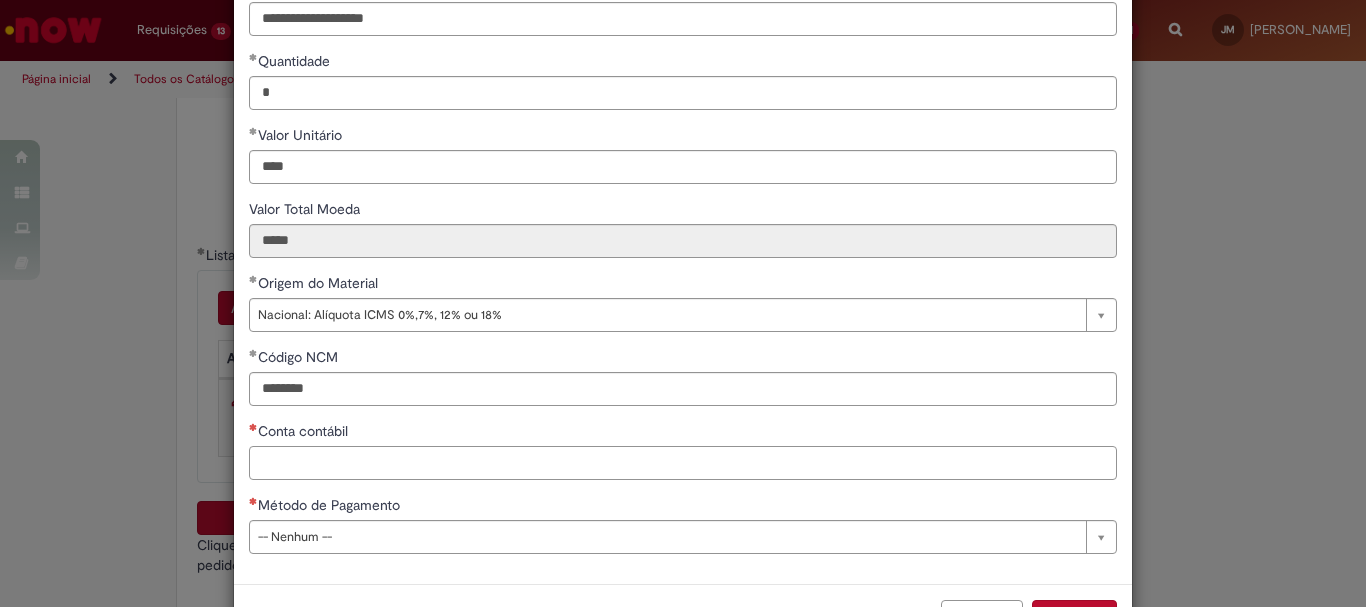 click on "**********" at bounding box center [683, 236] 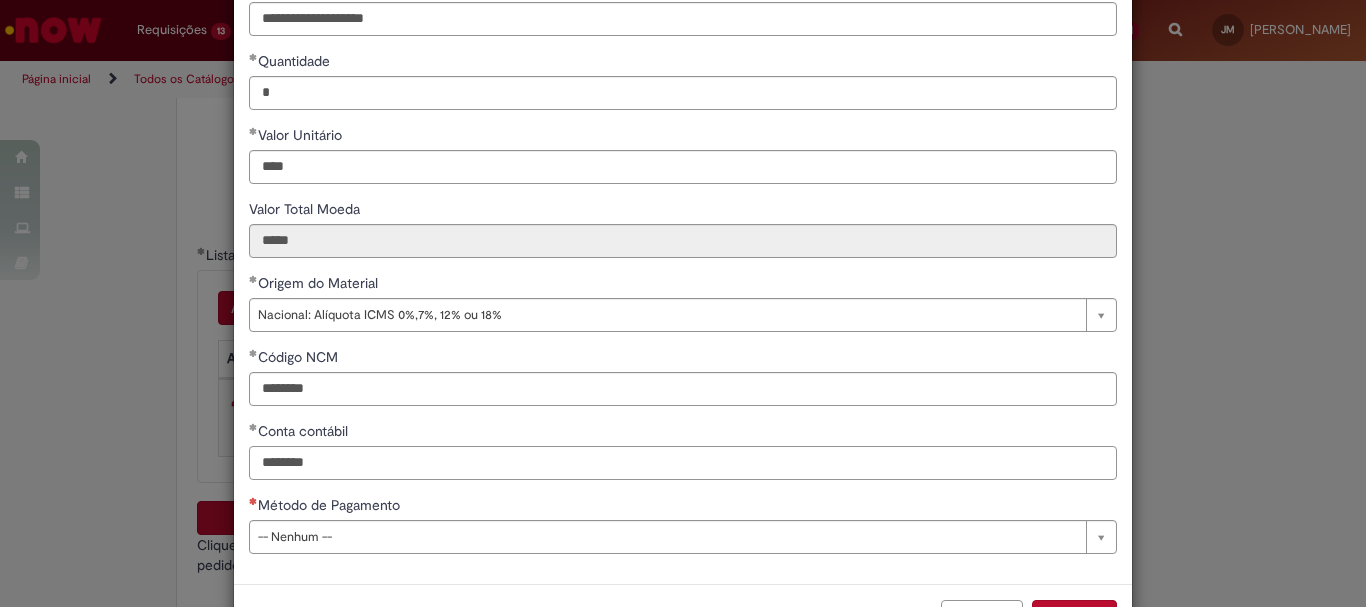 type on "********" 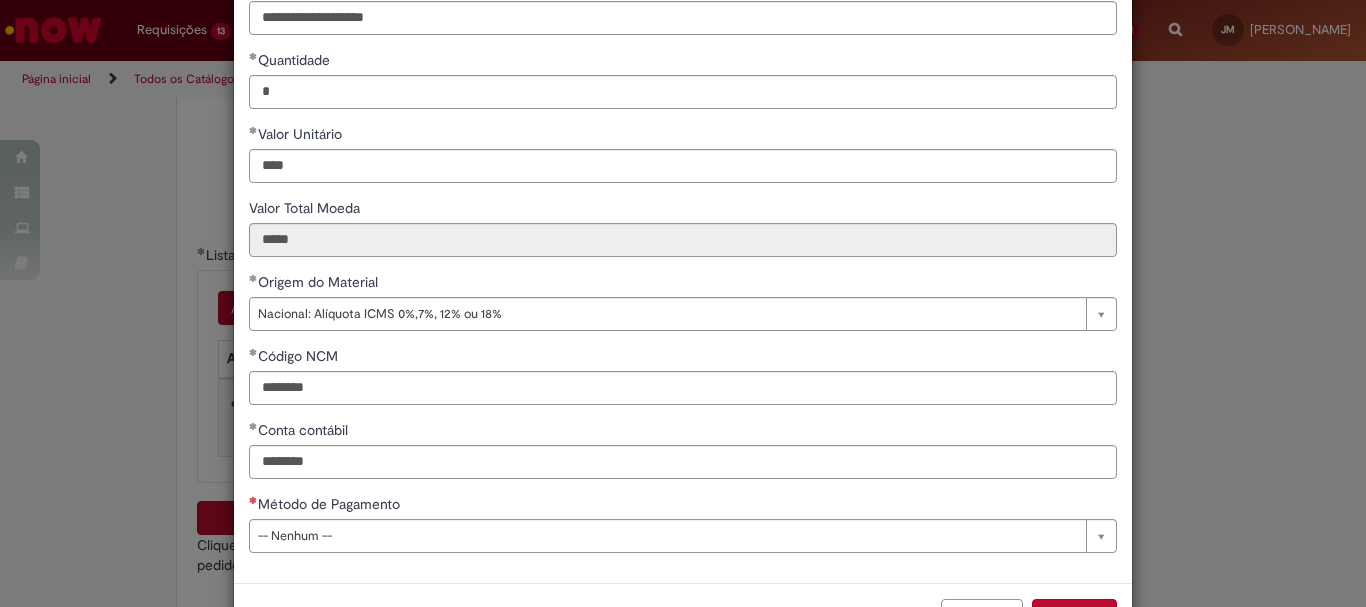 click on "Método de Pagamento" at bounding box center [683, 506] 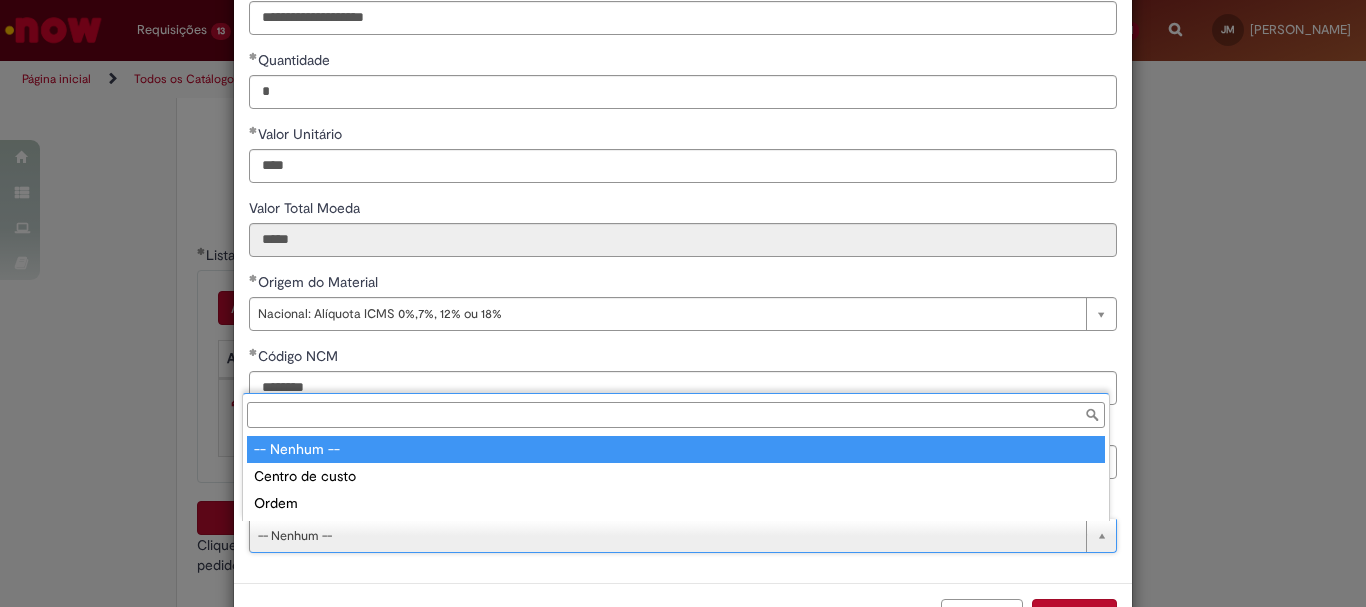 scroll, scrollTop: 200, scrollLeft: 0, axis: vertical 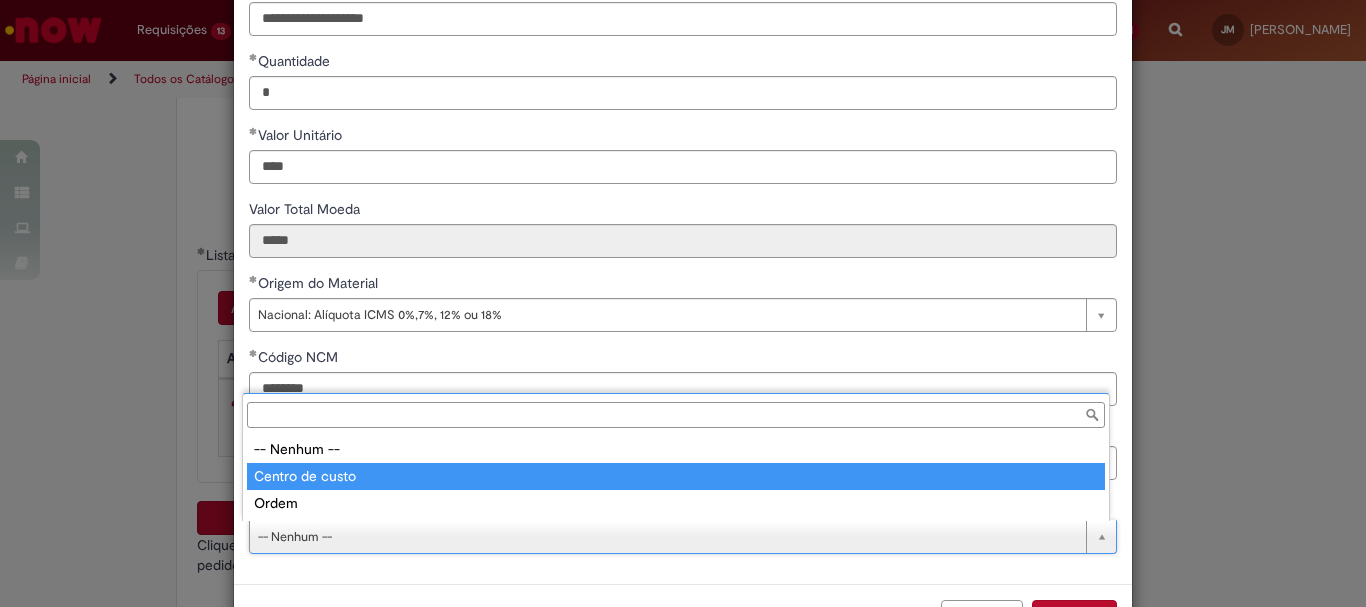 type on "**********" 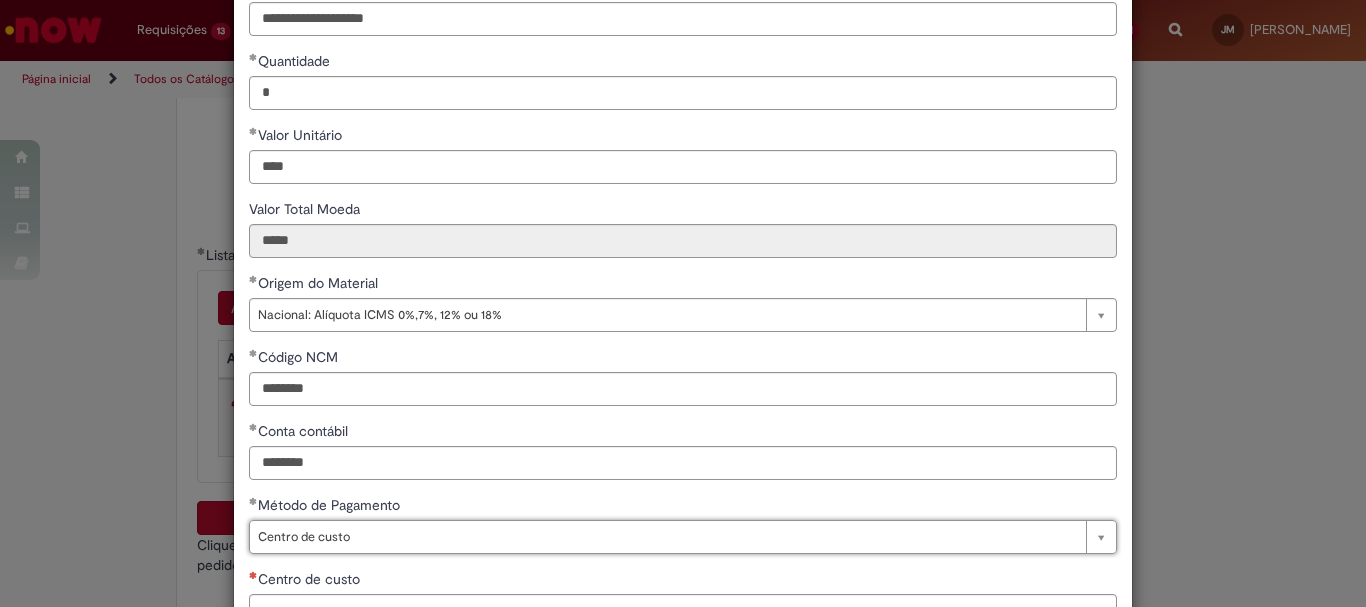 scroll, scrollTop: 347, scrollLeft: 0, axis: vertical 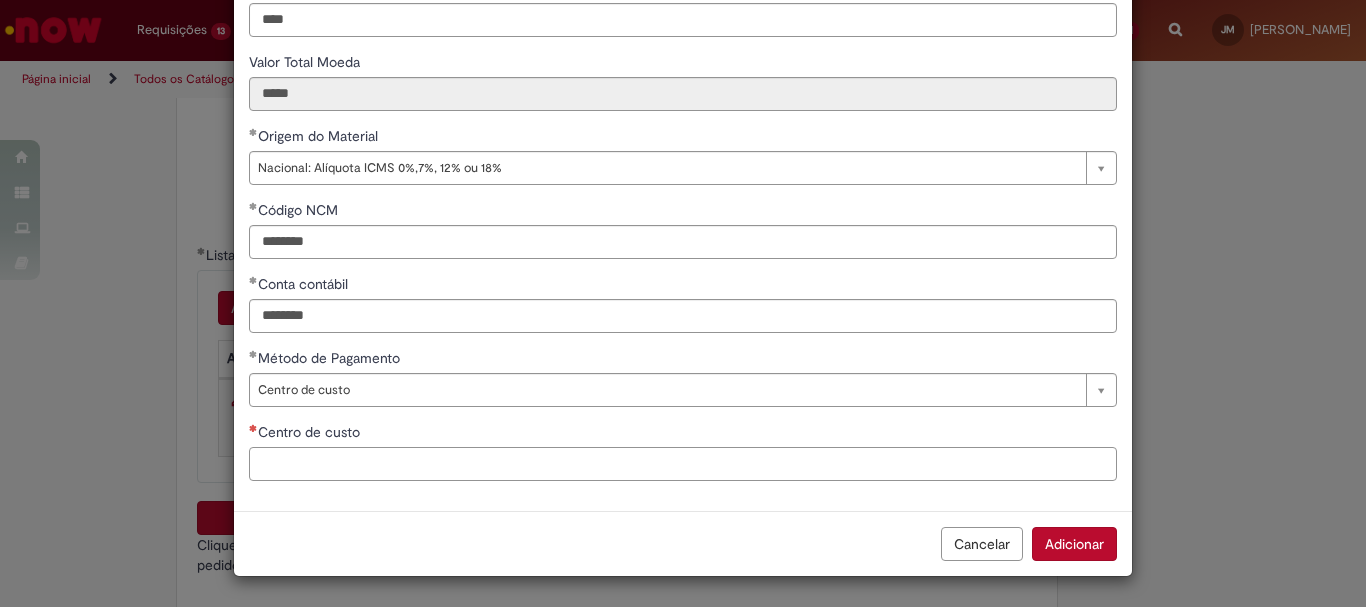 click on "Centro de custo" at bounding box center (683, 464) 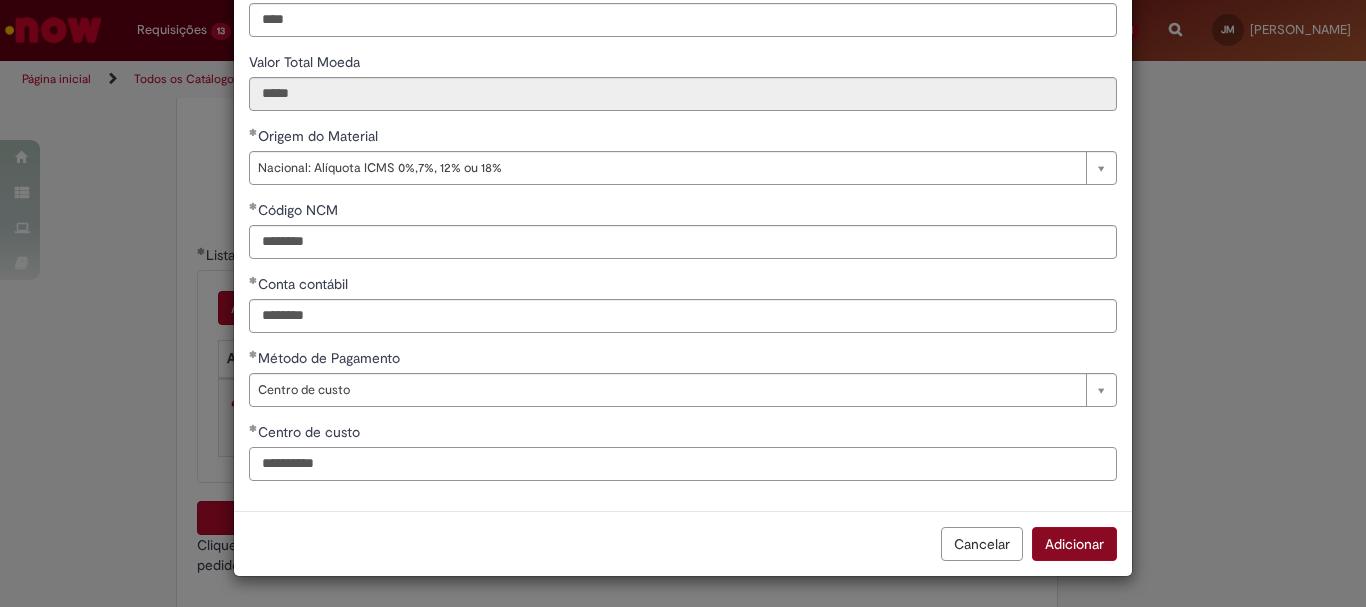 type on "**********" 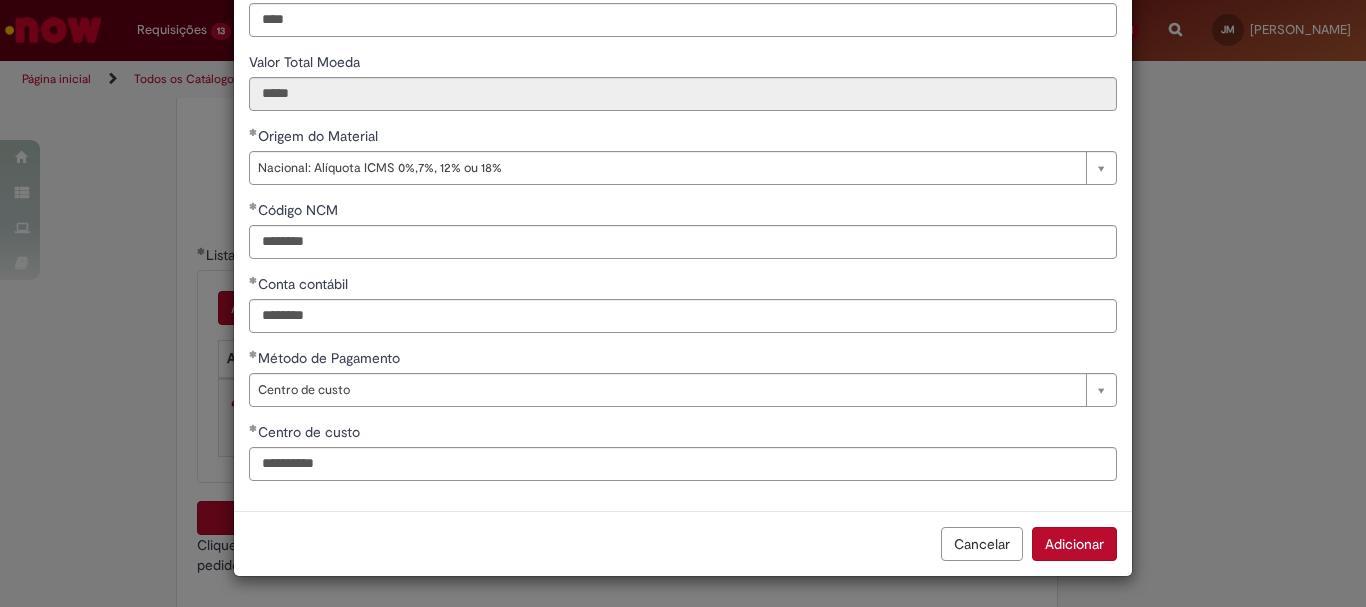 click on "Adicionar" at bounding box center [1074, 544] 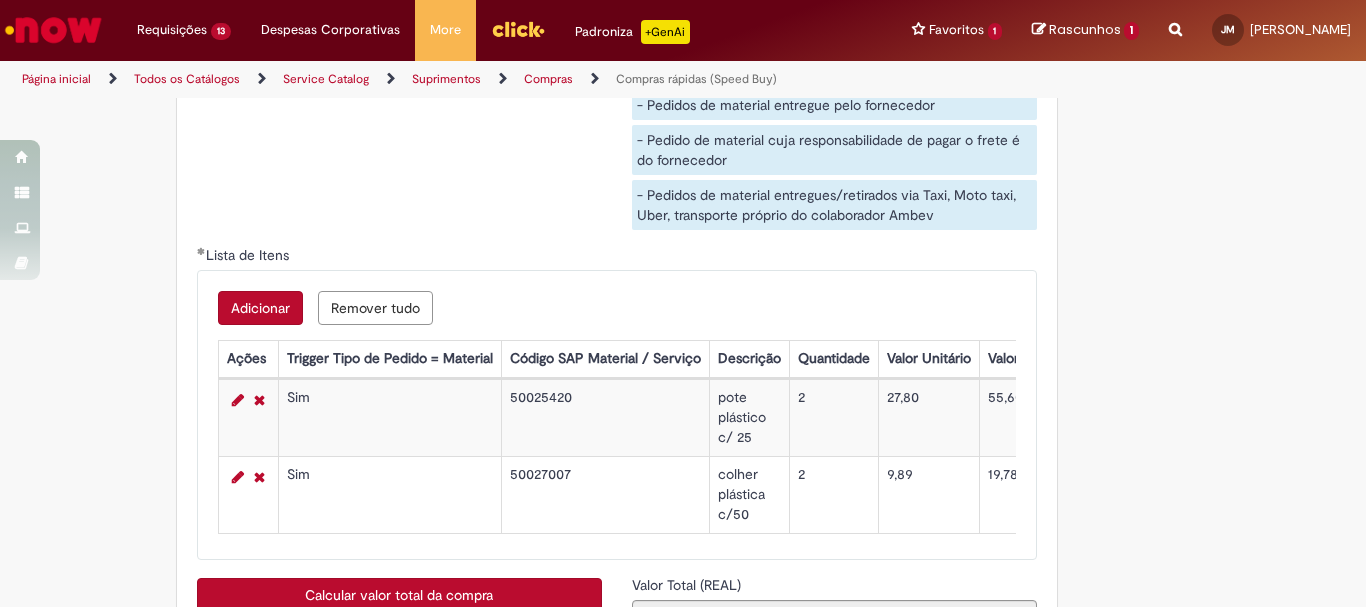 scroll, scrollTop: 3400, scrollLeft: 0, axis: vertical 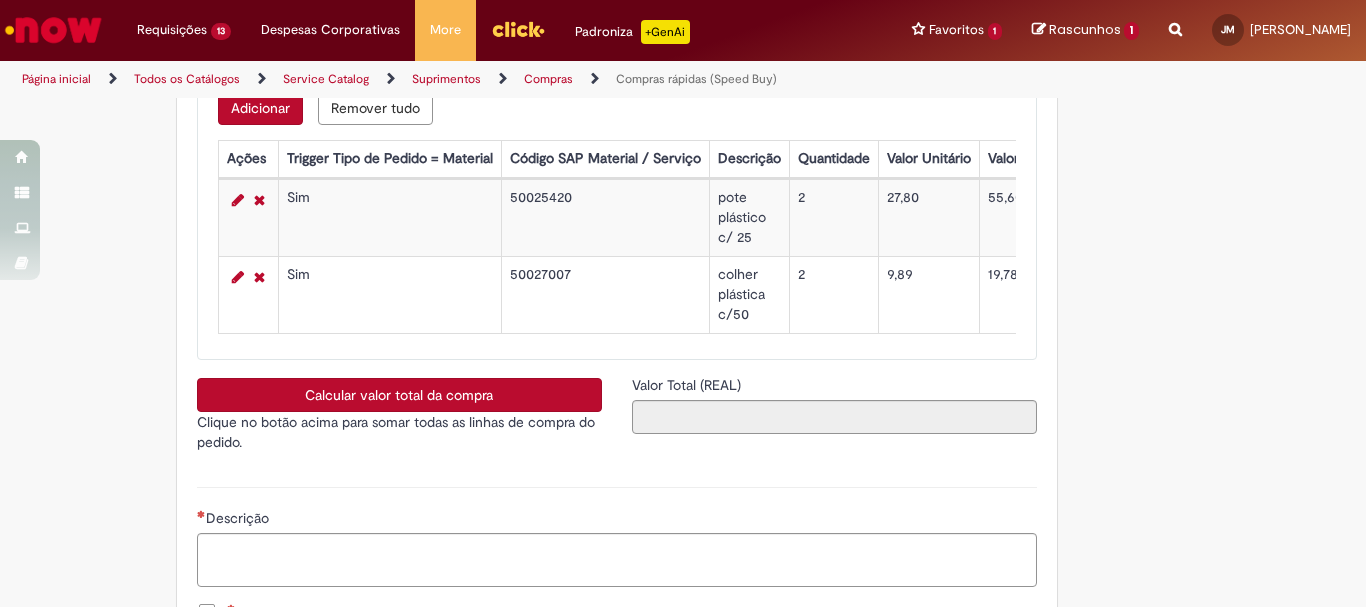 click on "Calcular valor total da compra" at bounding box center [399, 395] 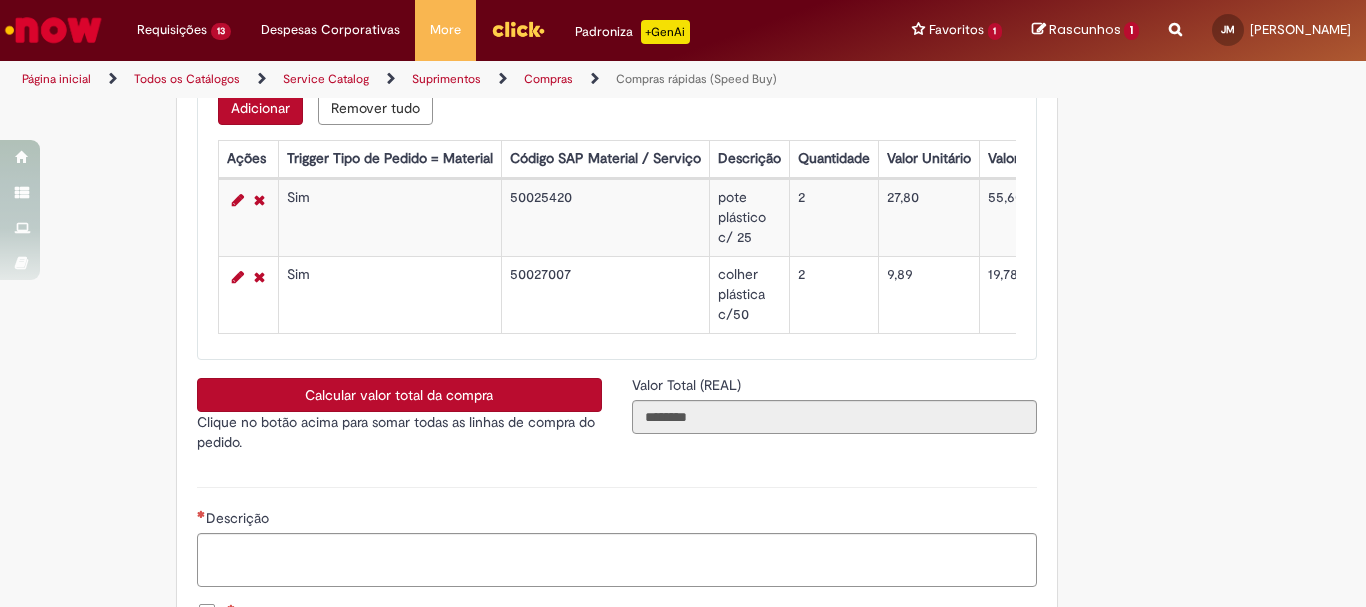 scroll, scrollTop: 3600, scrollLeft: 0, axis: vertical 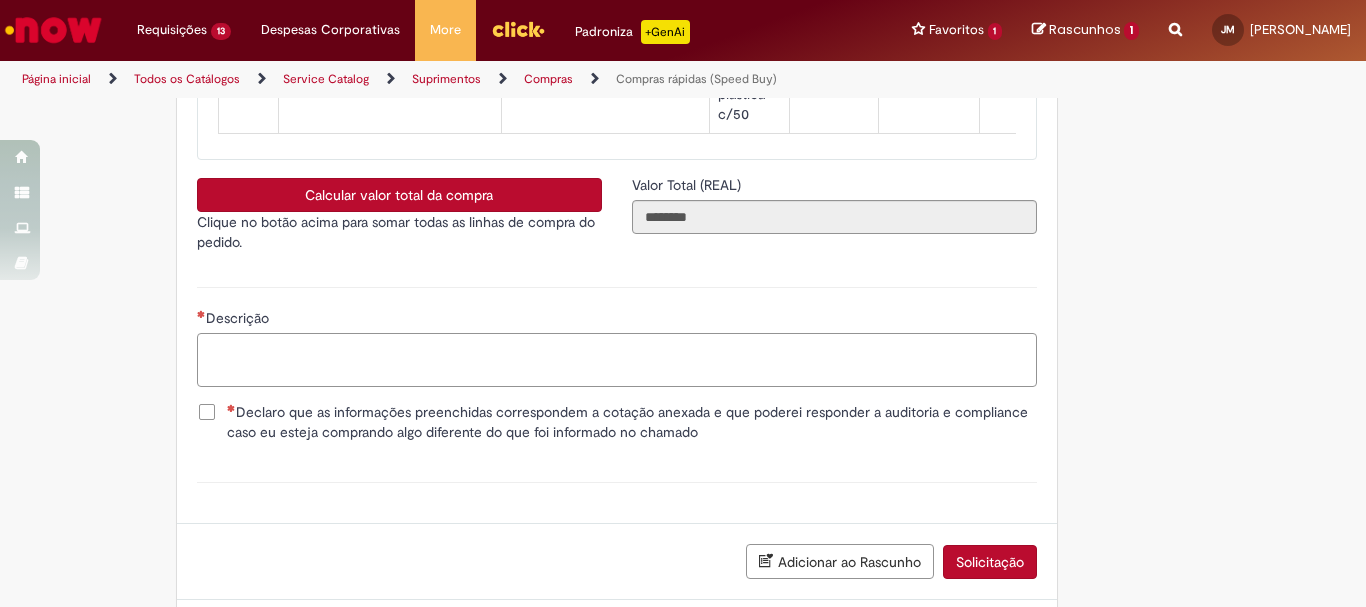 click on "Descrição" at bounding box center [617, 360] 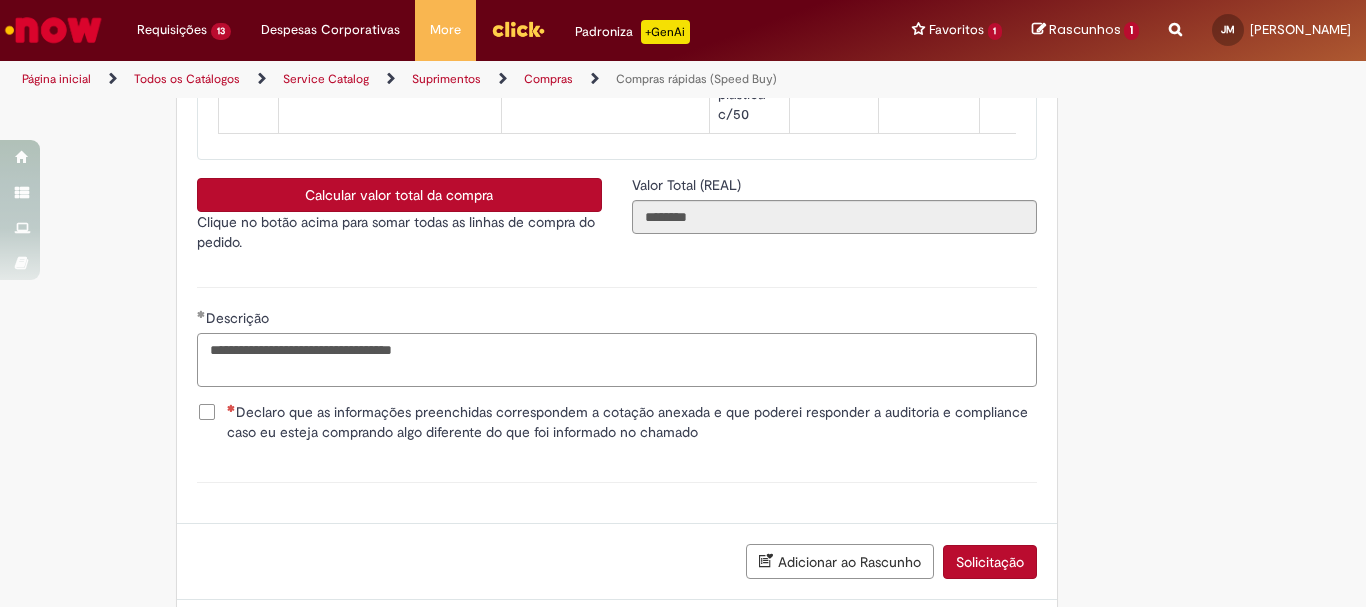 type on "**********" 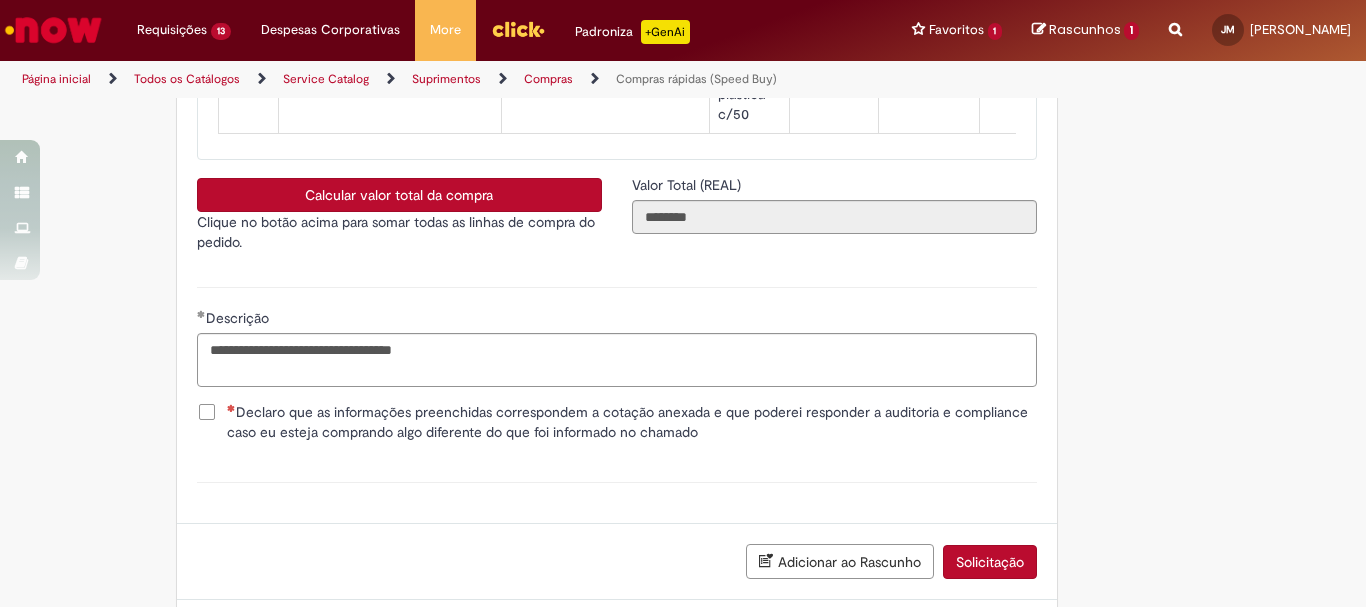 click on "**********" at bounding box center [617, 334] 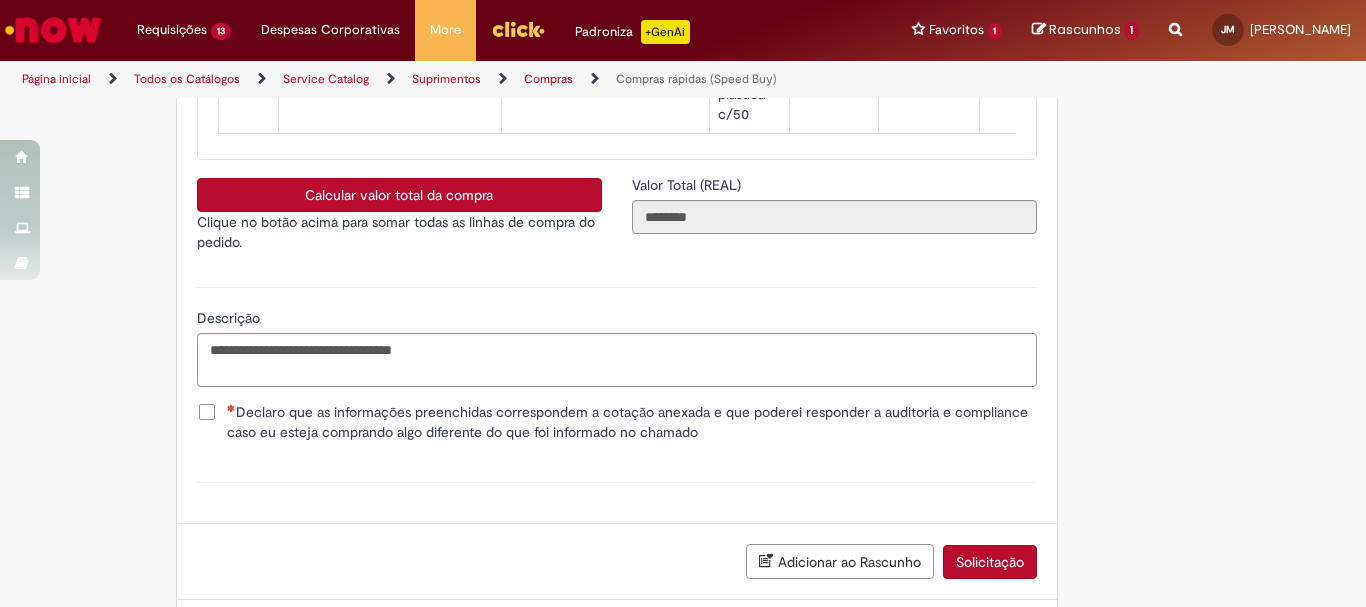 click on "Declaro que as informações preenchidas correspondem a cotação anexada e que poderei responder a auditoria e compliance caso eu esteja comprando algo diferente do que foi informado no chamado" at bounding box center [632, 422] 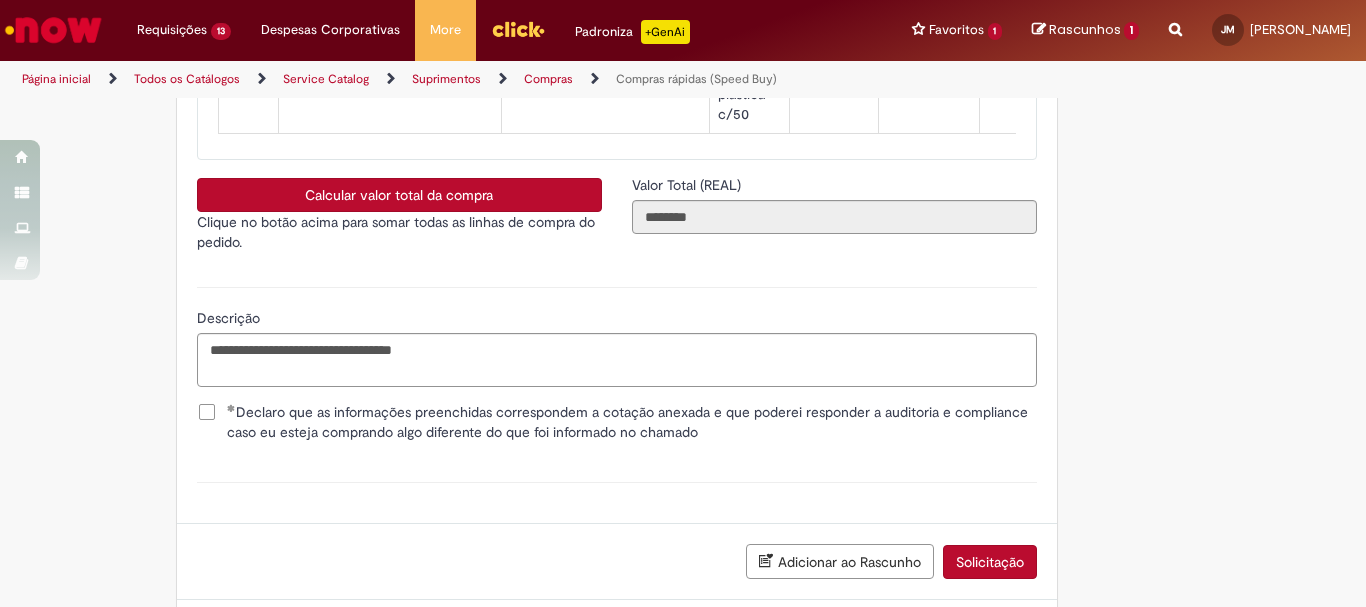 scroll, scrollTop: 3718, scrollLeft: 0, axis: vertical 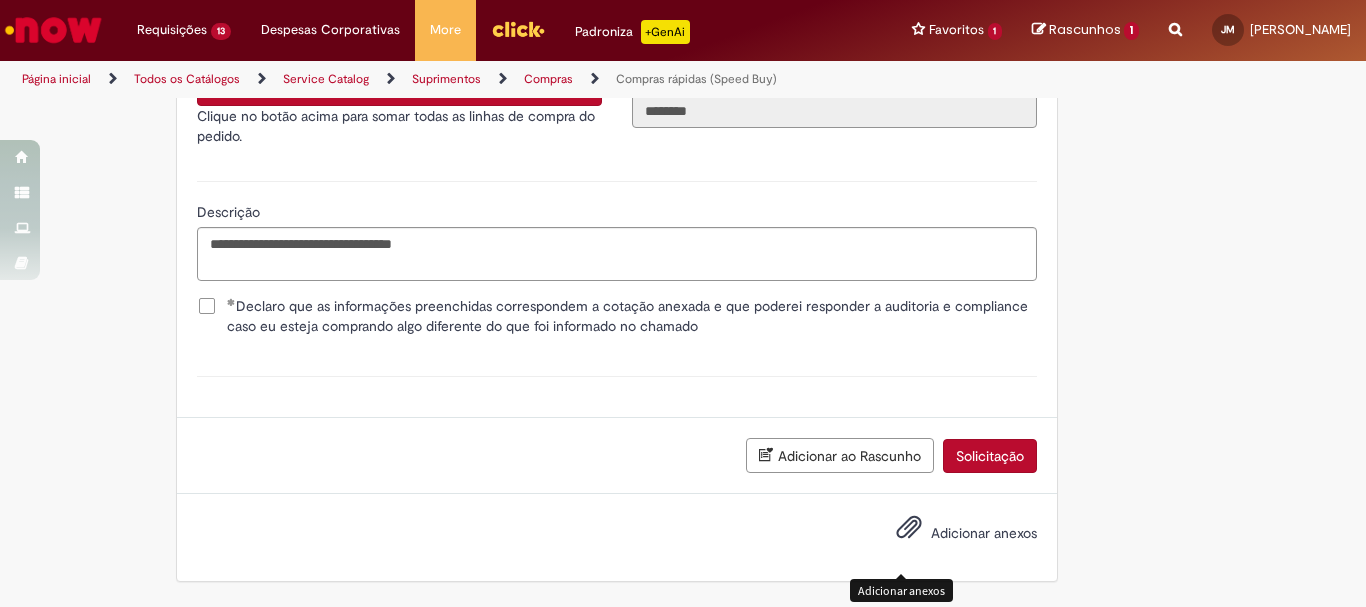 click on "Adicionar anexos" at bounding box center [952, 534] 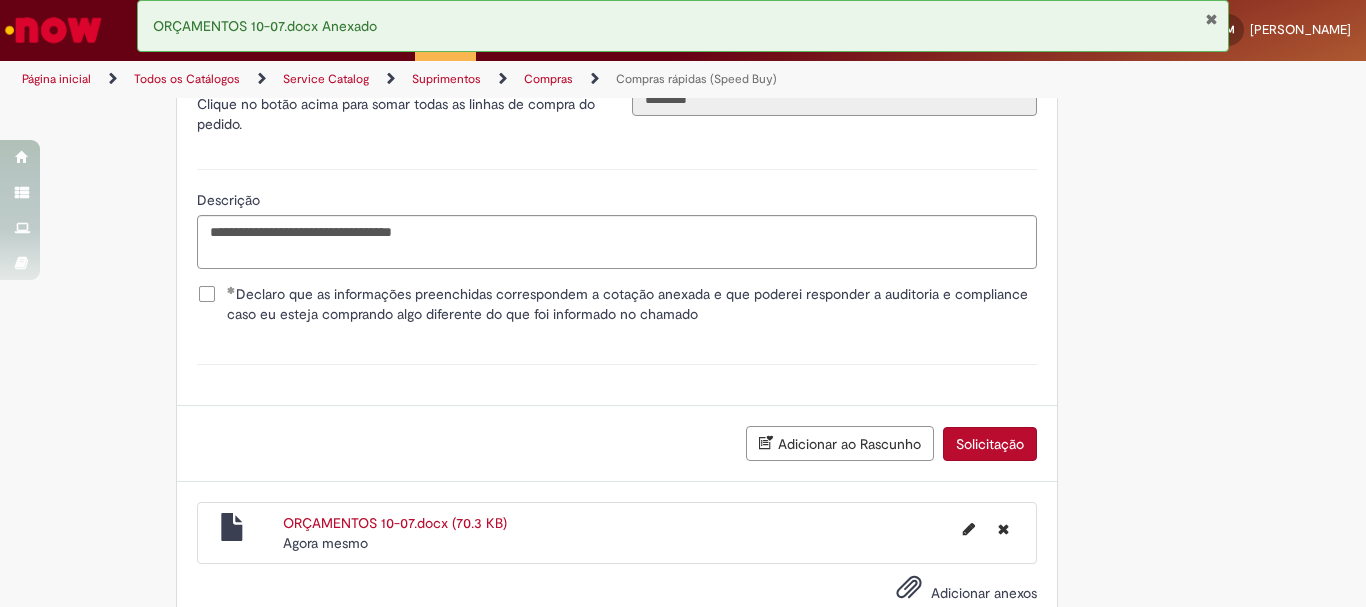 click on "Solicitação" at bounding box center [990, 444] 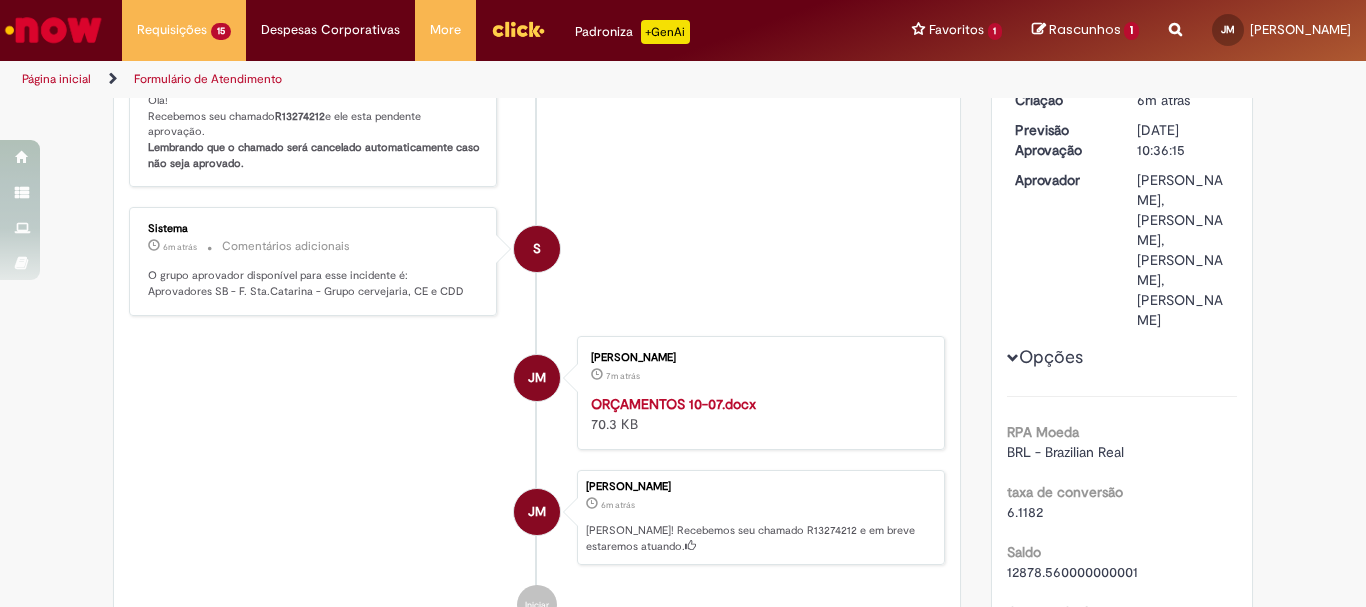 scroll, scrollTop: 0, scrollLeft: 0, axis: both 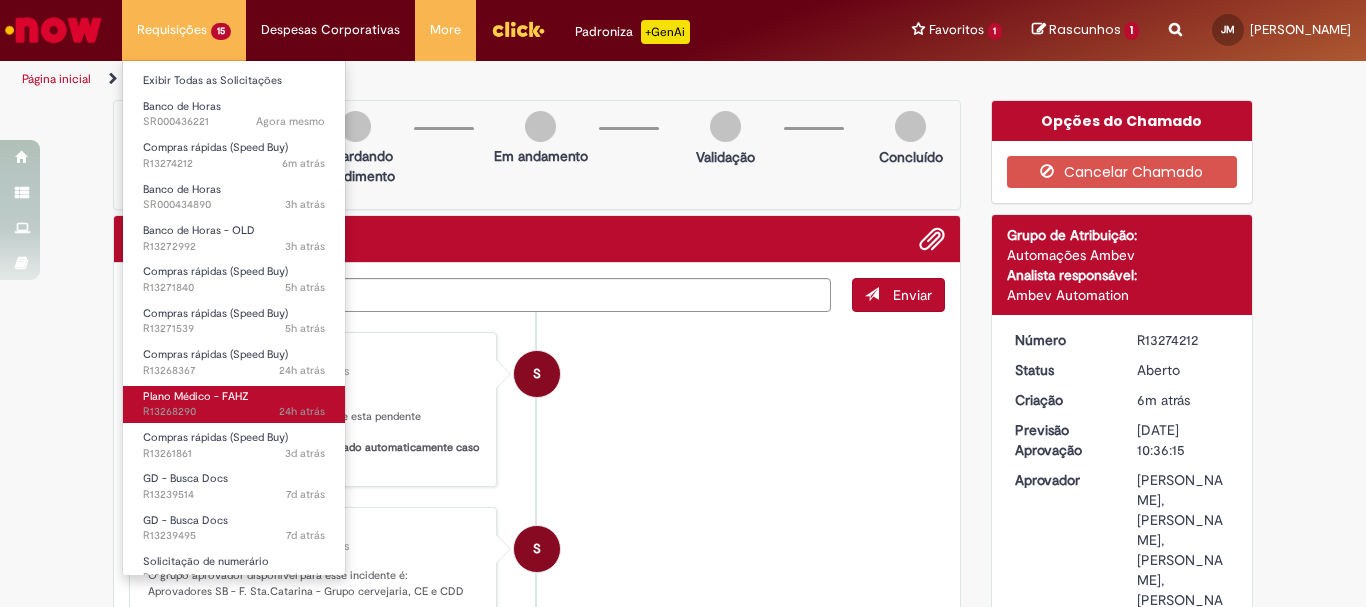 click on "Plano Médico - FAHZ" at bounding box center [196, 396] 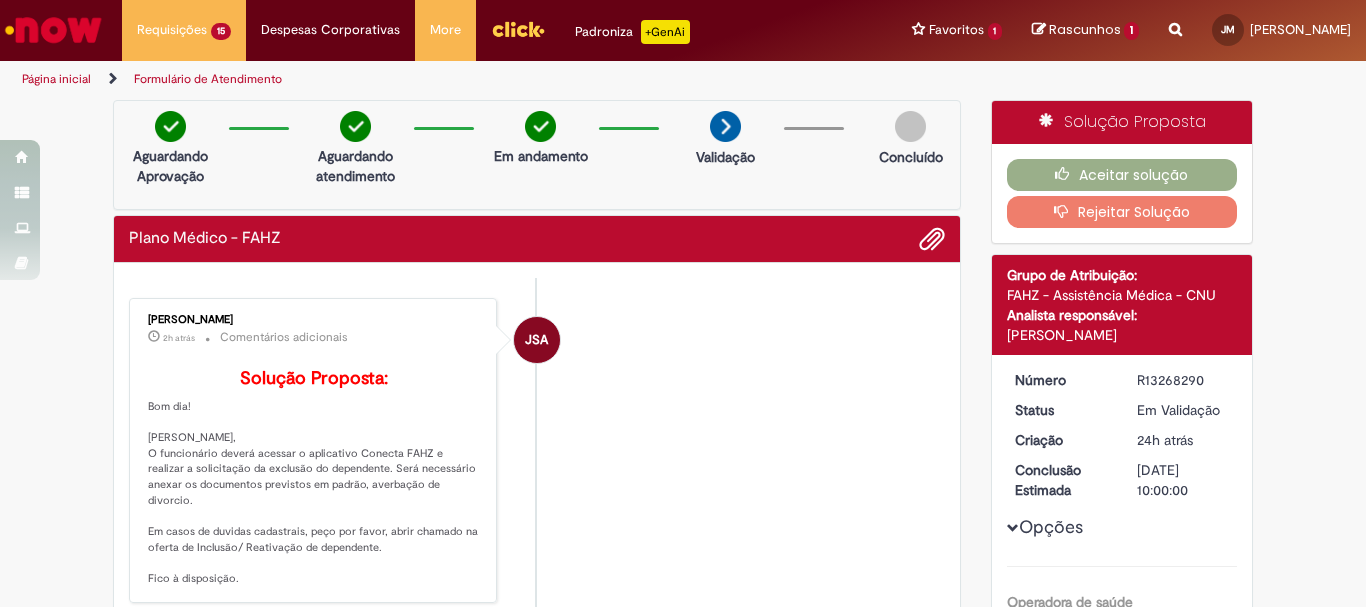 click on "JSA
Josiane Souza Araujo
2h atrás 2 horas atrás     Comentários adicionais
Solução Proposta:
Bom dia!
Julia,
O funcionário deverá acessar o aplicativo Conecta FAHZ e realizar a solicitação da exclusão do dependente. Será necessário anexar os documentos previstos em padrão, averbação de divorcio.
Em casos de duvidas cadastrais, peço por favor, abrir chamado na oferta de Inclusão/ Reativação de dependente.
Fico à disposição." at bounding box center [537, 450] 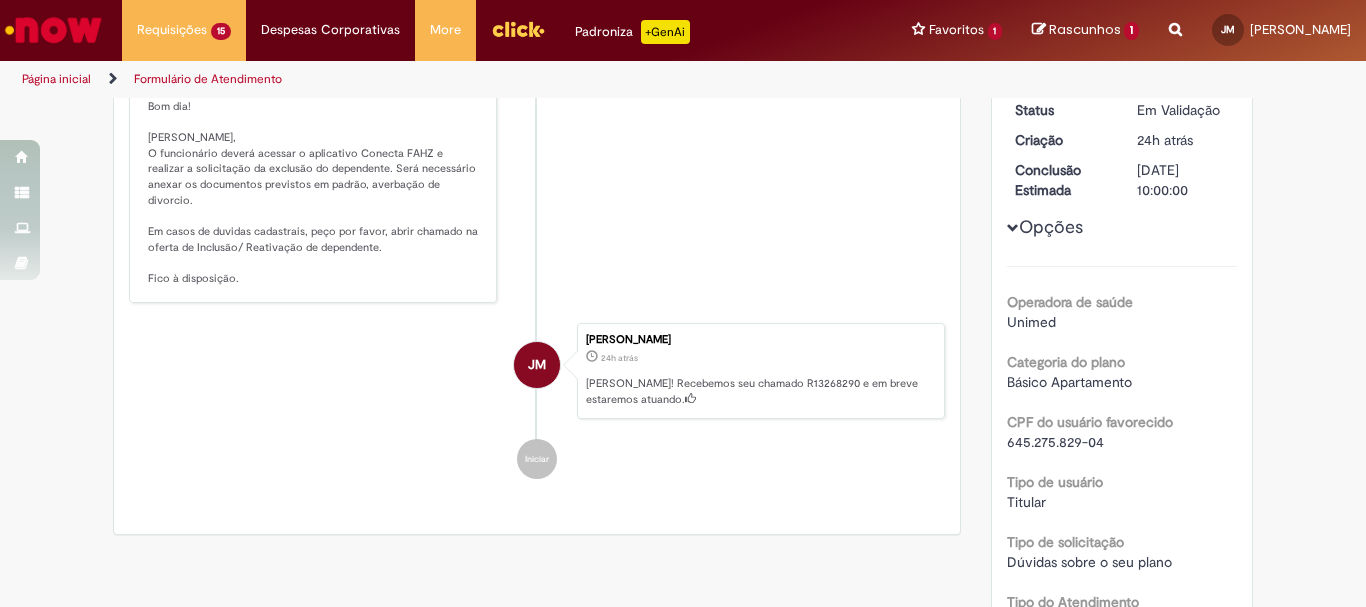 scroll, scrollTop: 0, scrollLeft: 0, axis: both 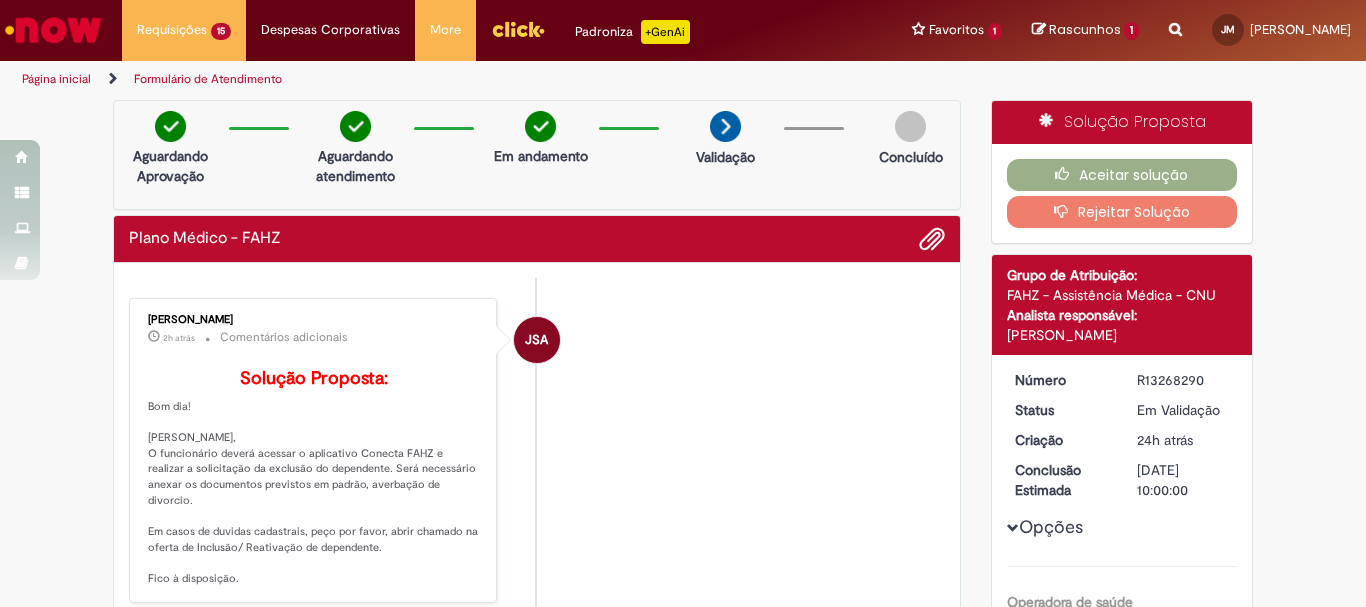 click at bounding box center [1066, 211] 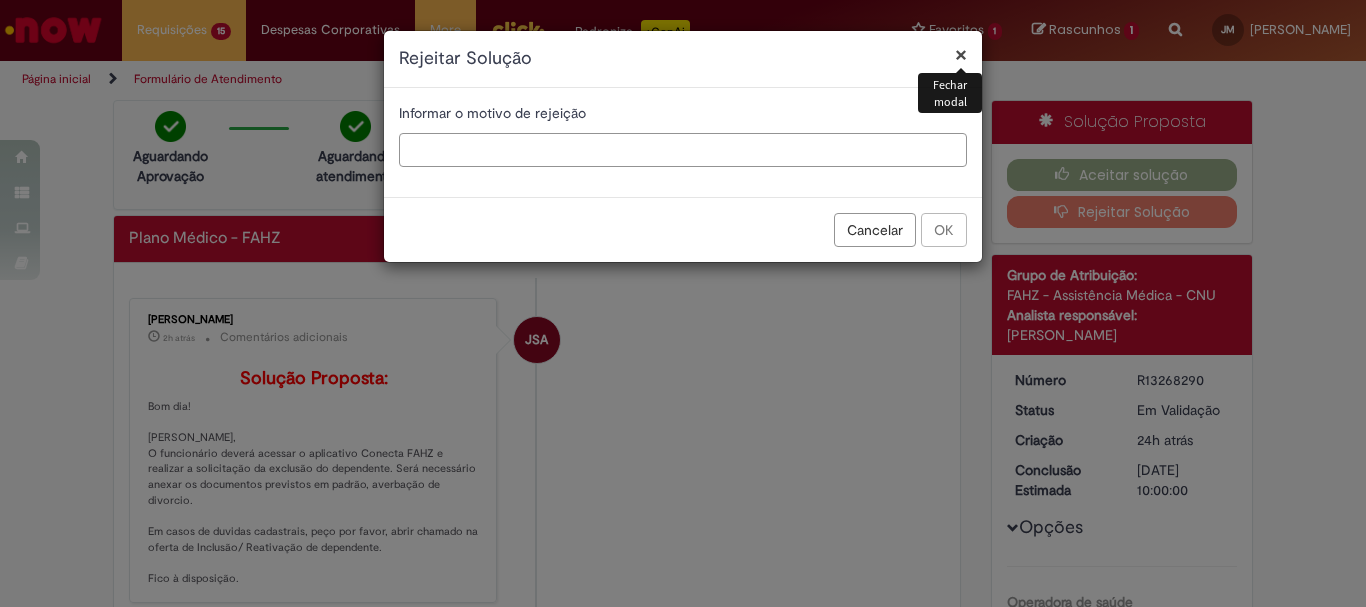 click at bounding box center [683, 150] 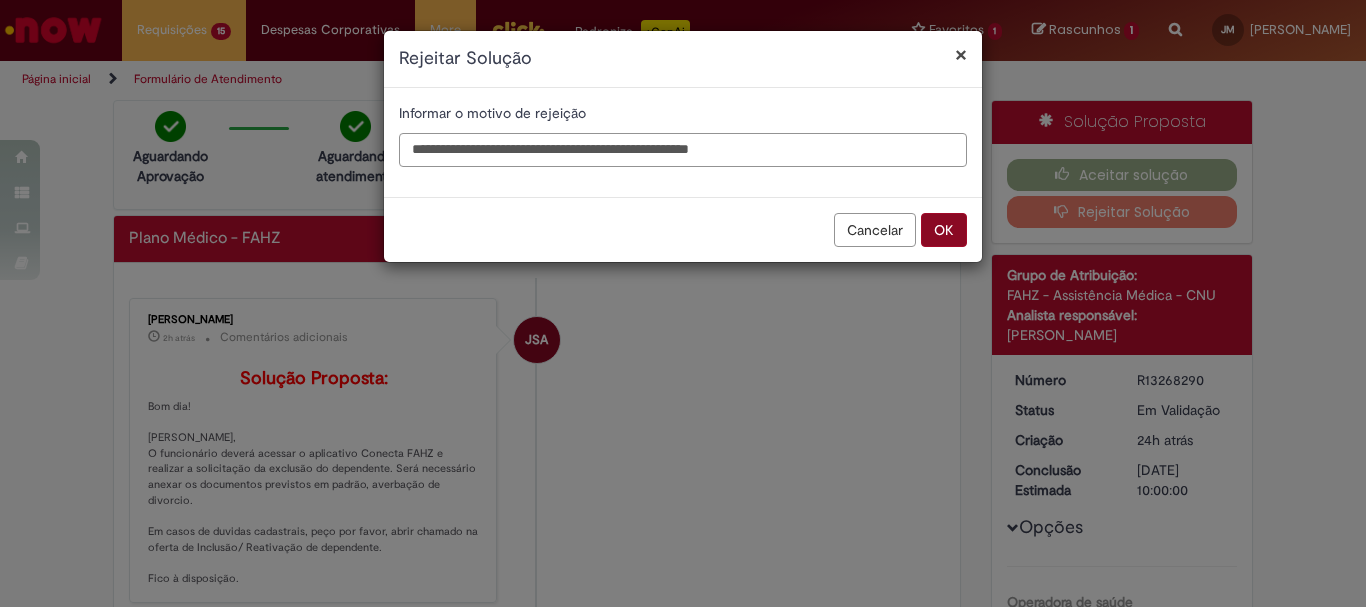 type on "**********" 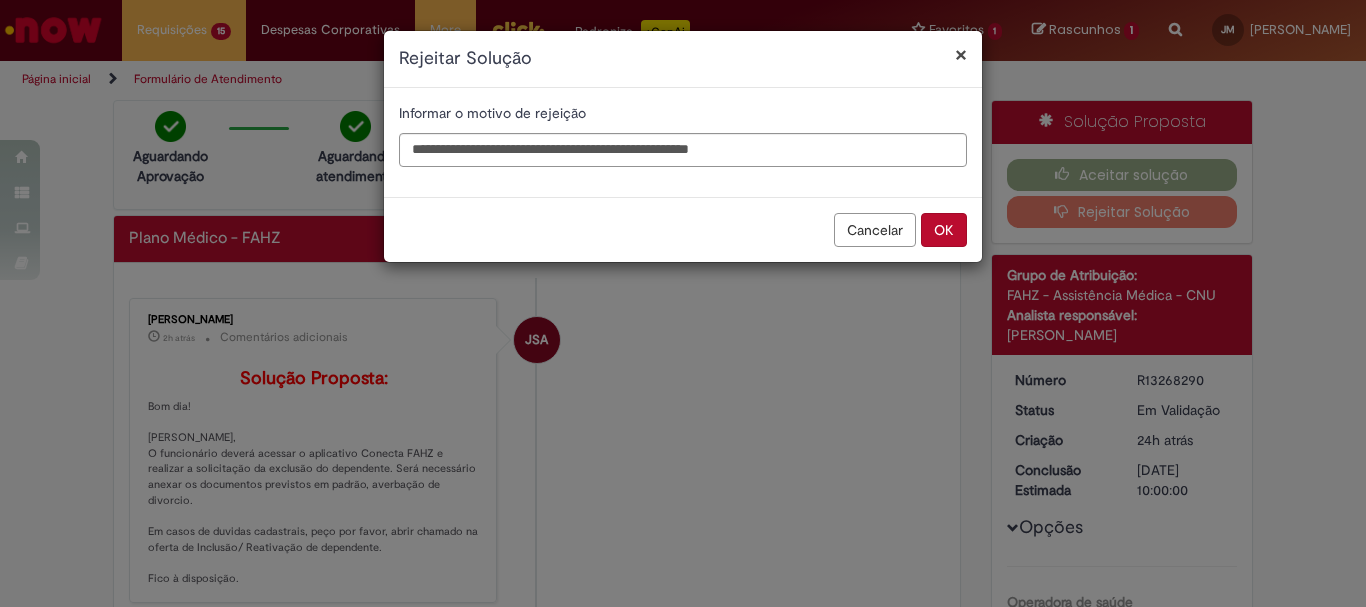 click on "OK" at bounding box center [944, 230] 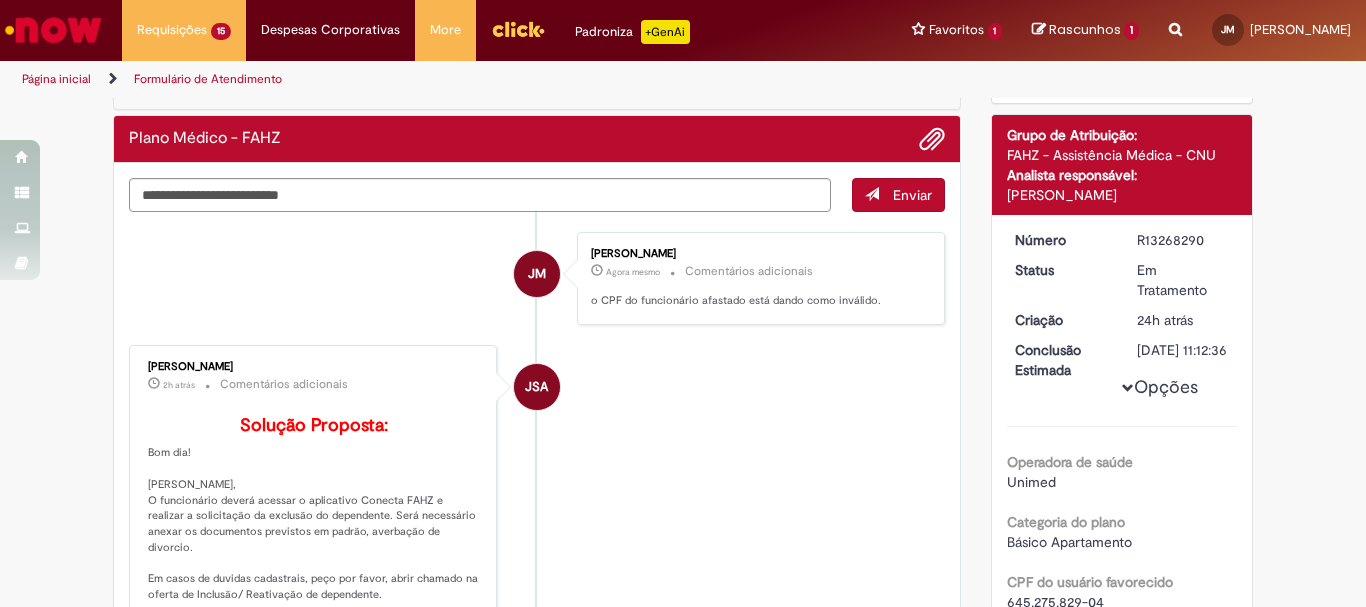 scroll, scrollTop: 0, scrollLeft: 0, axis: both 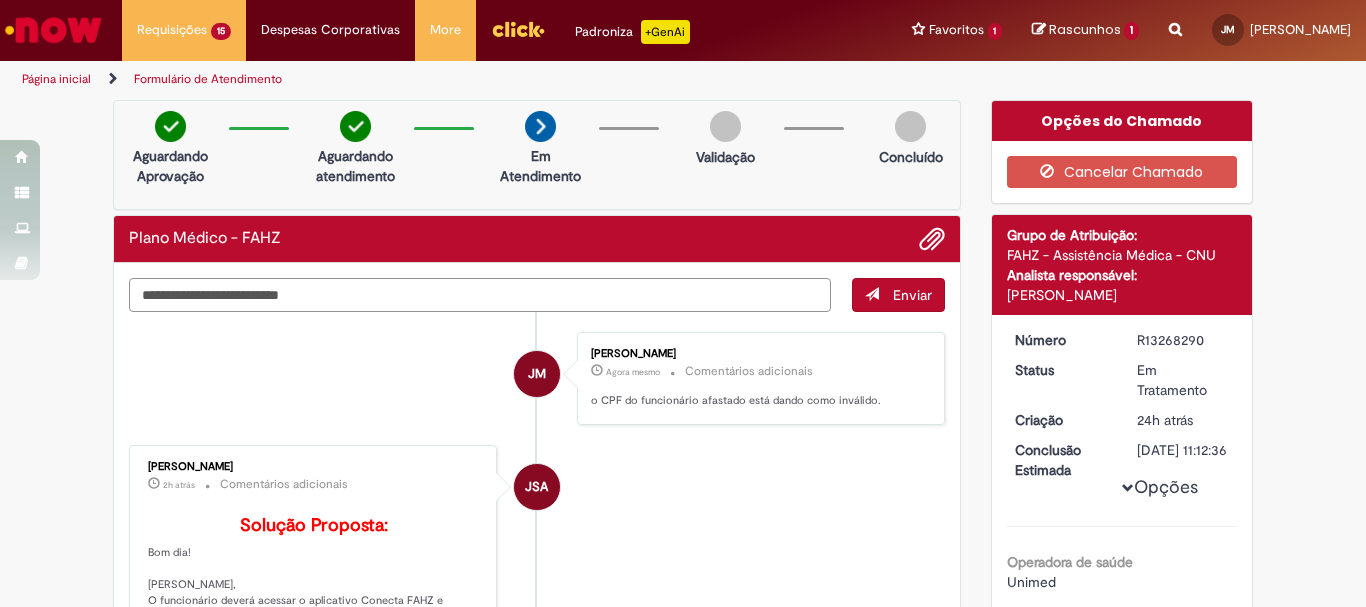 click at bounding box center [480, 295] 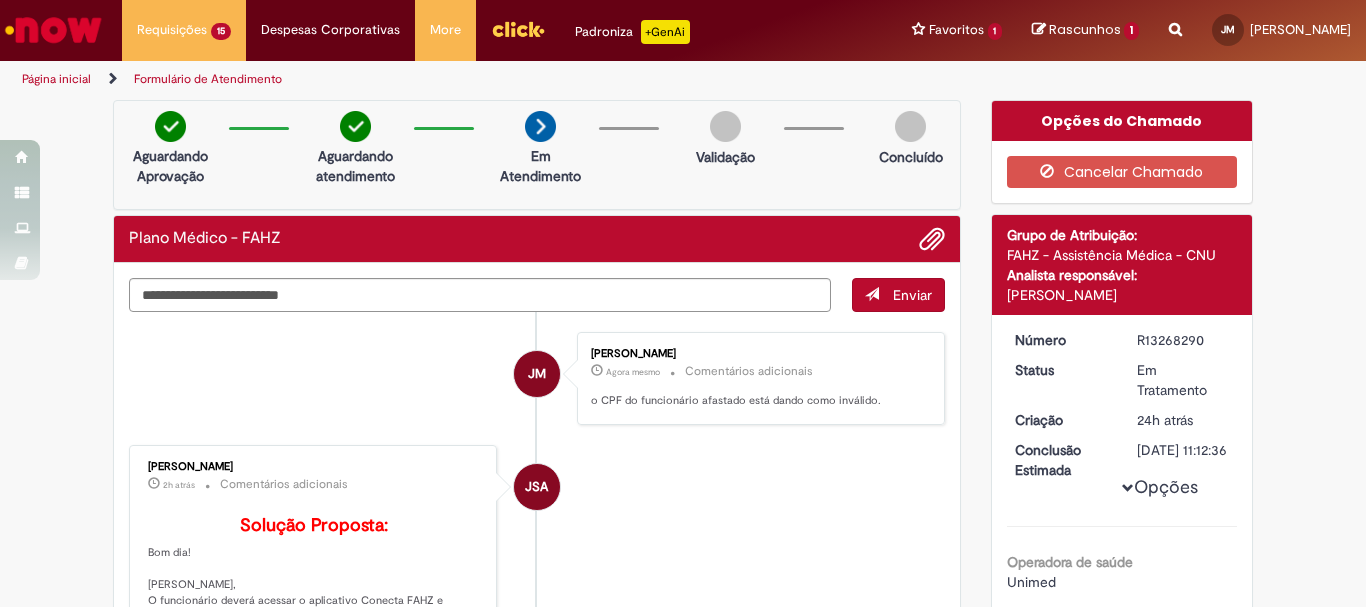 click on "JM
Julia De Liz Maria
Agora mesmo Agora mesmo     Comentários adicionais
o CPF do funcionário afastado está dando como inválido.
JSA
Josiane Souza Araujo
2h atrás 2 horas atrás     Comentários adicionais
Solução Proposta:
JM
Julia De Liz Maria
24h atrás 24 horas atrás" at bounding box center [537, 629] 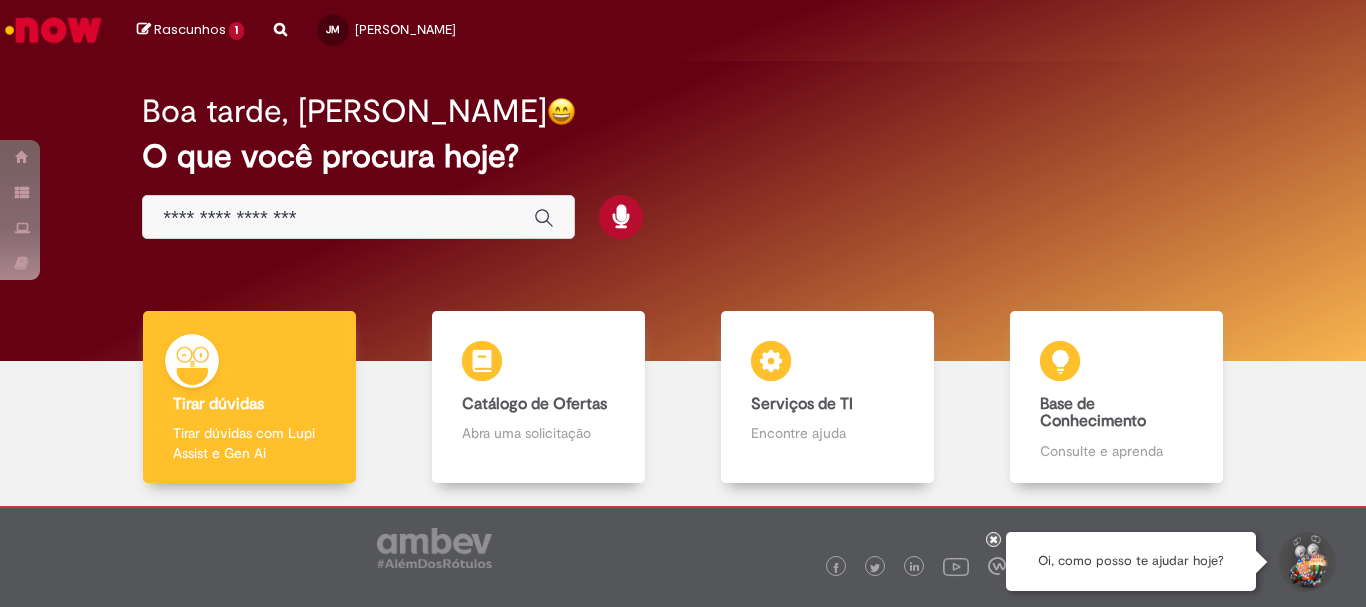 scroll, scrollTop: 0, scrollLeft: 0, axis: both 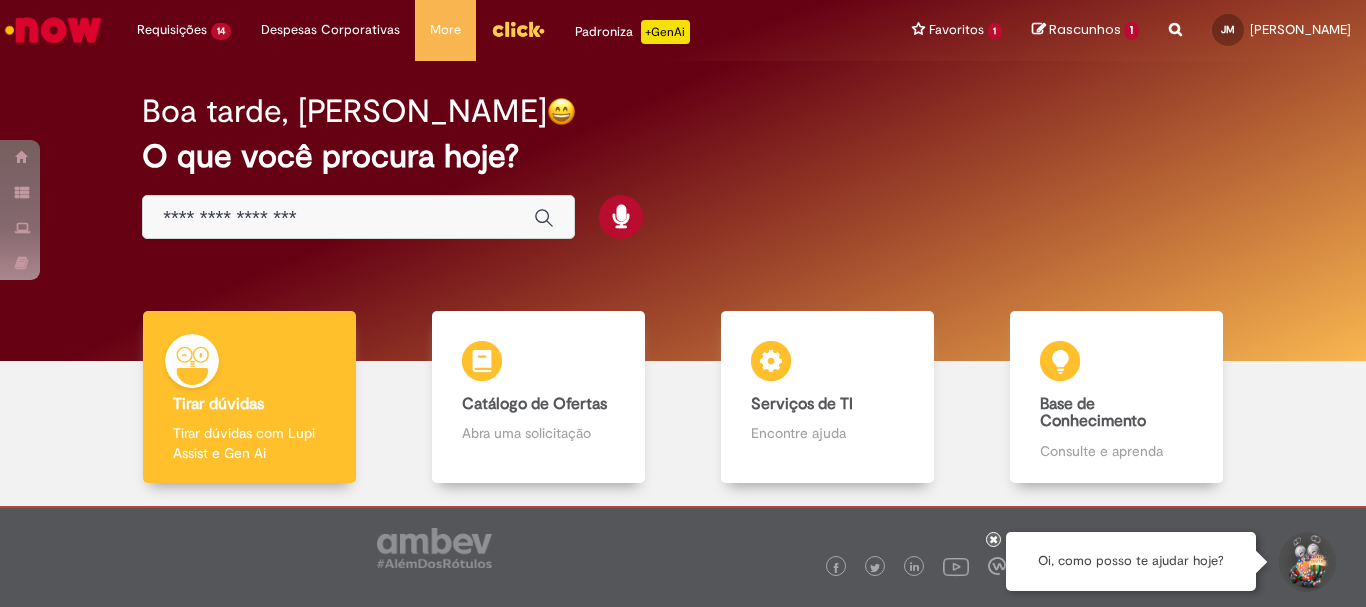click at bounding box center [358, 217] 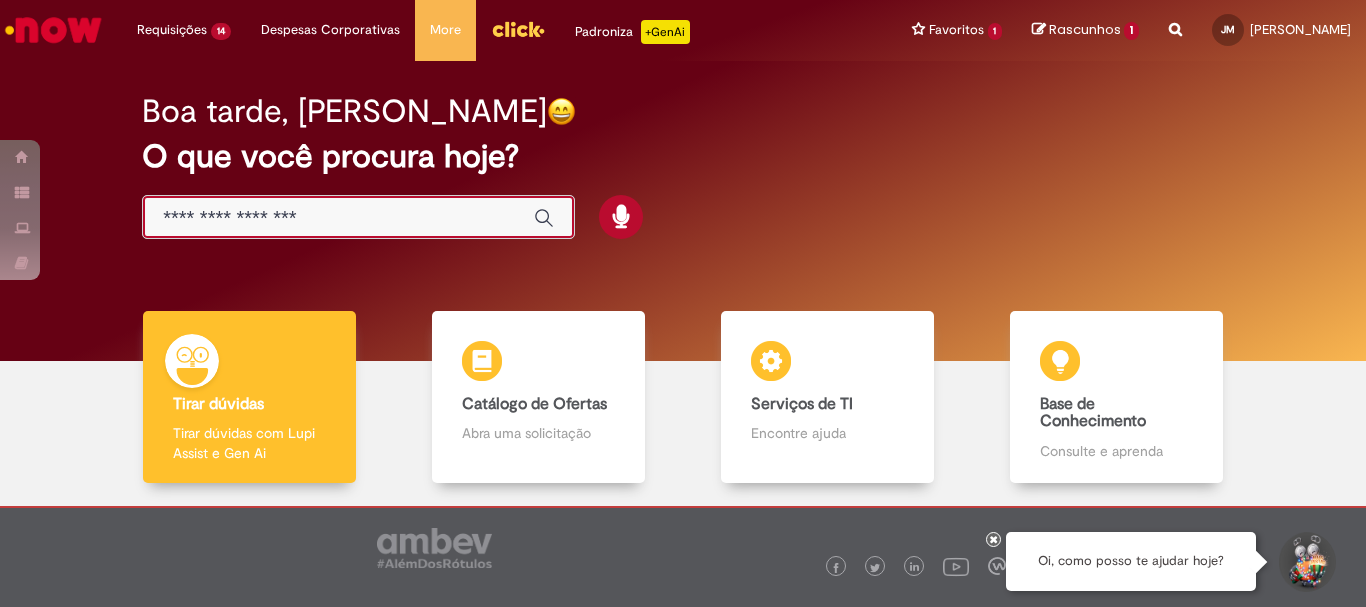 click at bounding box center [338, 218] 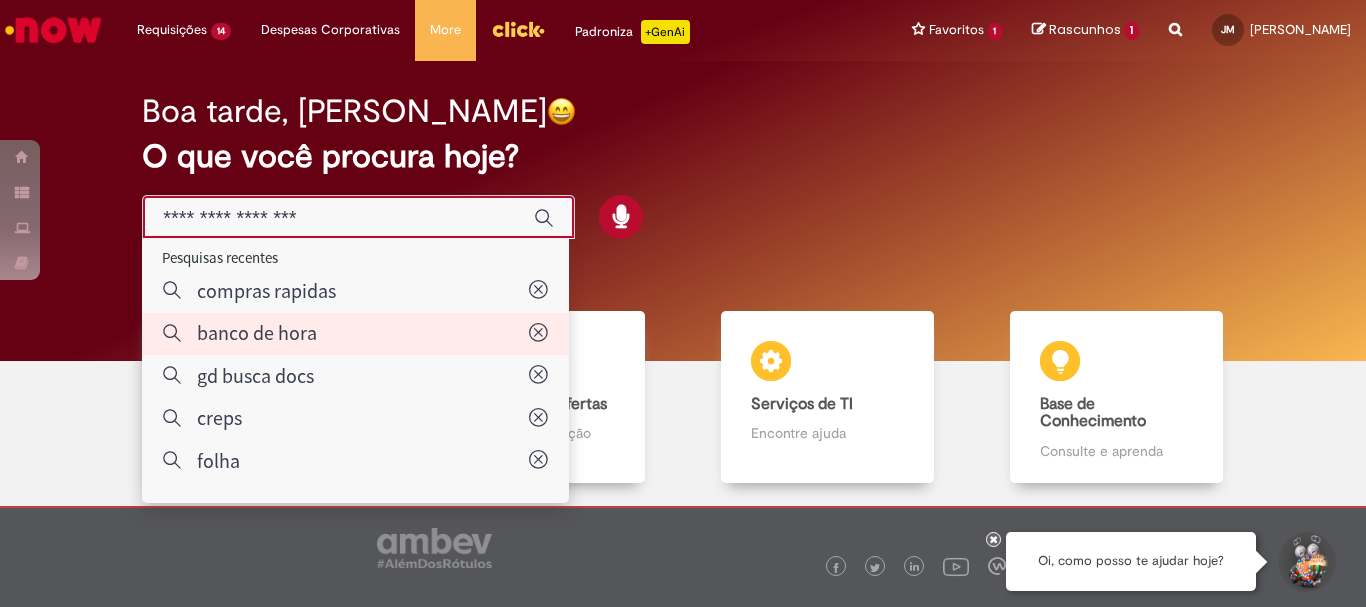 type on "**********" 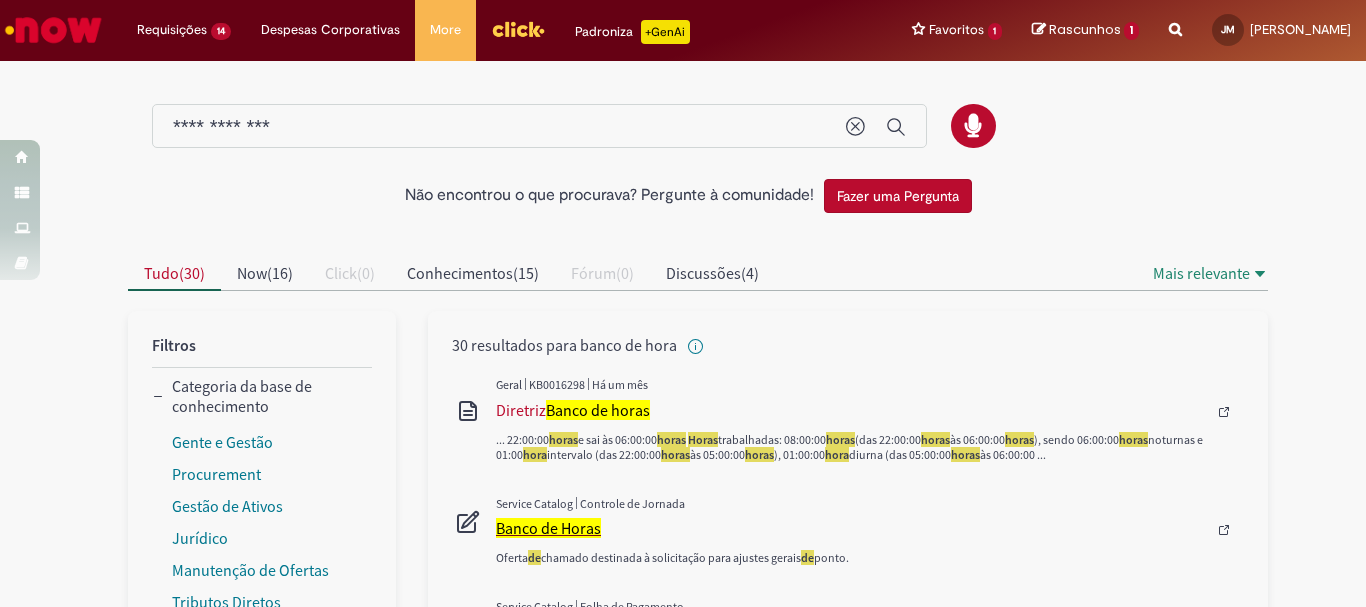 click on "Banco de Horas" at bounding box center [548, 528] 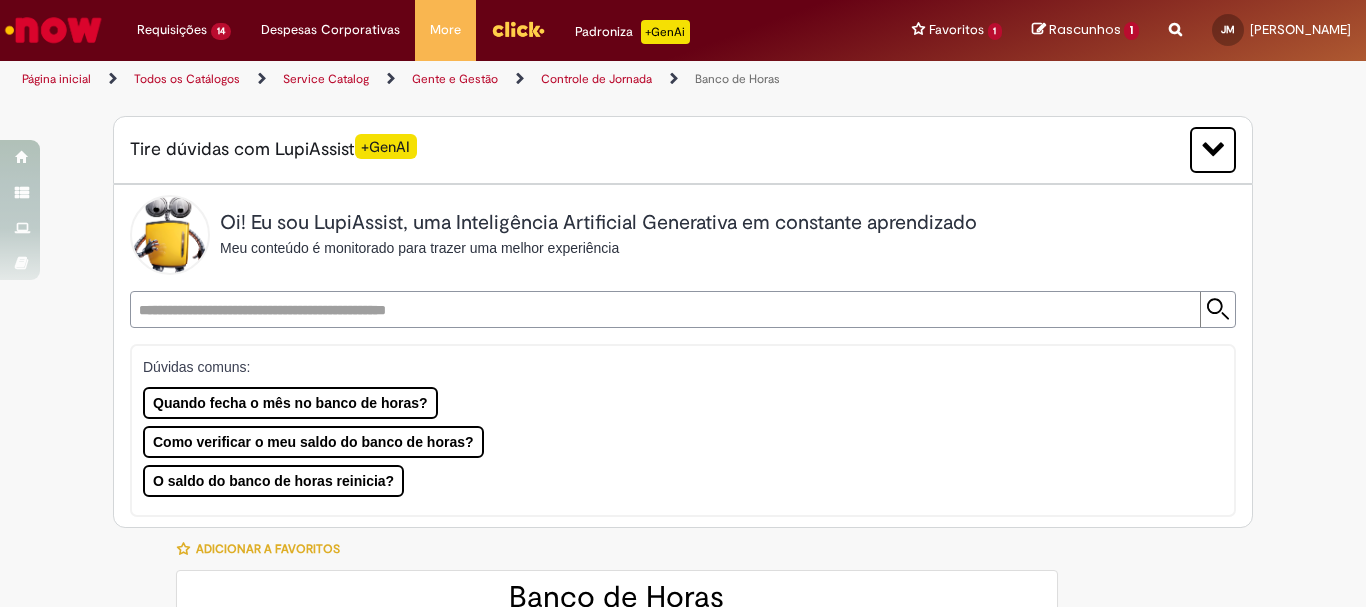 type on "********" 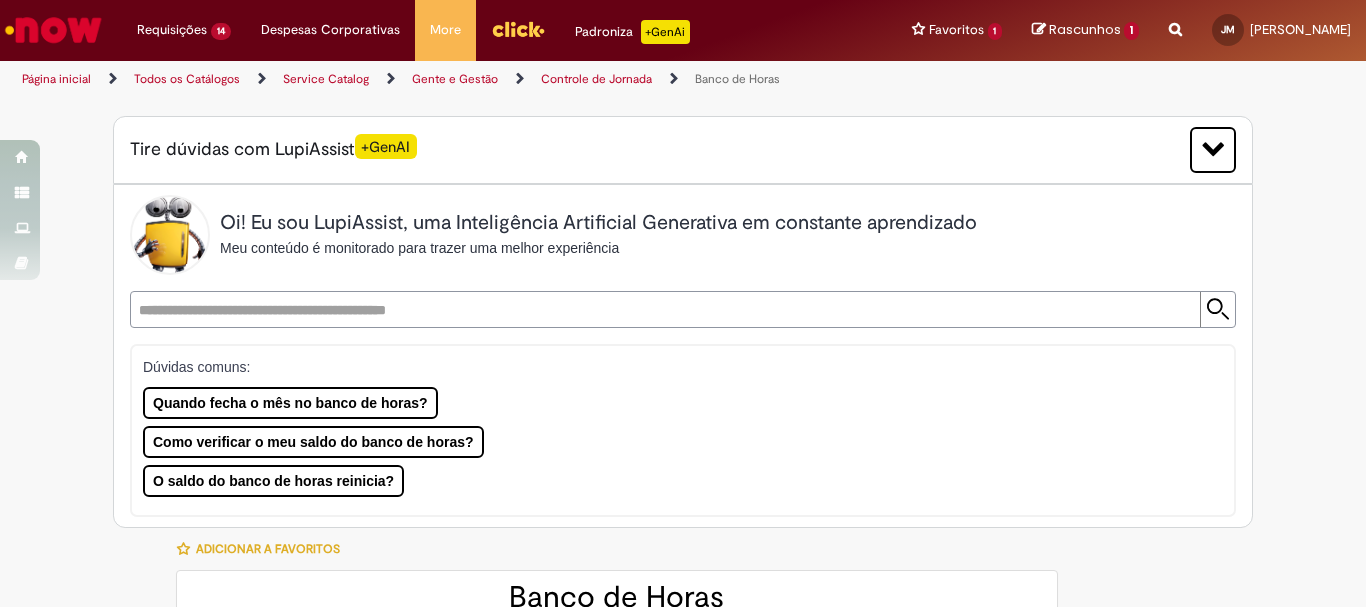 type on "**********" 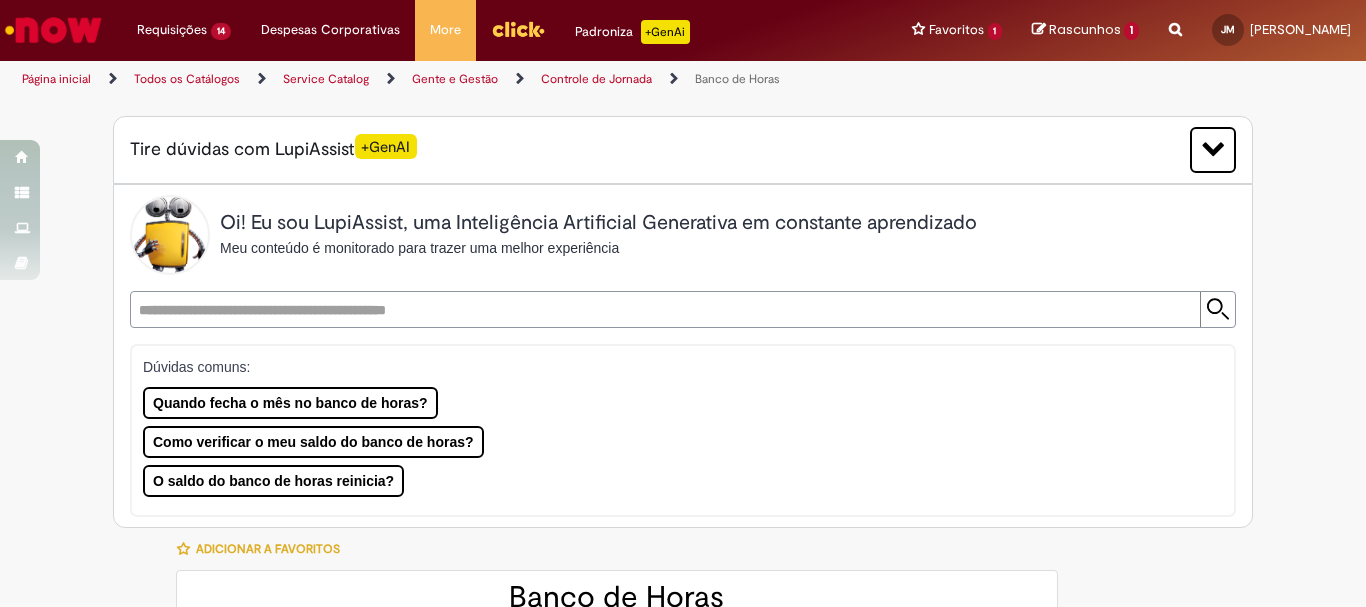 type on "**********" 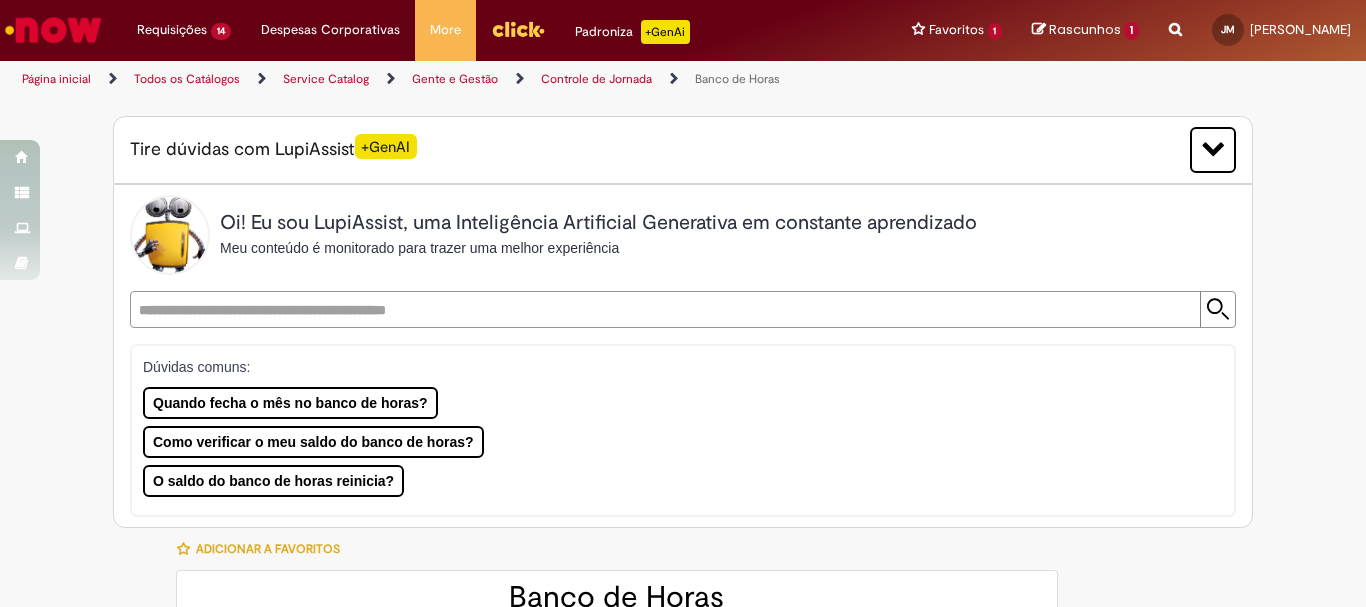type on "**********" 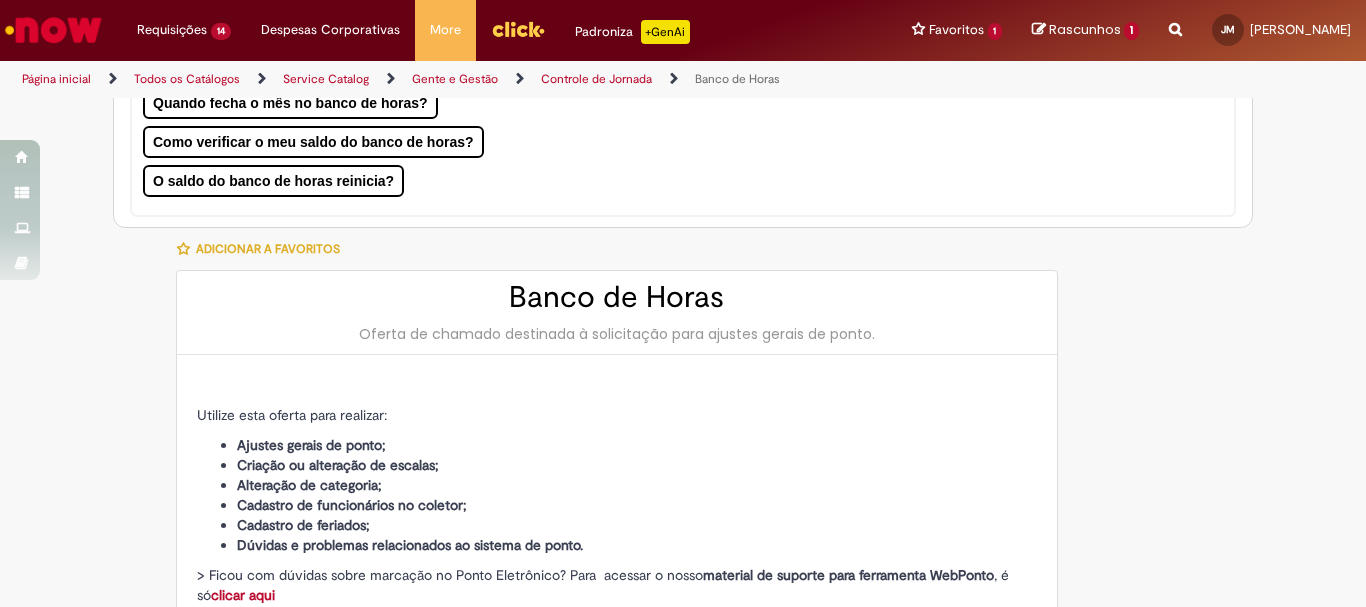 scroll, scrollTop: 200, scrollLeft: 0, axis: vertical 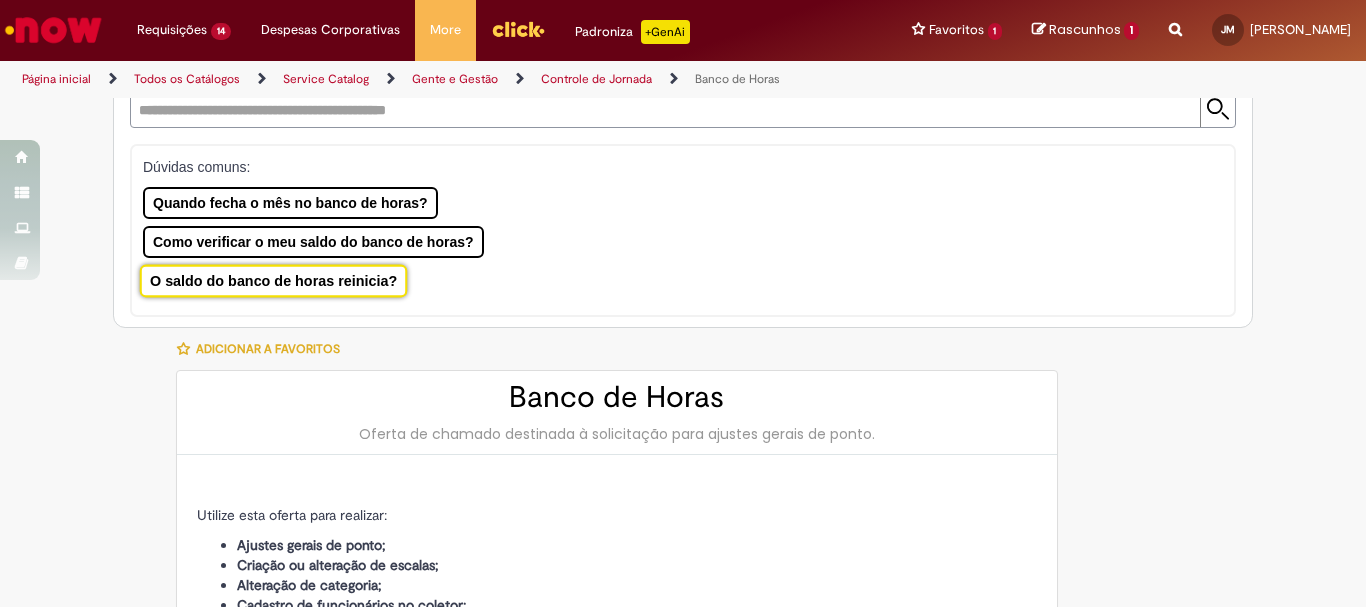 click on "O saldo do banco de horas reinicia?" at bounding box center (274, 280) 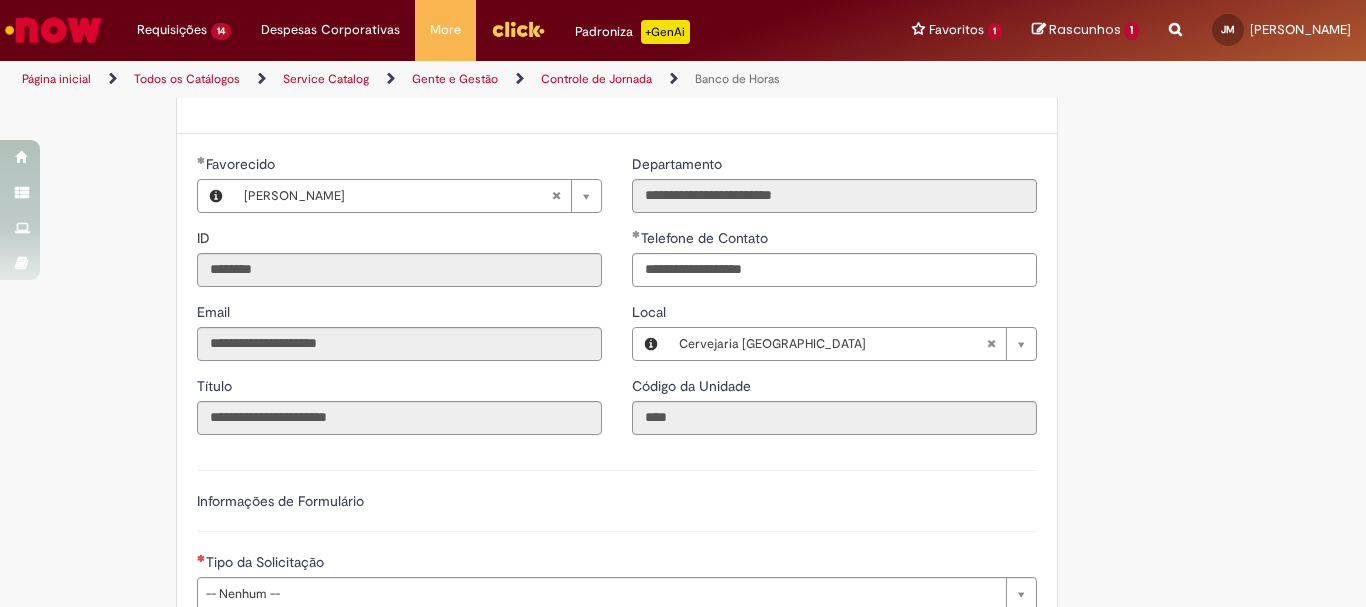 scroll, scrollTop: 1294, scrollLeft: 0, axis: vertical 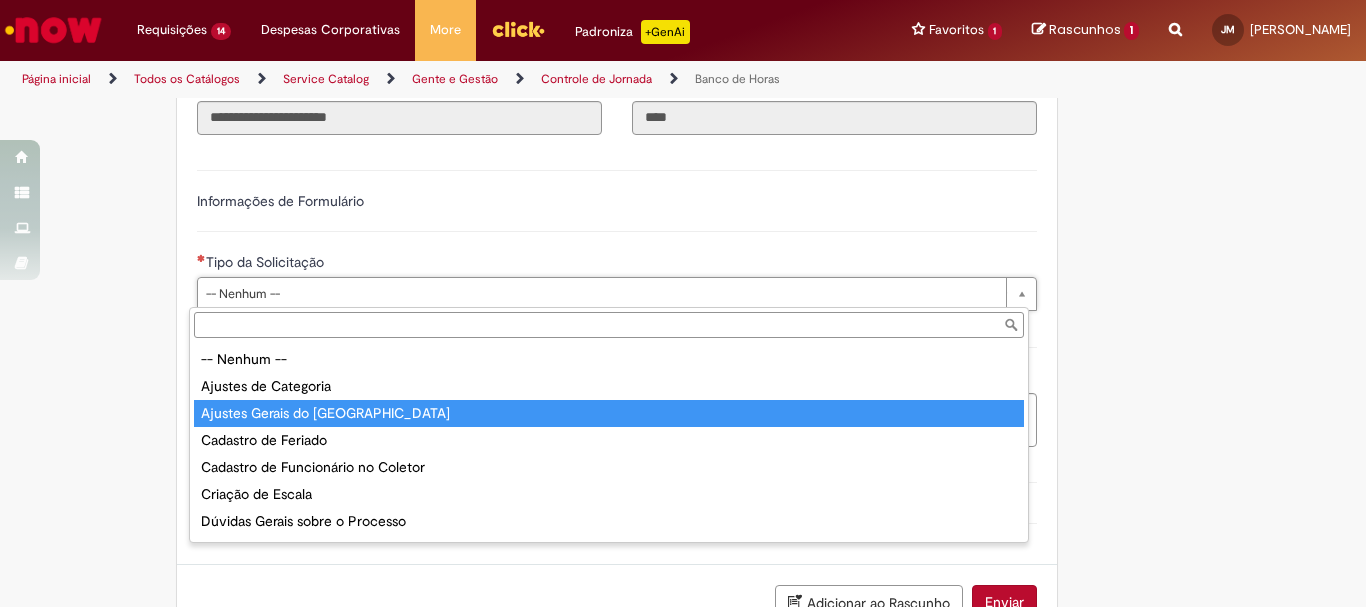 type on "**********" 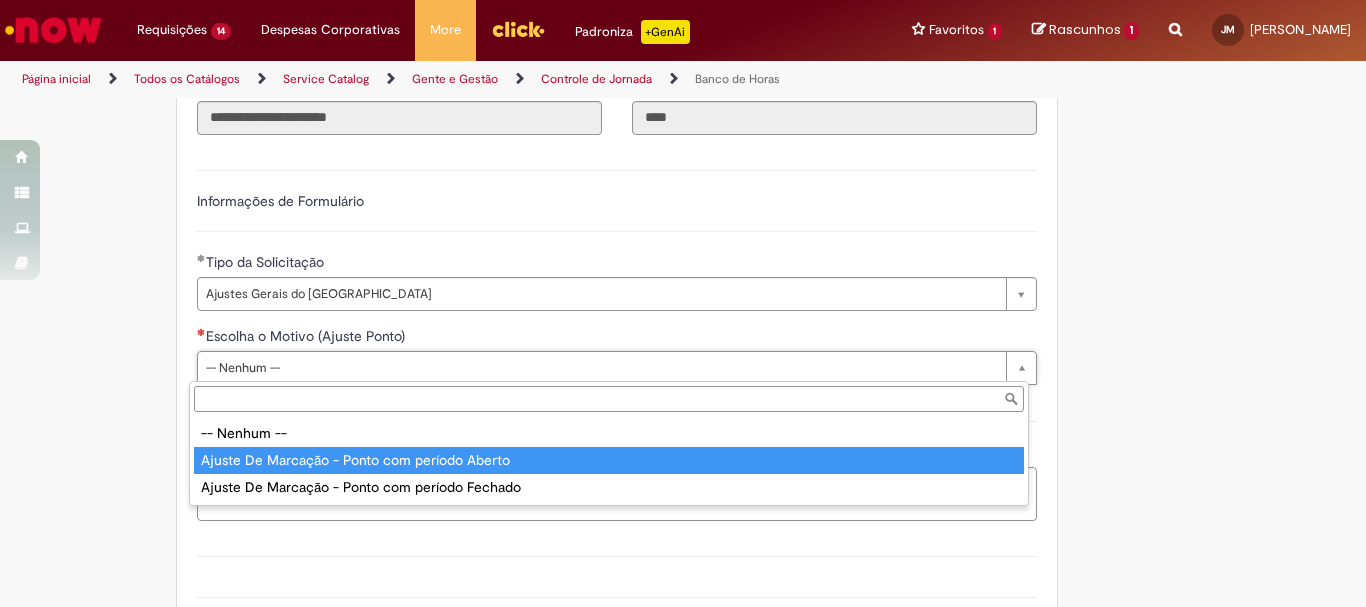 type on "**********" 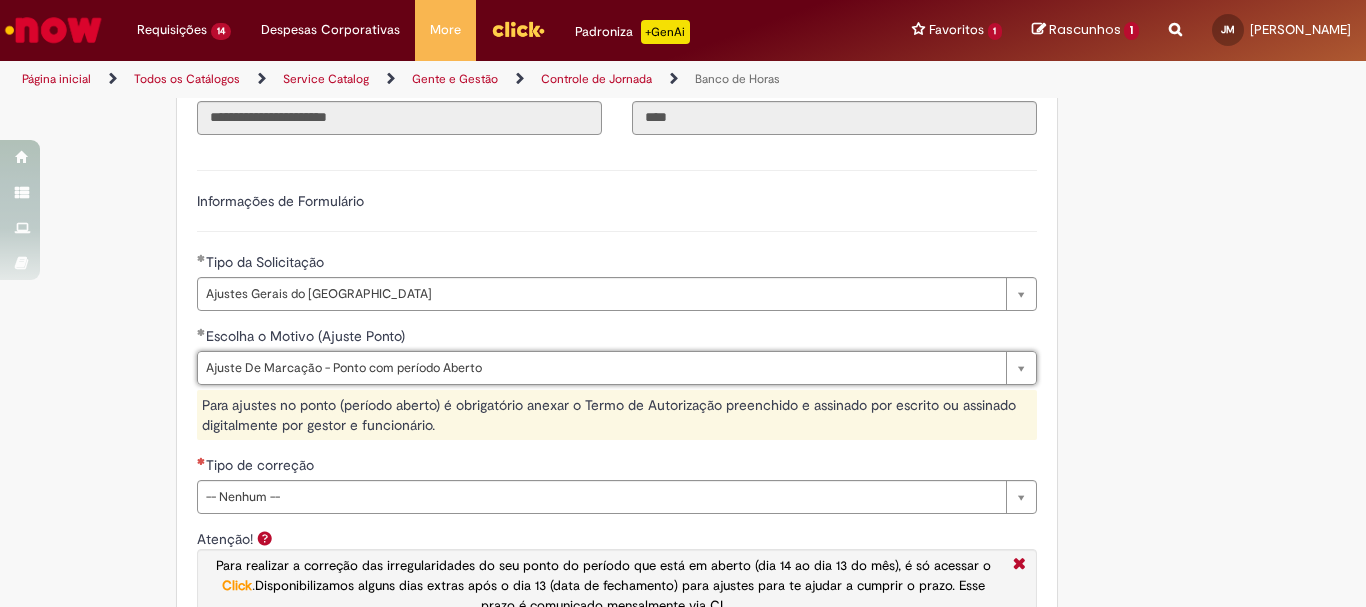 scroll, scrollTop: 1494, scrollLeft: 0, axis: vertical 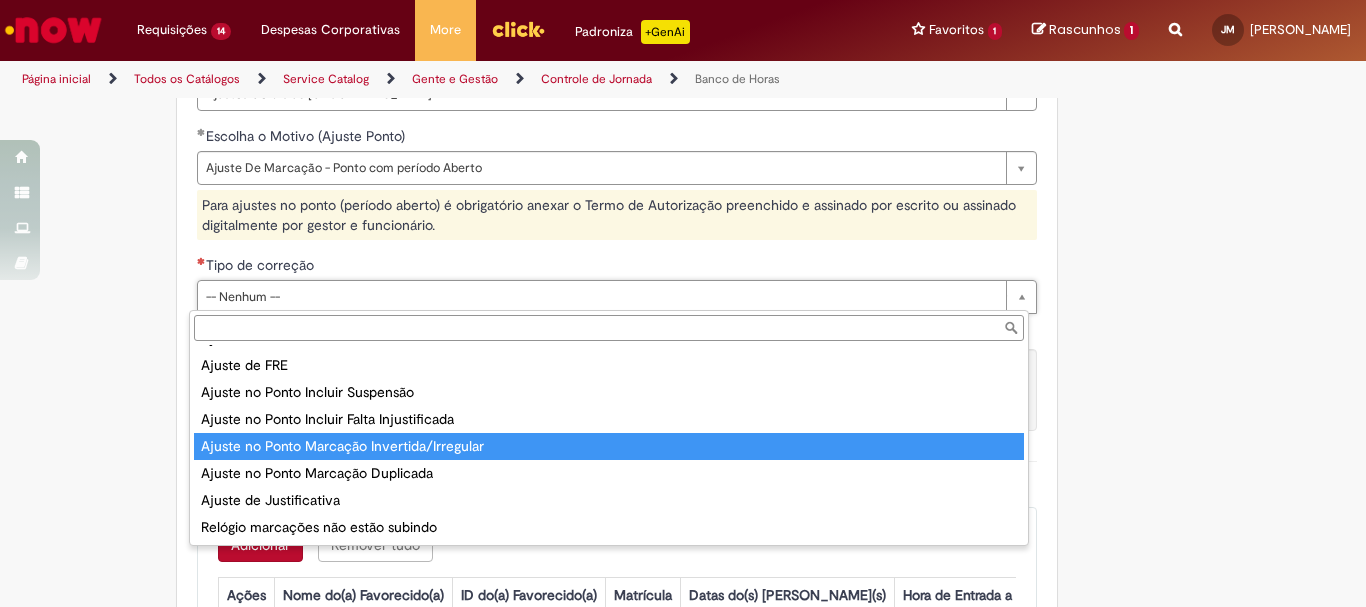 type on "**********" 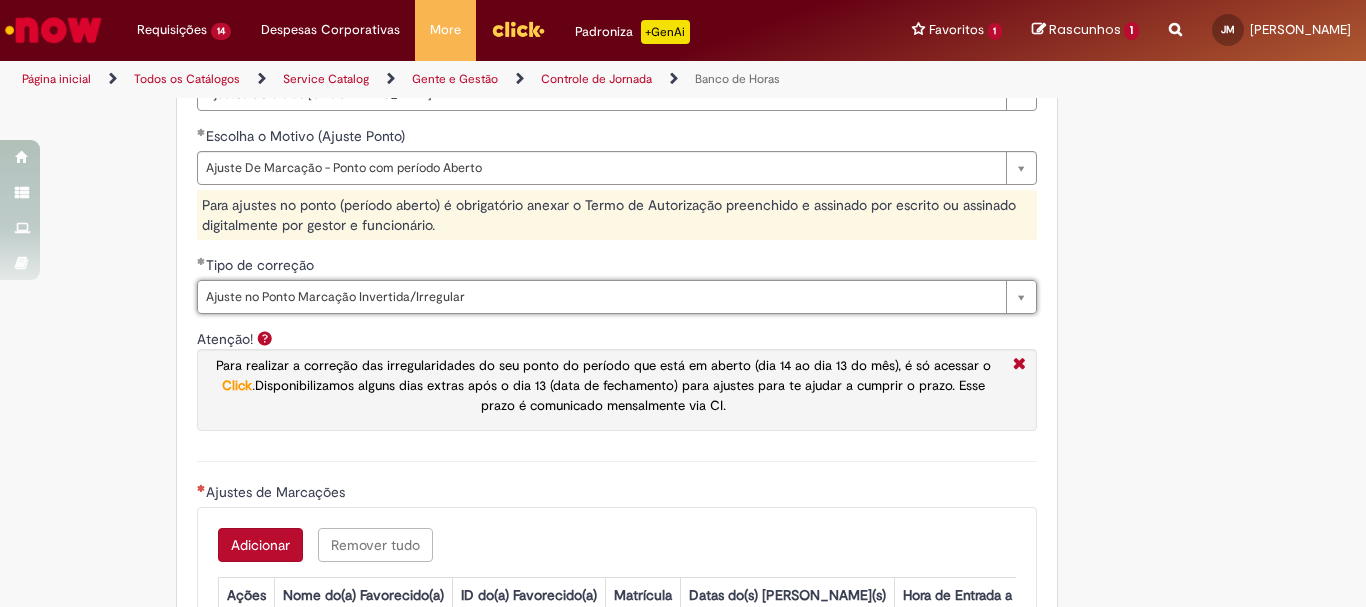 scroll, scrollTop: 1694, scrollLeft: 0, axis: vertical 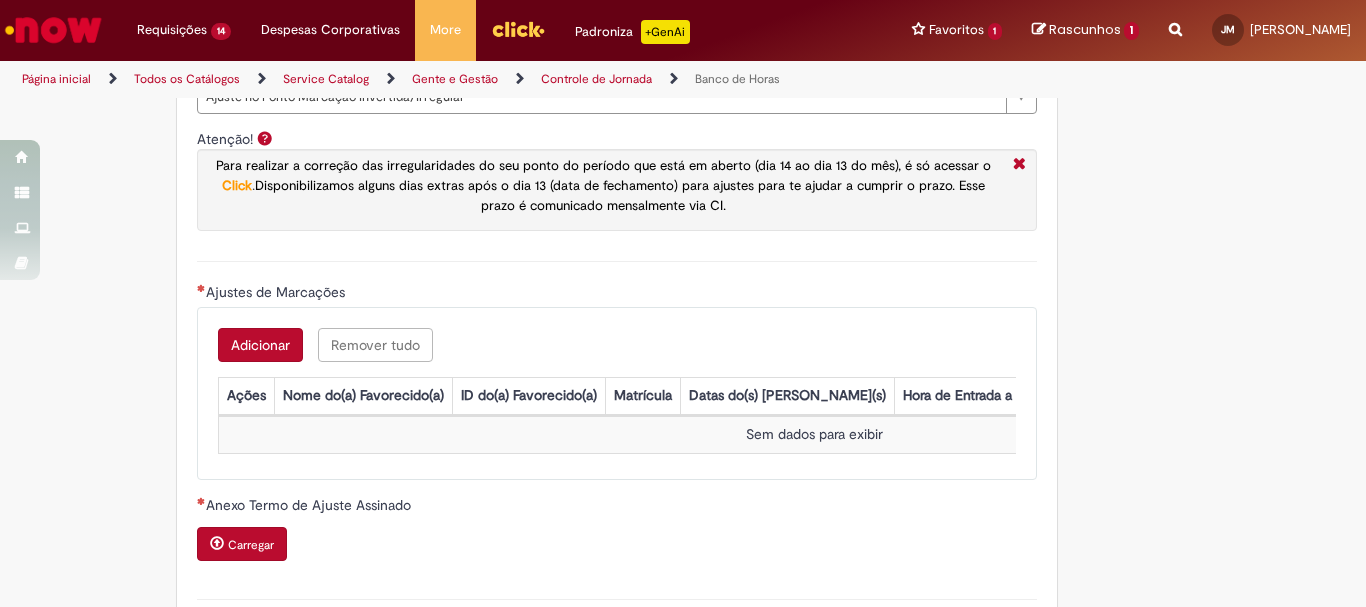 click on "Adicionar" at bounding box center (260, 345) 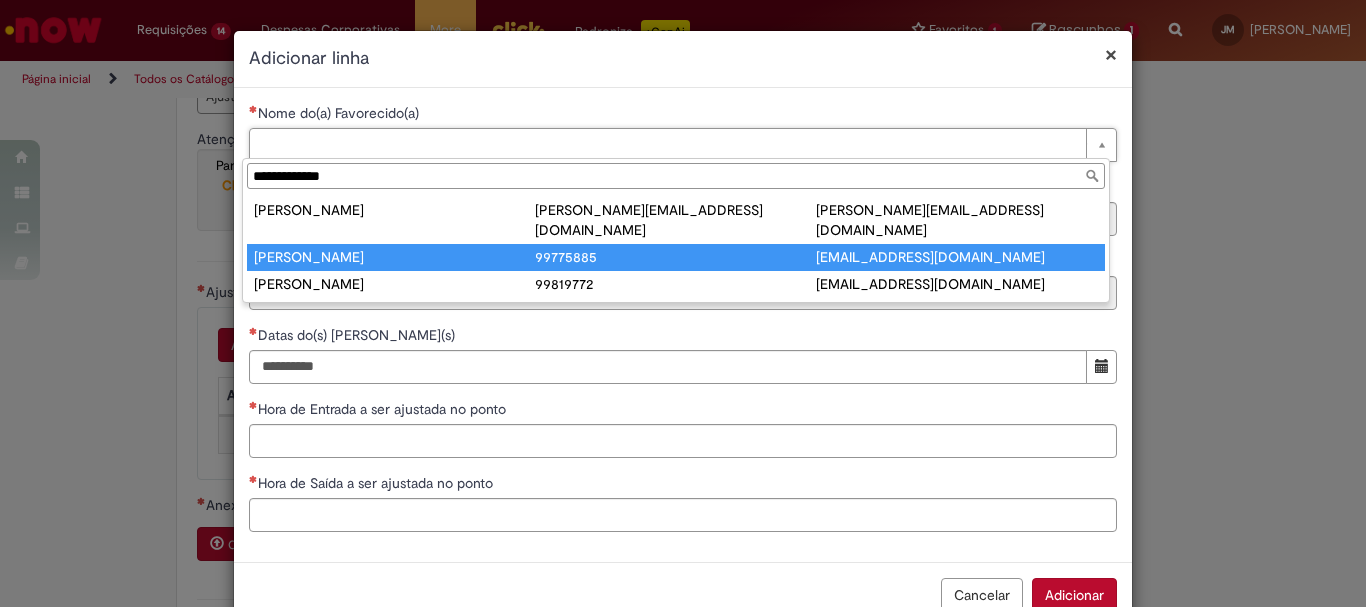 type on "**********" 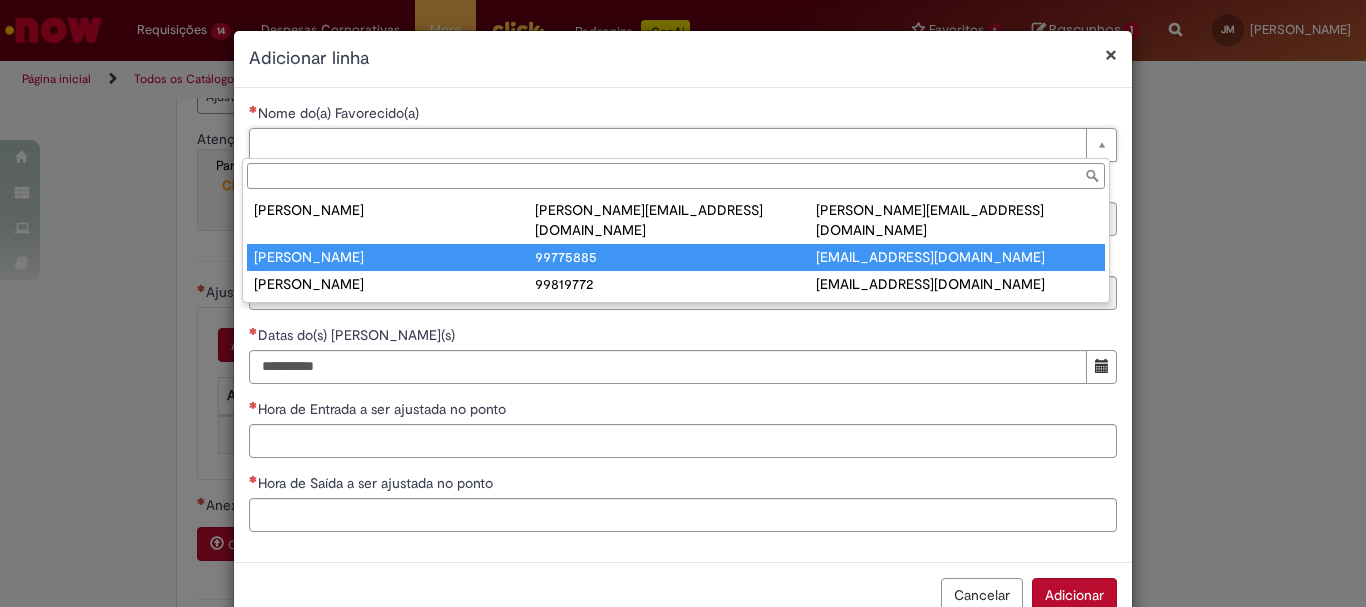 type on "********" 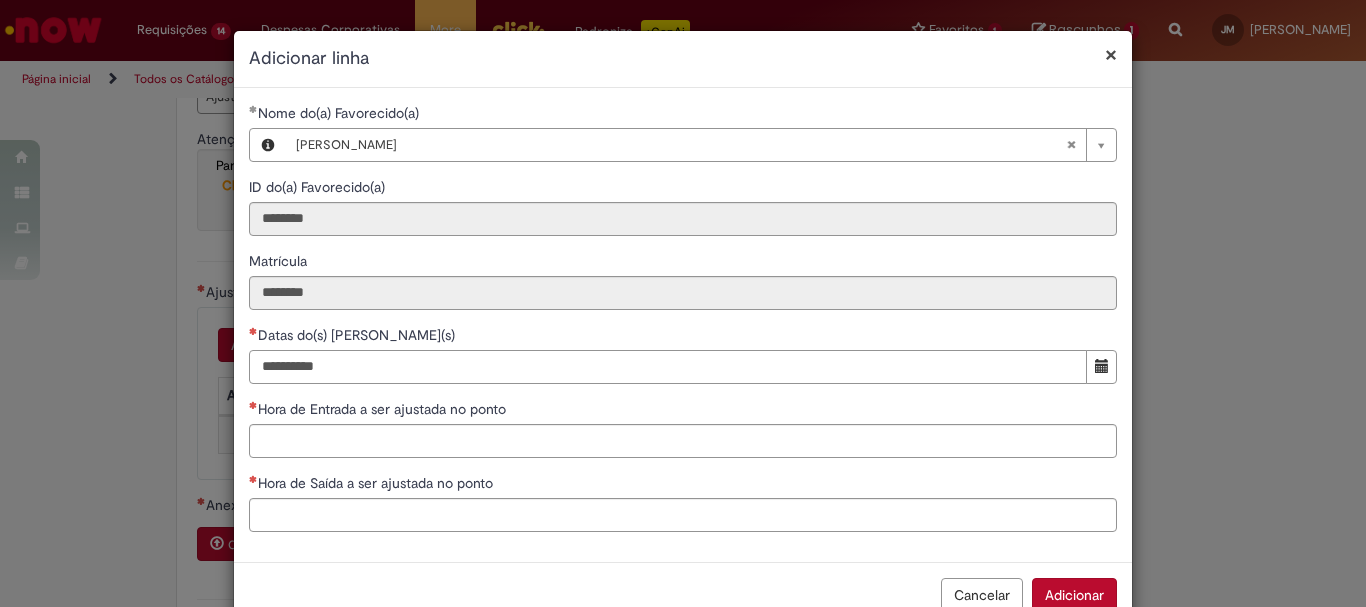 click on "Datas do(s) Ajuste(s)" at bounding box center (668, 367) 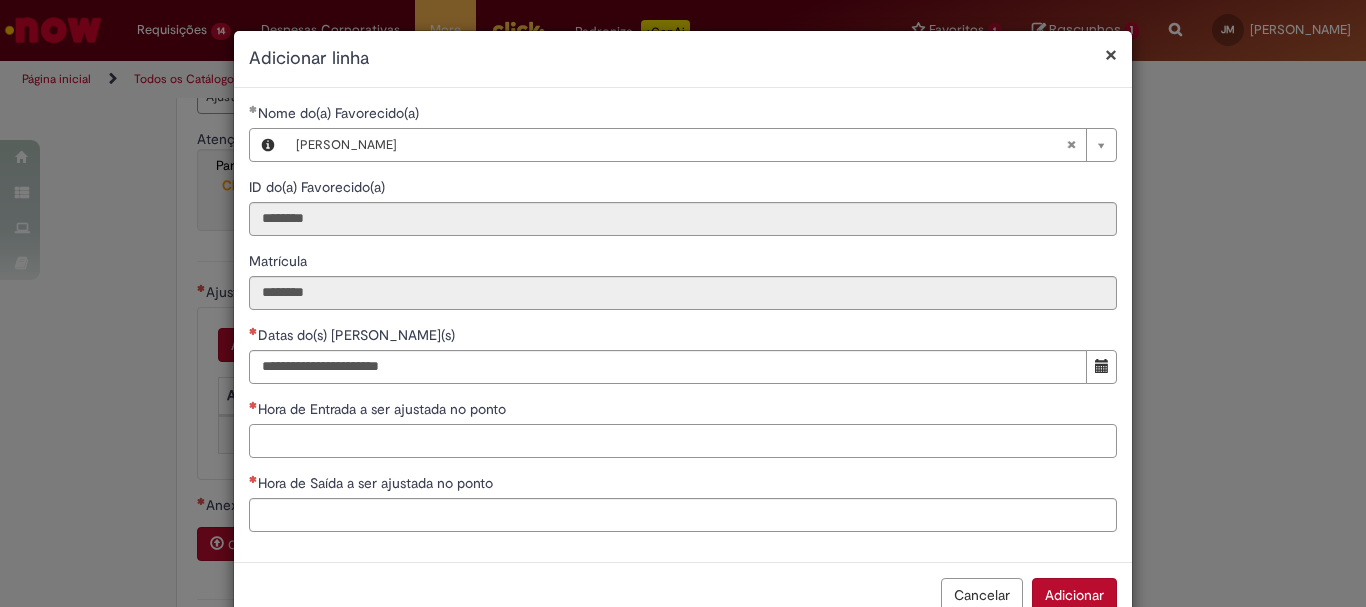 click on "Hora de Entrada a ser ajustada no ponto" at bounding box center (683, 441) 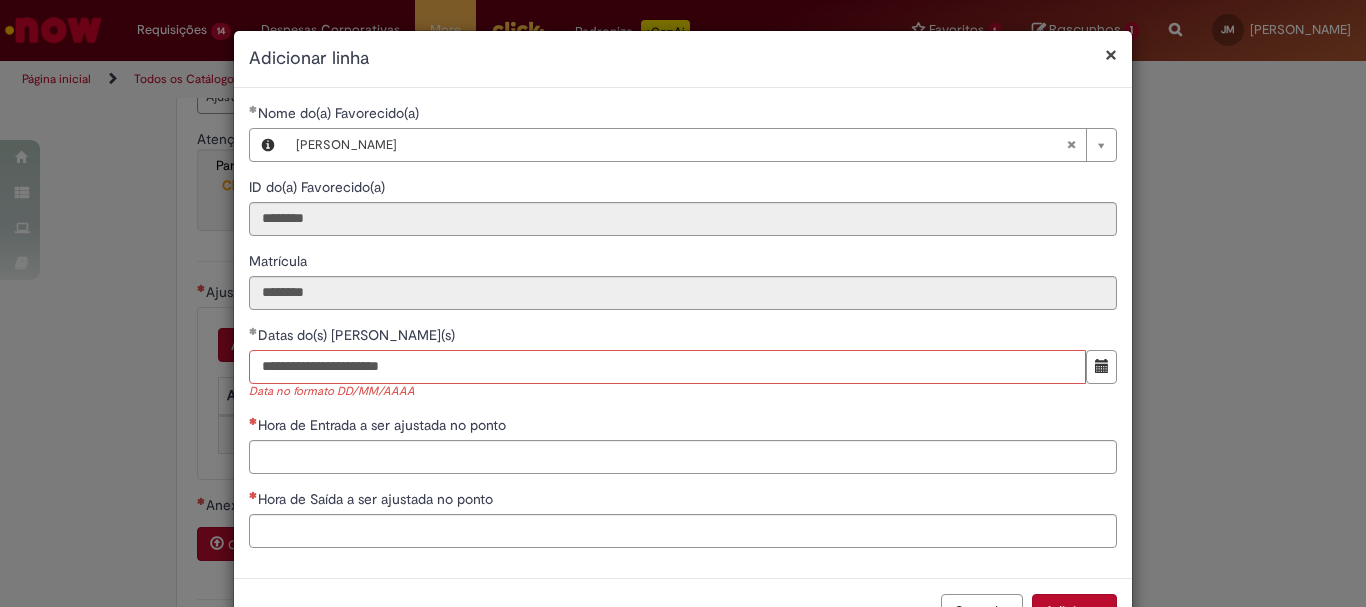 click on "**********" at bounding box center [667, 367] 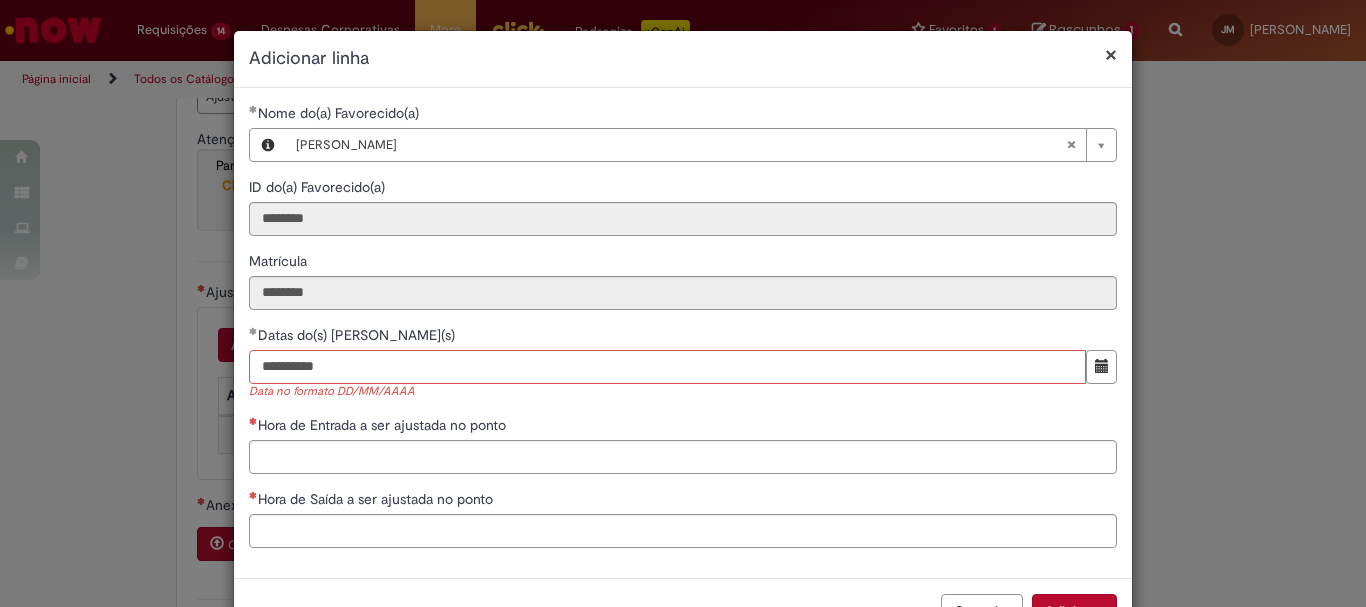 type on "**********" 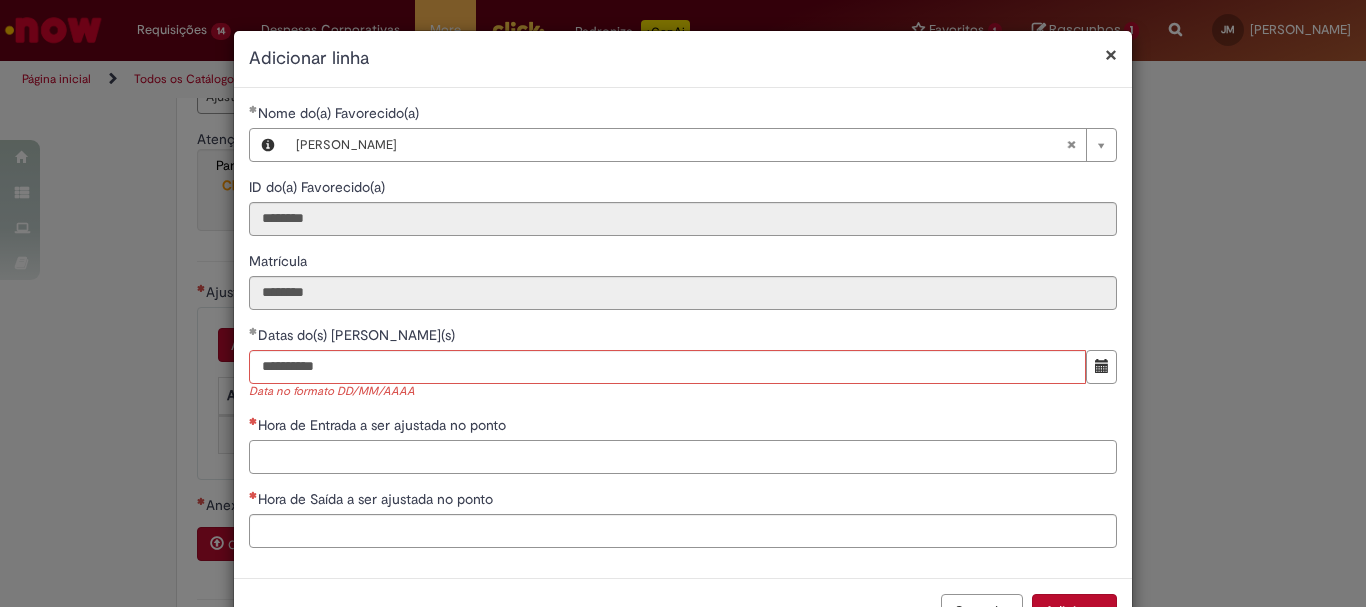 click on "**********" at bounding box center (683, 333) 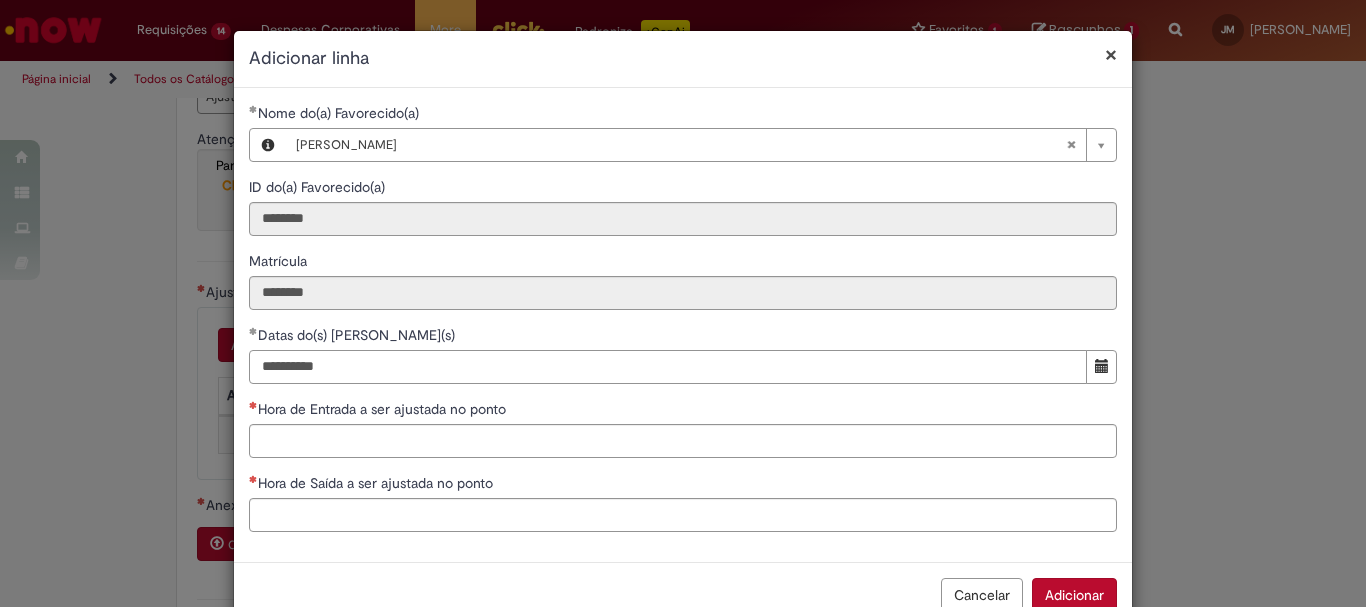 click on "**********" at bounding box center [668, 367] 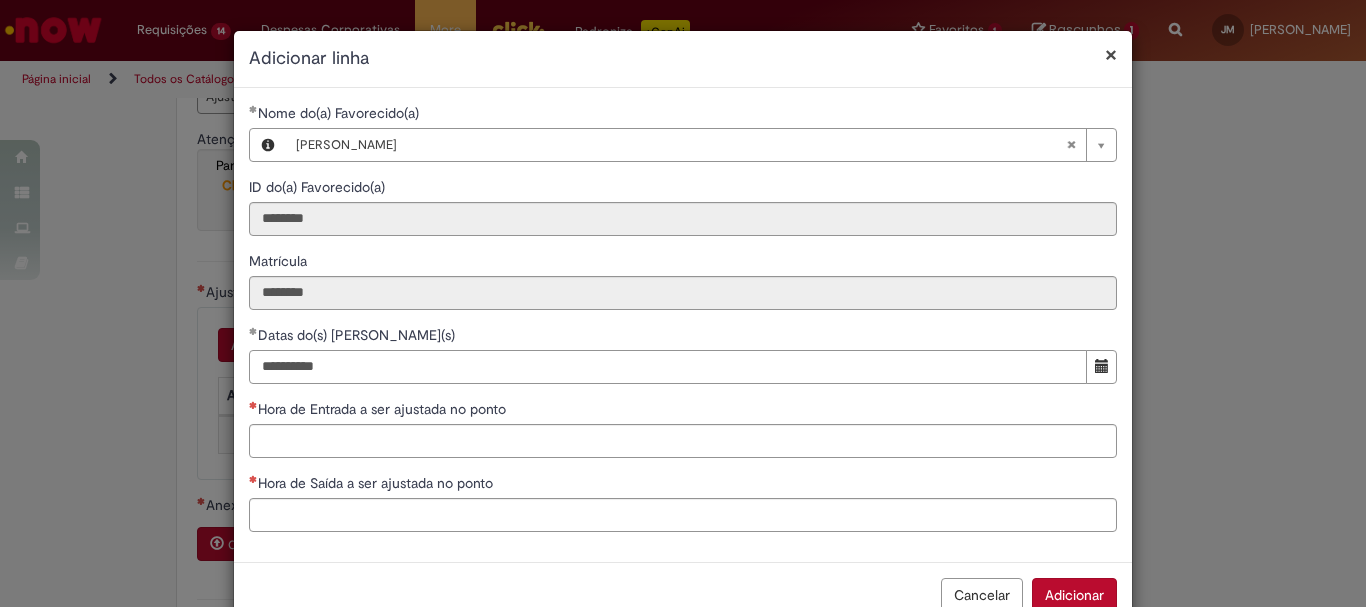 click on "**********" at bounding box center (668, 367) 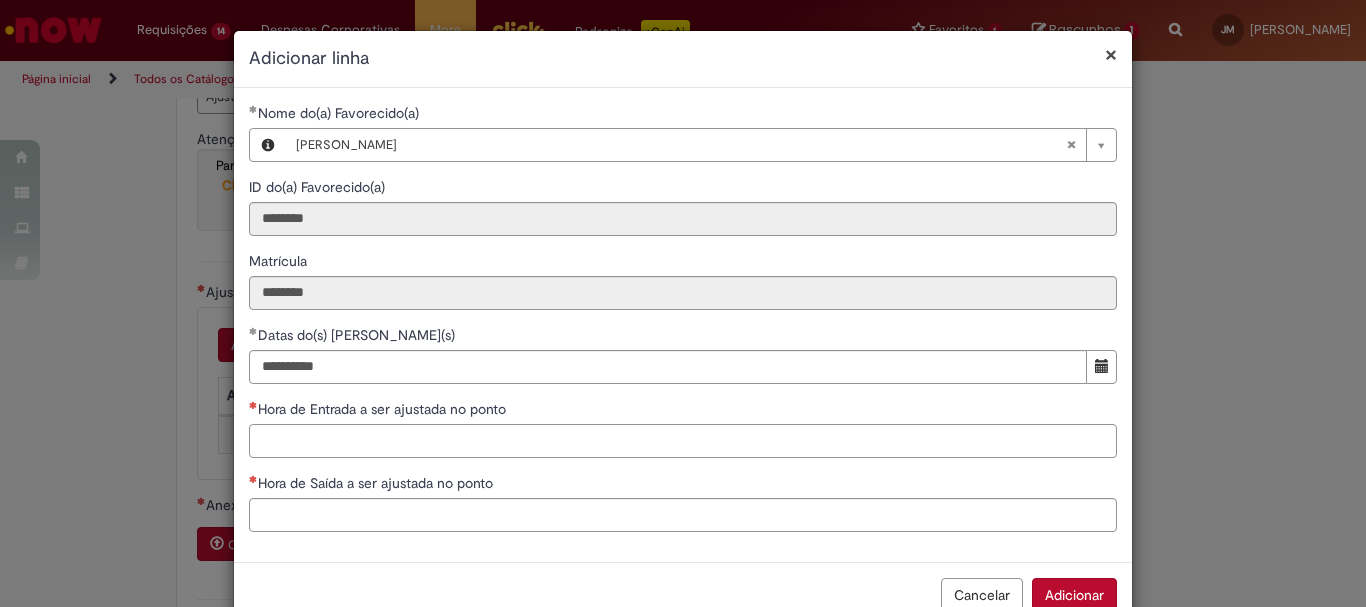 click on "Hora de Entrada a ser ajustada no ponto" at bounding box center (683, 441) 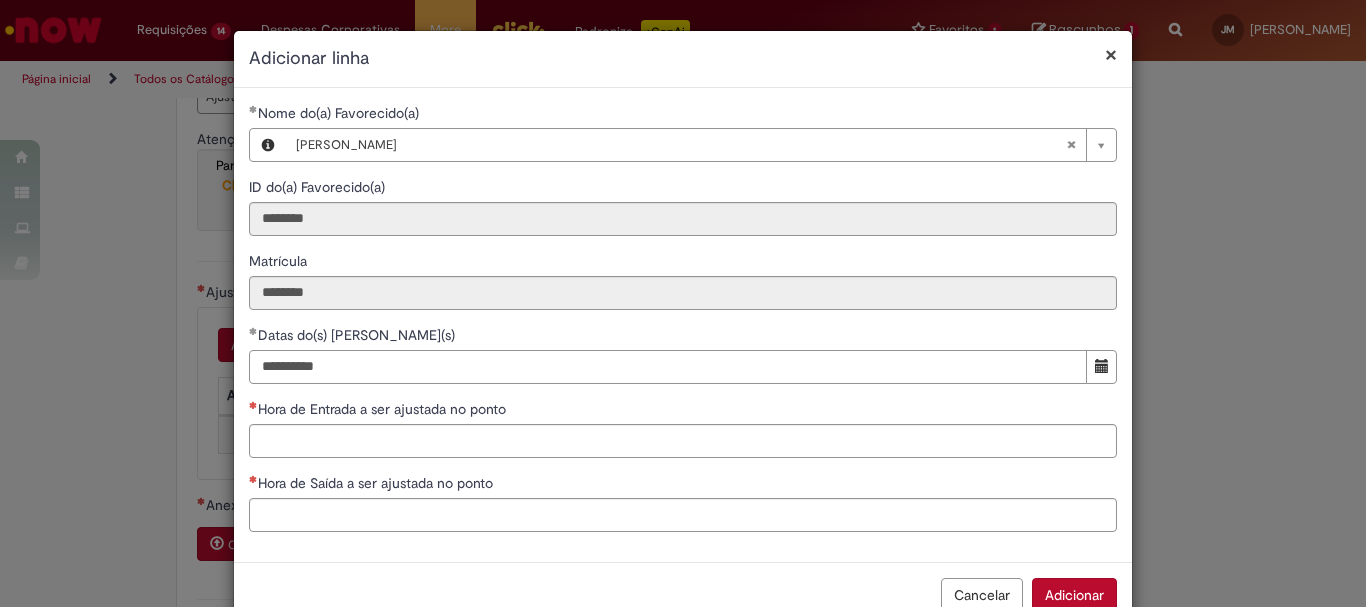 click on "**********" at bounding box center (668, 367) 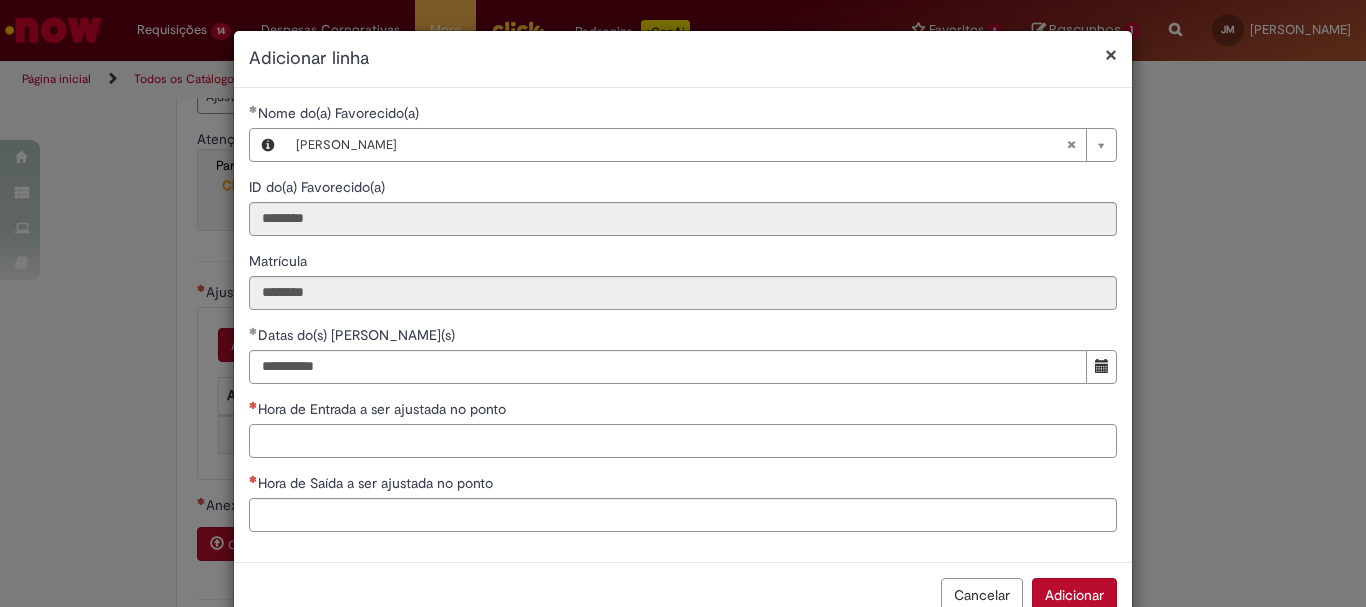 click on "Hora de Entrada a ser ajustada no ponto" at bounding box center (683, 441) 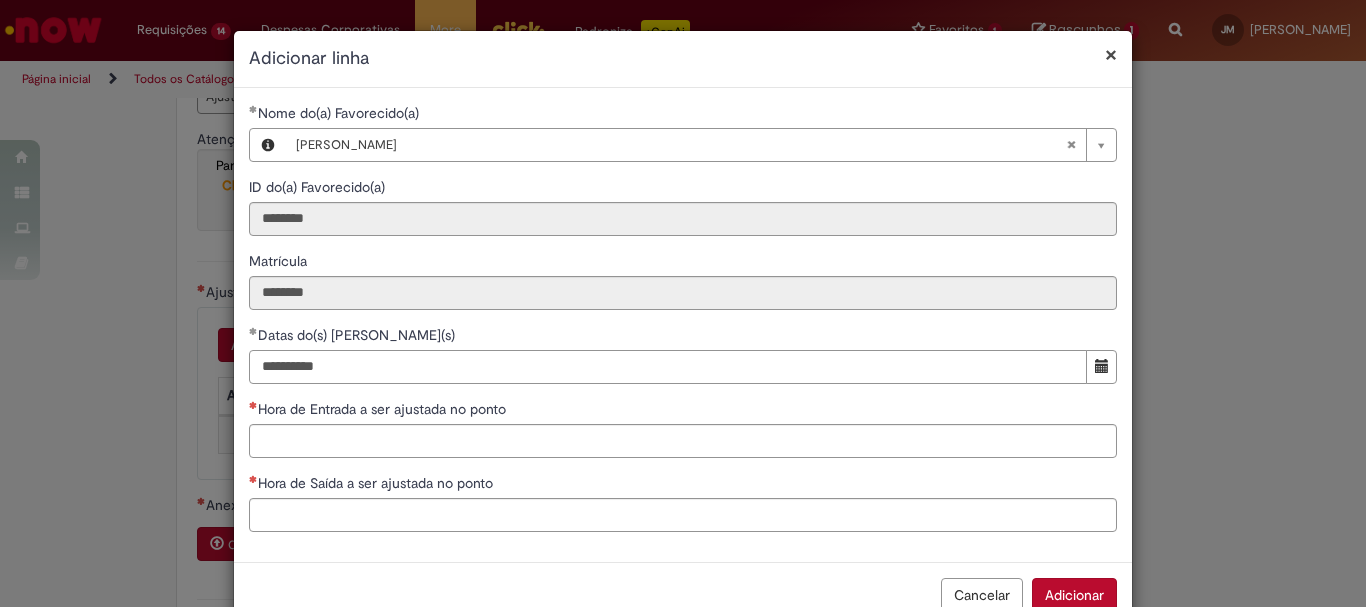 click on "**********" at bounding box center [668, 367] 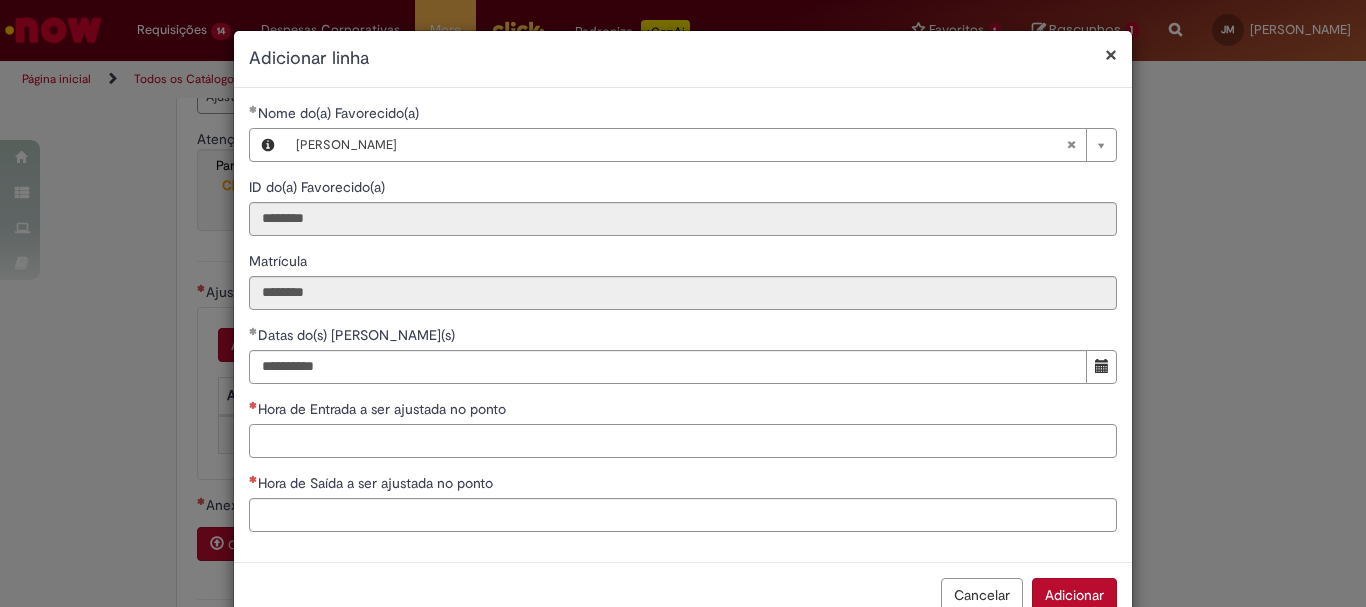 click on "Hora de Entrada a ser ajustada no ponto" at bounding box center (683, 441) 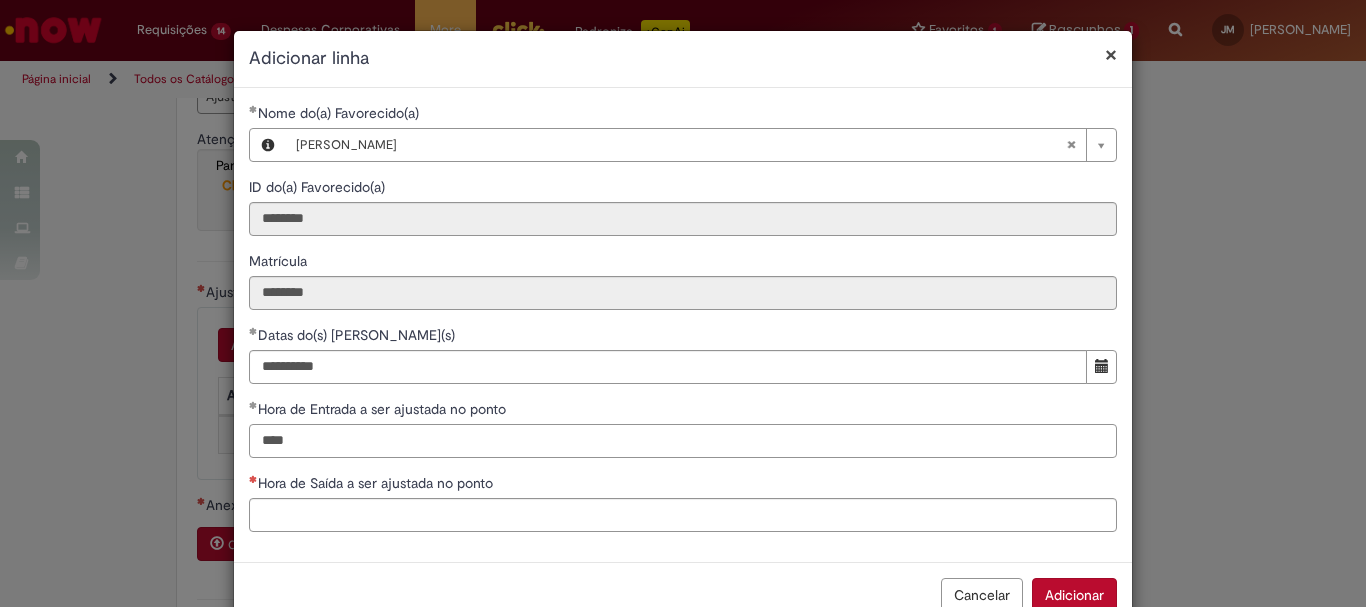 type on "****" 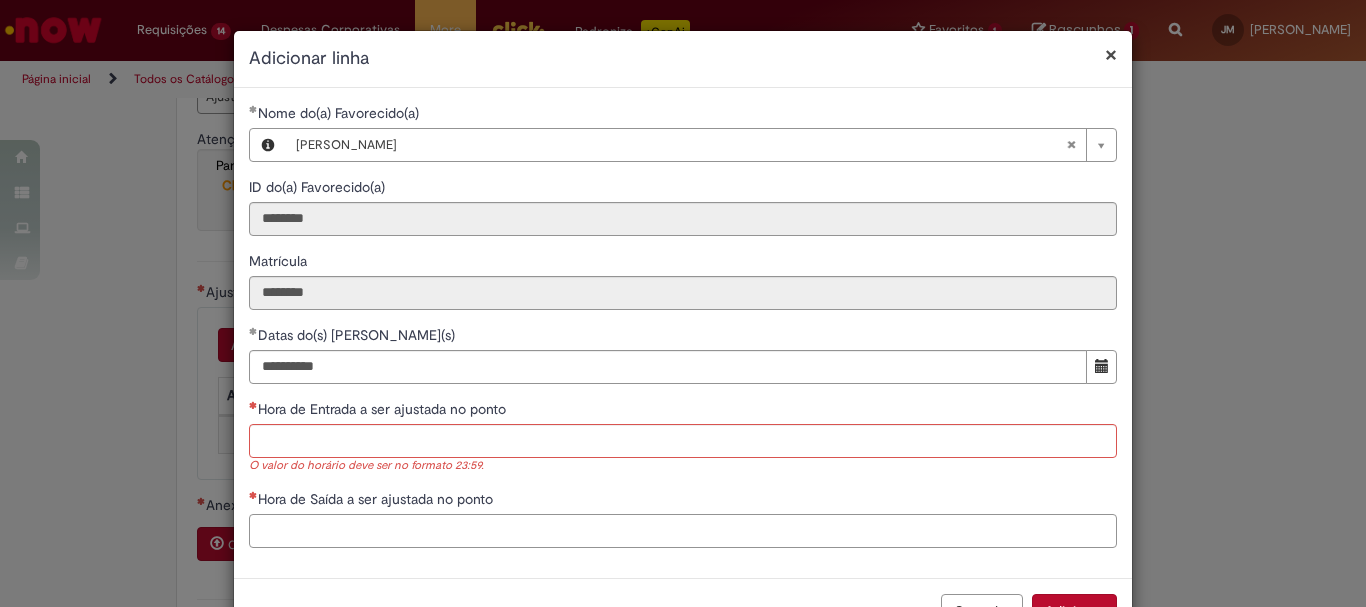 click on "Hora de Saída a ser ajustada no ponto" at bounding box center [683, 531] 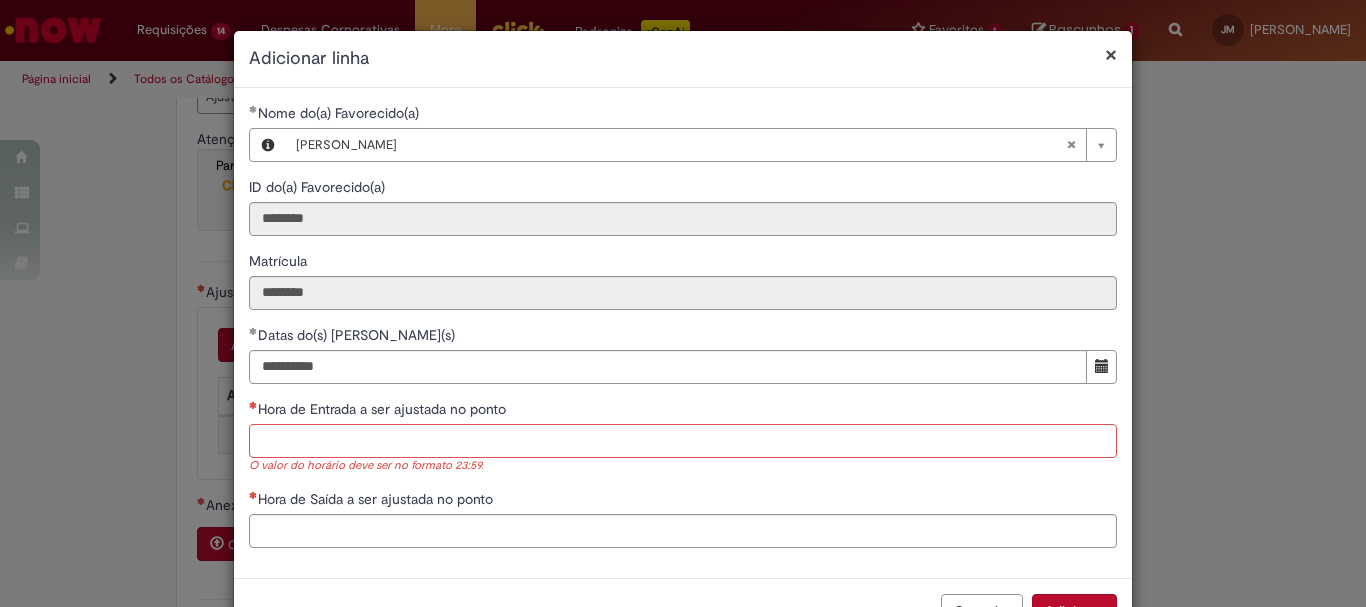 click on "Hora de Entrada a ser ajustada no ponto" at bounding box center (683, 441) 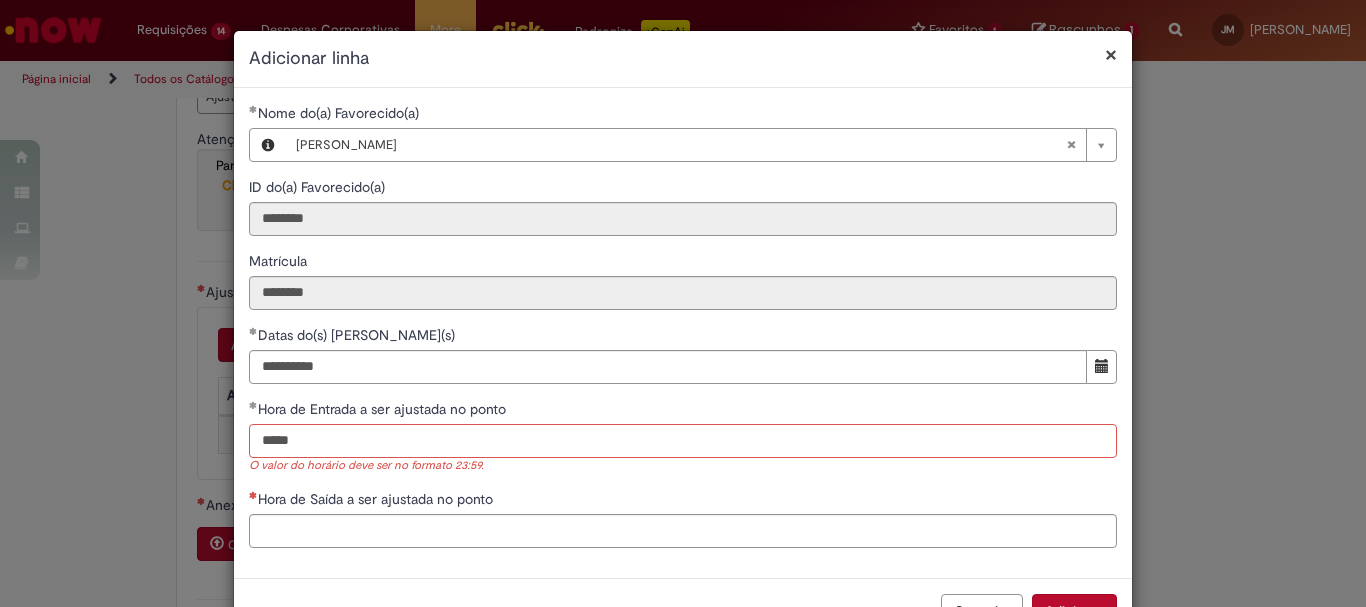 type on "*****" 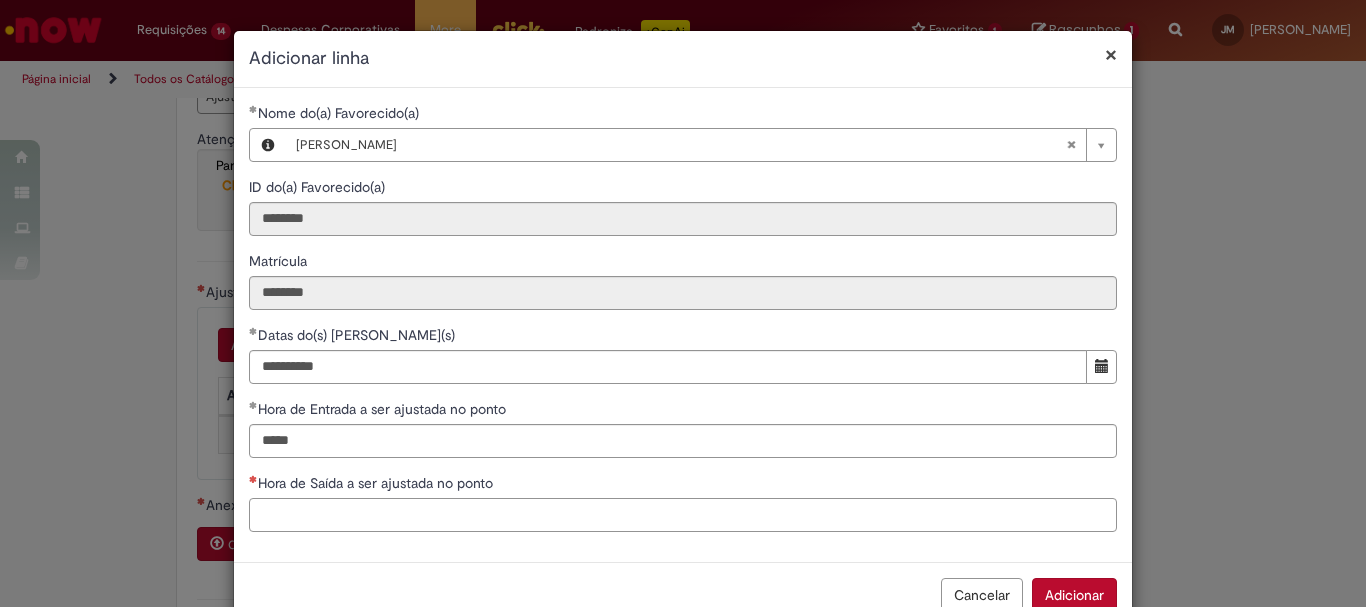 click on "Hora de Saída a ser ajustada no ponto" at bounding box center [683, 515] 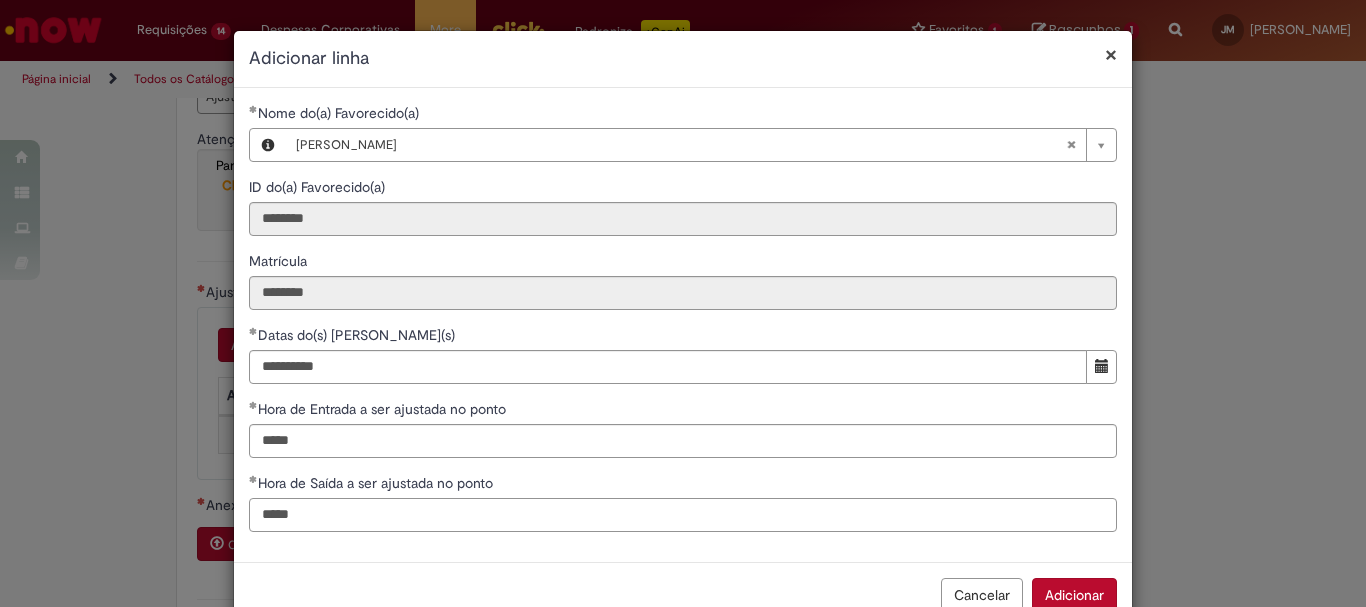 scroll, scrollTop: 51, scrollLeft: 0, axis: vertical 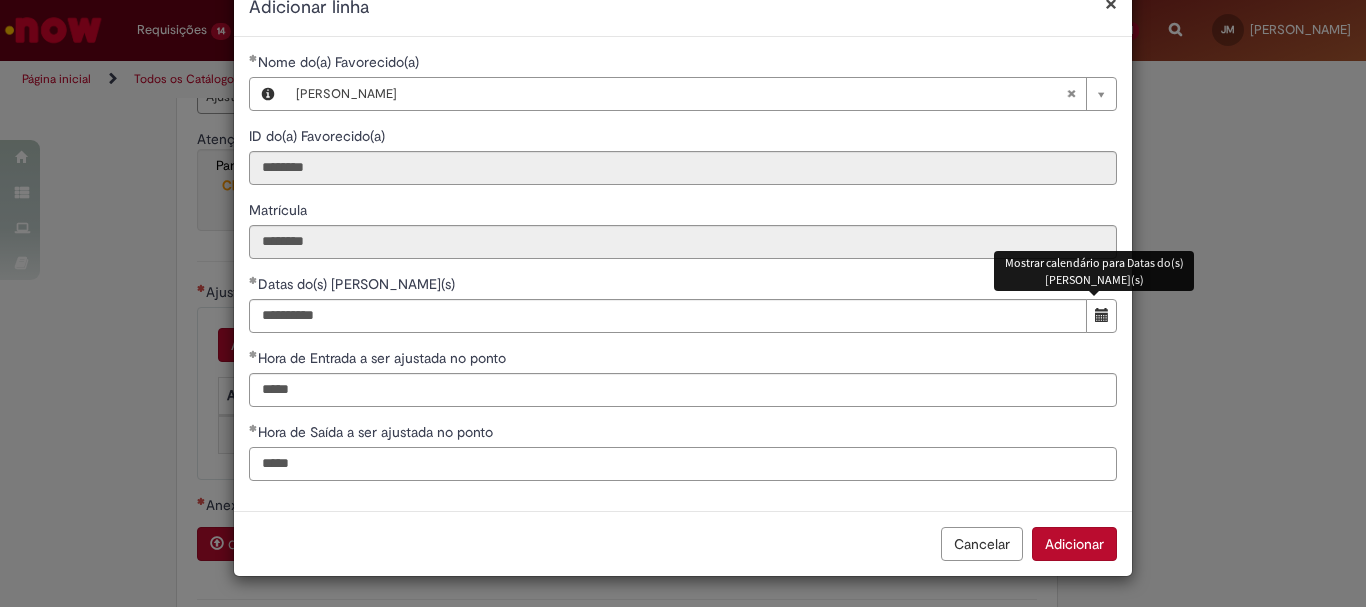 type on "*****" 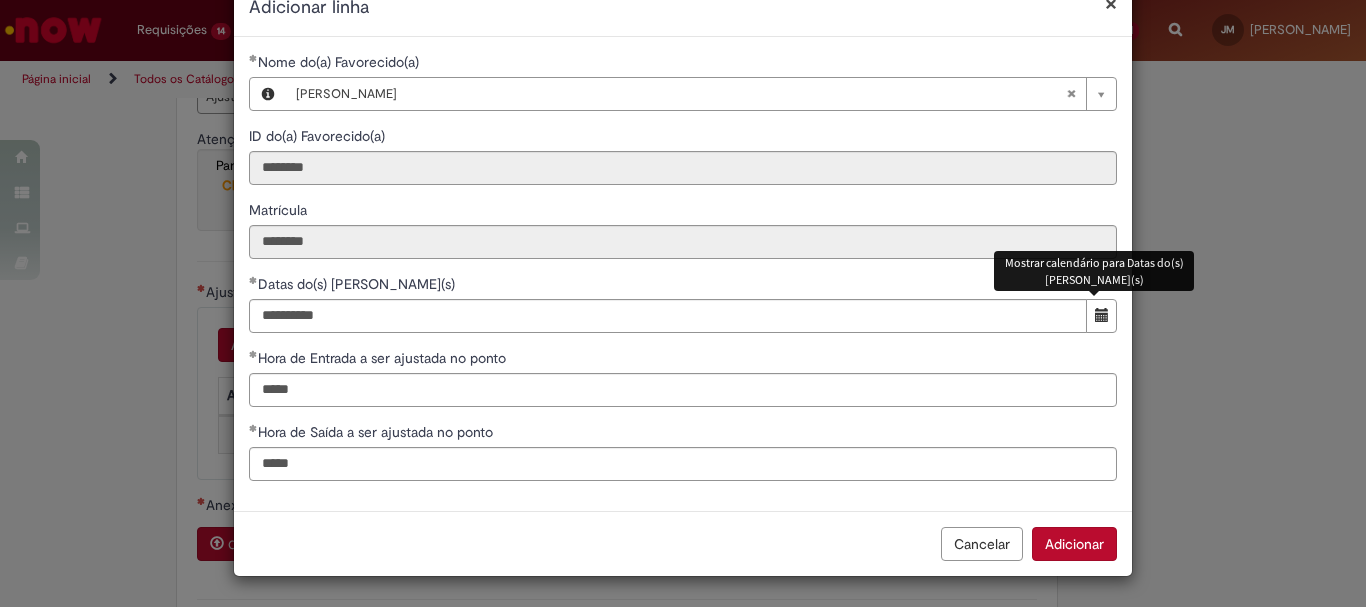 click at bounding box center (1101, 316) 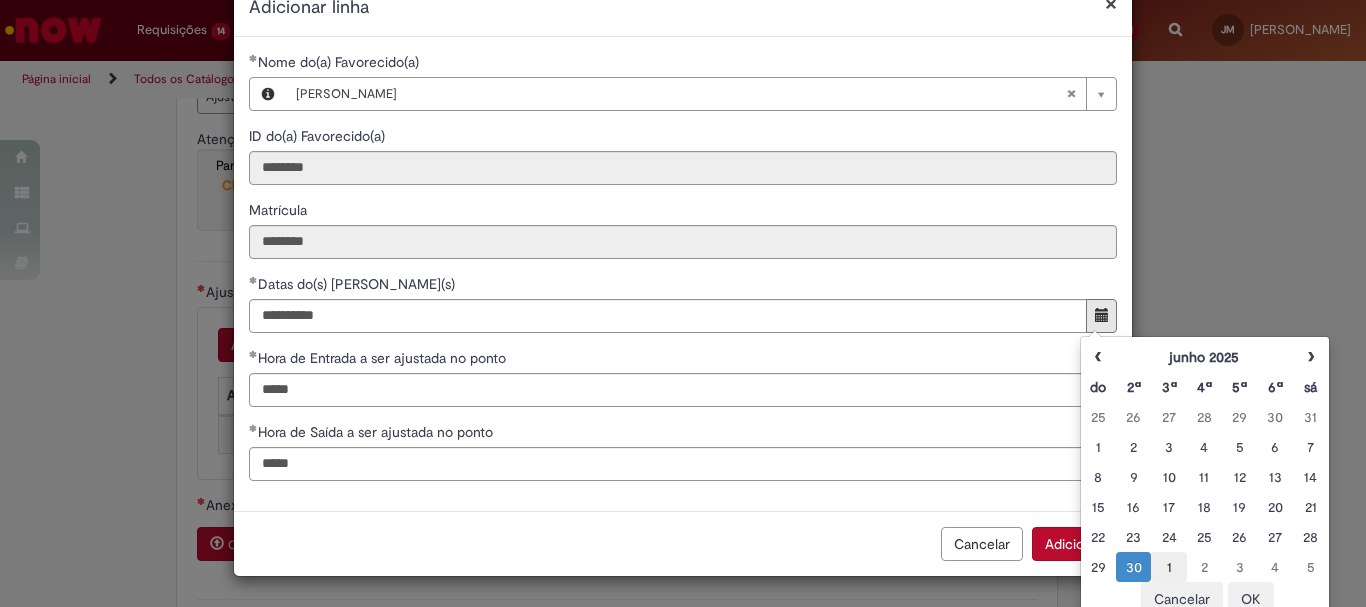 click on "1" at bounding box center (1168, 567) 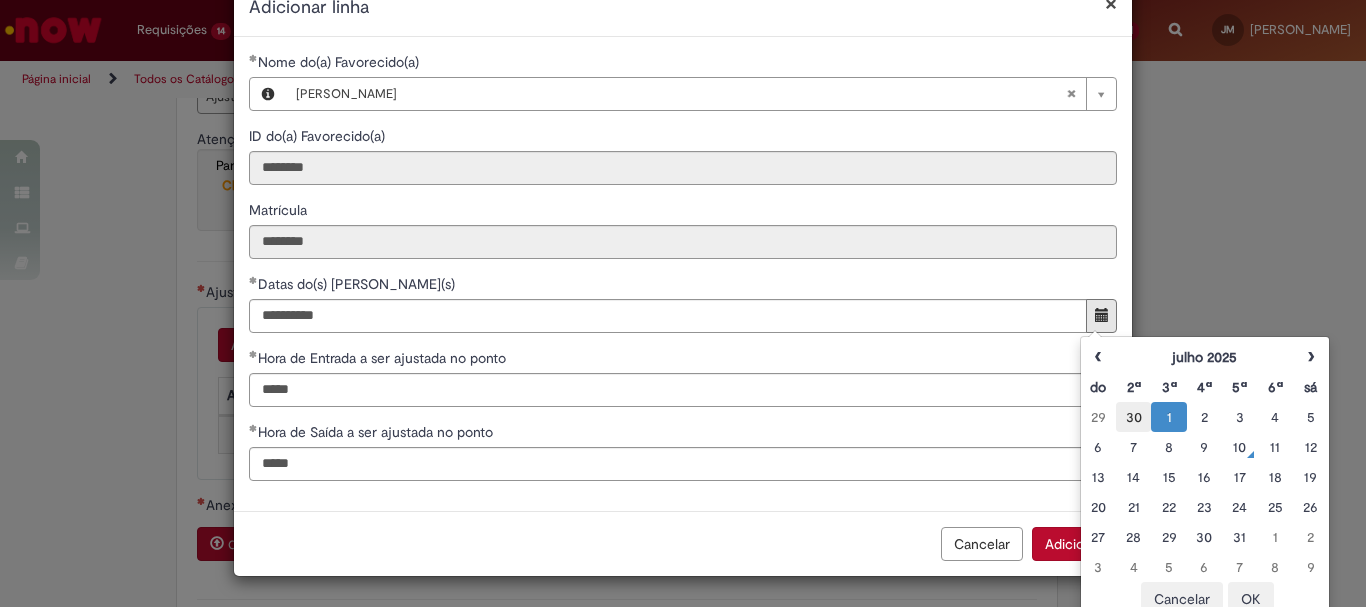 click on "30" at bounding box center [1133, 417] 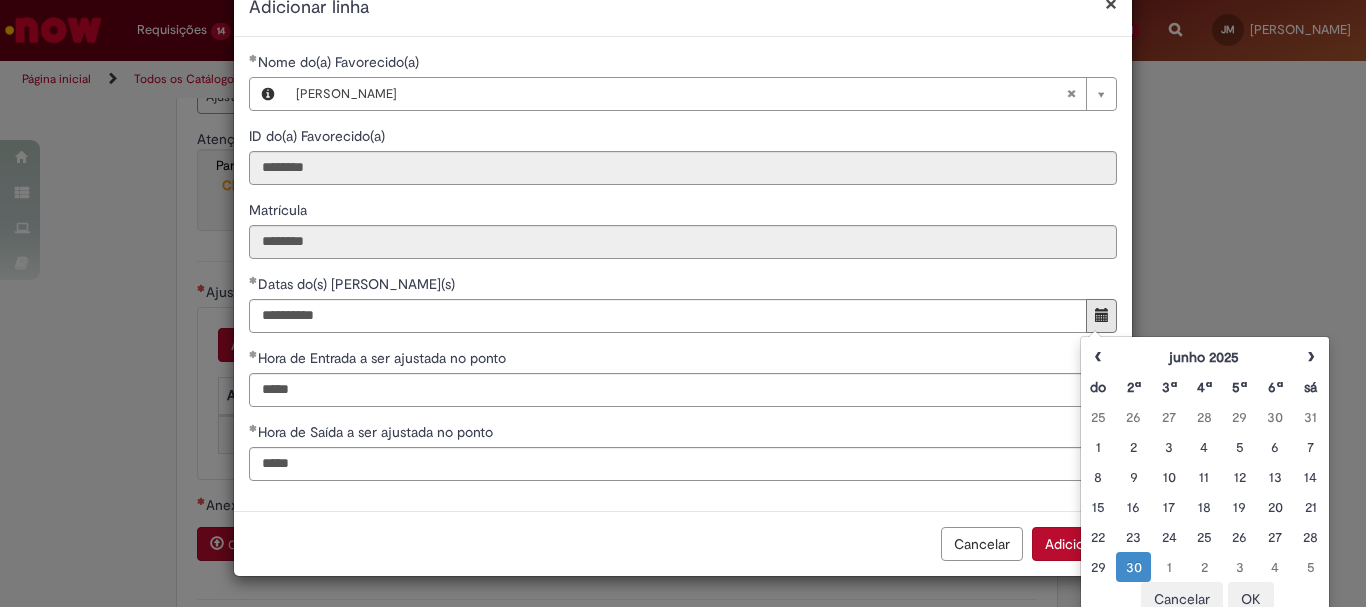 scroll, scrollTop: 52, scrollLeft: 0, axis: vertical 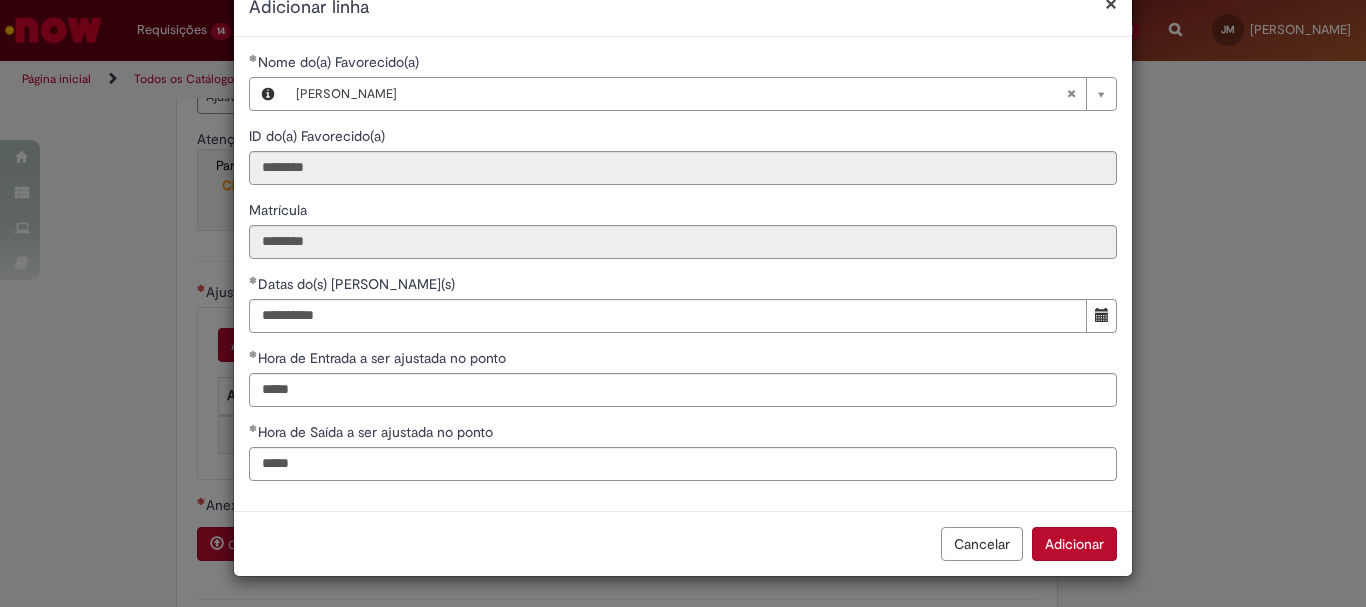 click on "Hora de Entrada a ser ajustada no ponto" at bounding box center [683, 360] 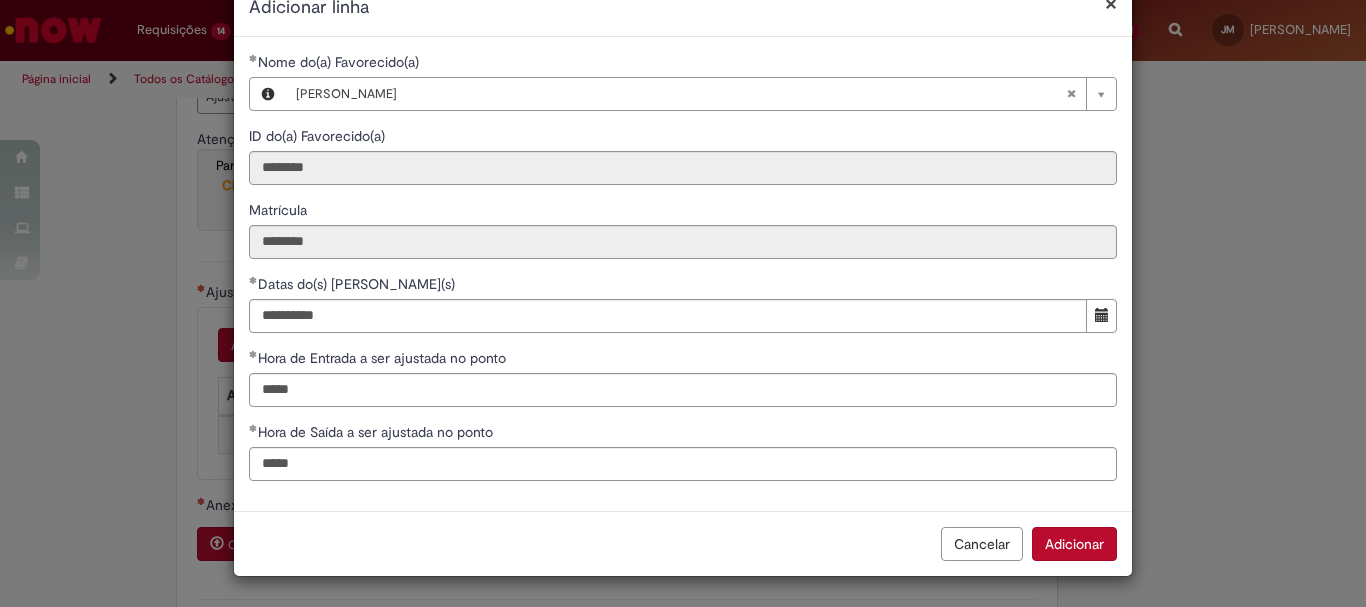 click on "Adicionar" at bounding box center [1074, 544] 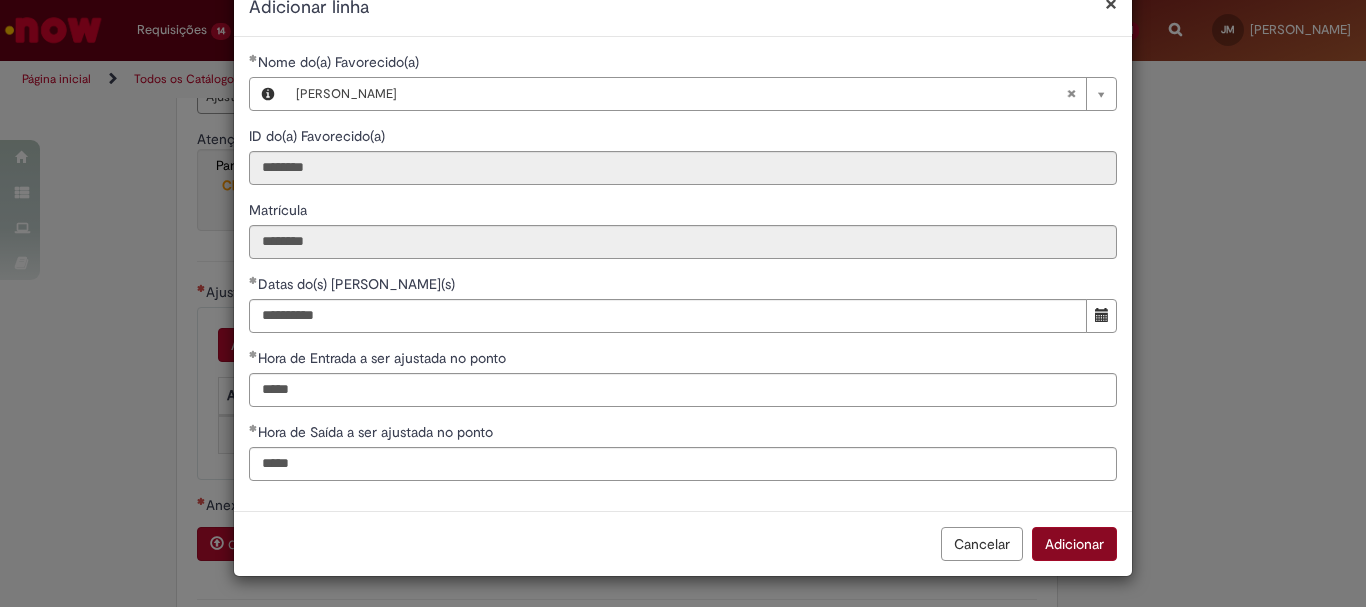 scroll, scrollTop: 51, scrollLeft: 0, axis: vertical 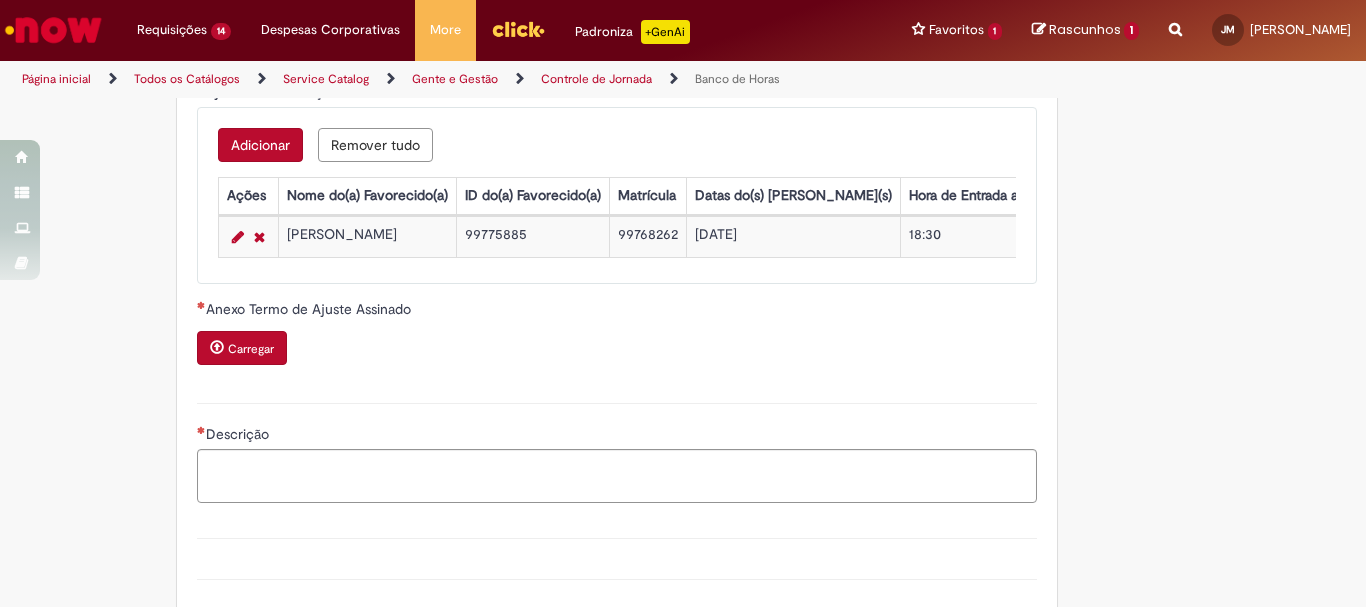 click on "Carregar" at bounding box center (242, 348) 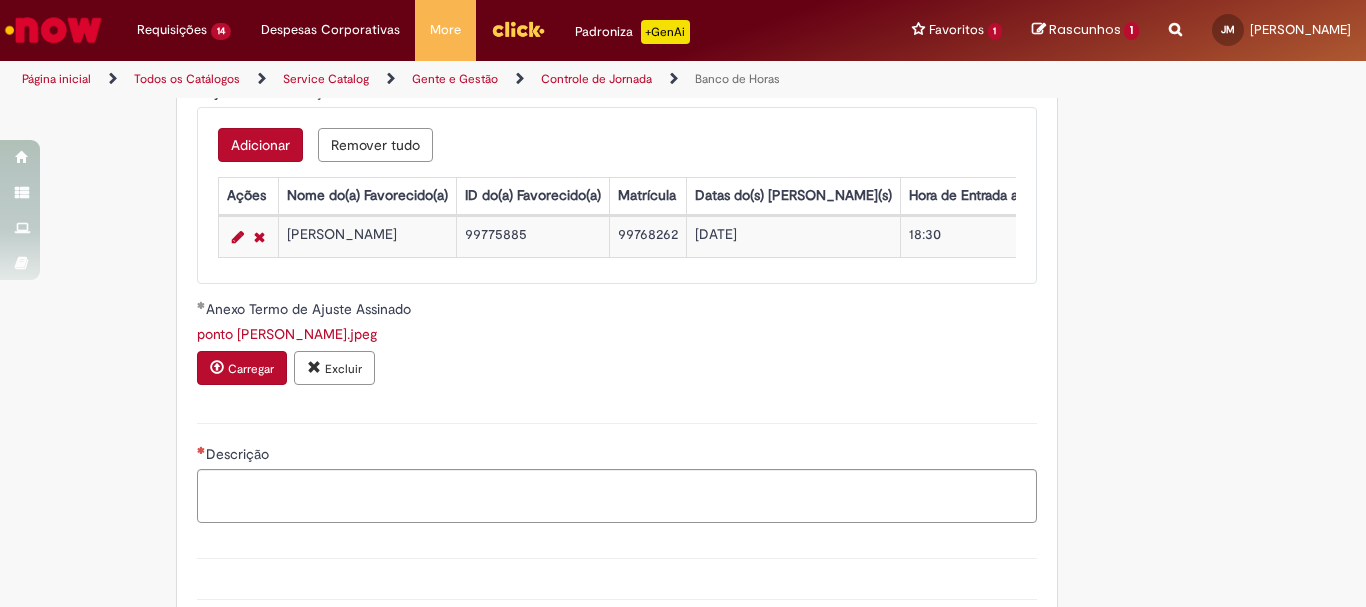 scroll, scrollTop: 2094, scrollLeft: 0, axis: vertical 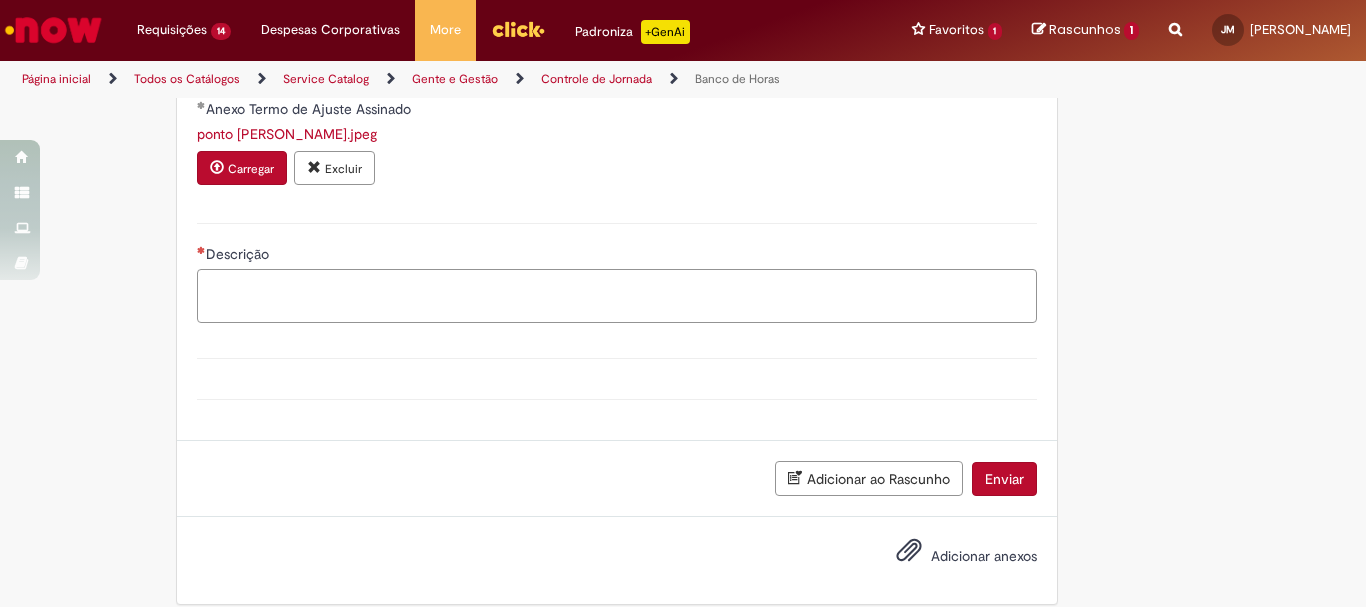 click on "Descrição" at bounding box center (617, 296) 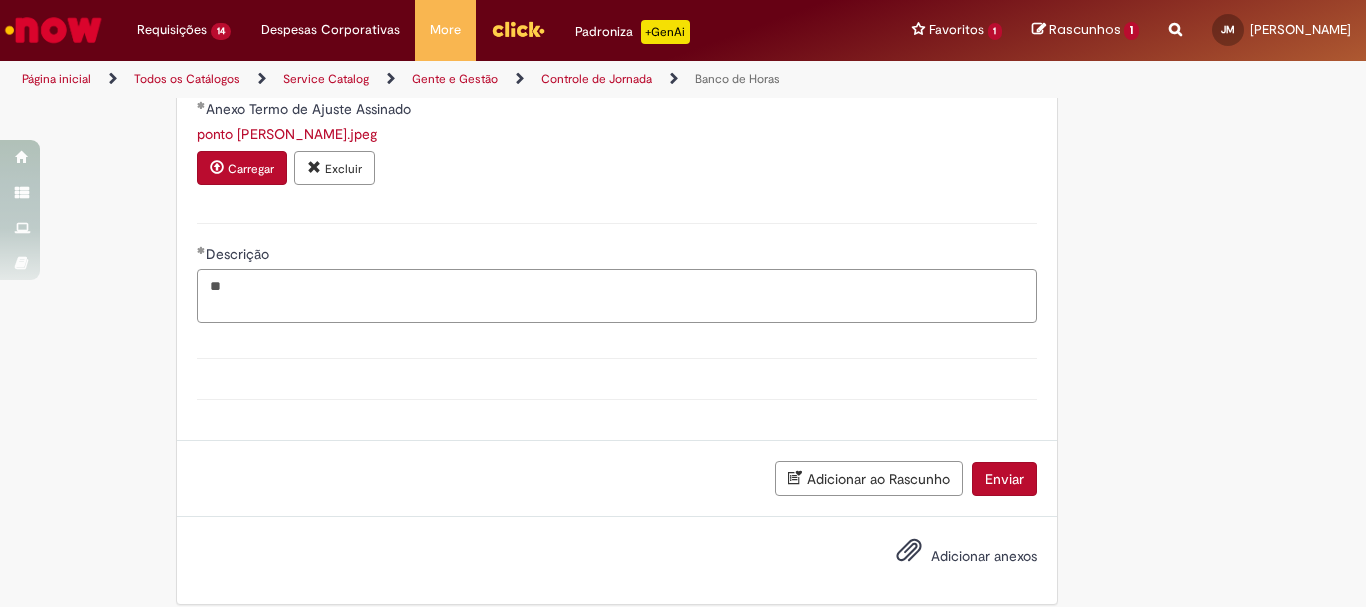 type on "*" 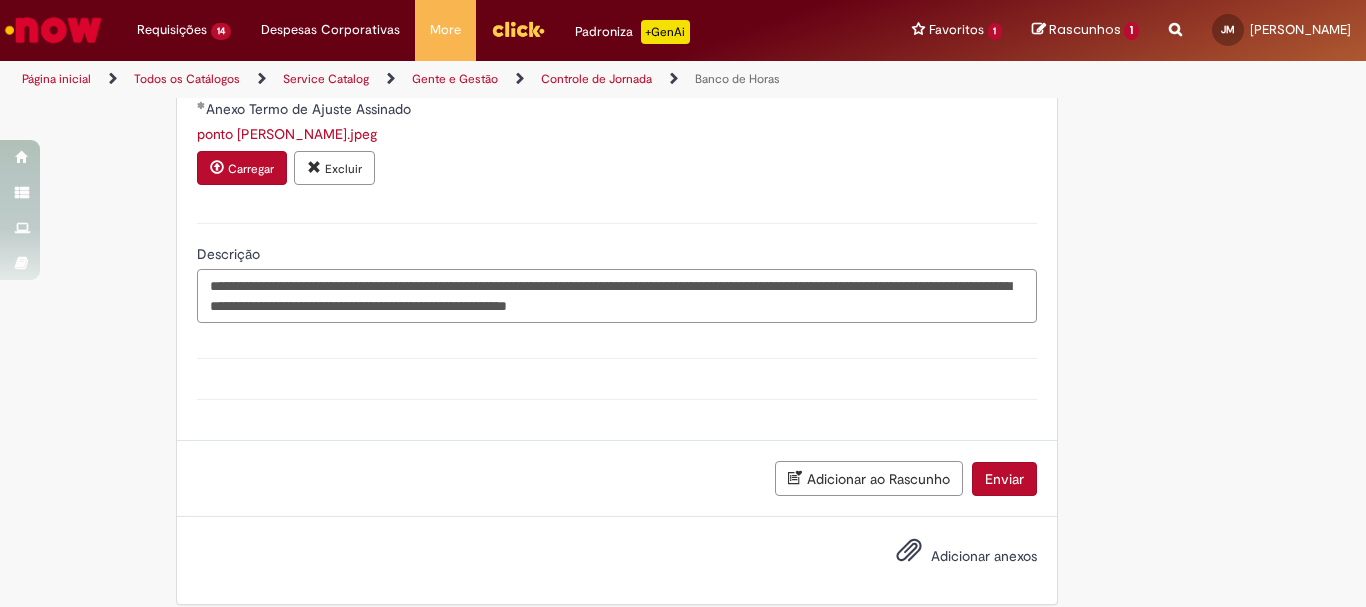 scroll, scrollTop: 2145, scrollLeft: 0, axis: vertical 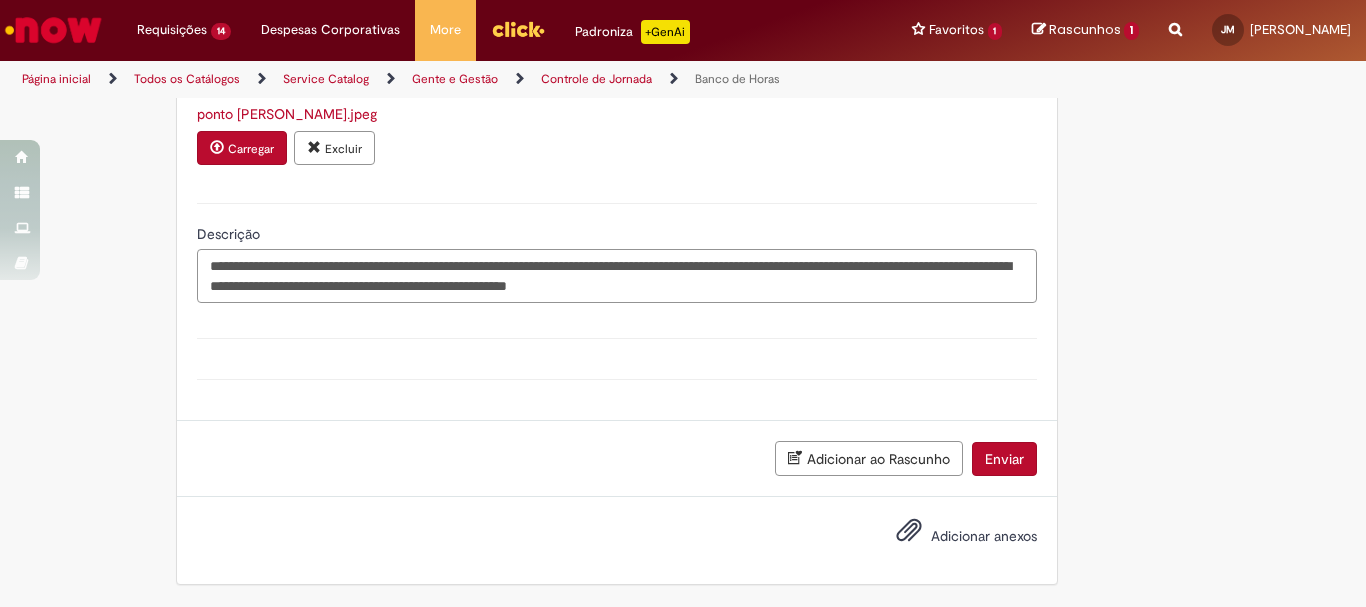 type on "**********" 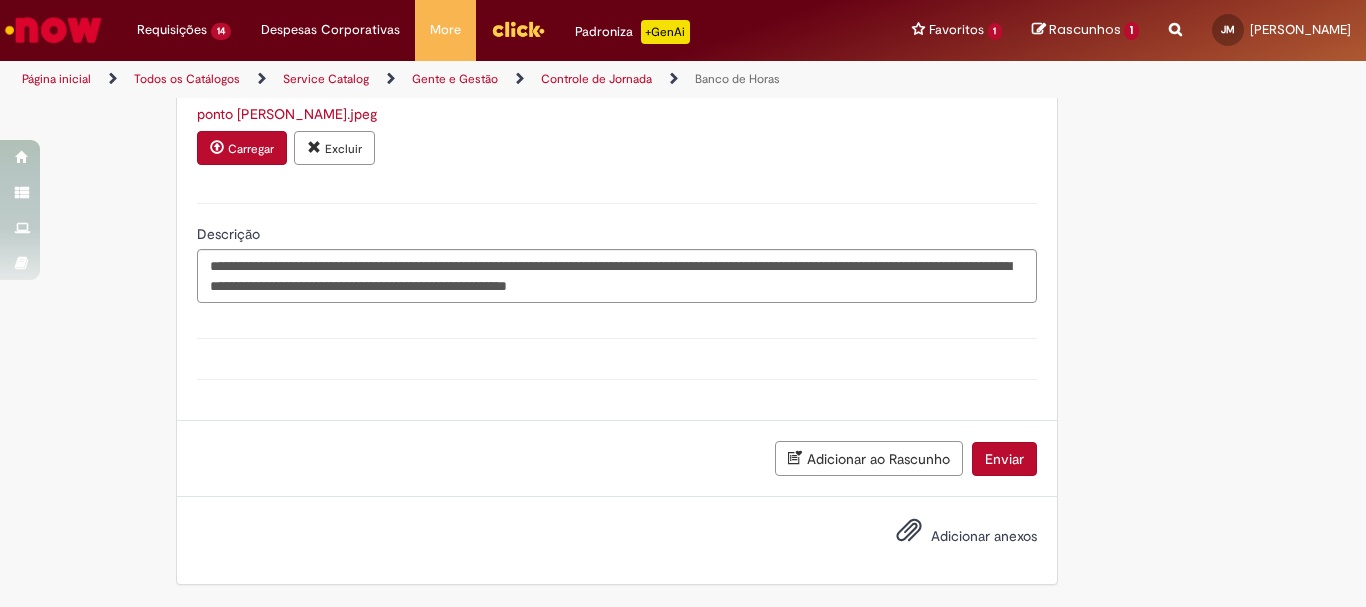 drag, startPoint x: 852, startPoint y: 354, endPoint x: 871, endPoint y: 364, distance: 21.470911 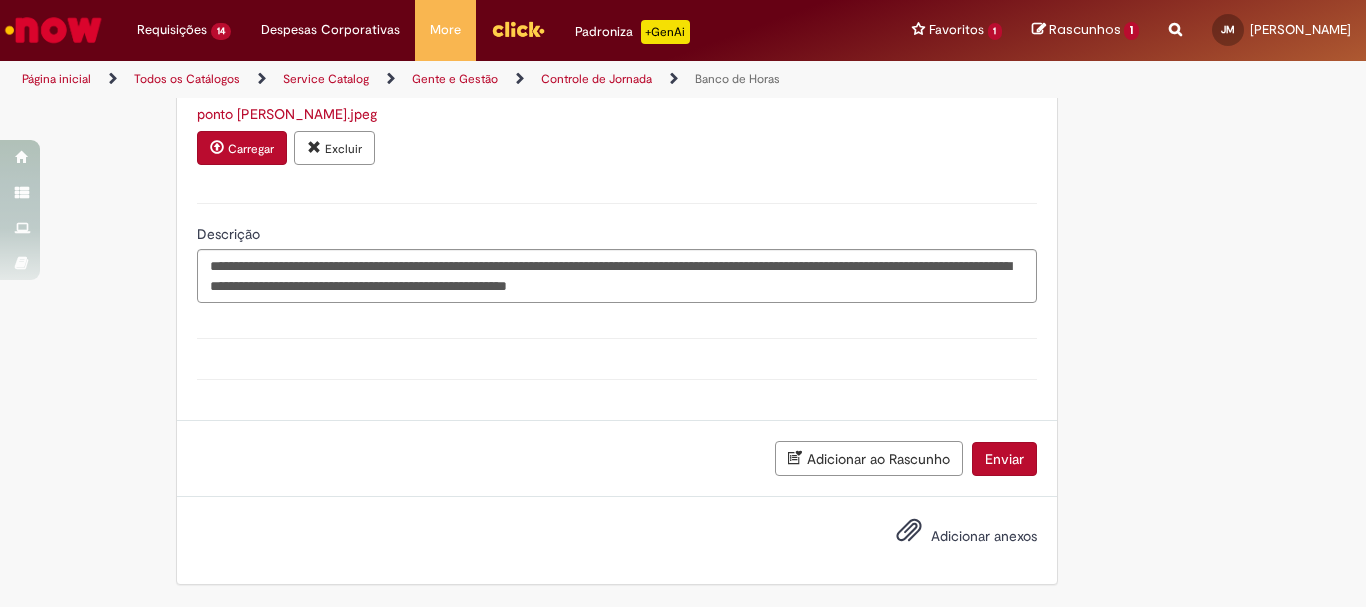click on "Enviar" at bounding box center (1004, 459) 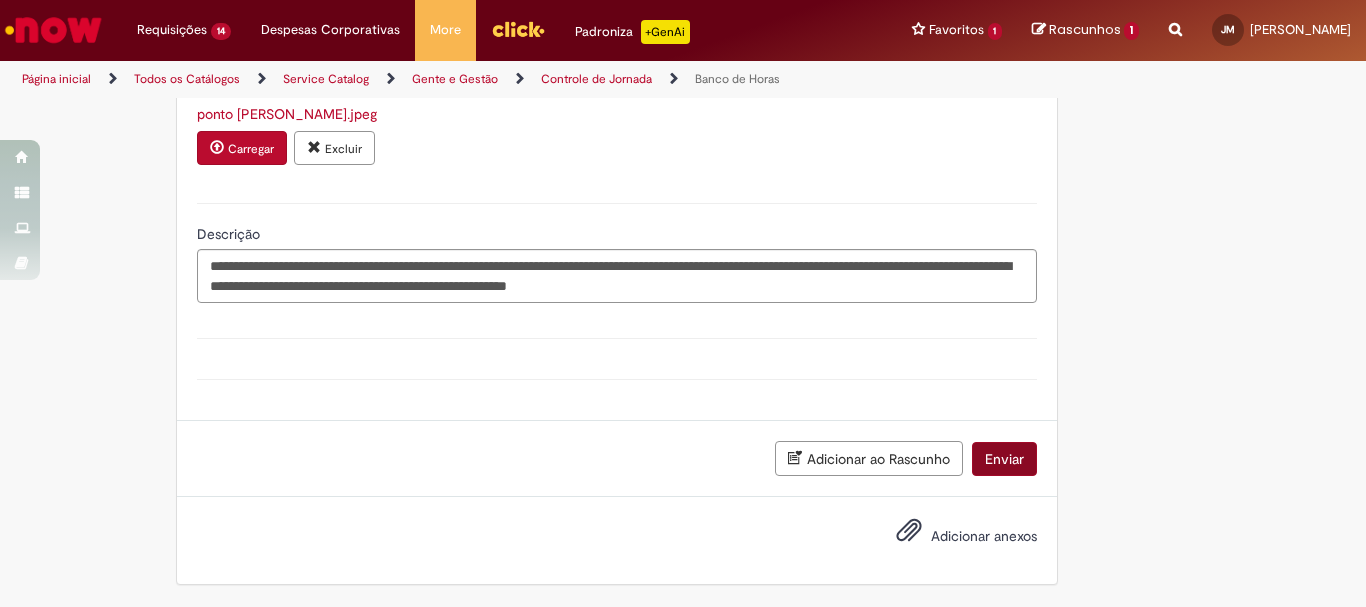 scroll, scrollTop: 2099, scrollLeft: 0, axis: vertical 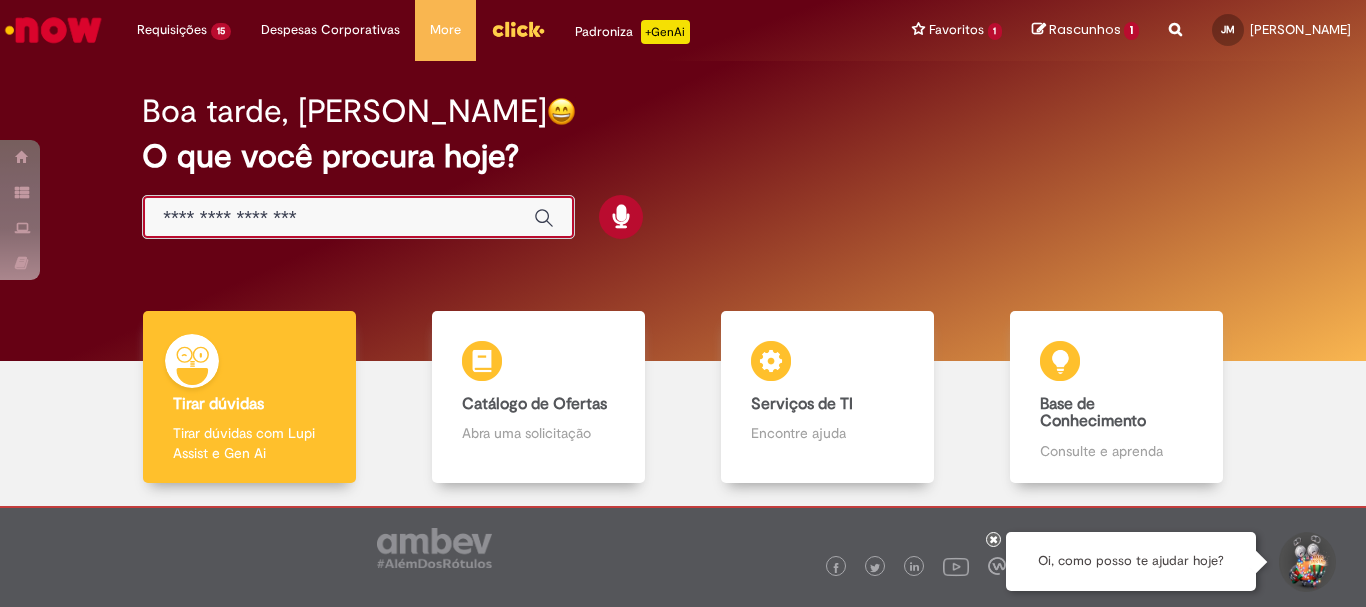 click at bounding box center (338, 218) 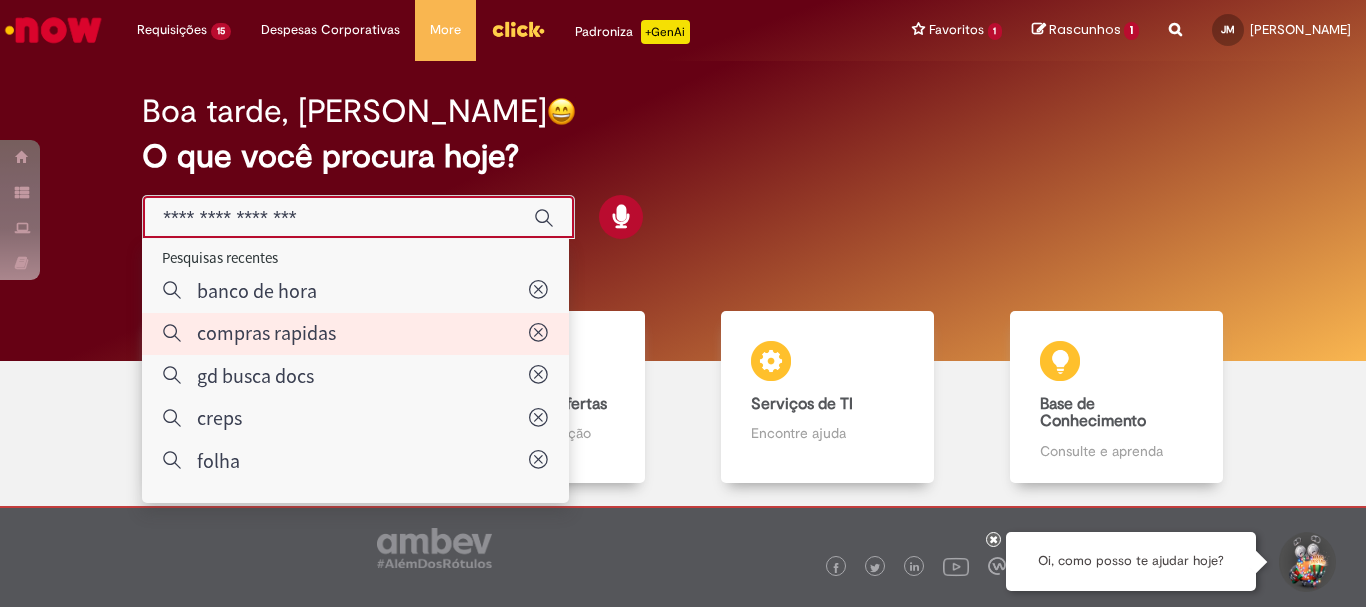 type on "**********" 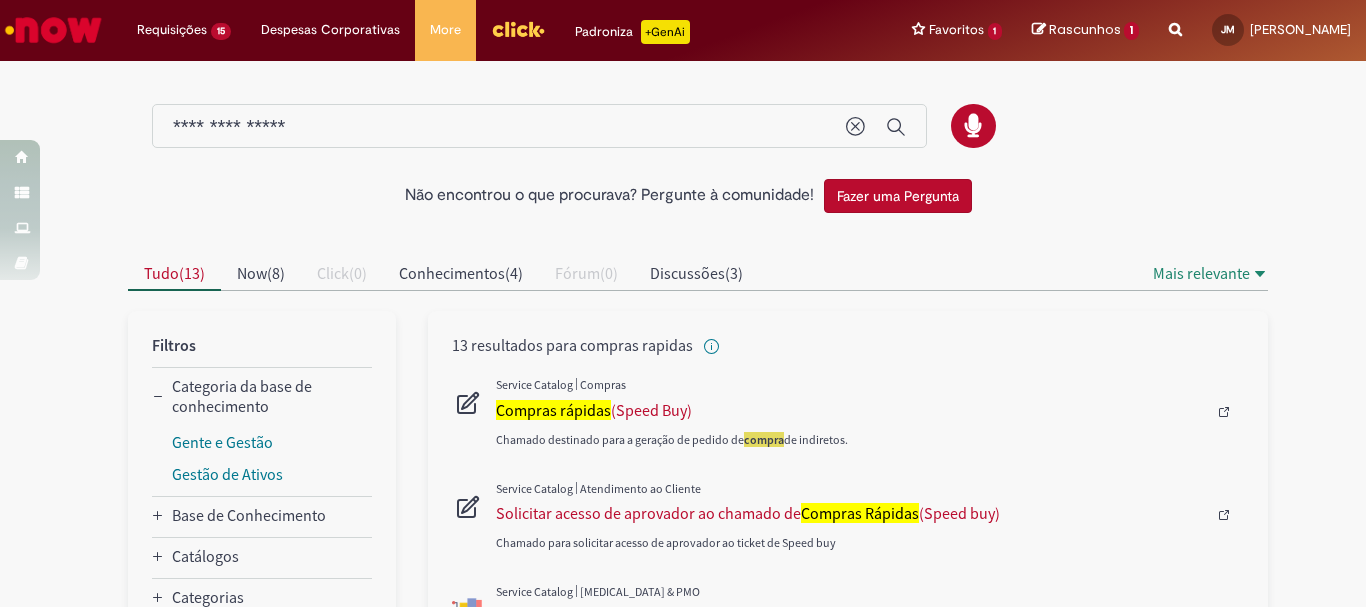 scroll, scrollTop: 100, scrollLeft: 0, axis: vertical 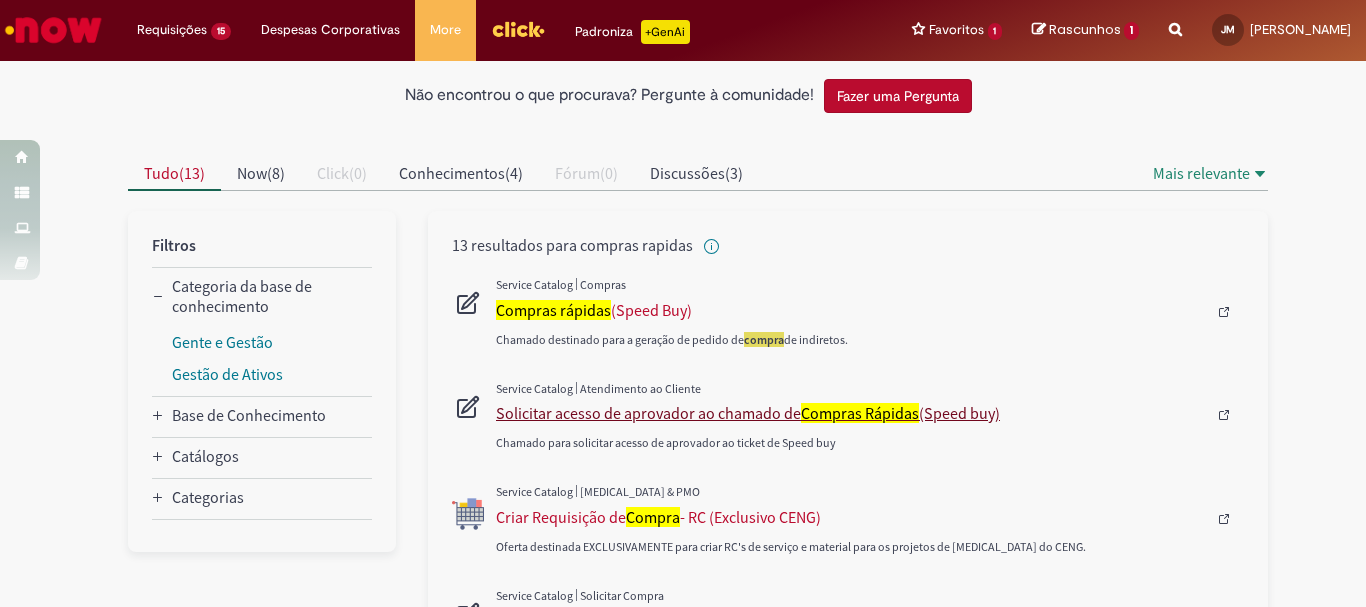 click on "Solicitar acesso de aprovador ao chamado de  Compras Rápidas  (Speed buy)" at bounding box center [851, 413] 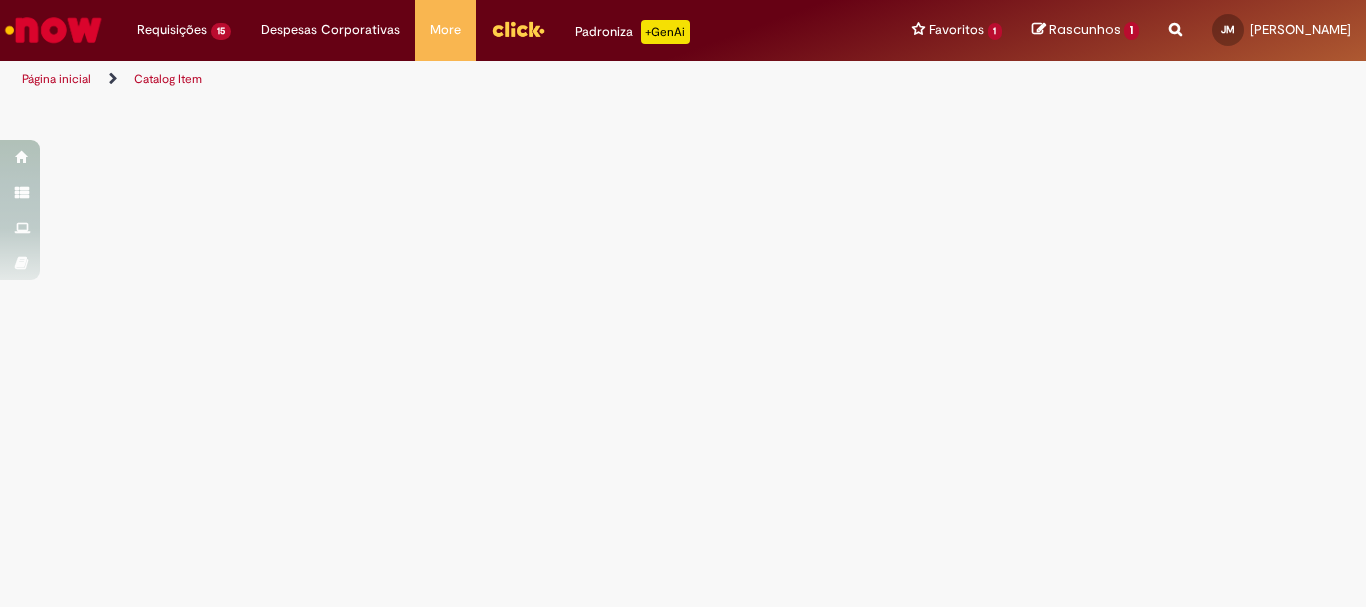 scroll, scrollTop: 0, scrollLeft: 0, axis: both 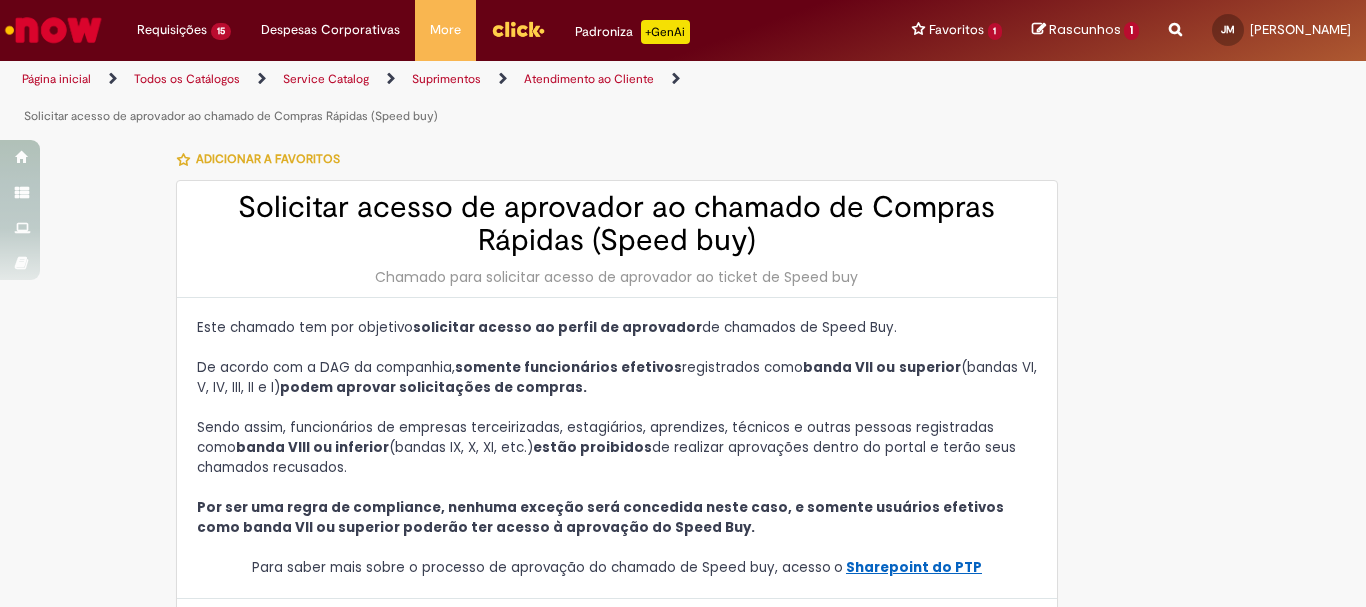 type on "********" 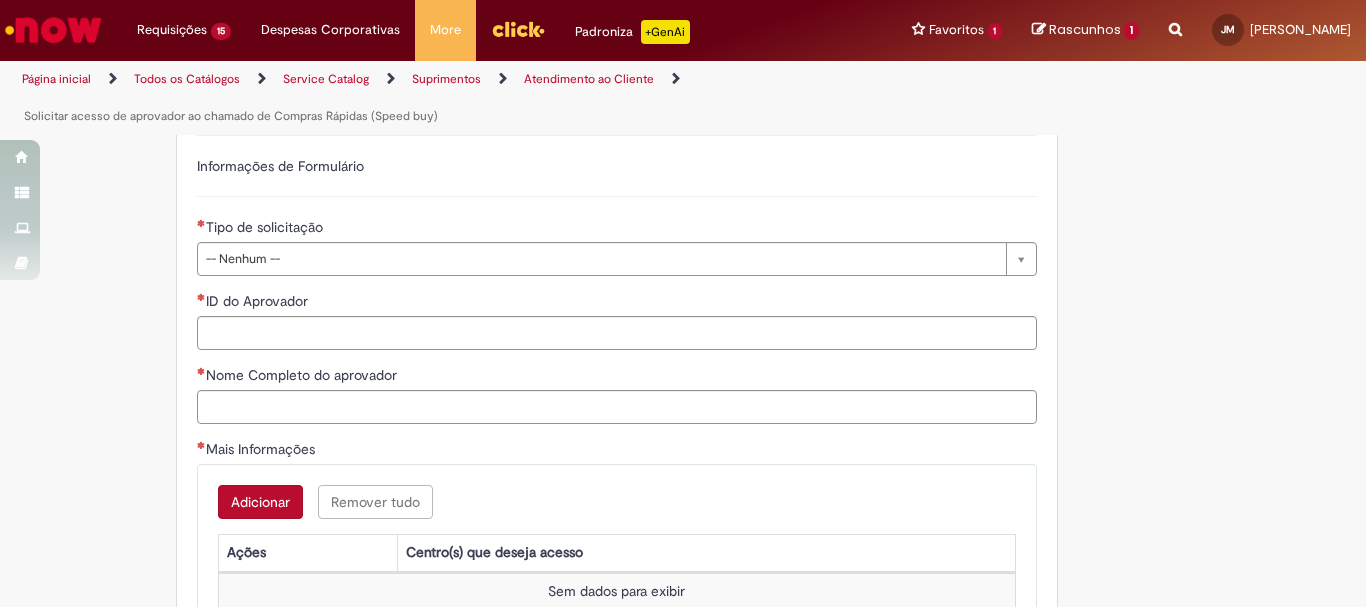 scroll, scrollTop: 700, scrollLeft: 0, axis: vertical 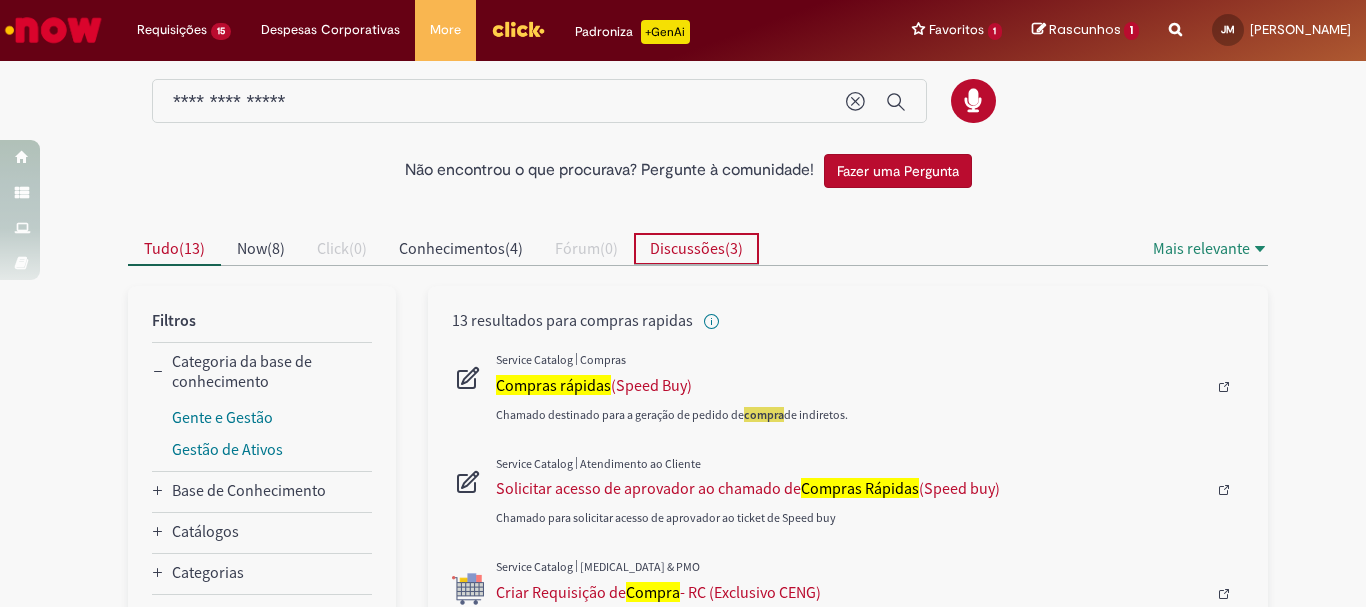 click on "Discussões  ( 3 )" at bounding box center [696, 249] 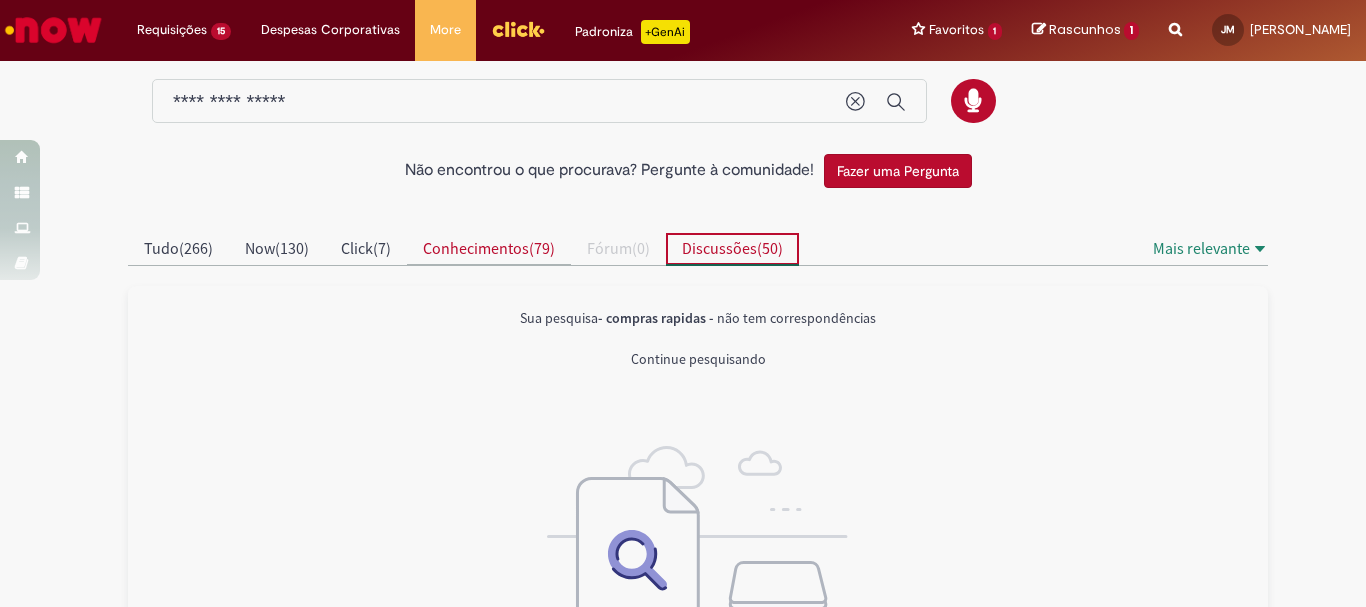 click on "Conhecimentos" at bounding box center [476, 248] 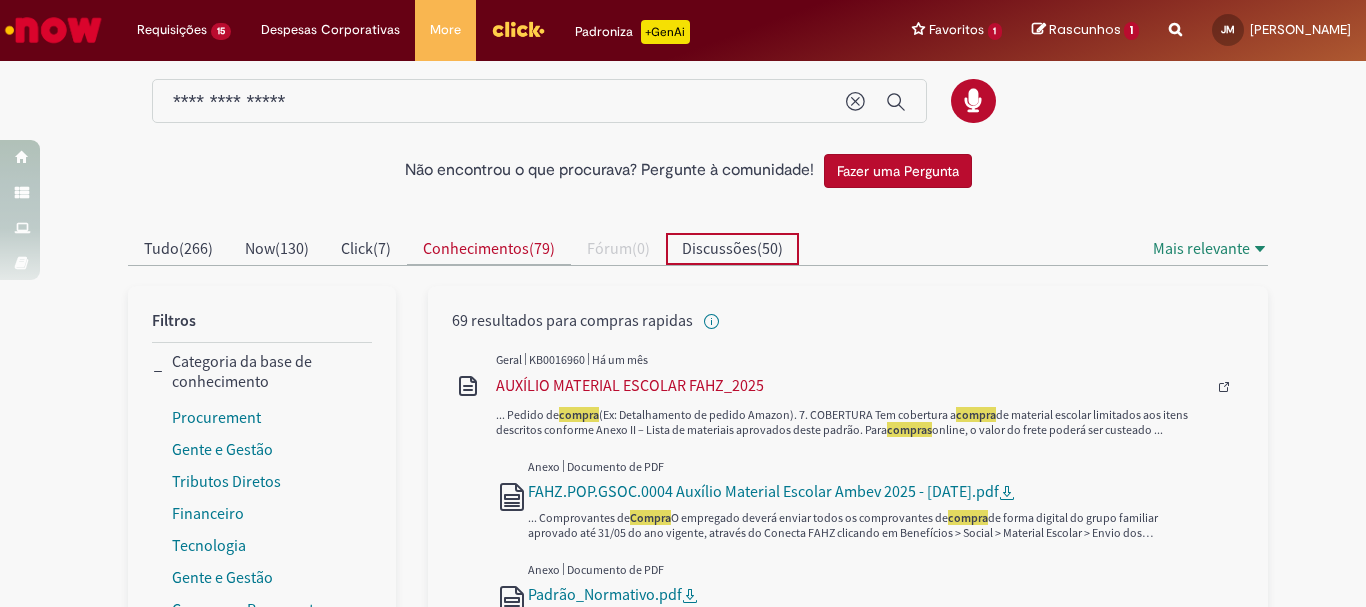 scroll, scrollTop: 0, scrollLeft: 0, axis: both 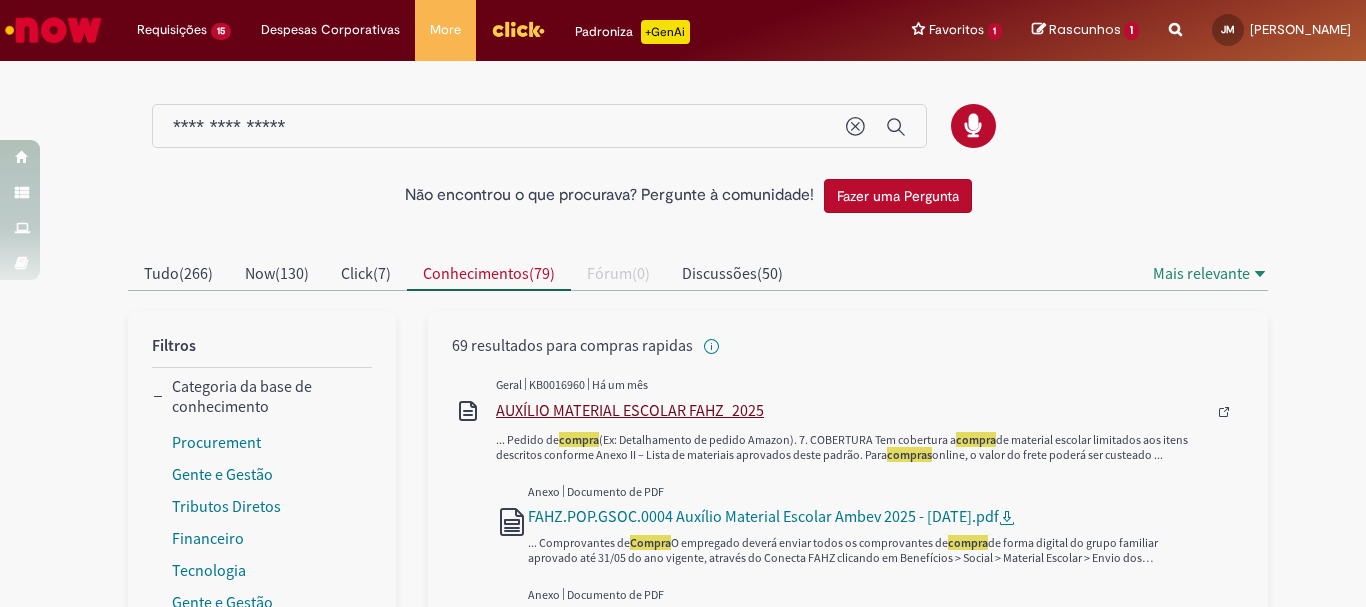 click on "AUXÍLIO MATERIAL ESCOLAR FAHZ_2025" at bounding box center (851, 410) 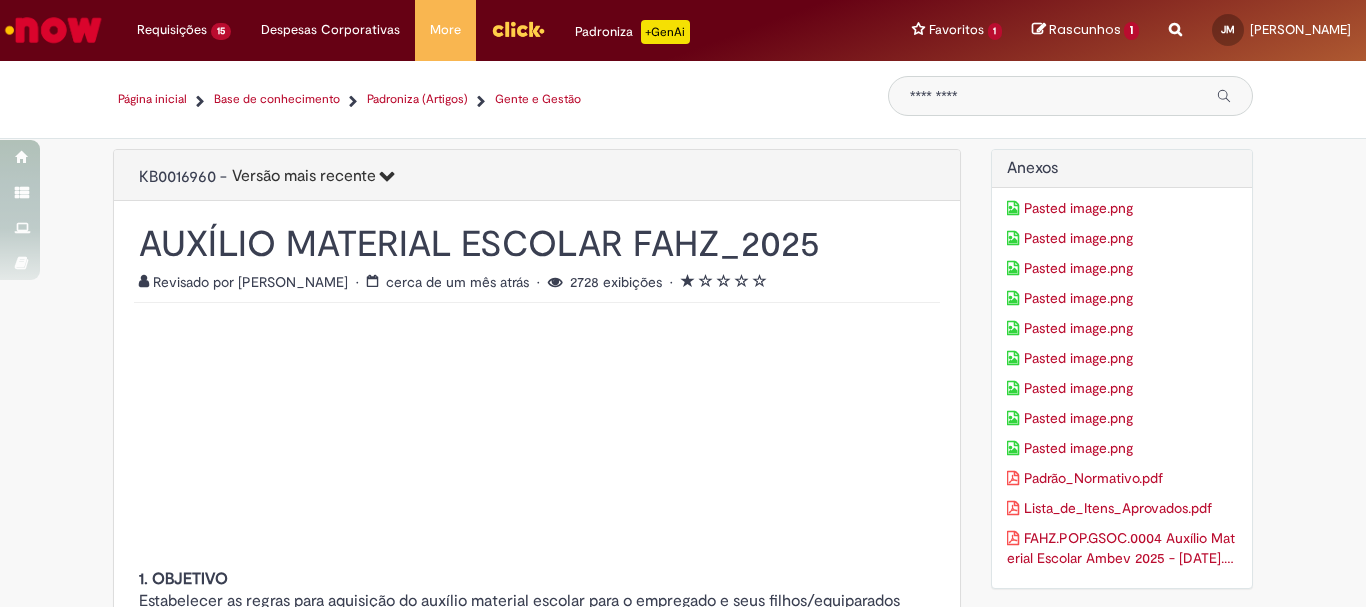 type on "**********" 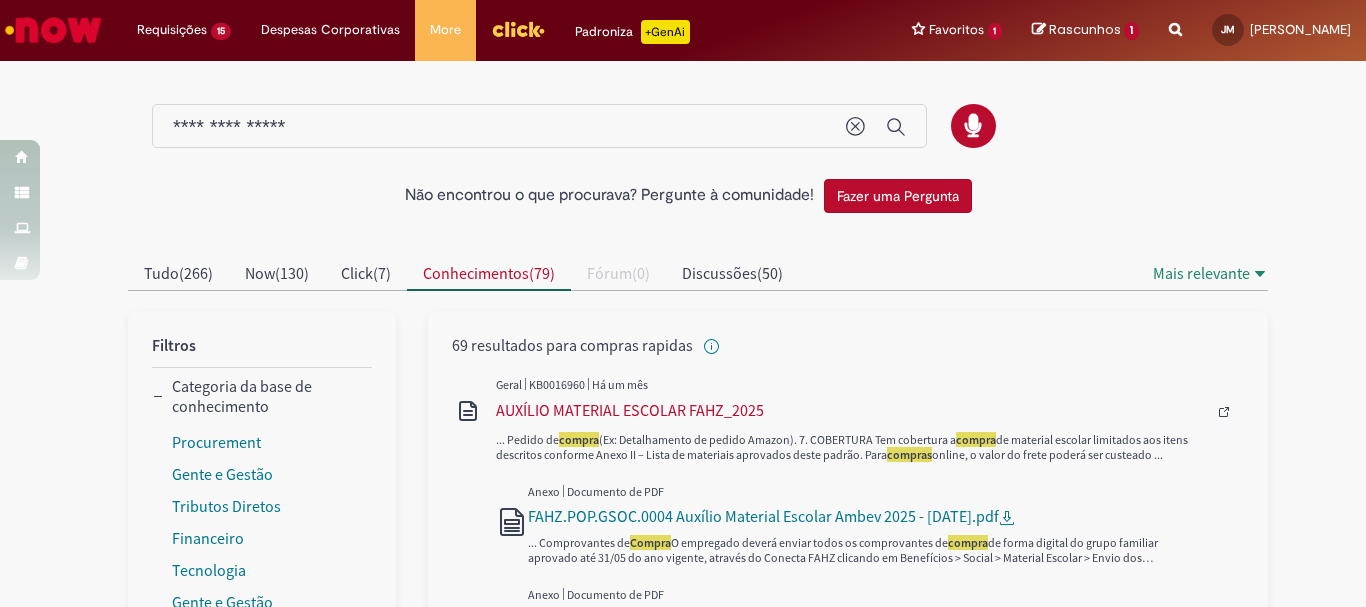 click on "**********" at bounding box center [499, 127] 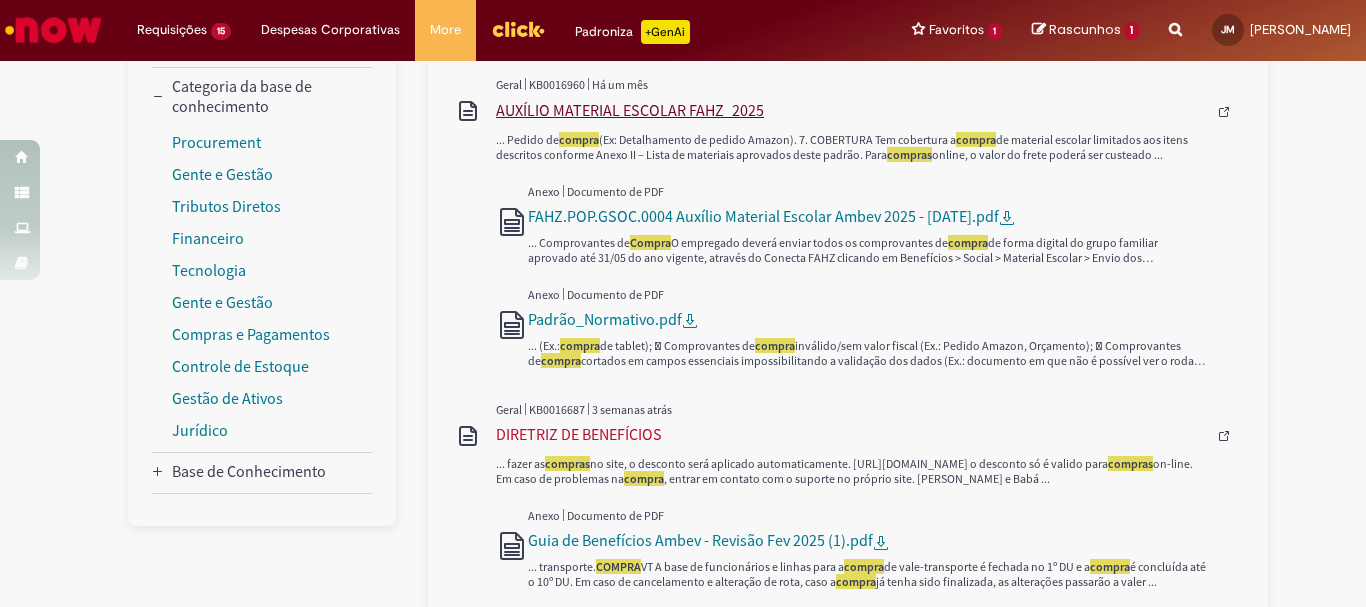 scroll, scrollTop: 0, scrollLeft: 0, axis: both 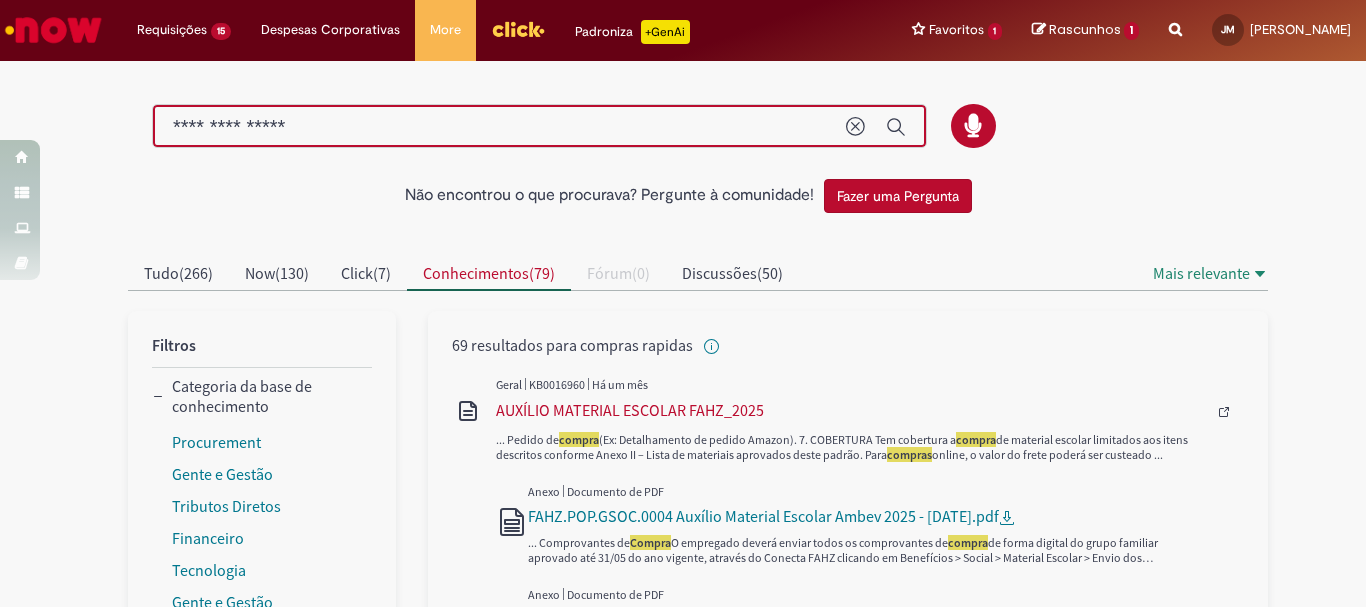 click on "**********" at bounding box center (499, 127) 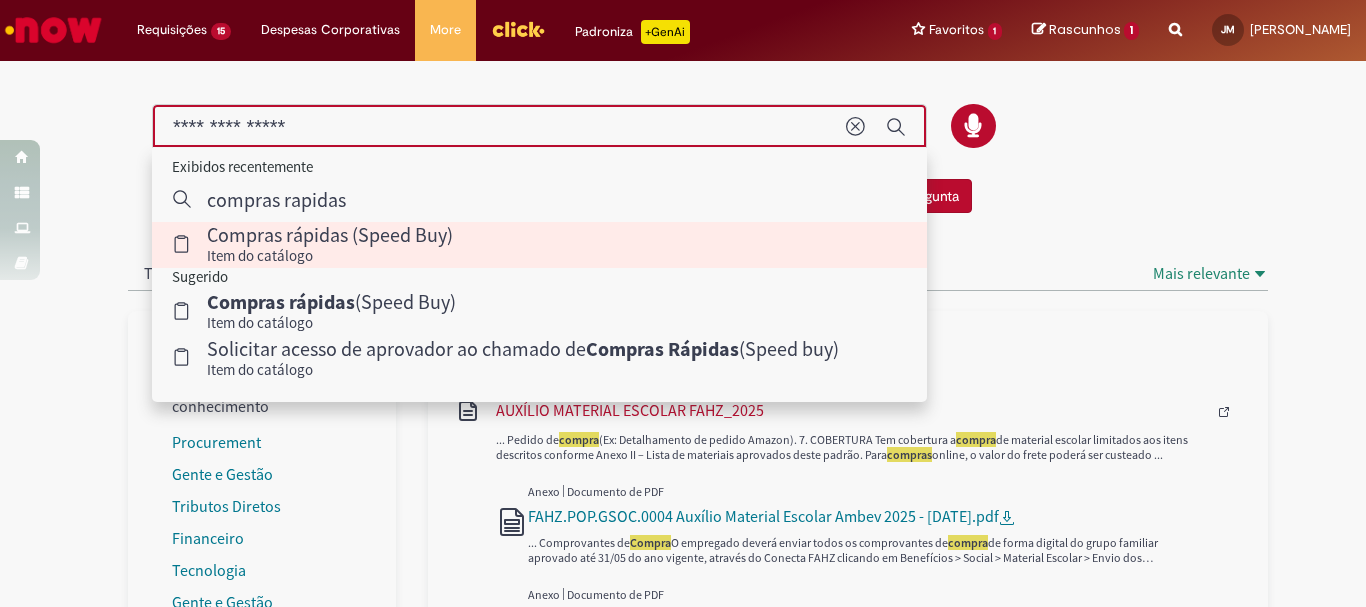 type 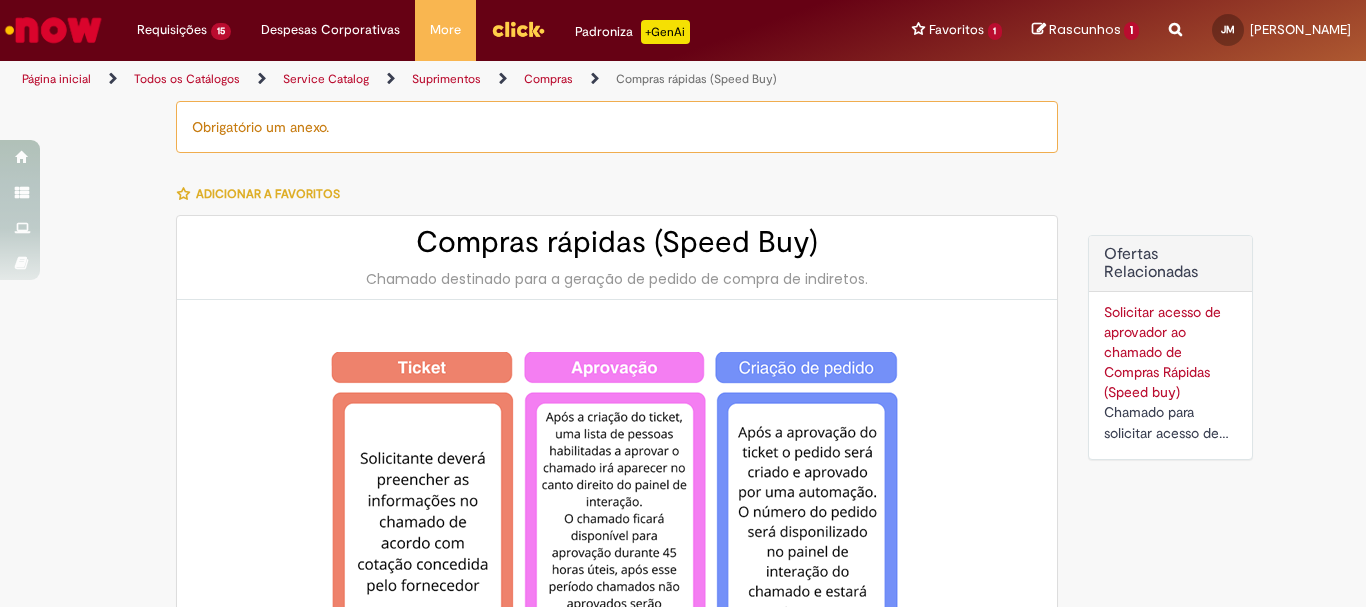 type on "********" 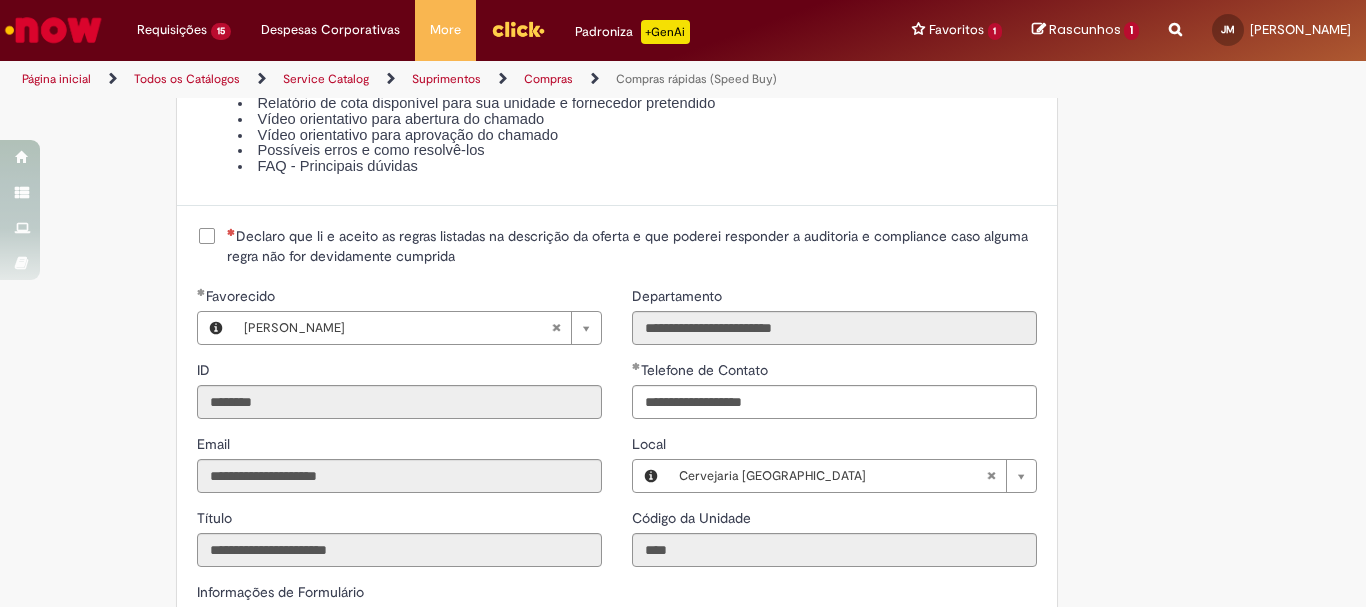 scroll, scrollTop: 2200, scrollLeft: 0, axis: vertical 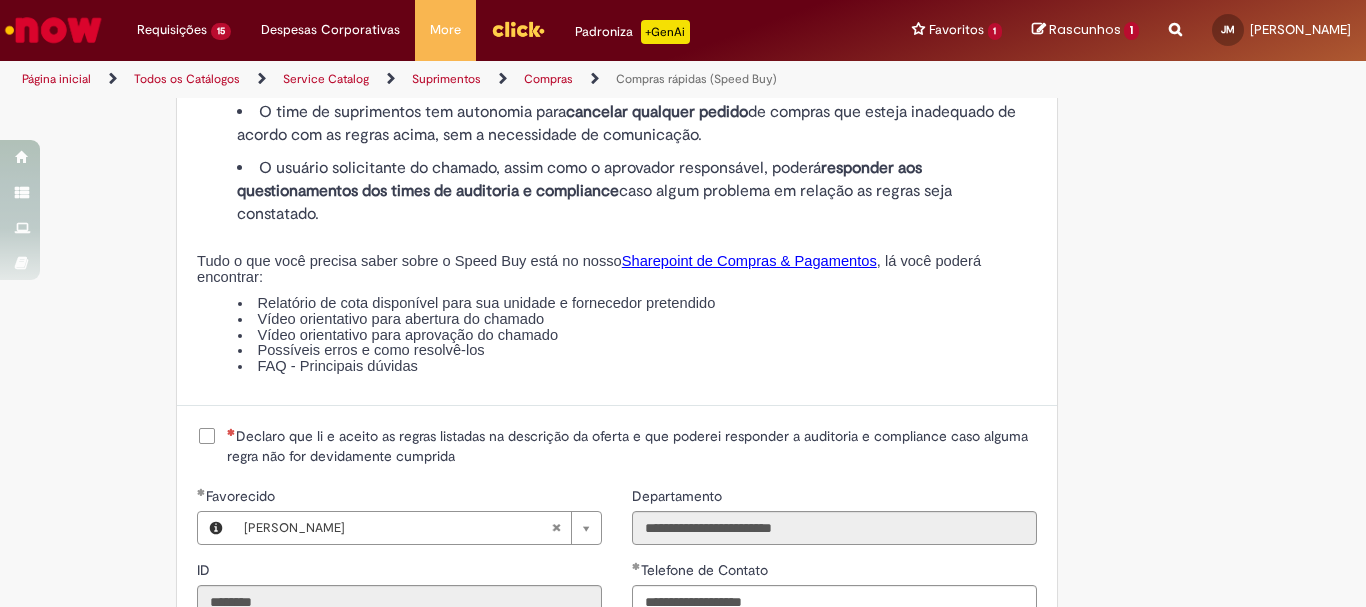 click on "Sharepoint de Compras & Pagamentos" at bounding box center (749, 261) 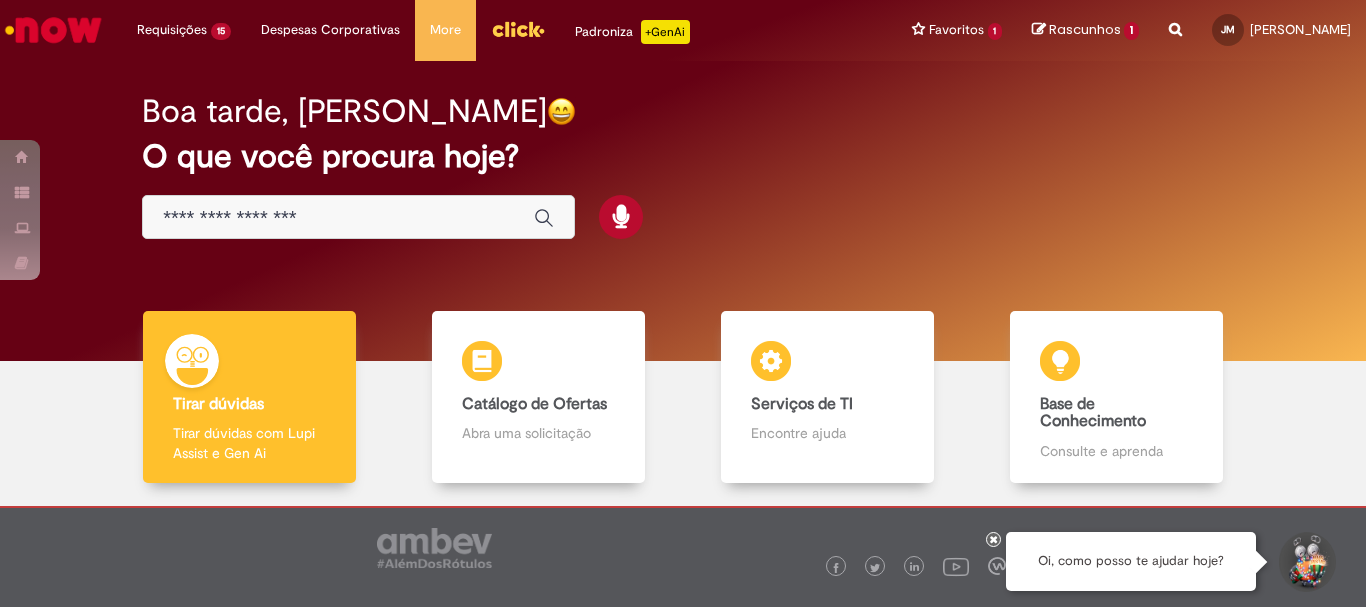 scroll, scrollTop: 0, scrollLeft: 0, axis: both 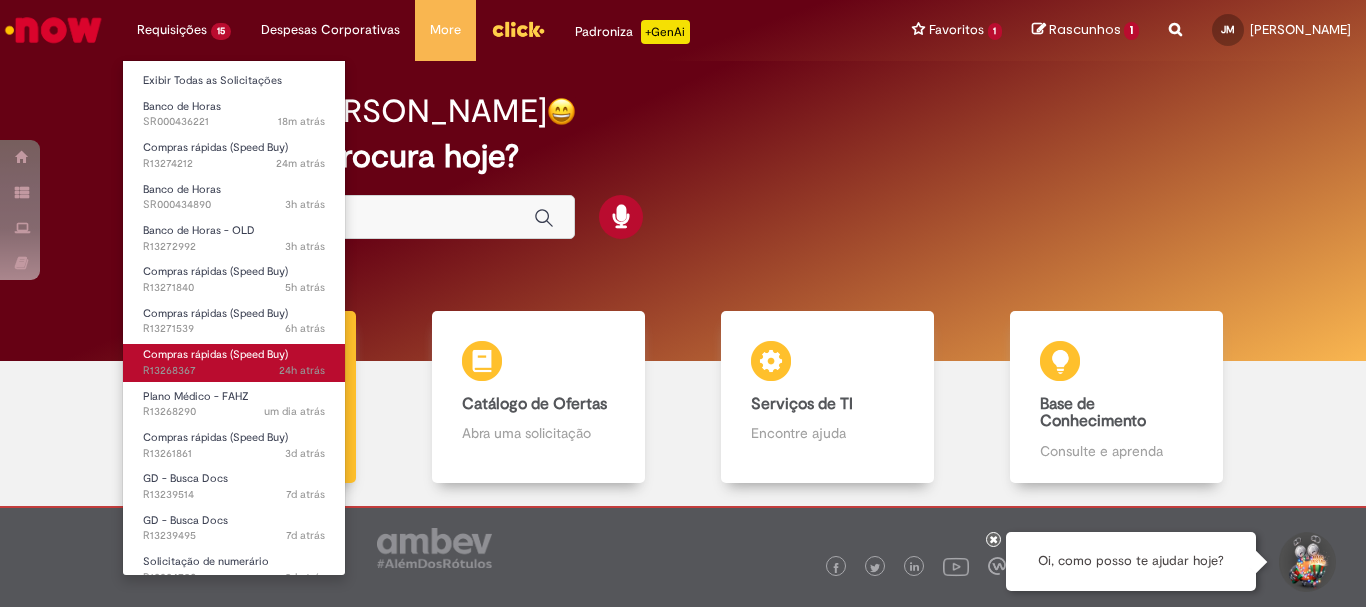 click on "24h atrás 24 horas atrás  R13268367" at bounding box center [234, 371] 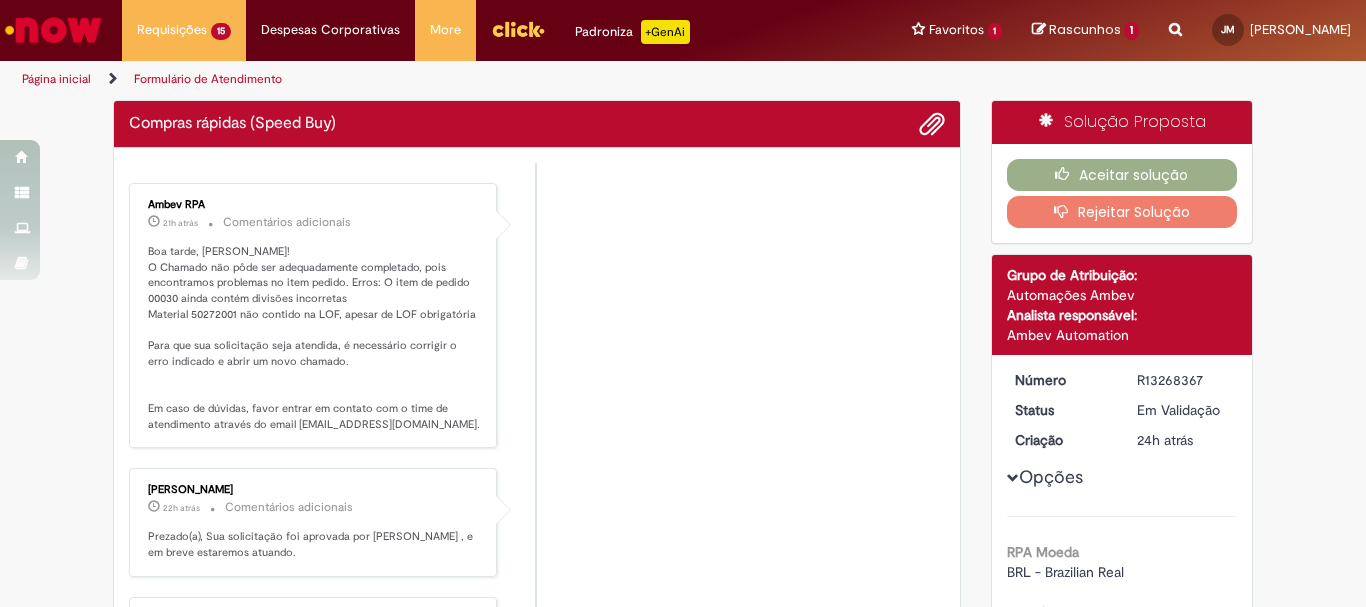 click on "Ambev RPA
21h atrás 21 horas atrás     Comentários adicionais
Boa tarde, [PERSON_NAME]!
O Chamado não pôde ser adequadamente completado, pois encontramos problemas no item pedido. Erros: O item de pedido 00030 ainda contém divisões incorretas
Material 50272001 não contido na LOF, apesar de LOF obrigatória
Para que sua solicitação seja atendida, é necessário corrigir o erro indicado e abrir um novo chamado.
Em caso de dúvidas, favor entrar em contato com o time de atendimento através do email [EMAIL_ADDRESS][DOMAIN_NAME]." at bounding box center (537, 316) 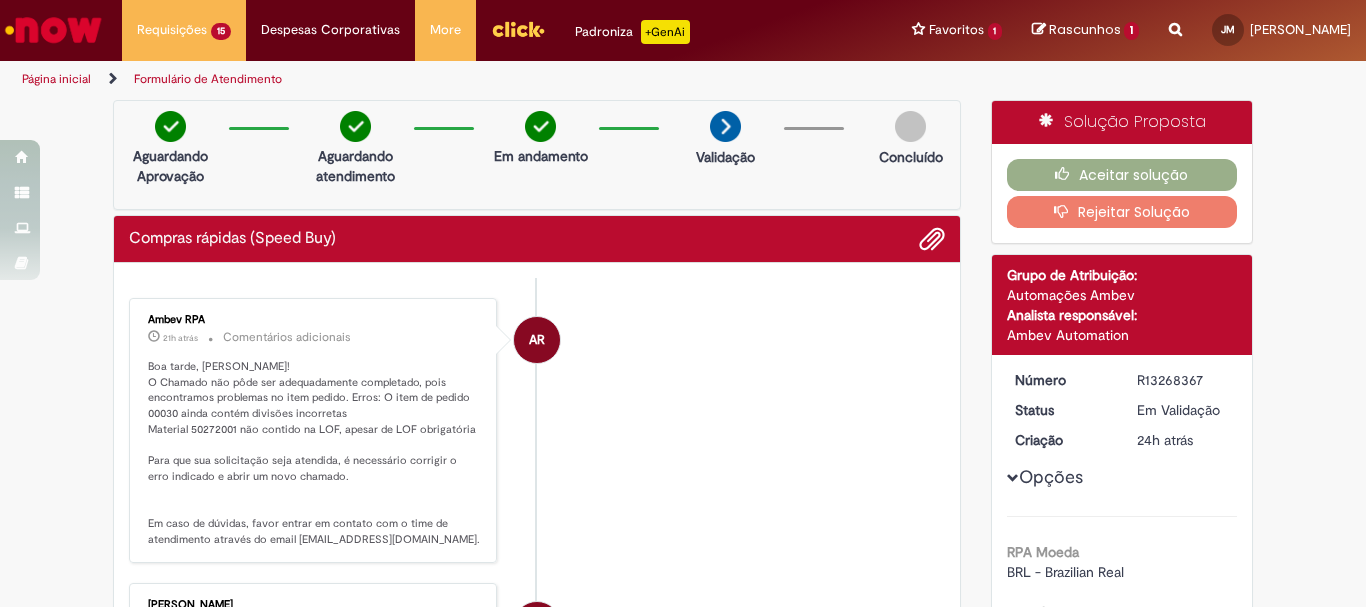 click on "Rejeitar Solução" at bounding box center [1122, 212] 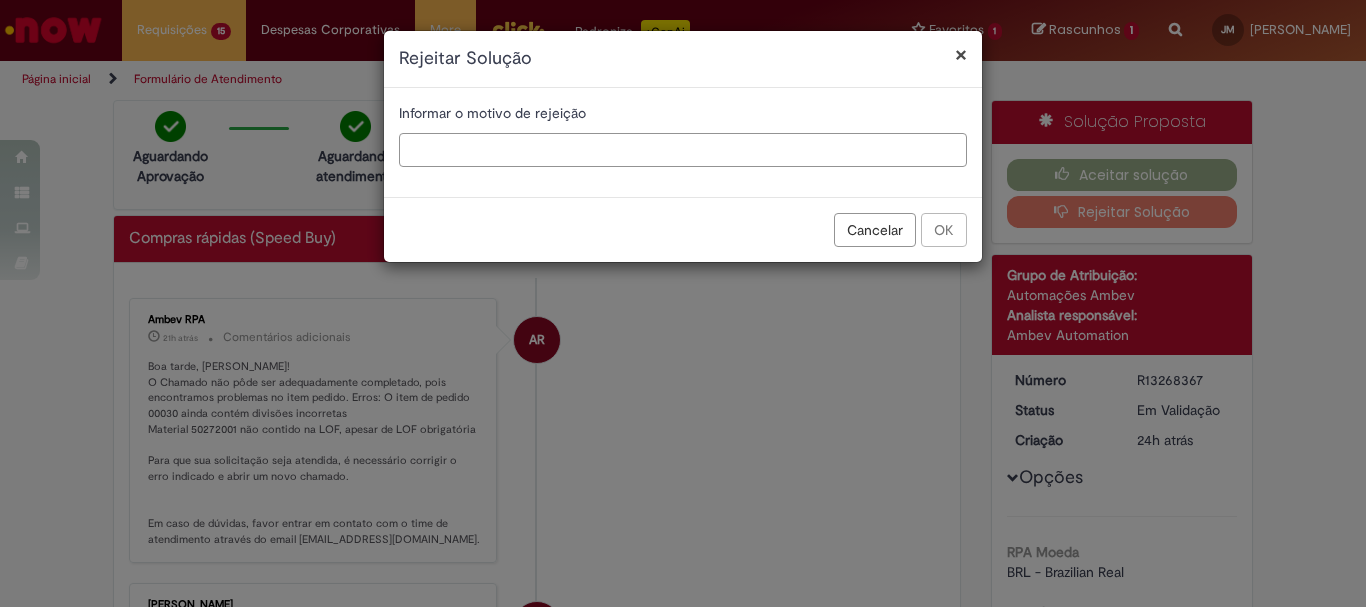 click at bounding box center (683, 150) 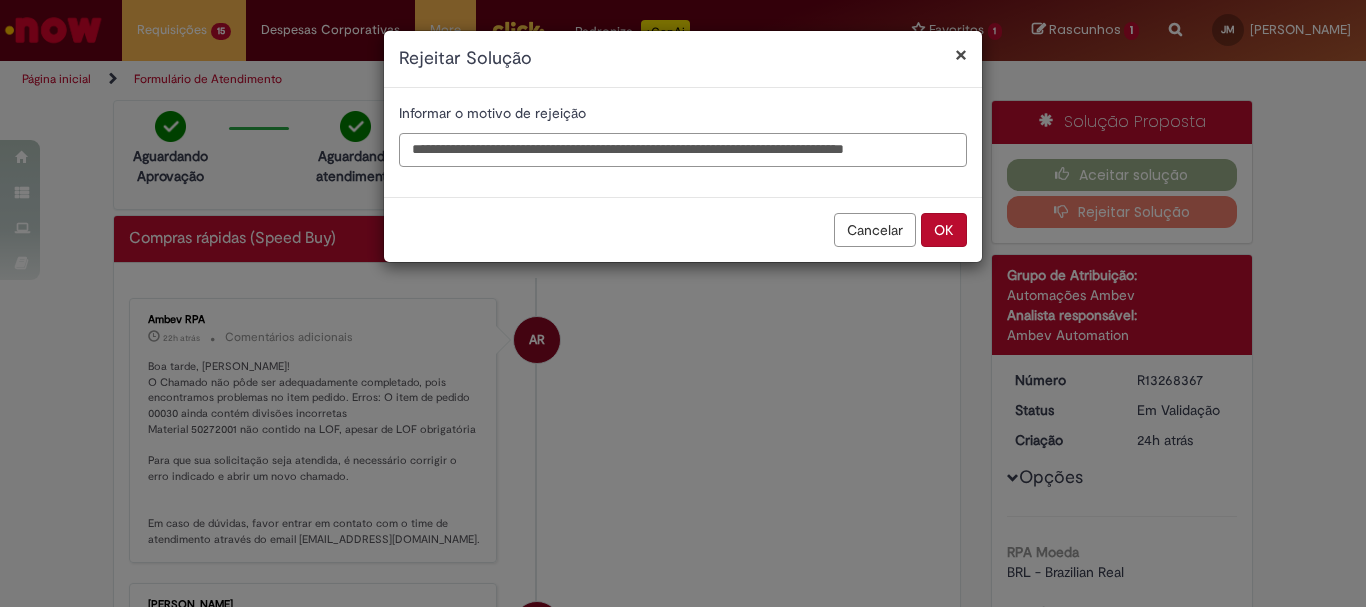 scroll, scrollTop: 0, scrollLeft: 19, axis: horizontal 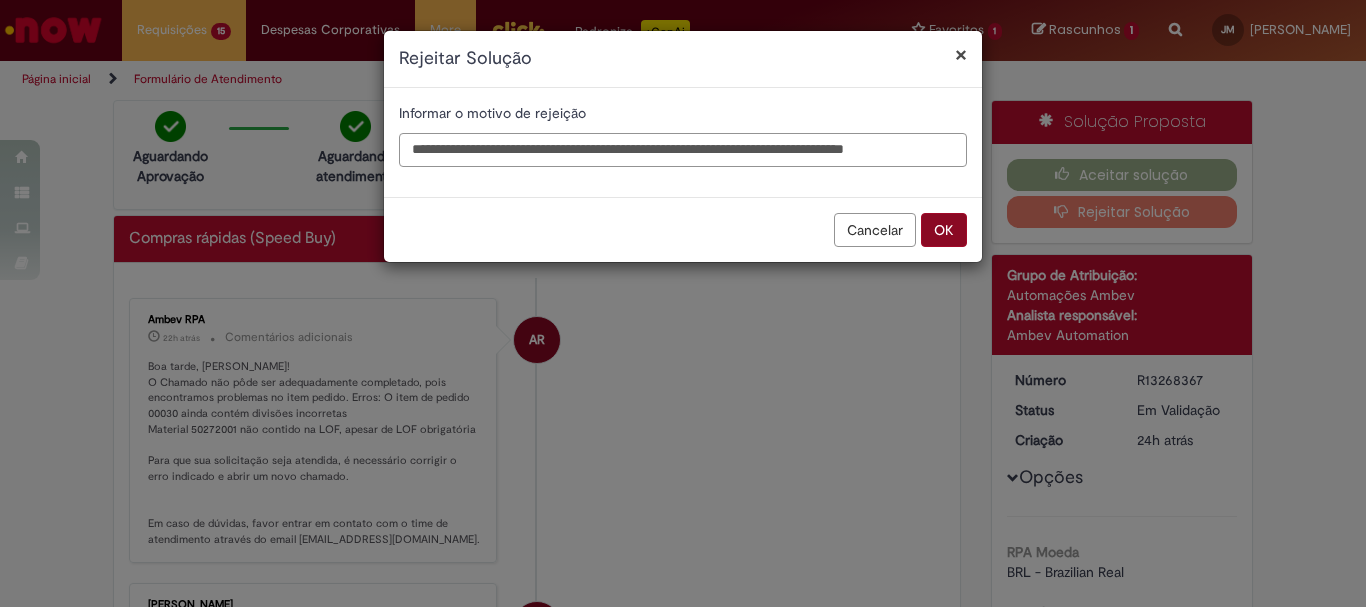 type on "**********" 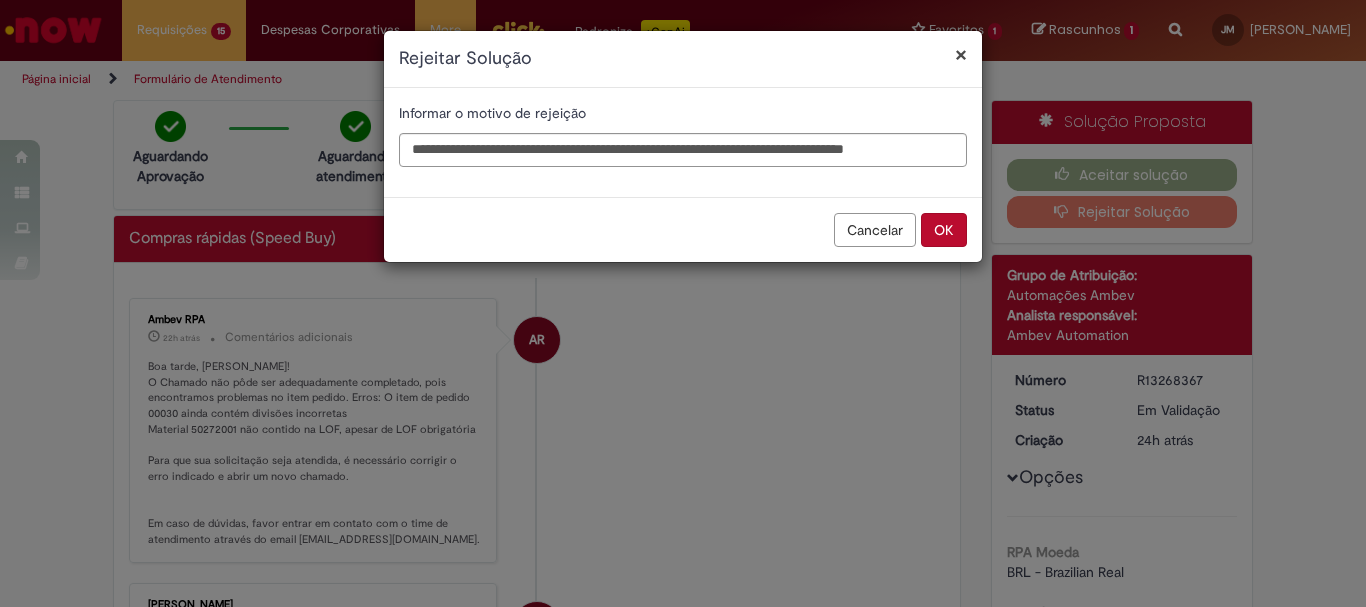scroll, scrollTop: 0, scrollLeft: 0, axis: both 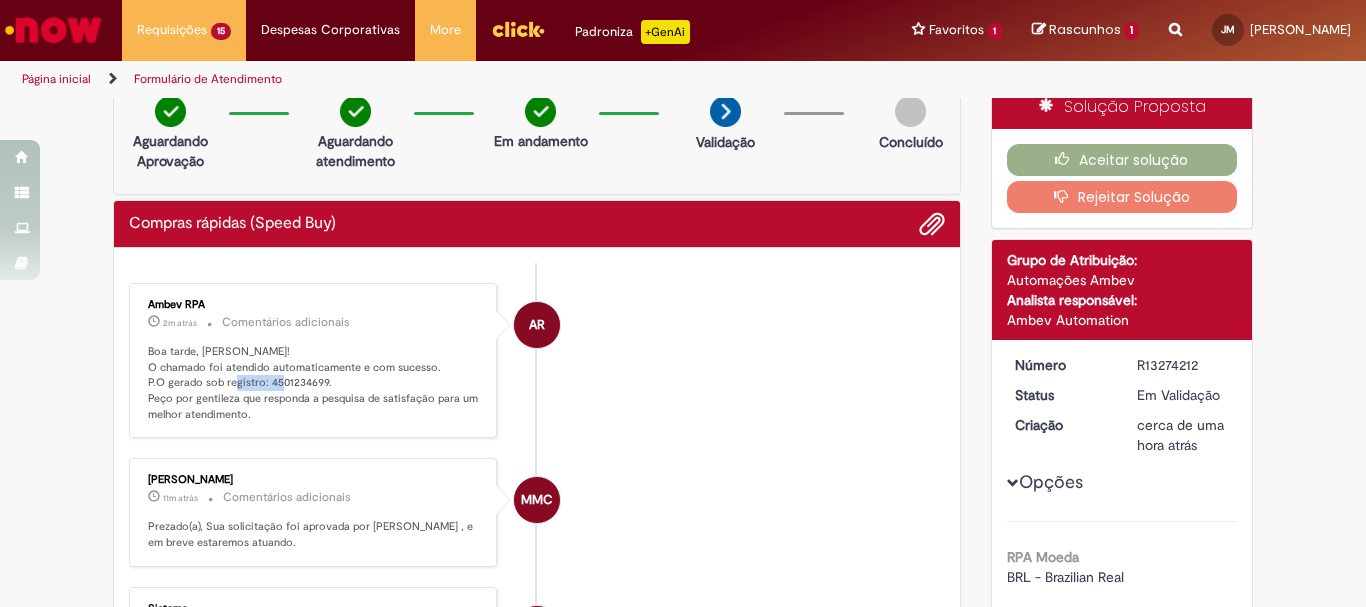 drag, startPoint x: 259, startPoint y: 383, endPoint x: 319, endPoint y: 382, distance: 60.00833 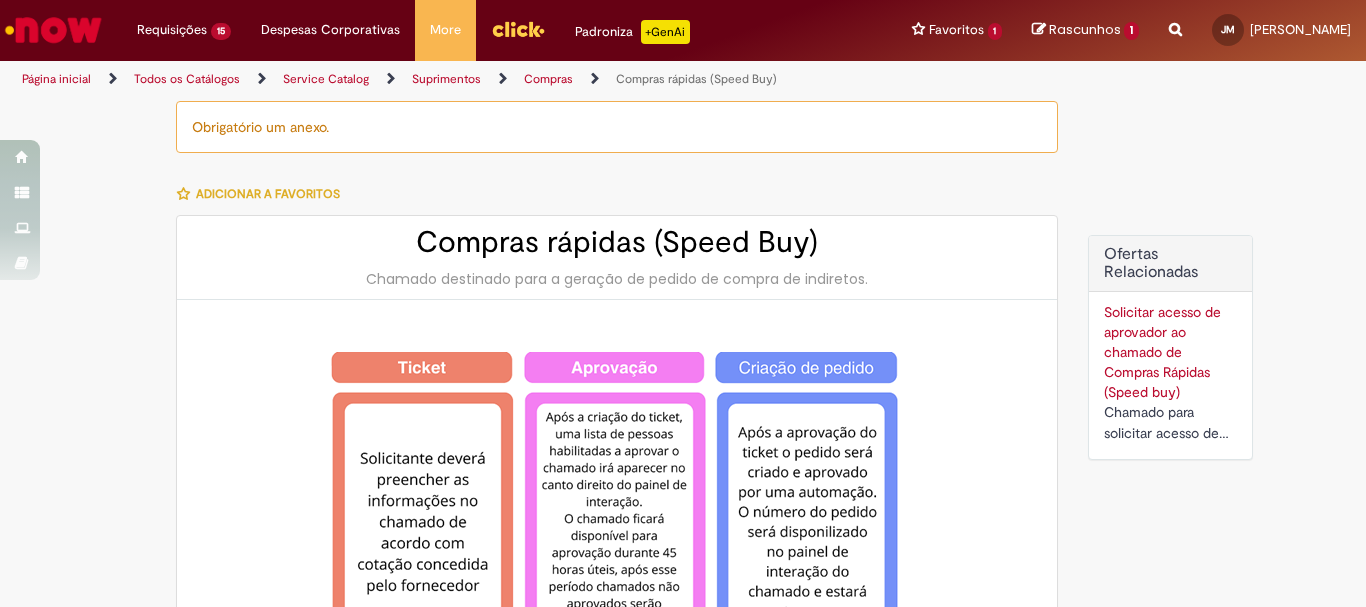 scroll, scrollTop: 0, scrollLeft: 0, axis: both 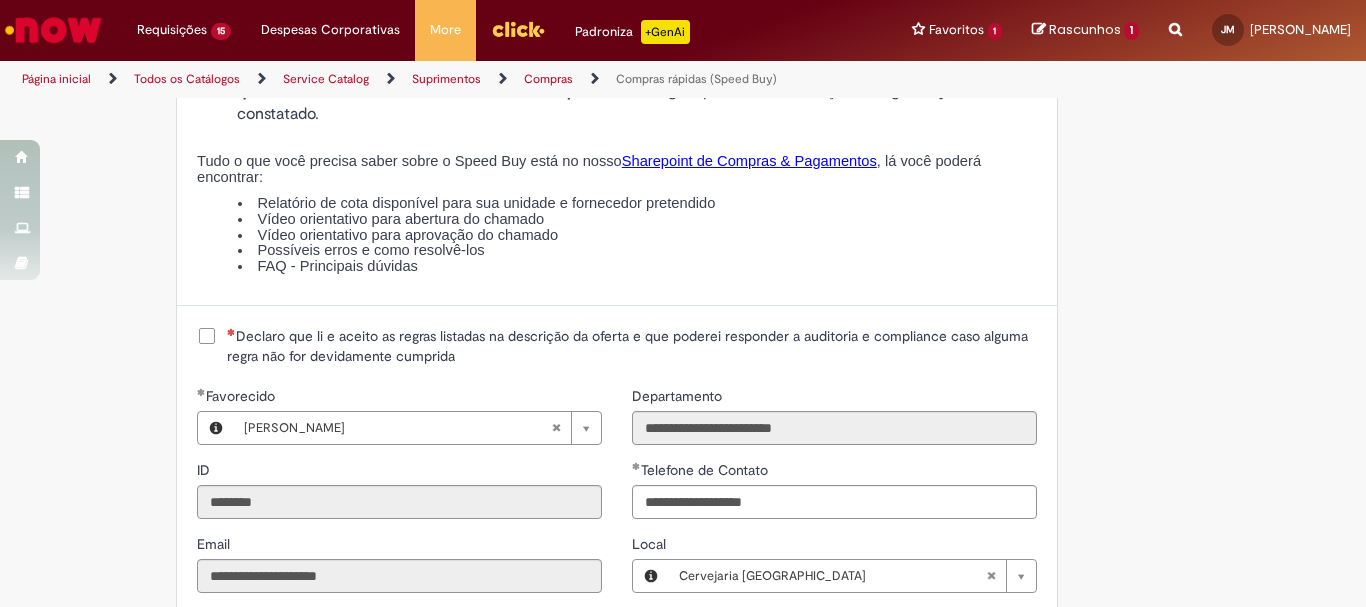 click on "Declaro que li e aceito as regras listadas na descrição da oferta e que poderei responder a auditoria e compliance caso alguma regra não for devidamente cumprida" at bounding box center [632, 346] 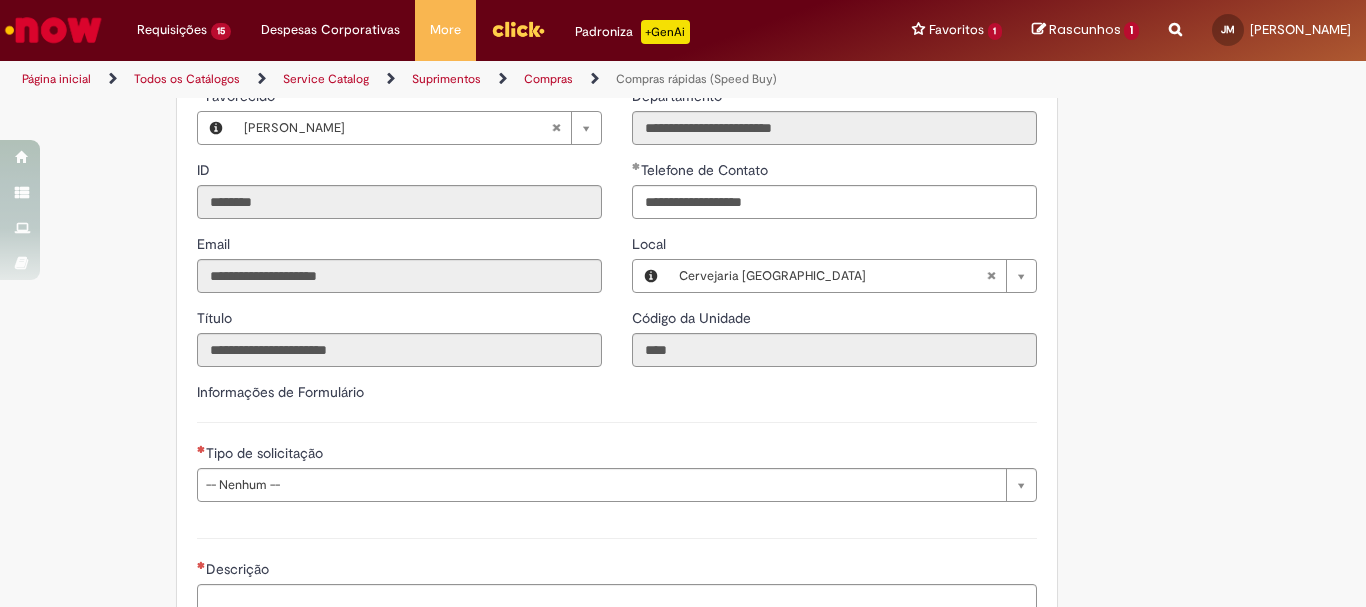 scroll, scrollTop: 2800, scrollLeft: 0, axis: vertical 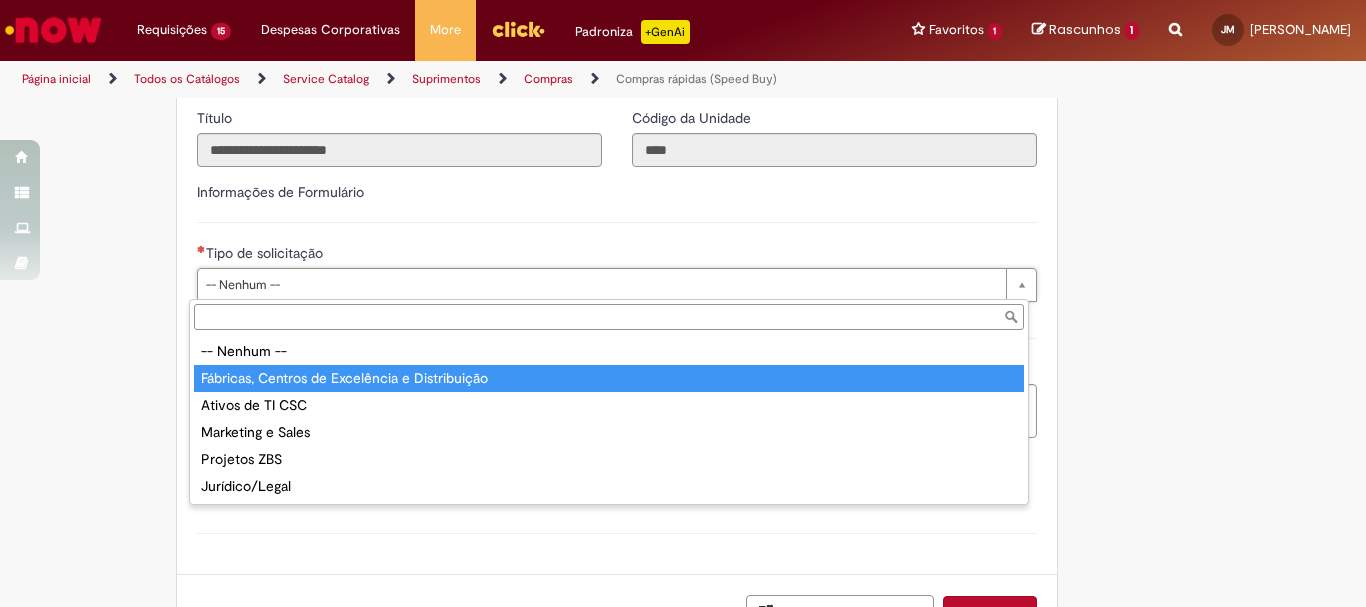 type on "**********" 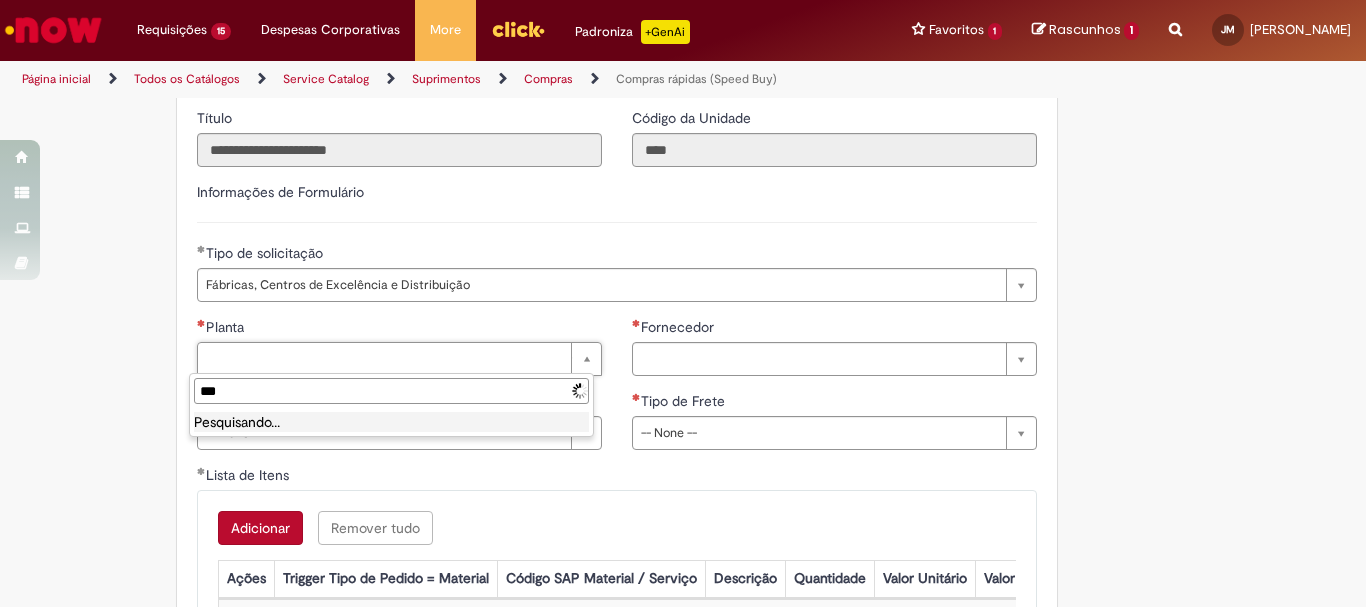 type on "****" 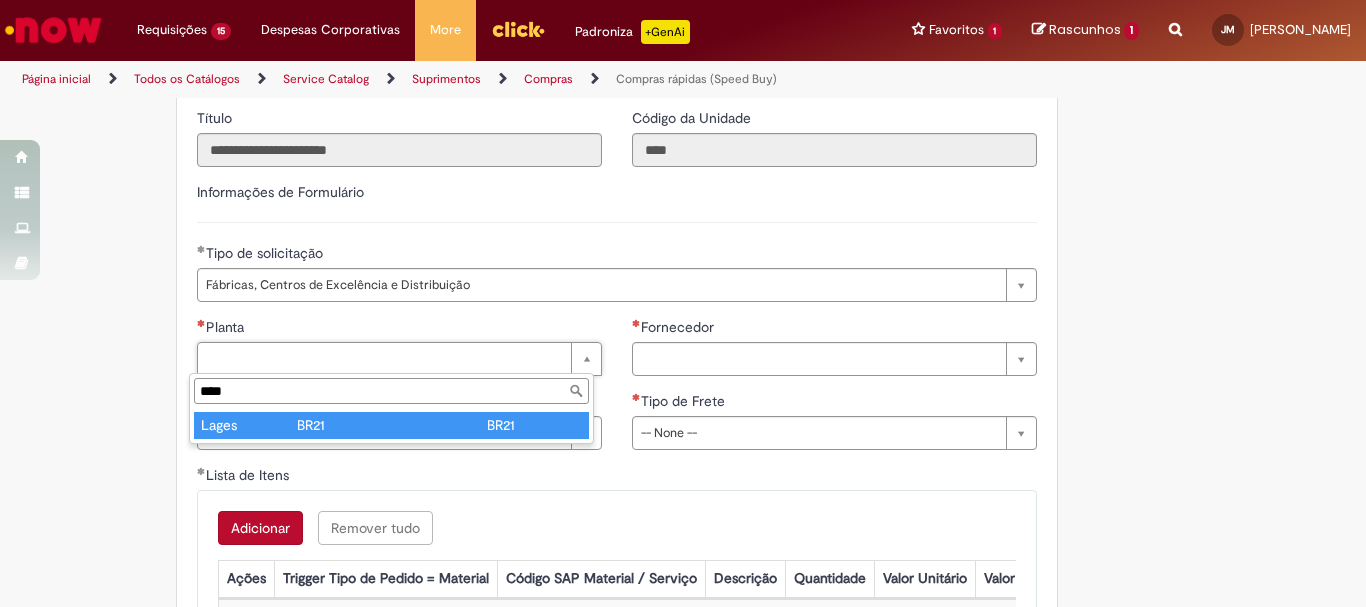 type on "*****" 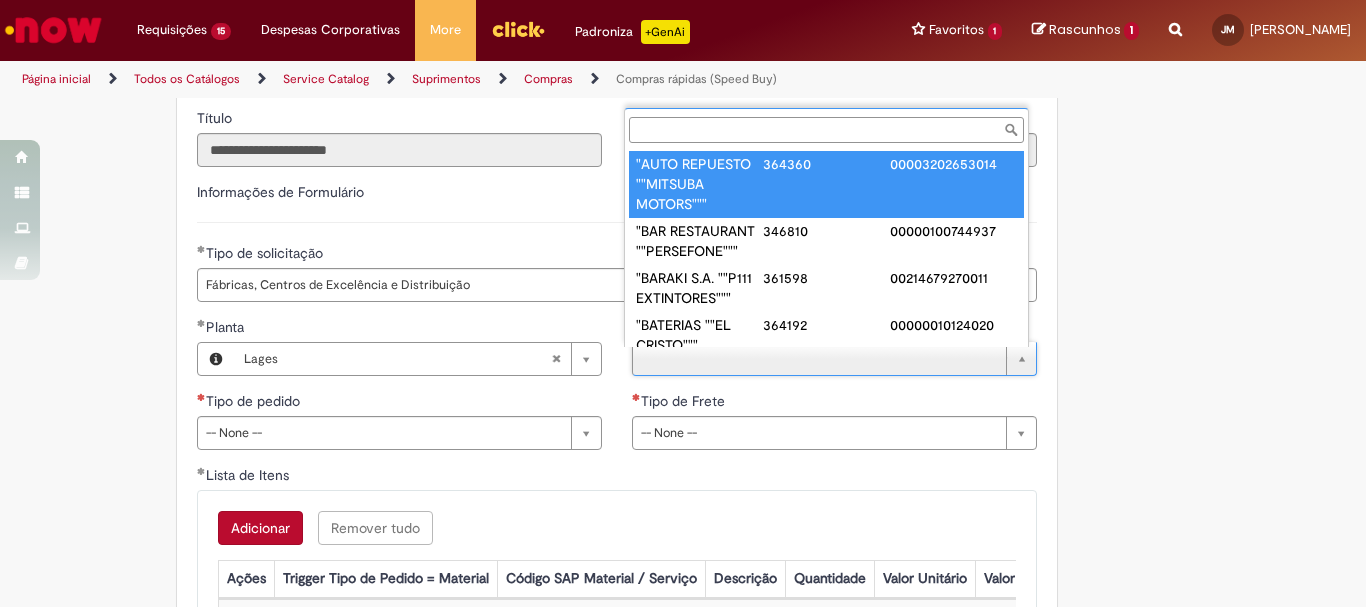 paste on "******" 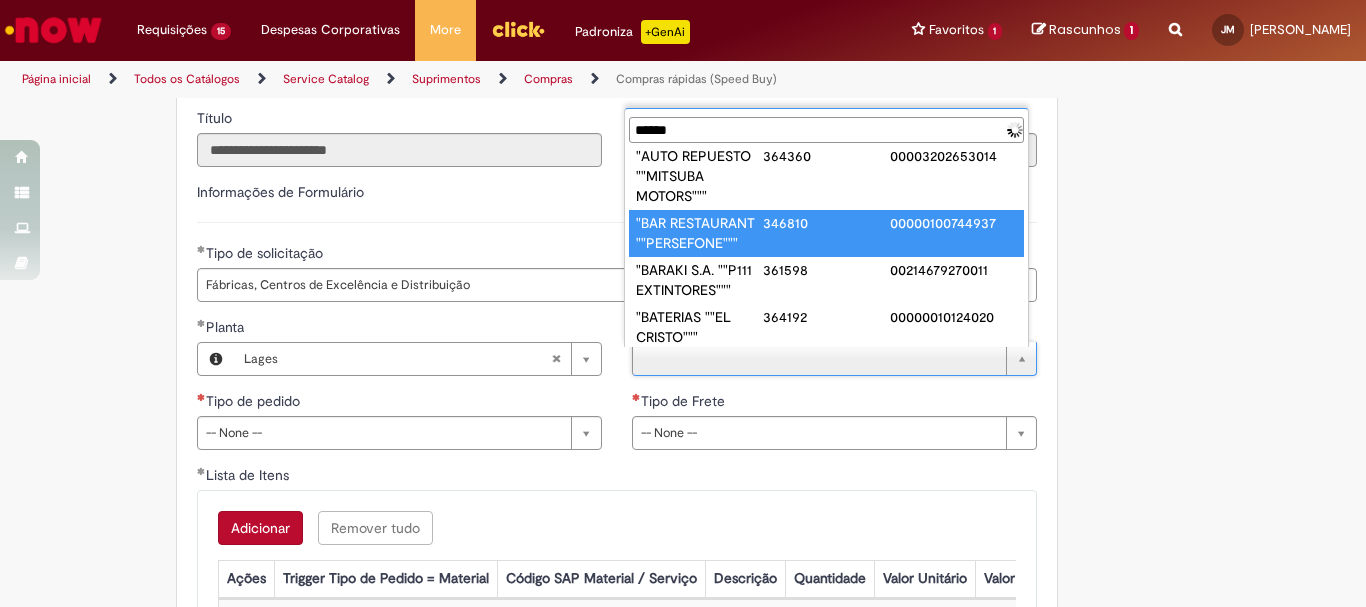scroll, scrollTop: 0, scrollLeft: 0, axis: both 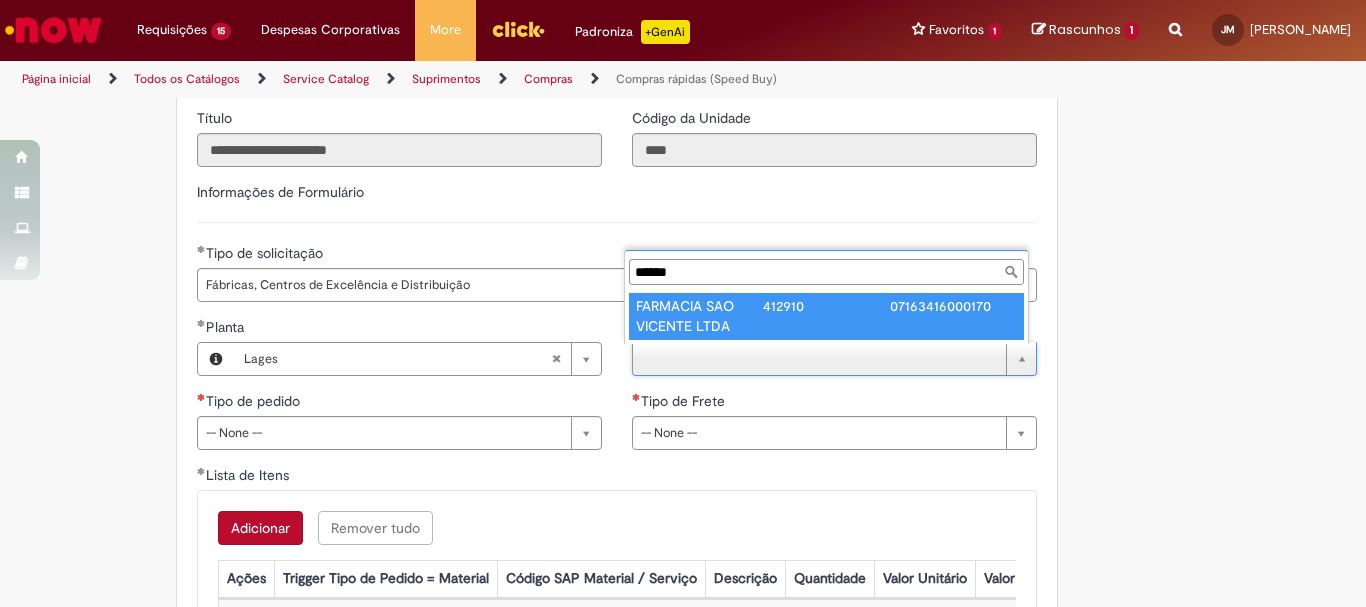 type on "******" 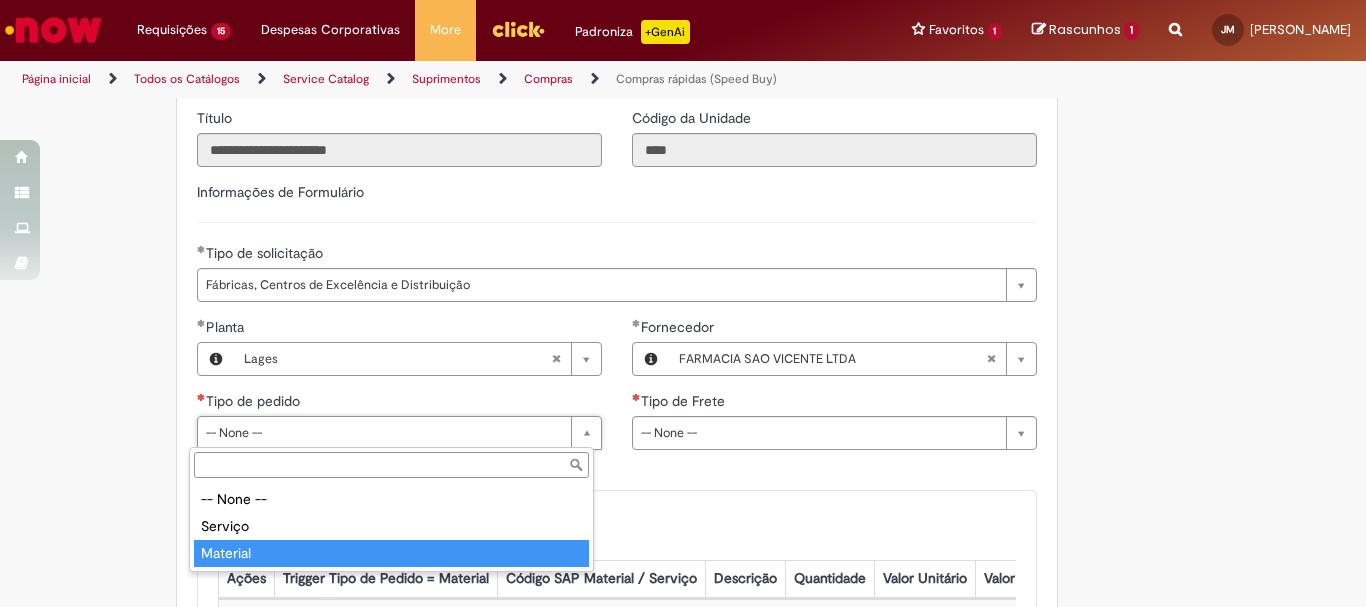 type on "********" 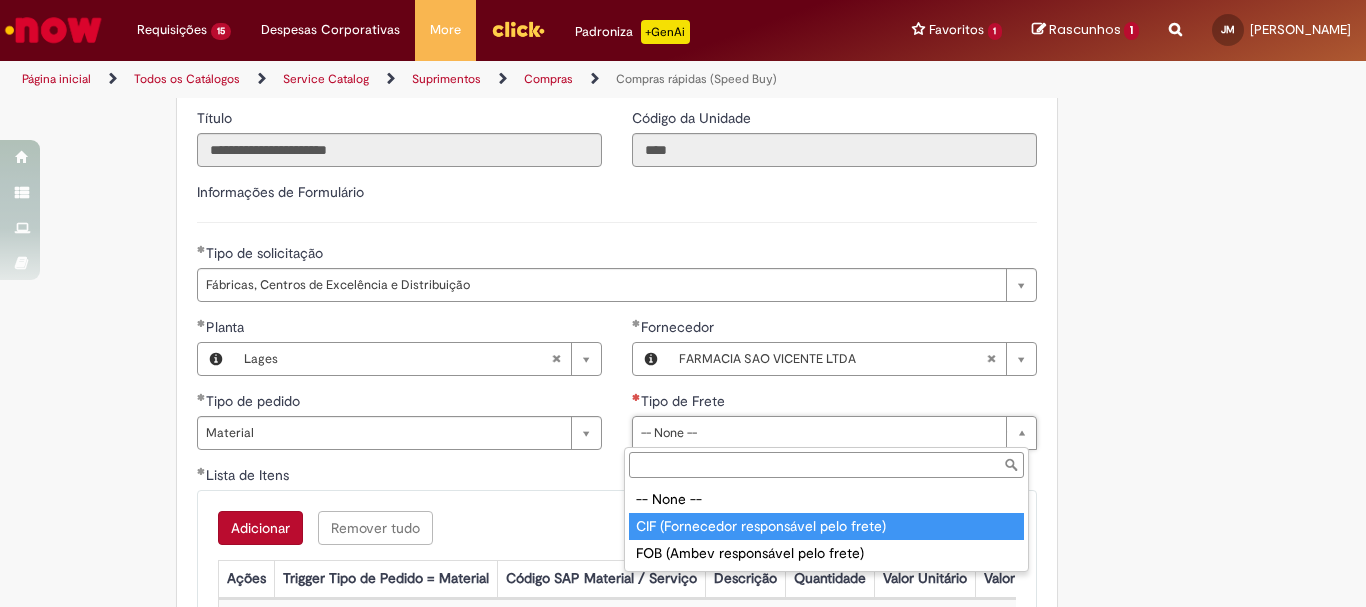 type on "**********" 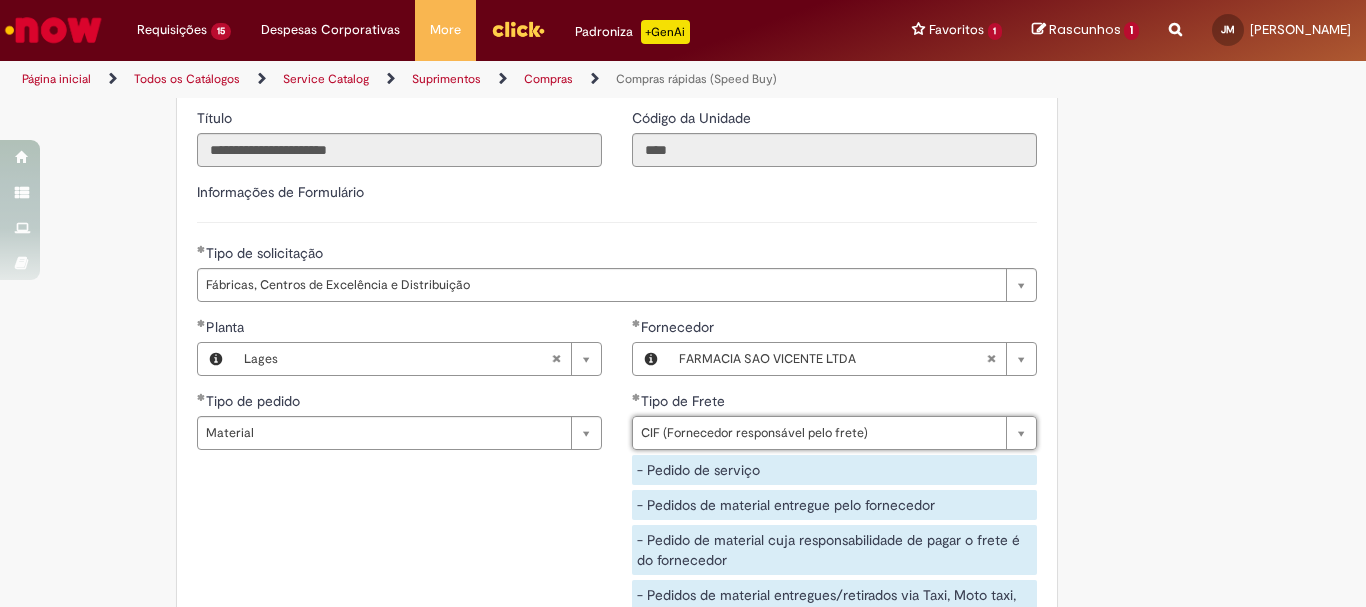 scroll, scrollTop: 3100, scrollLeft: 0, axis: vertical 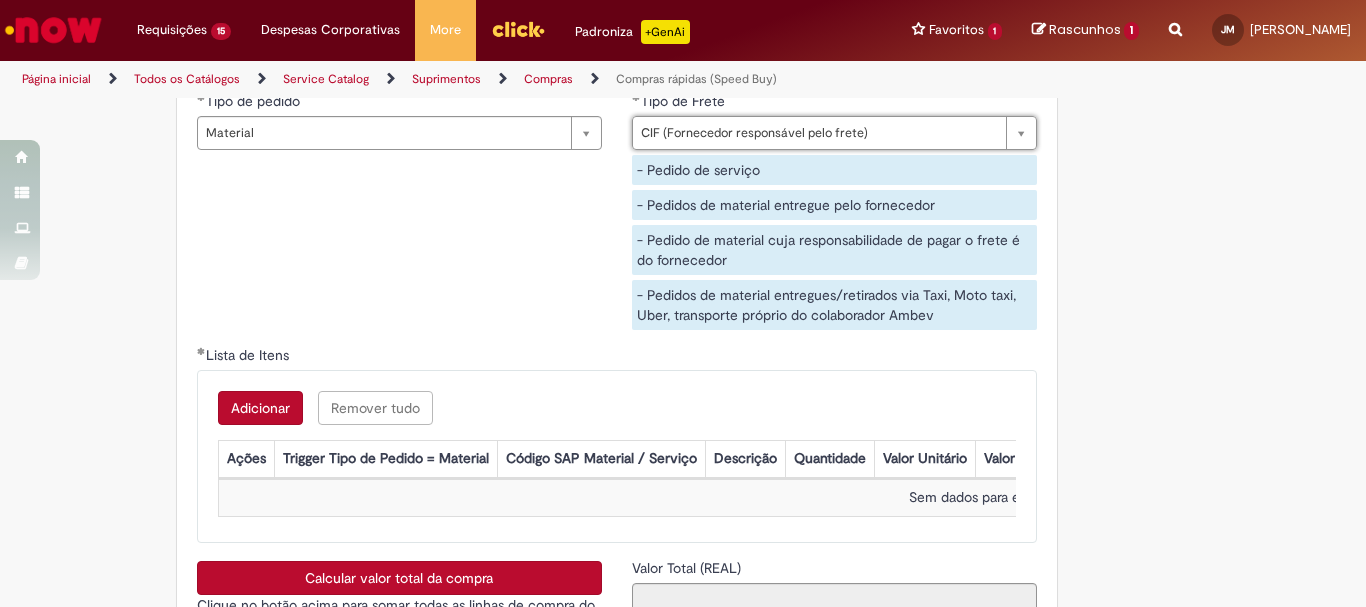 click on "Adicionar" at bounding box center (260, 408) 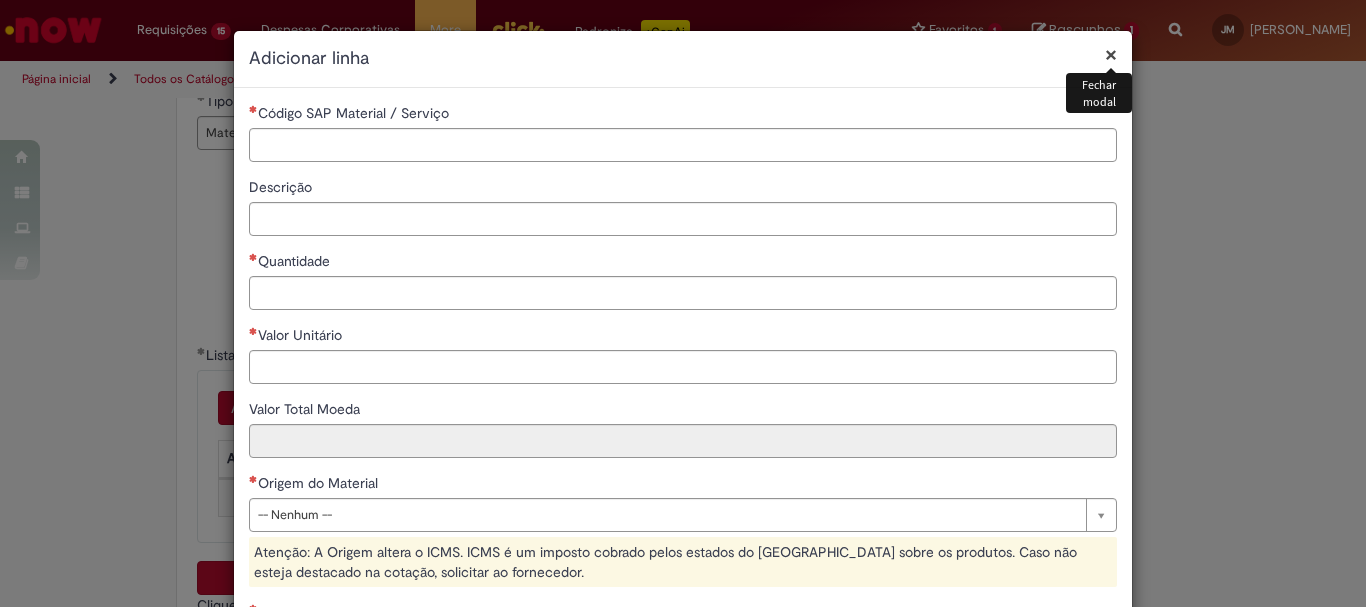 click on "Código SAP Material / Serviço" at bounding box center (683, 115) 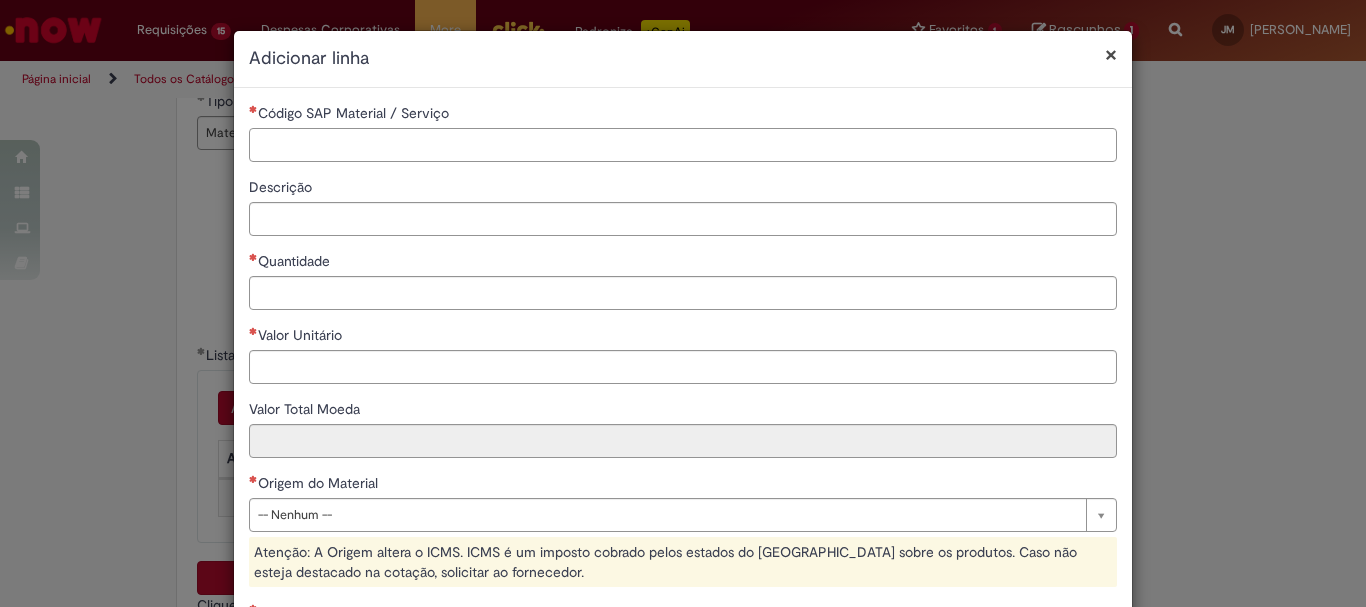 click on "Código SAP Material / Serviço" at bounding box center [683, 145] 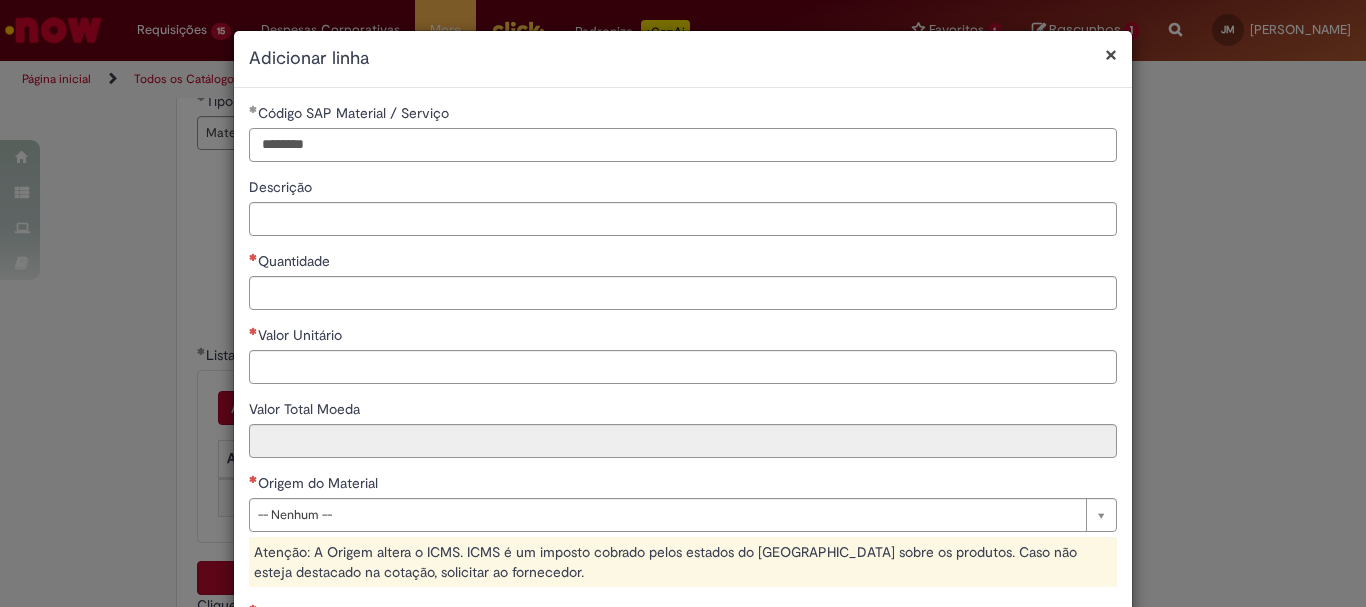 type on "********" 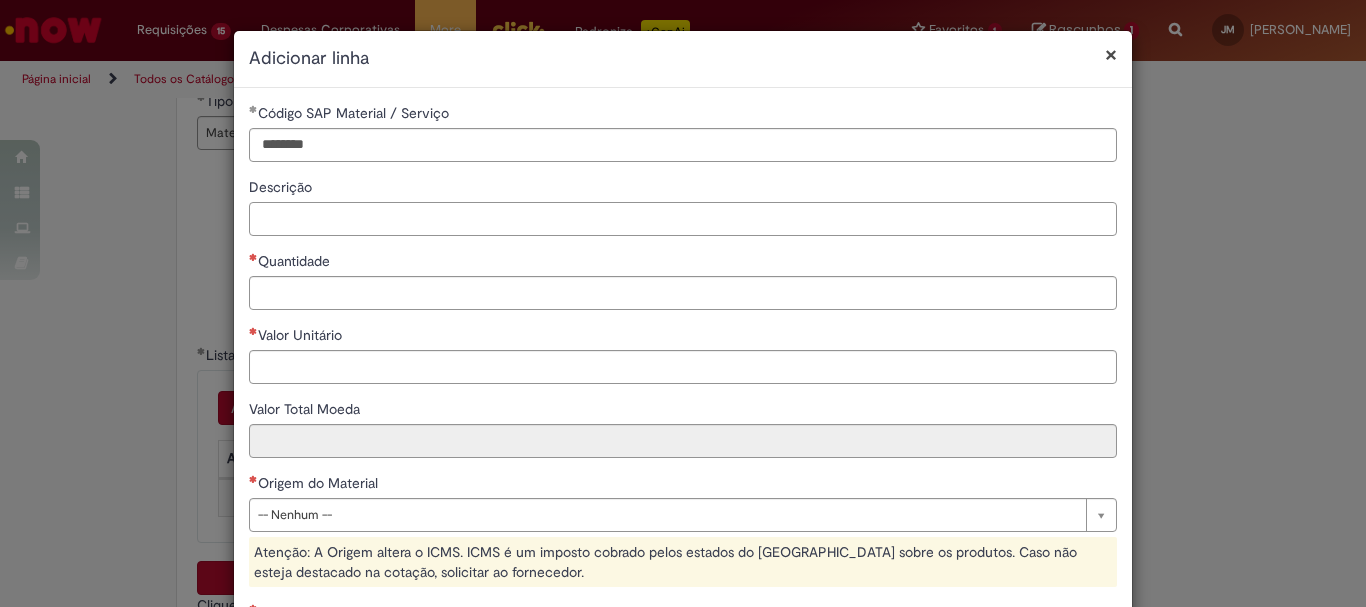 click on "Descrição" at bounding box center [683, 219] 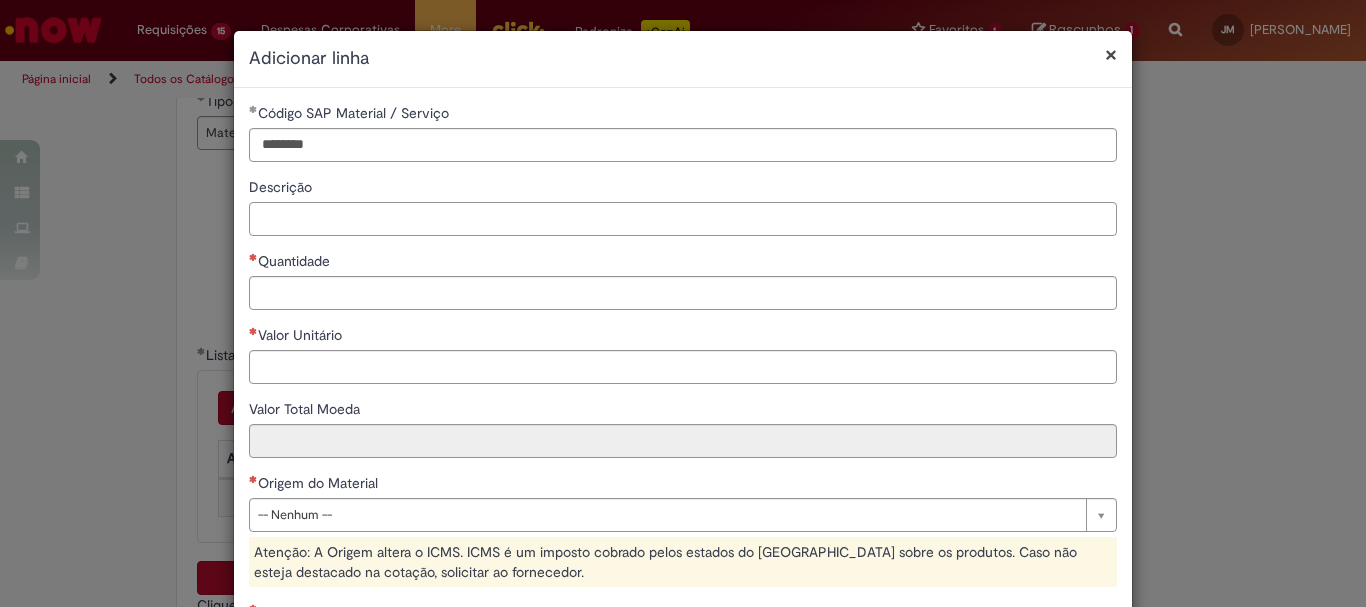 paste on "**********" 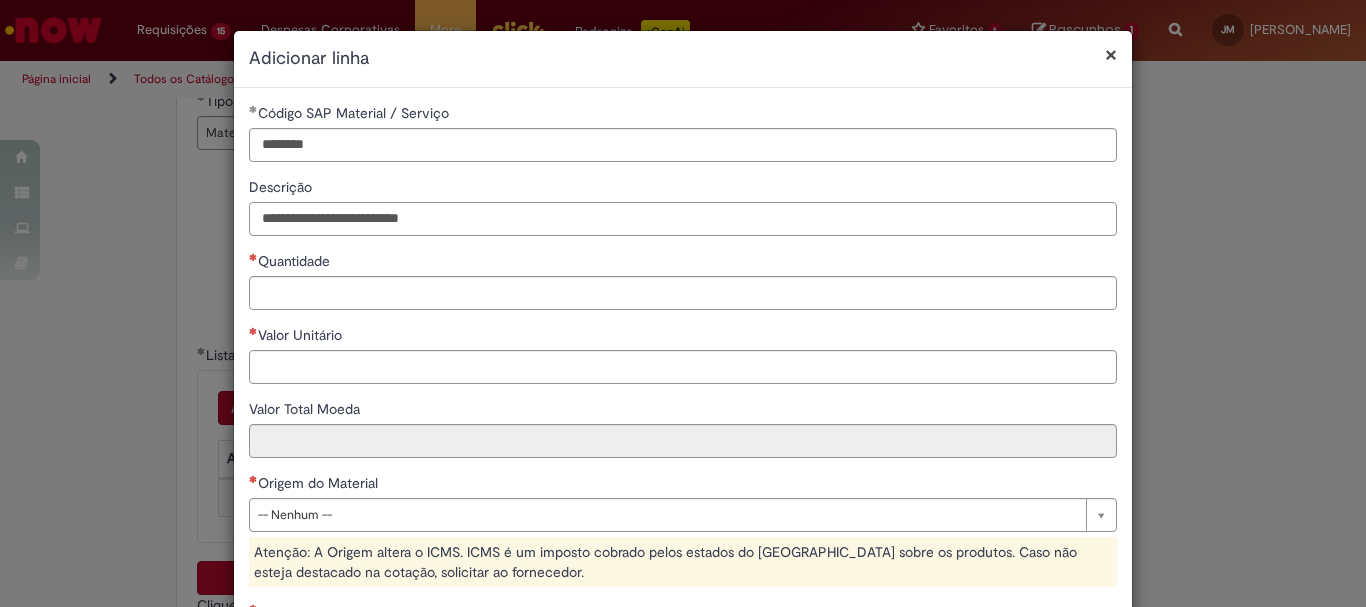 type on "**********" 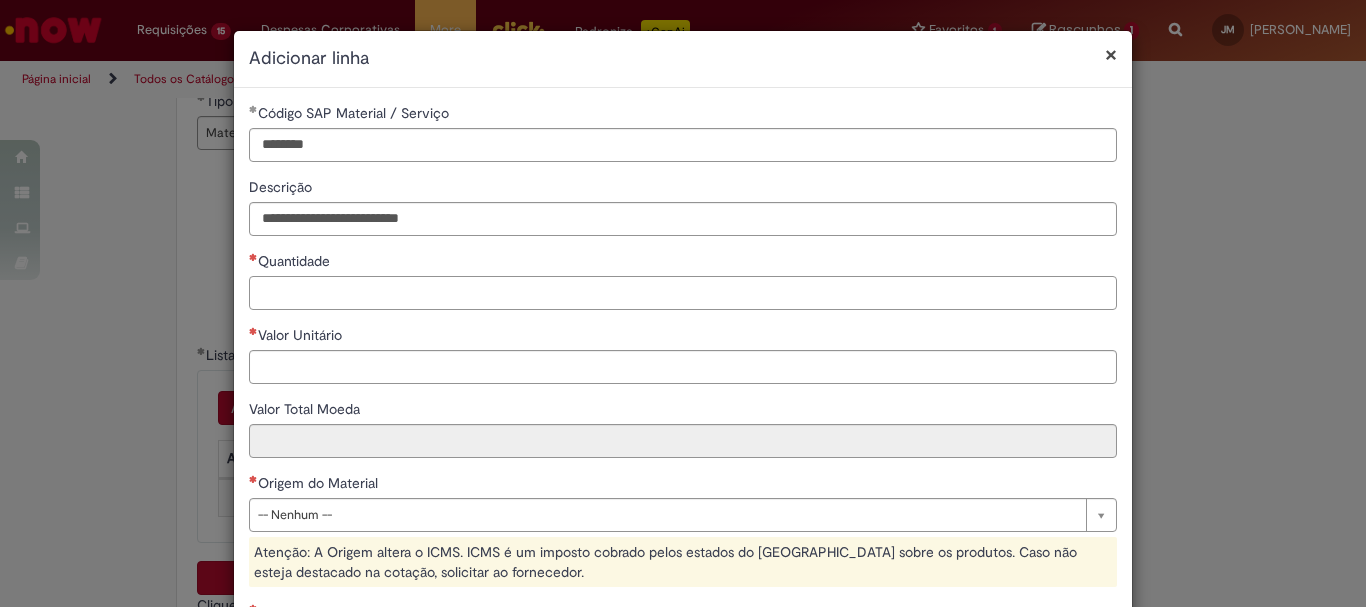 click on "Quantidade" at bounding box center (683, 293) 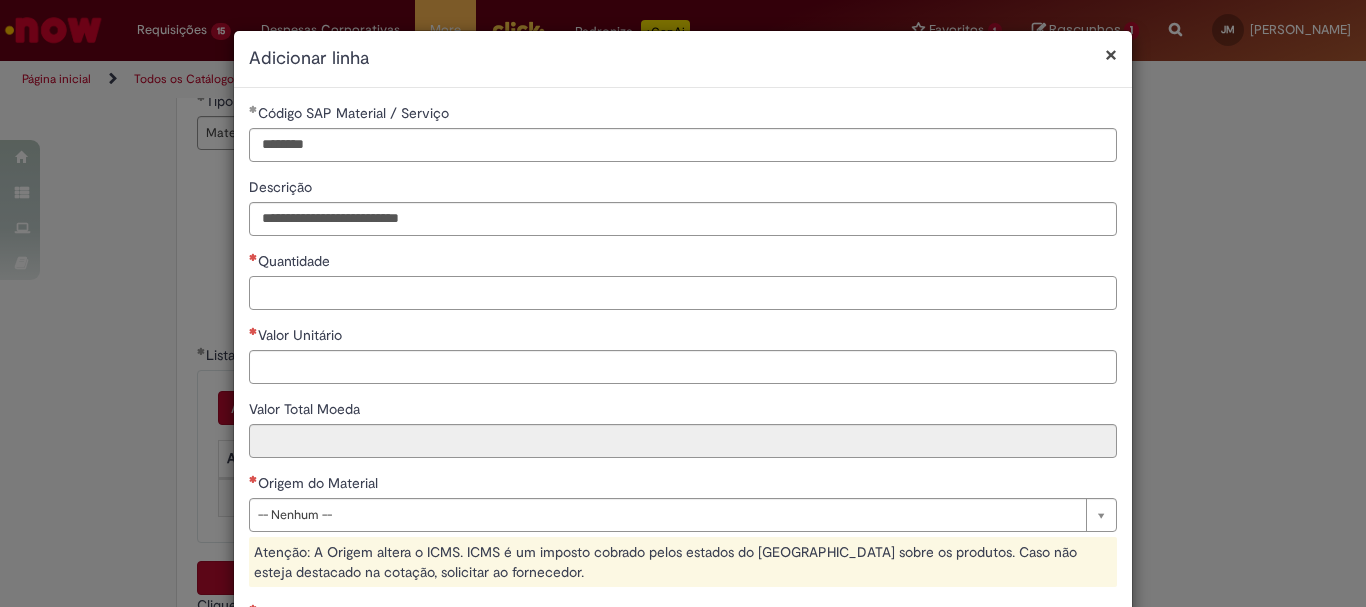 paste on "********" 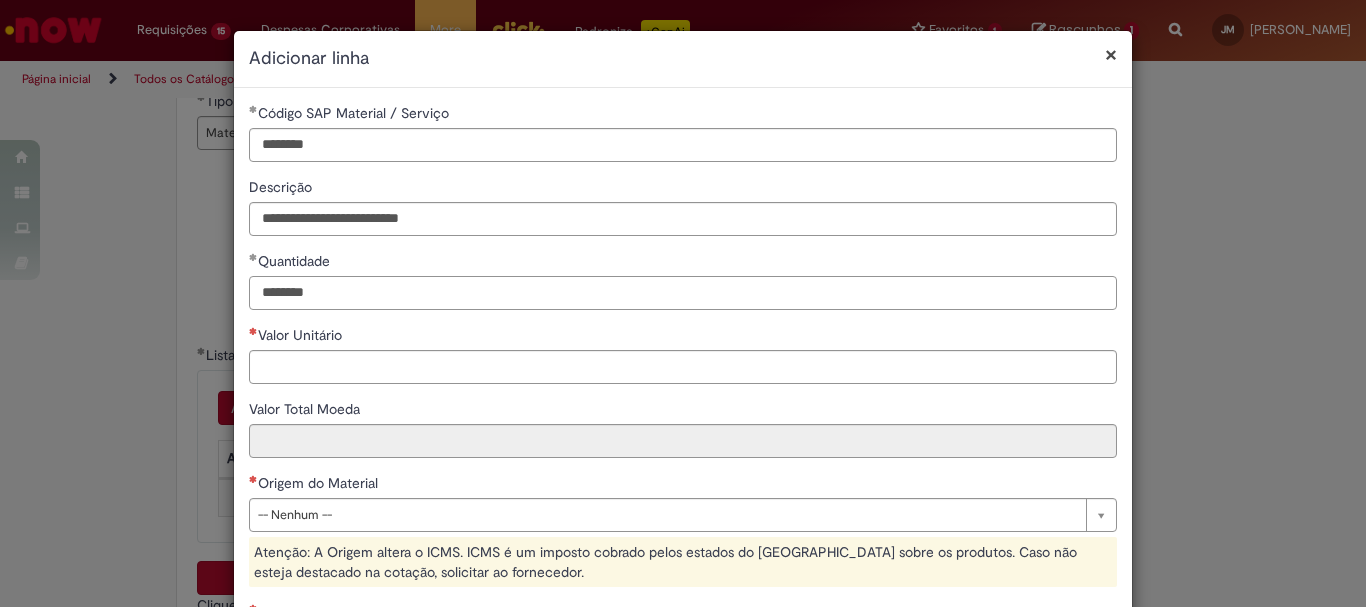 drag, startPoint x: 319, startPoint y: 297, endPoint x: 93, endPoint y: 299, distance: 226.00885 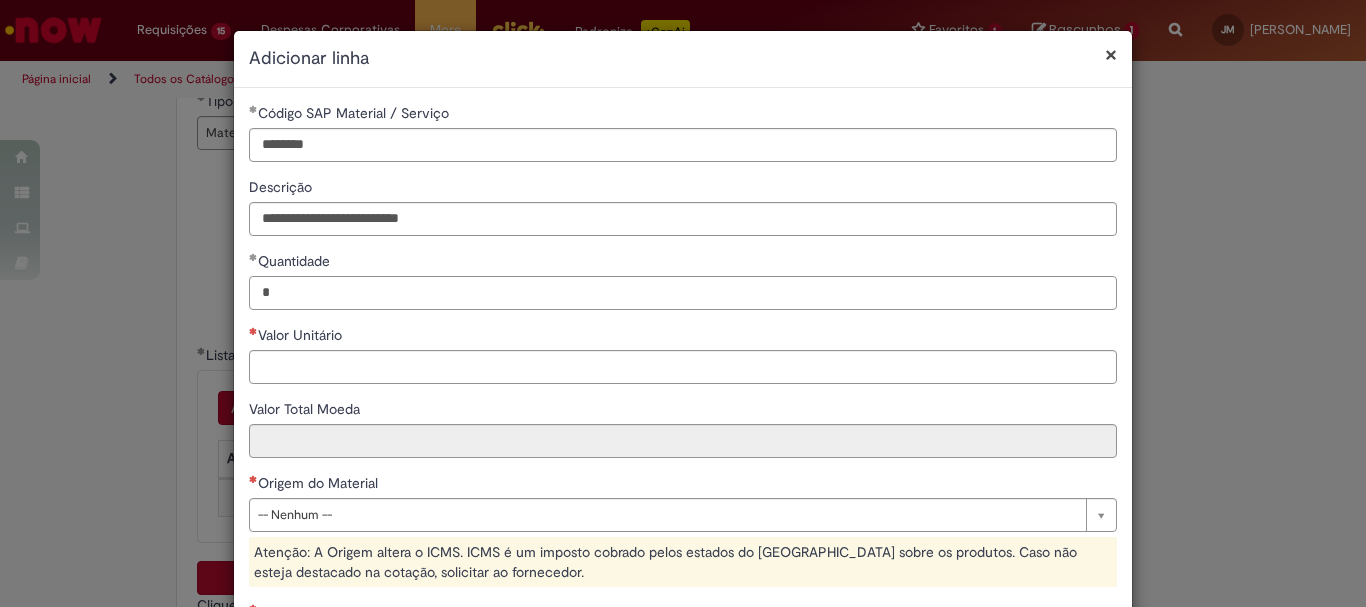 type on "*" 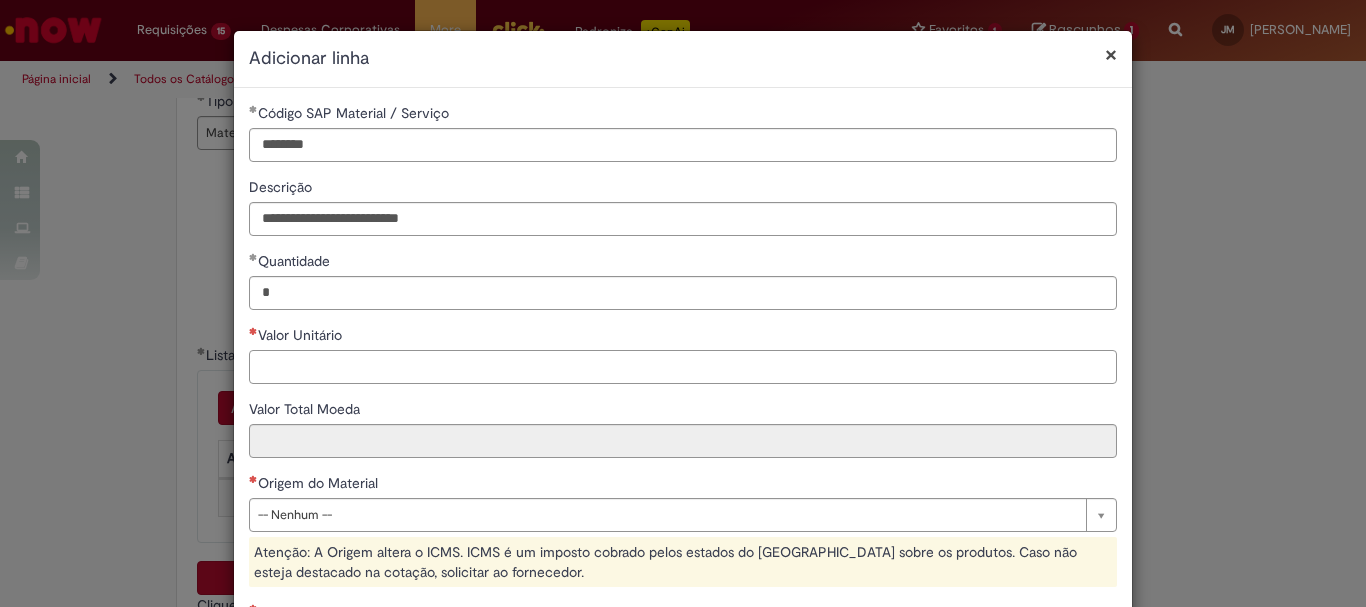 click on "Valor Unitário" at bounding box center [683, 367] 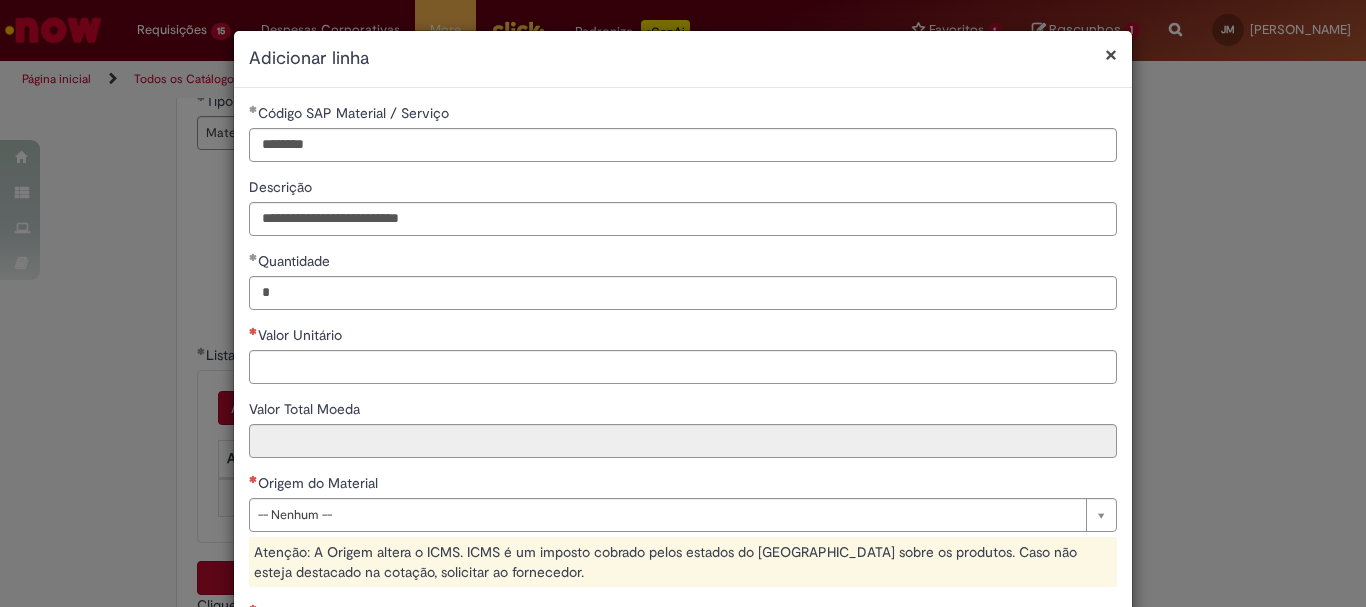 click on "Origem do Material" at bounding box center (683, 485) 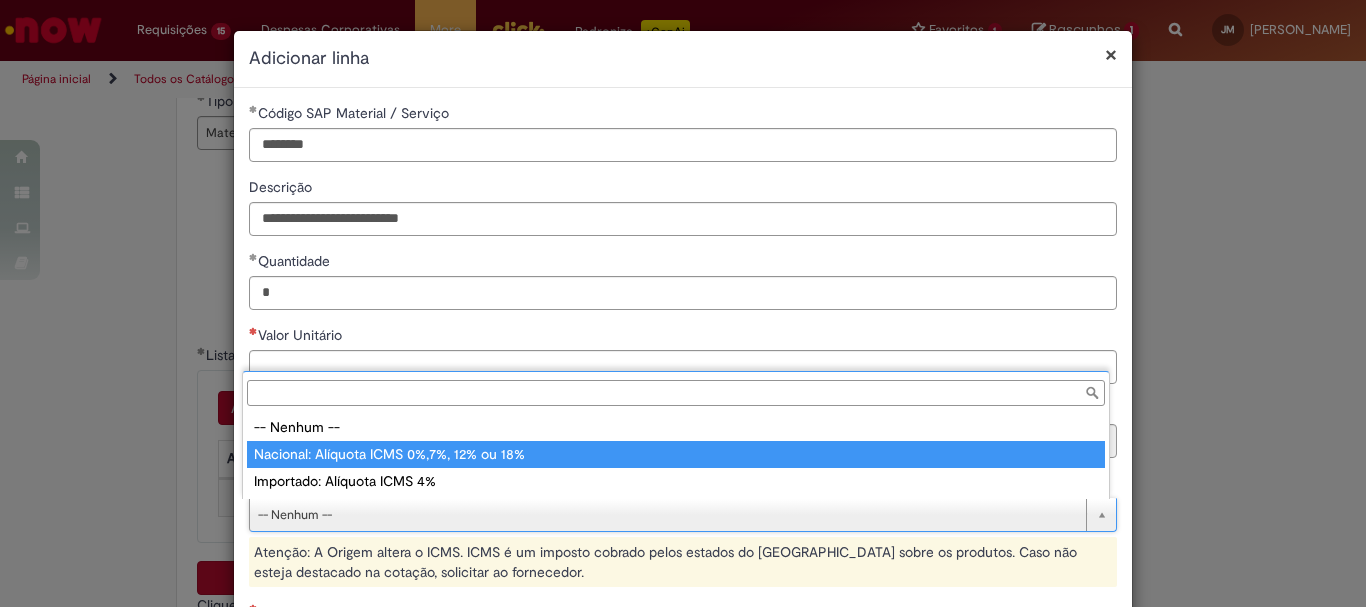 type on "**********" 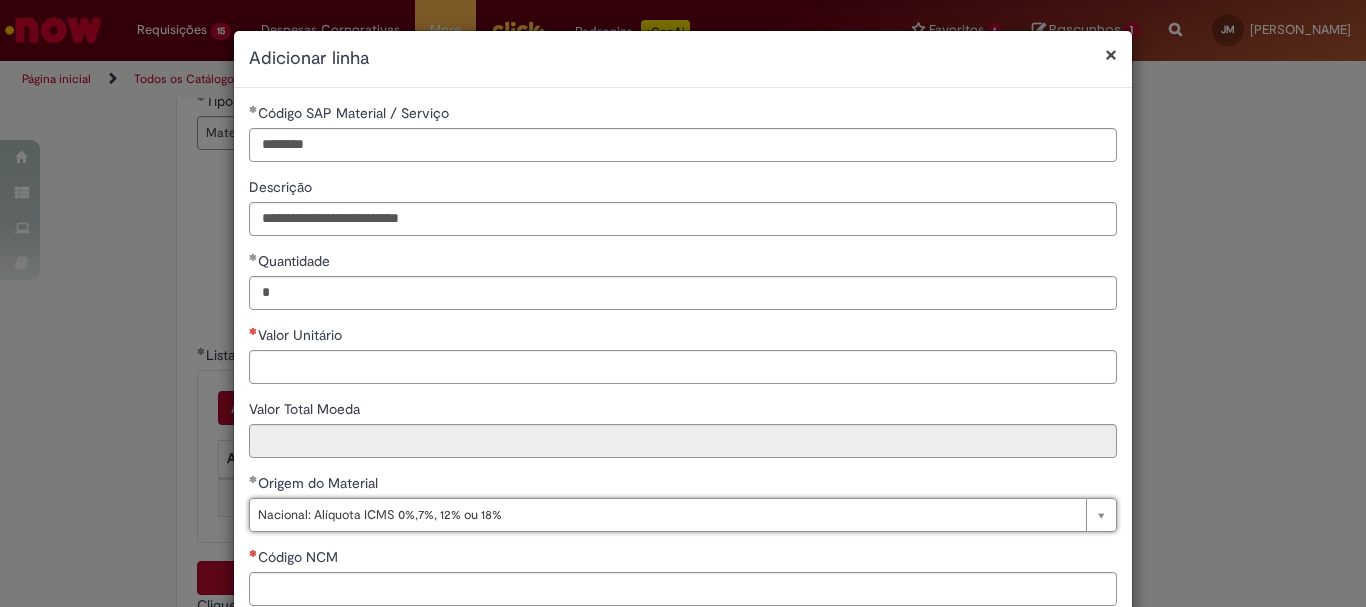 scroll, scrollTop: 100, scrollLeft: 0, axis: vertical 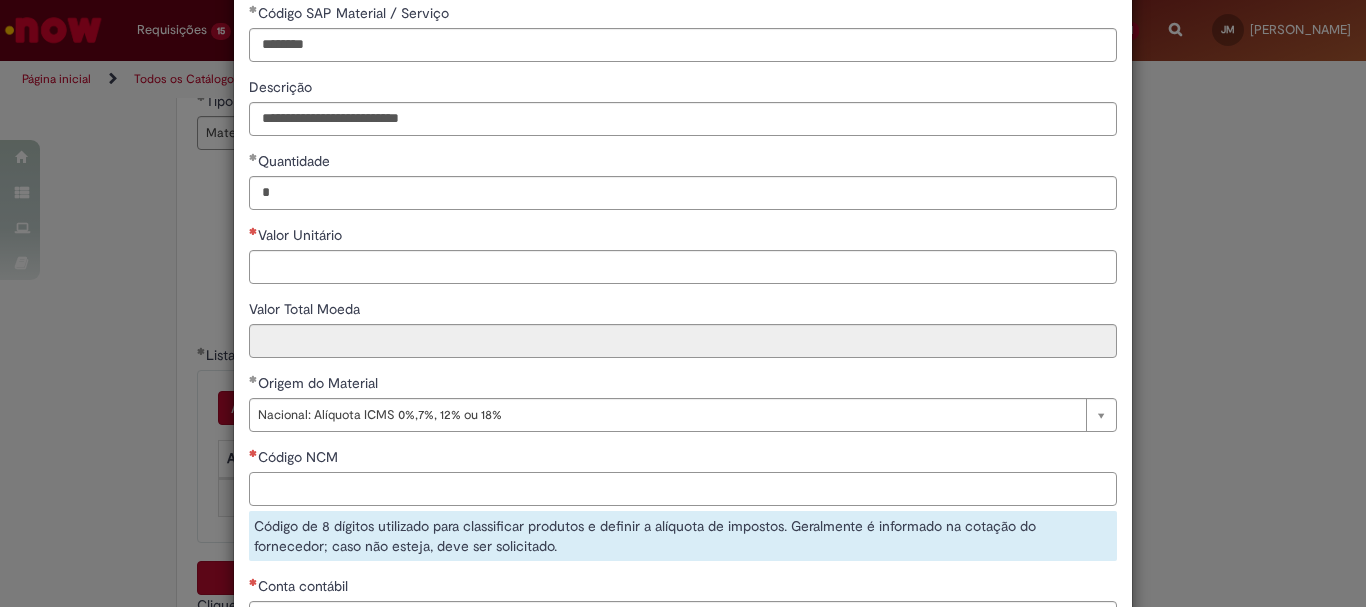 click on "Código NCM" at bounding box center (683, 489) 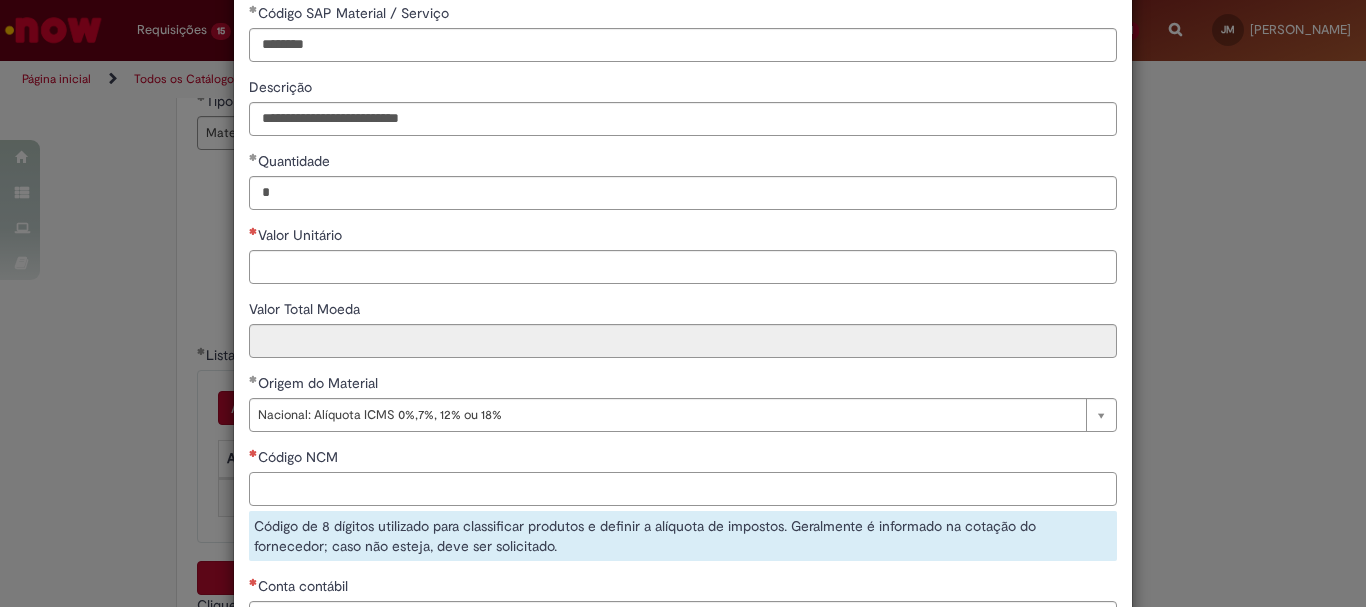 paste on "********" 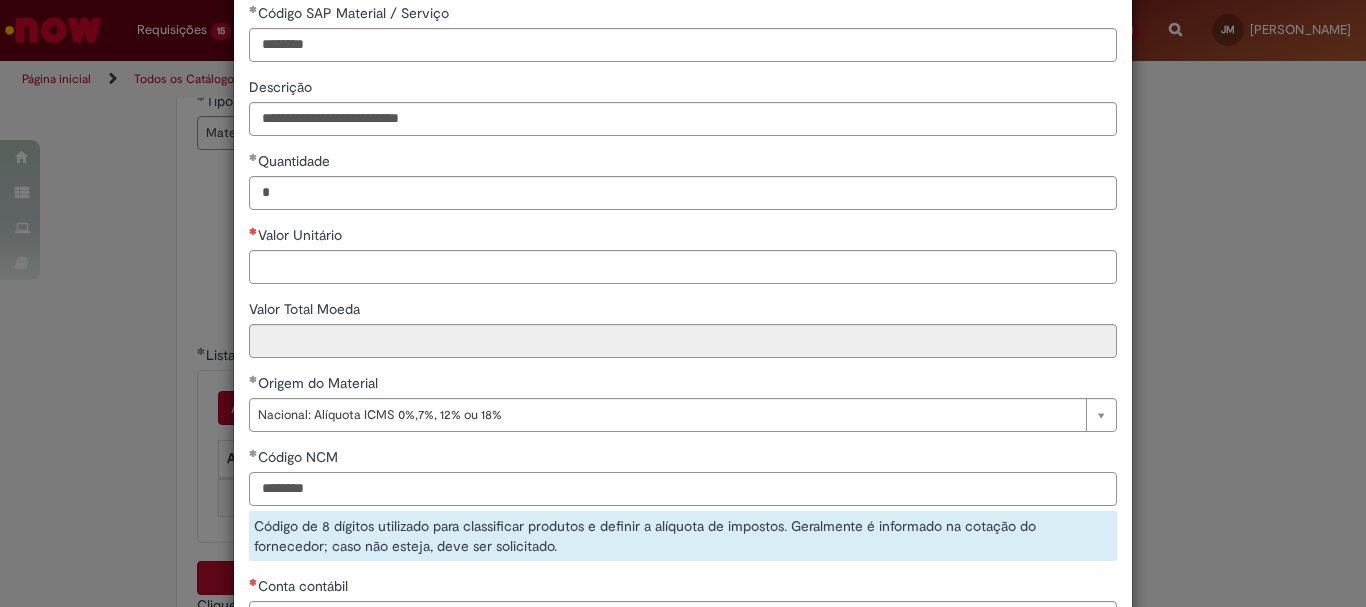 type on "********" 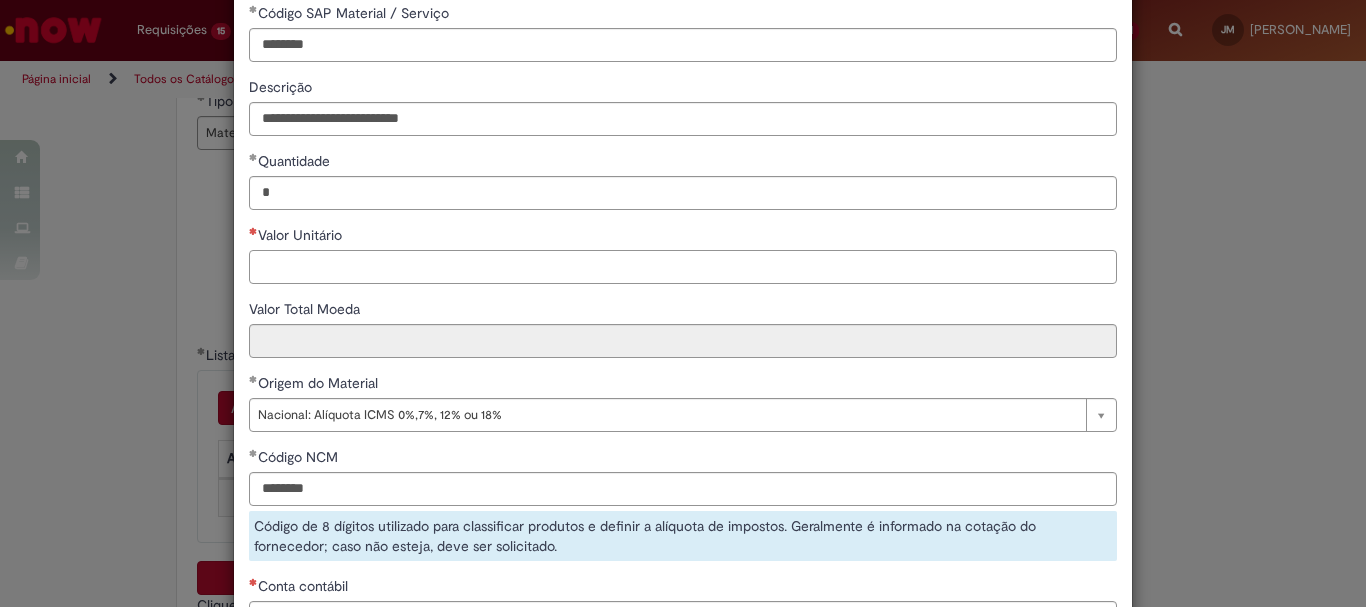 click on "Valor Unitário" at bounding box center [683, 267] 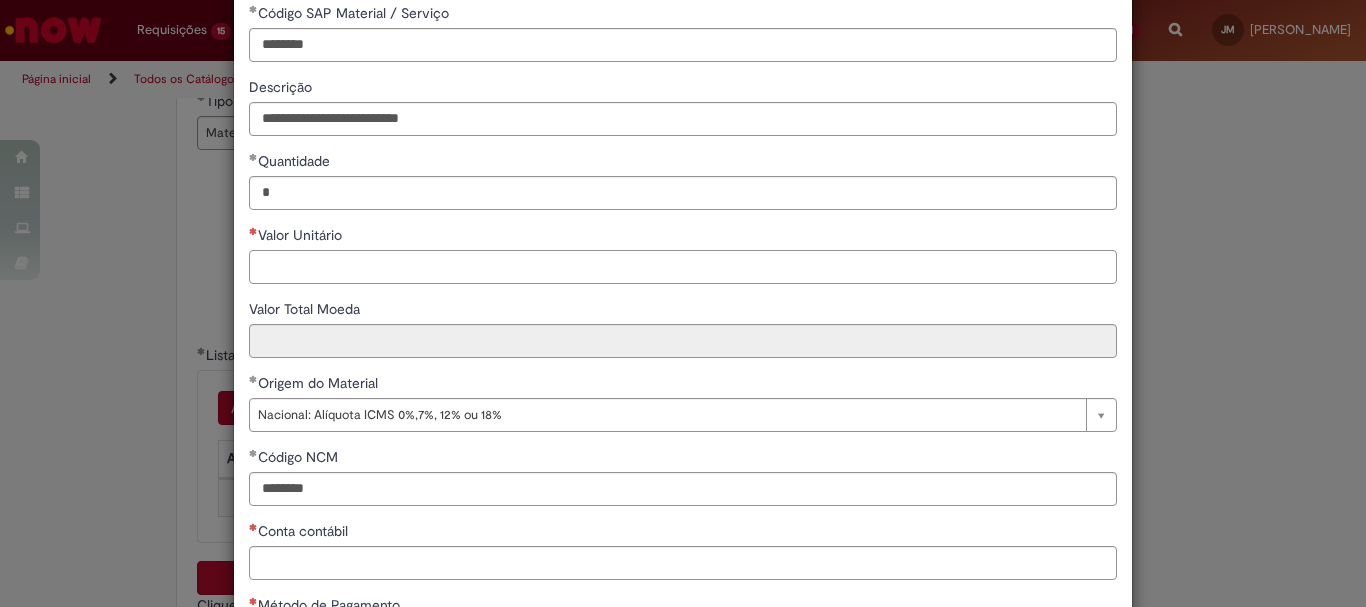type on "*" 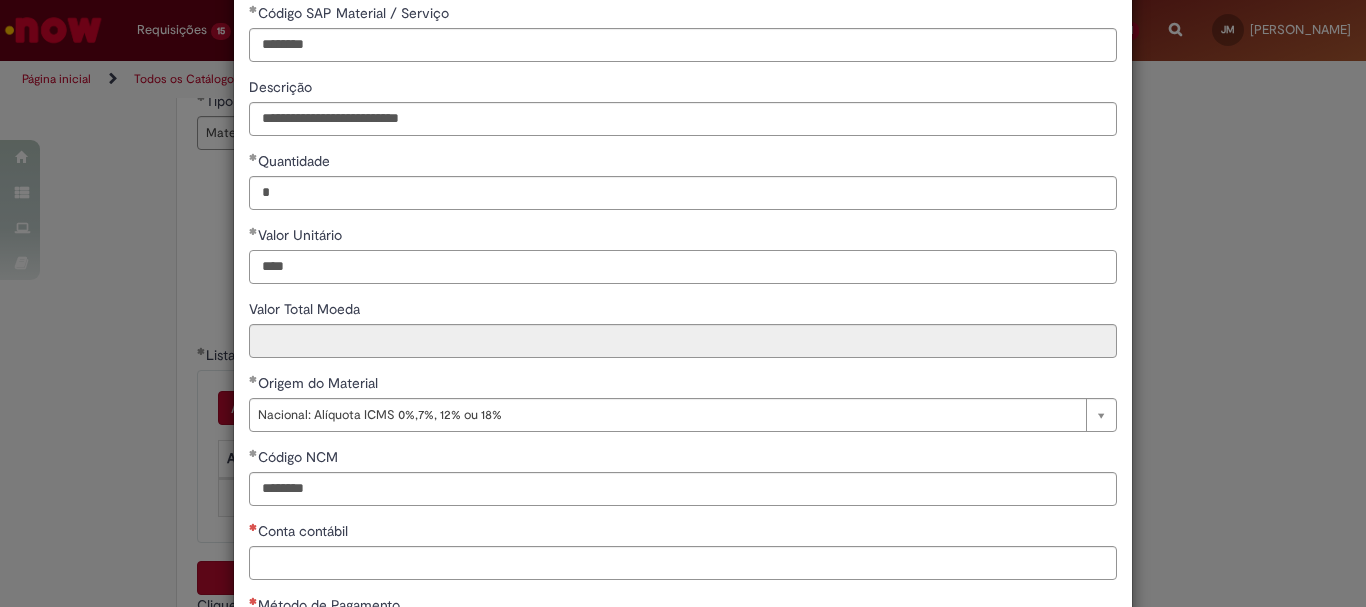 scroll, scrollTop: 273, scrollLeft: 0, axis: vertical 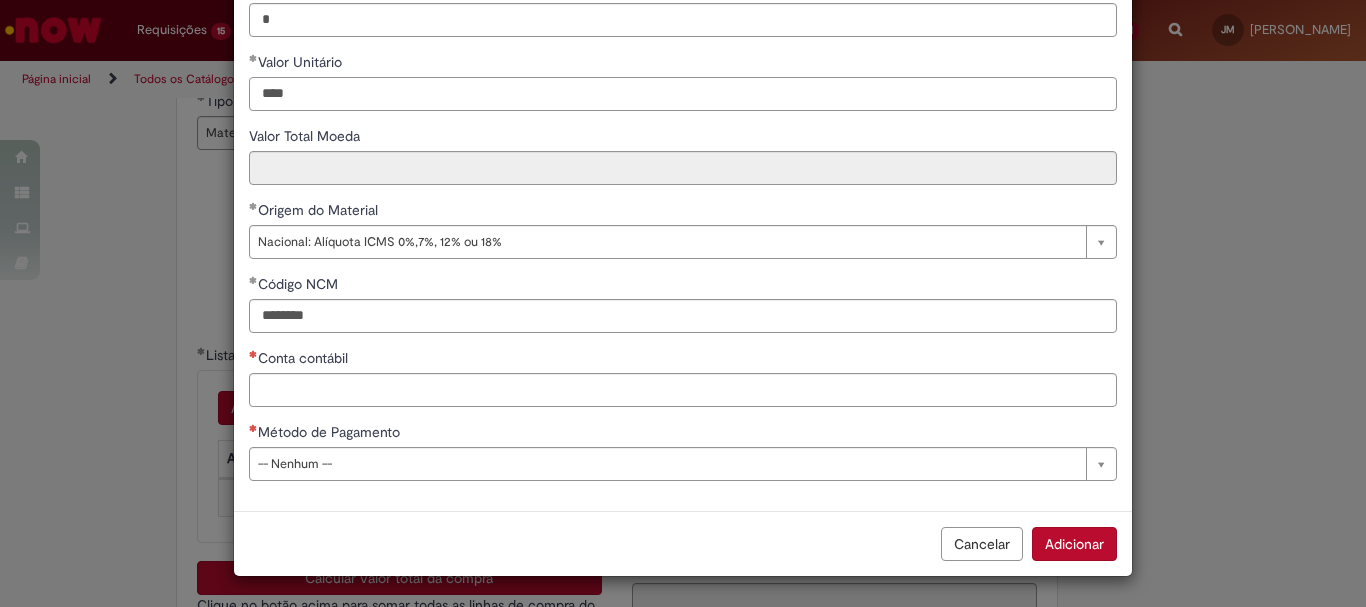 type on "****" 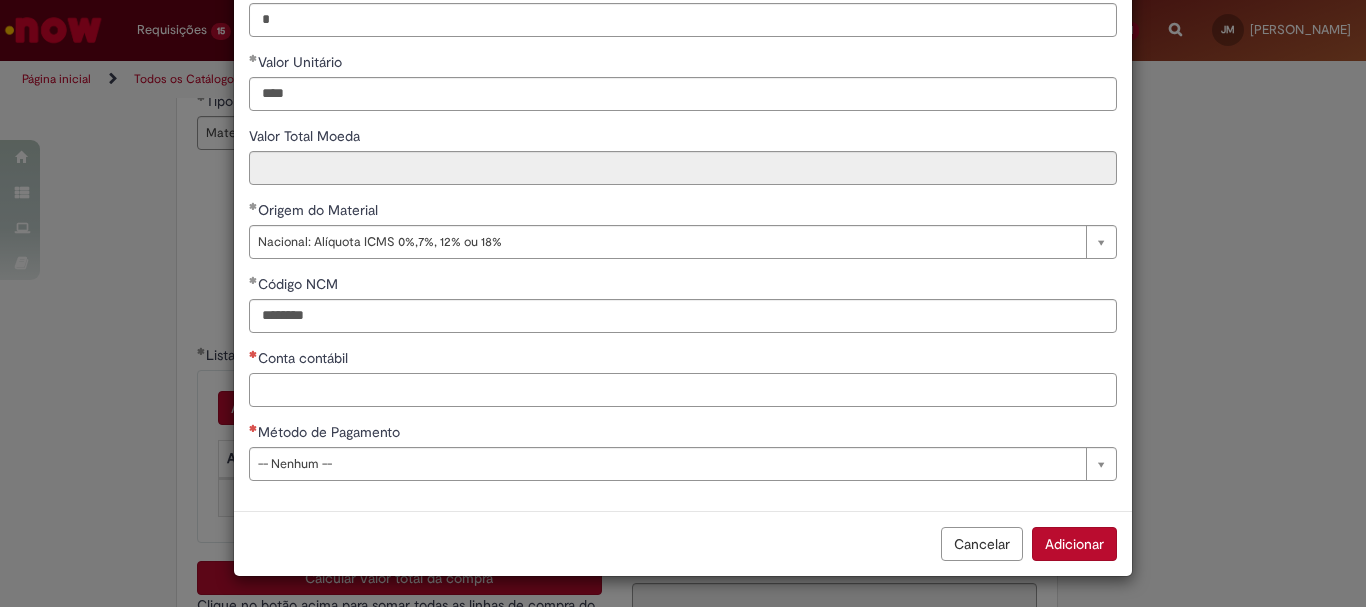 type on "****" 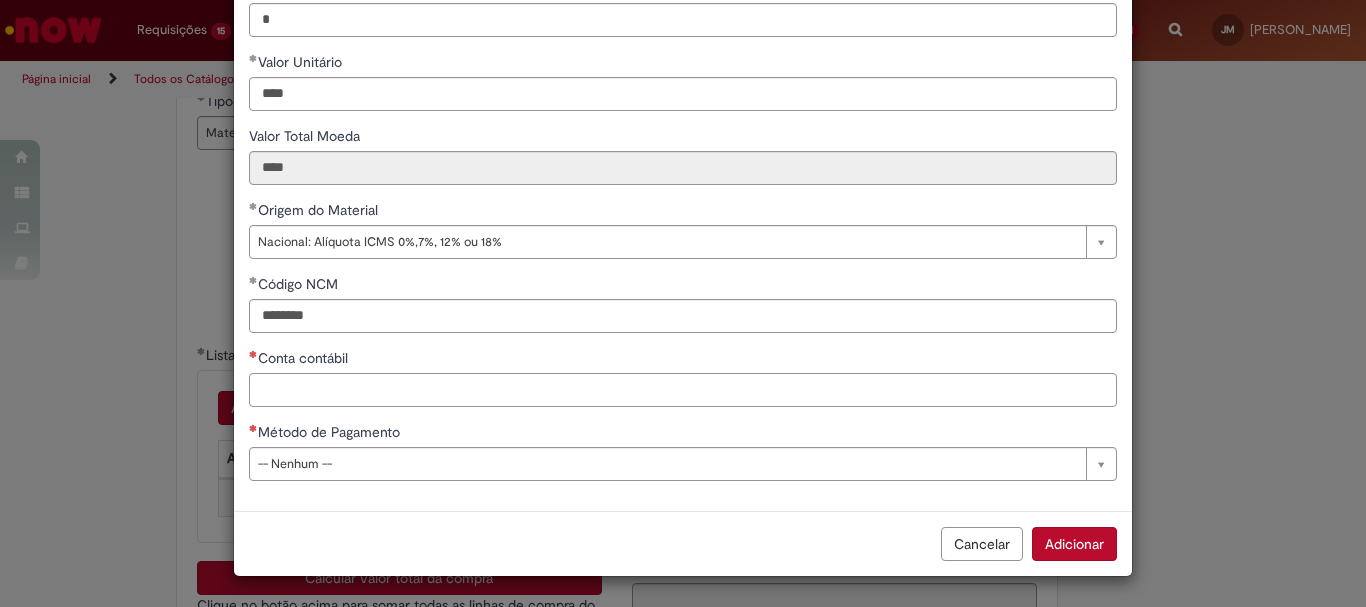 click on "Conta contábil" at bounding box center [683, 390] 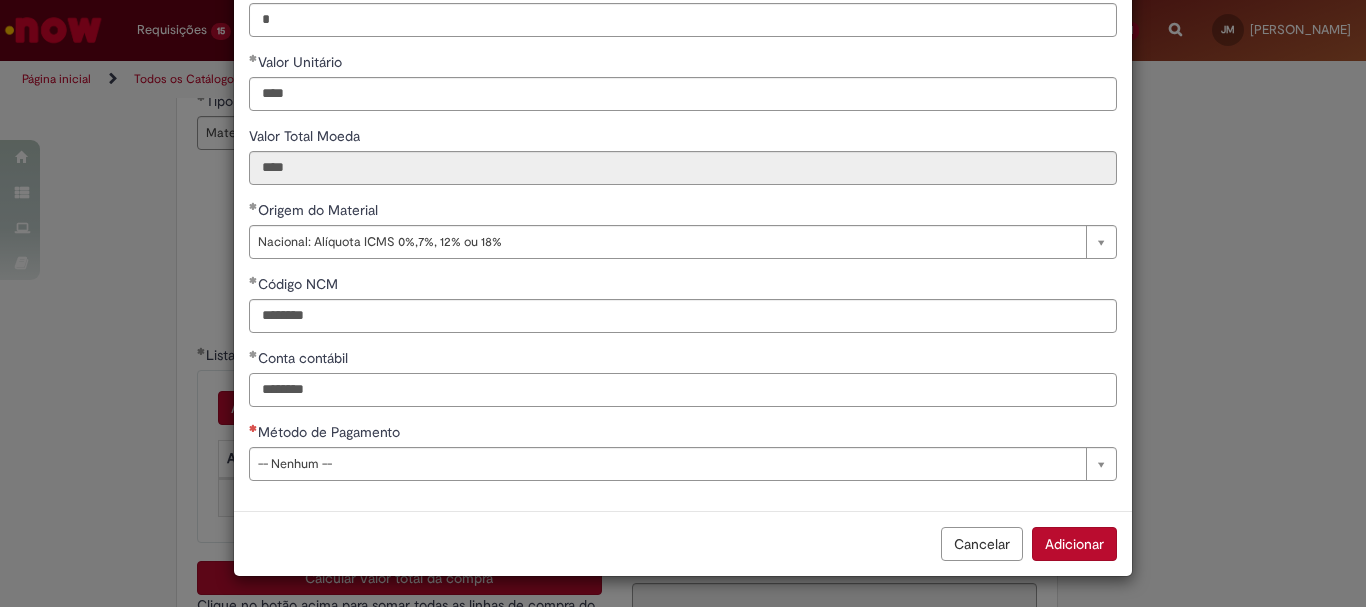 type on "********" 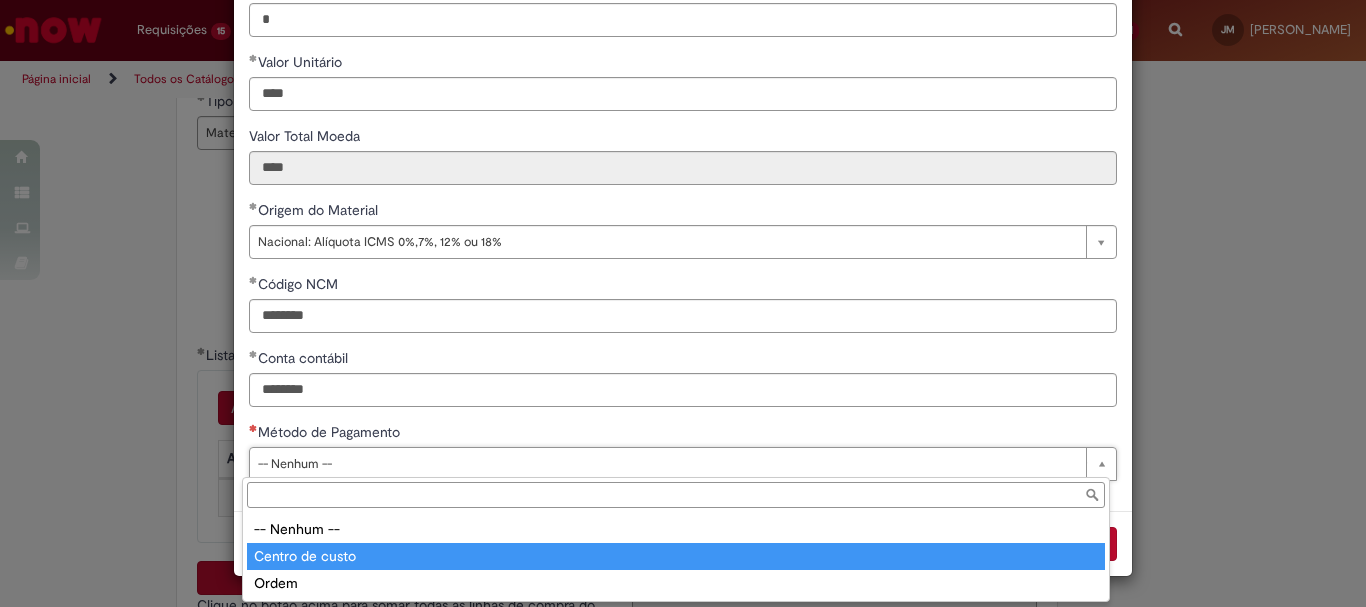 type on "**********" 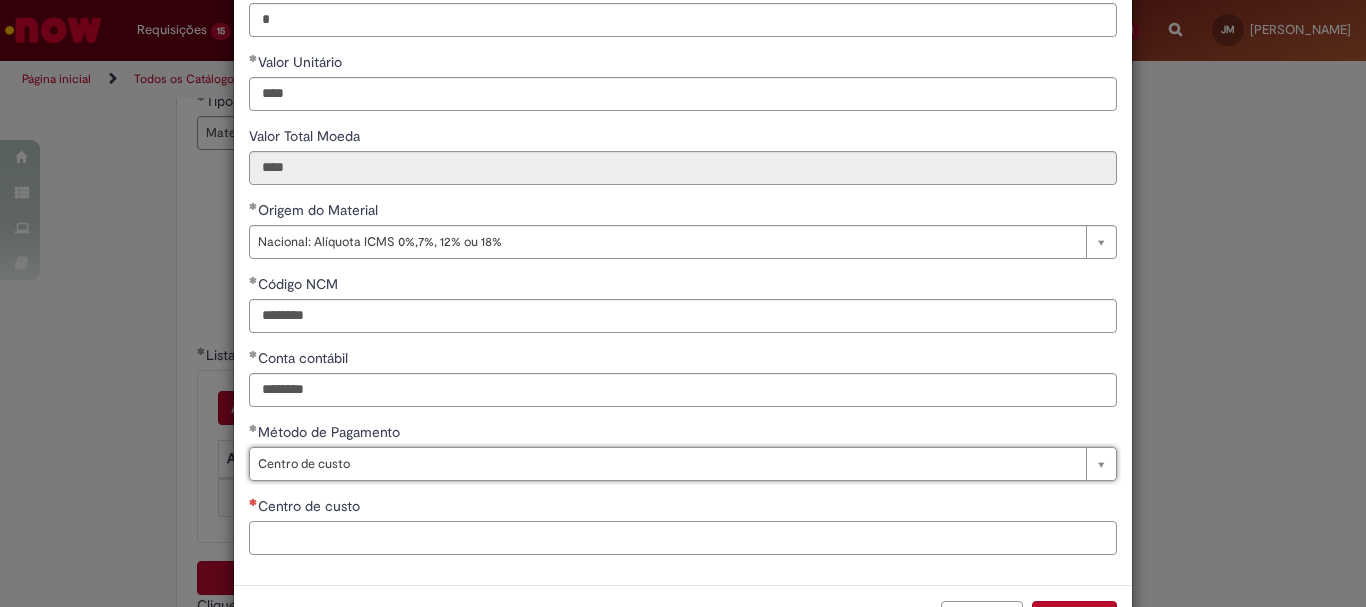 click on "Centro de custo" at bounding box center (683, 538) 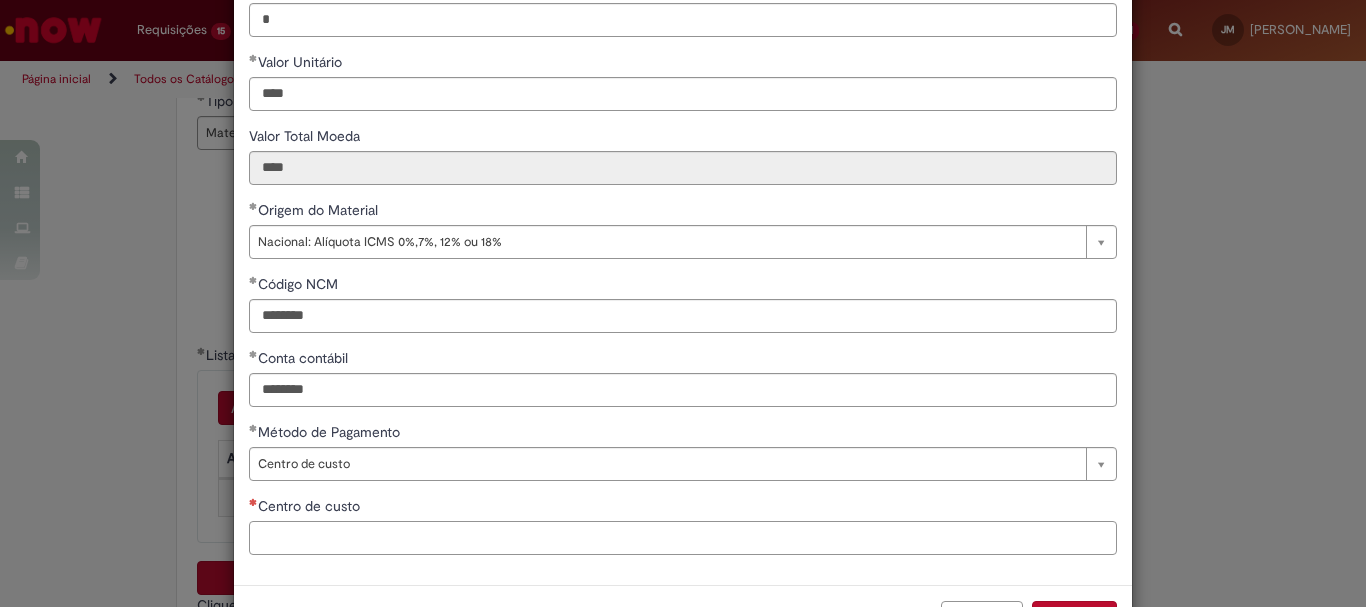 type on "*" 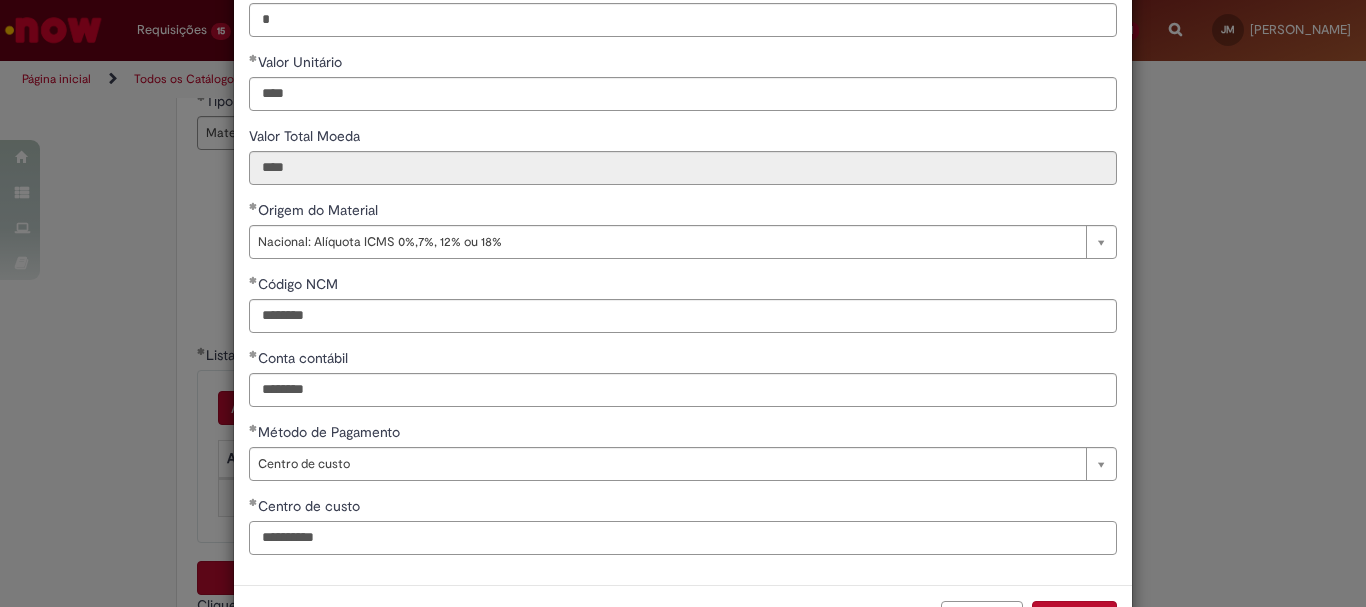 scroll, scrollTop: 347, scrollLeft: 0, axis: vertical 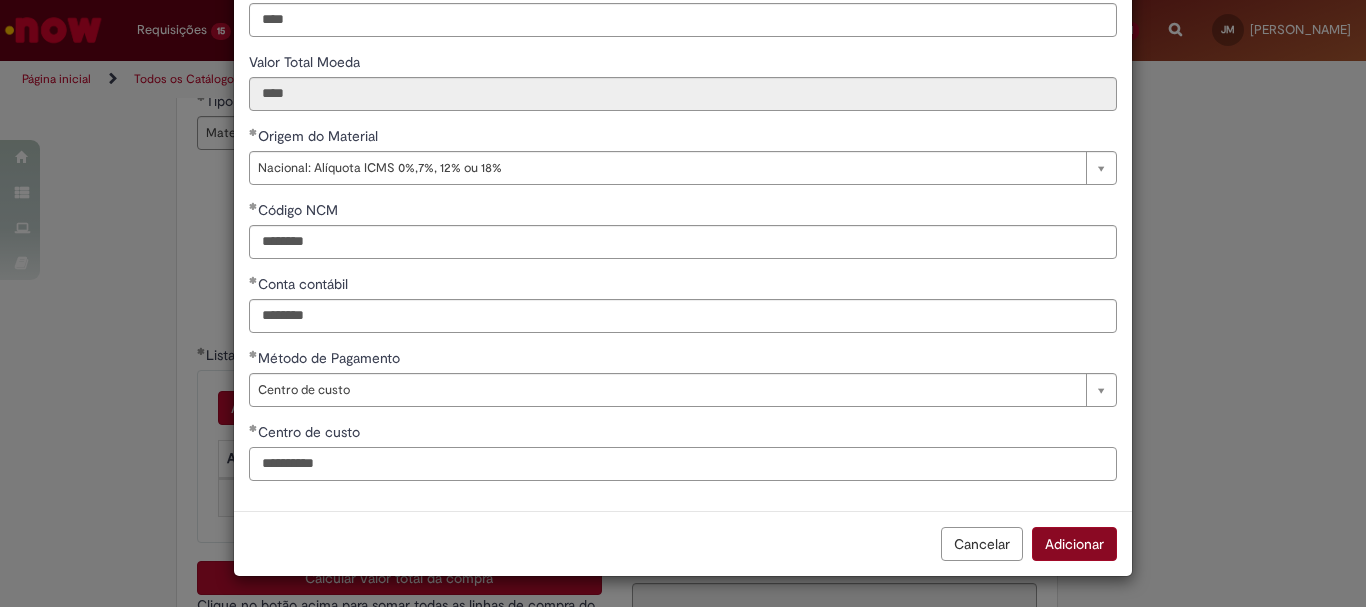 type on "**********" 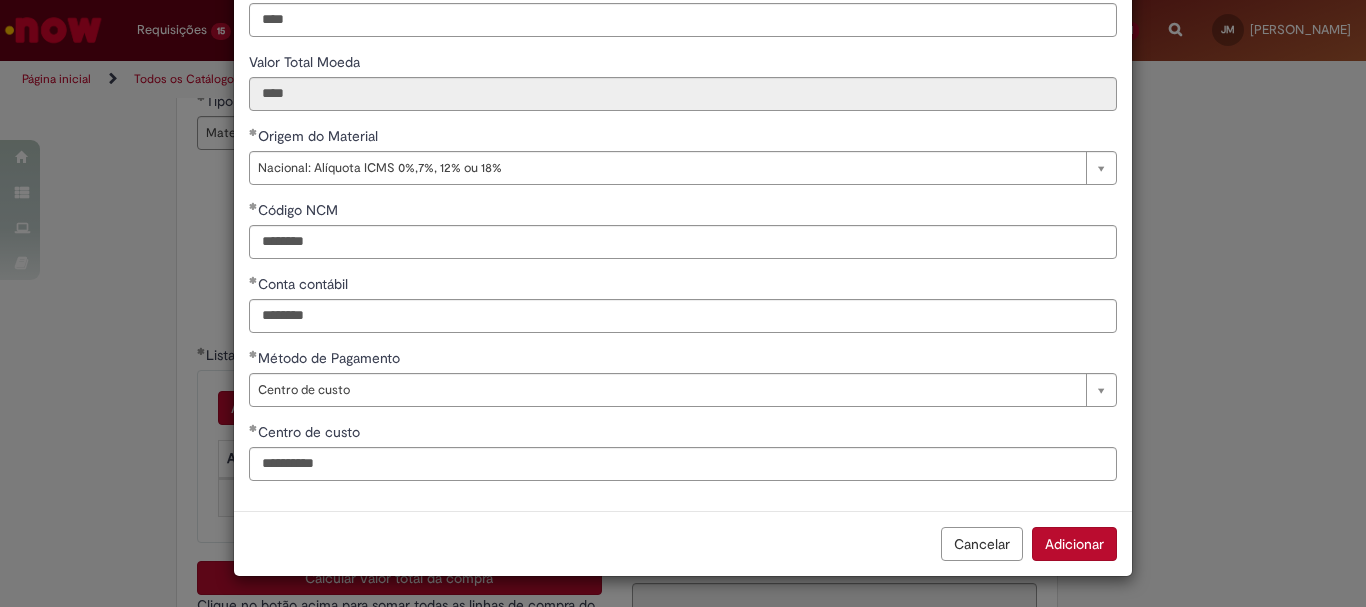 click on "Adicionar" at bounding box center (1074, 544) 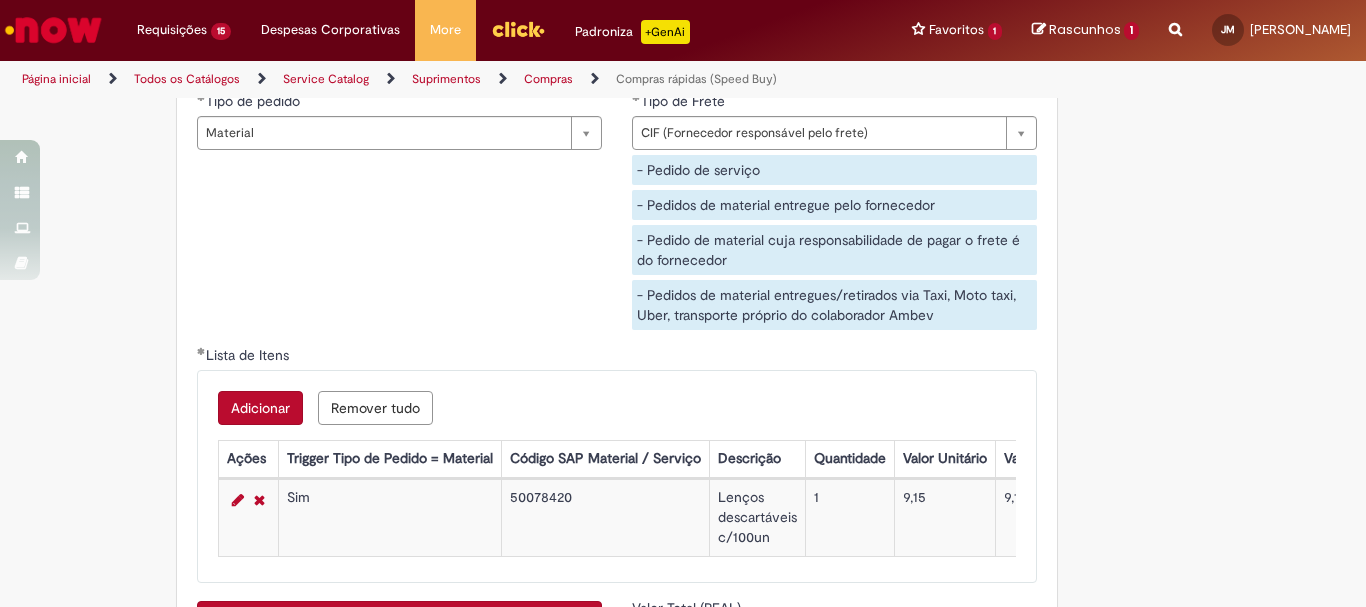 click on "Adicionar" at bounding box center [260, 408] 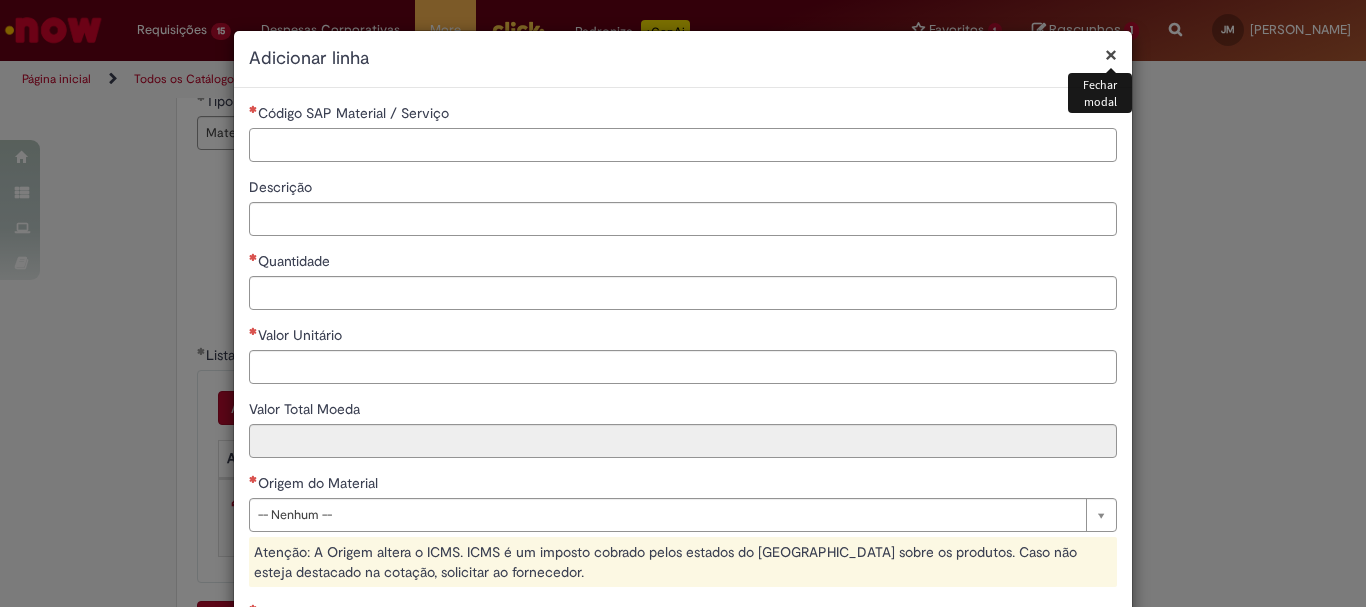 click on "Código SAP Material / Serviço" at bounding box center (683, 145) 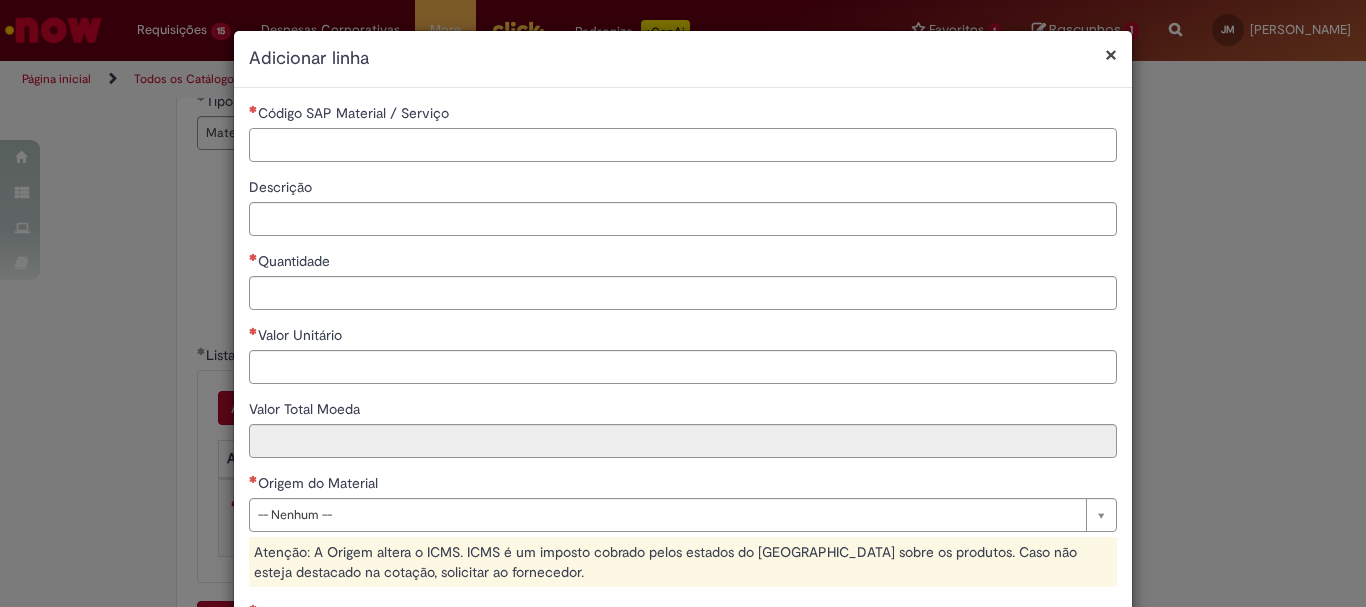 paste on "********" 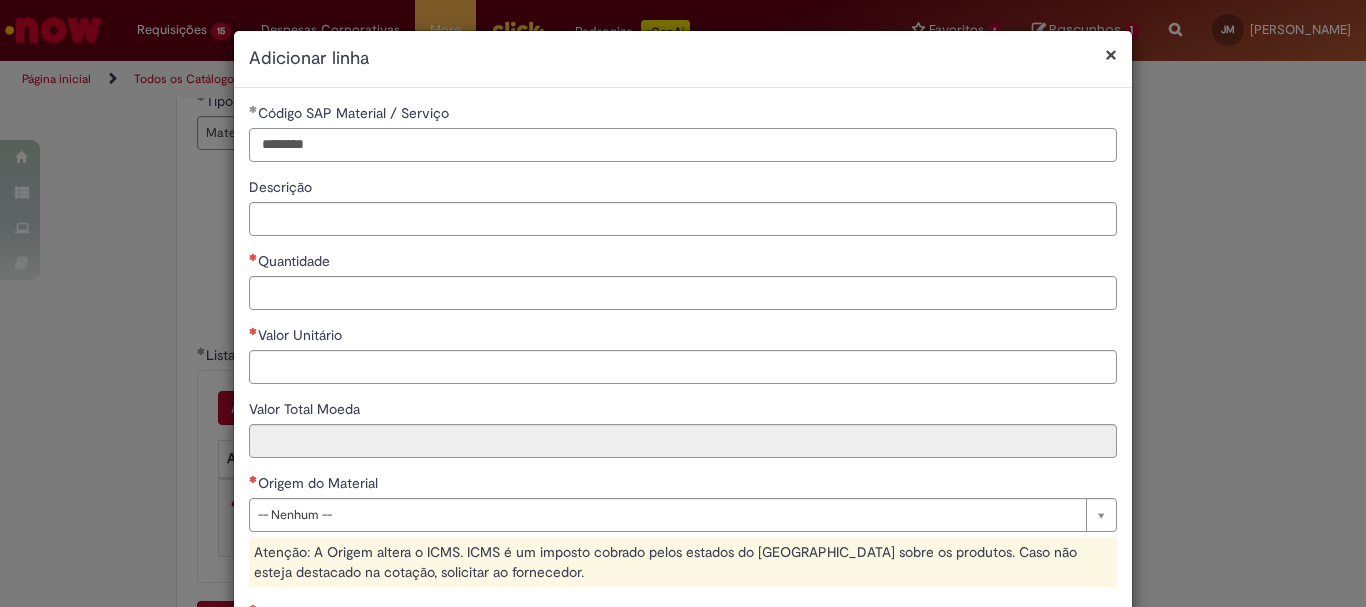 type on "********" 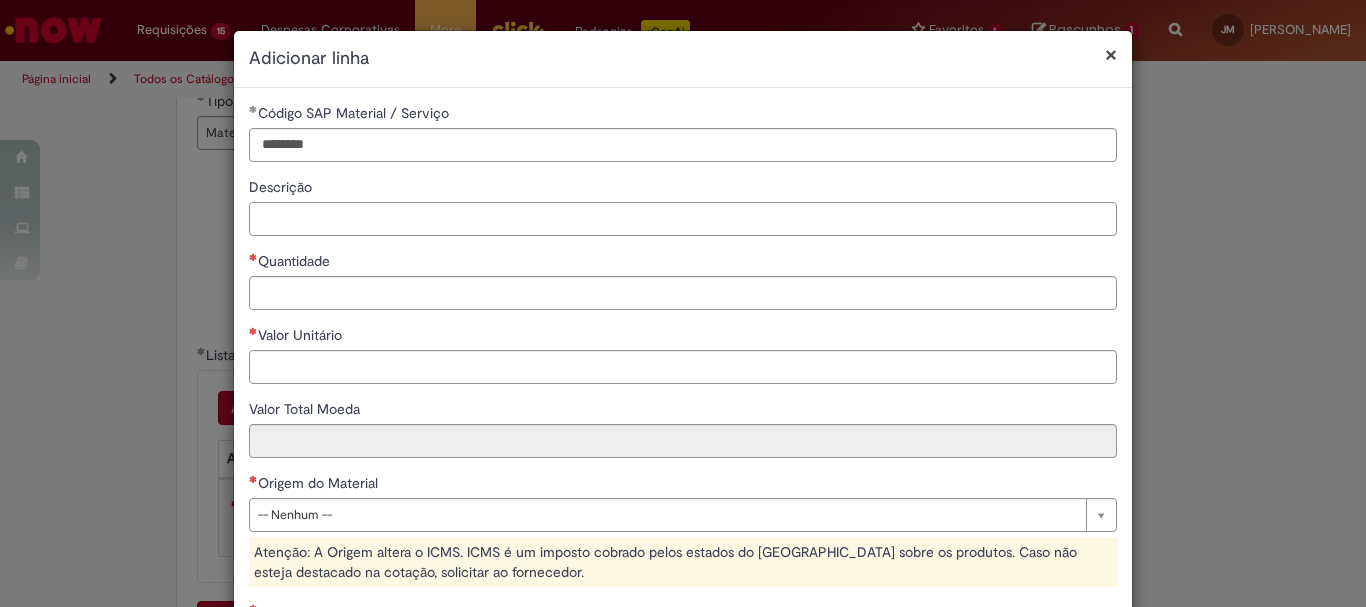click on "Descrição" at bounding box center [683, 219] 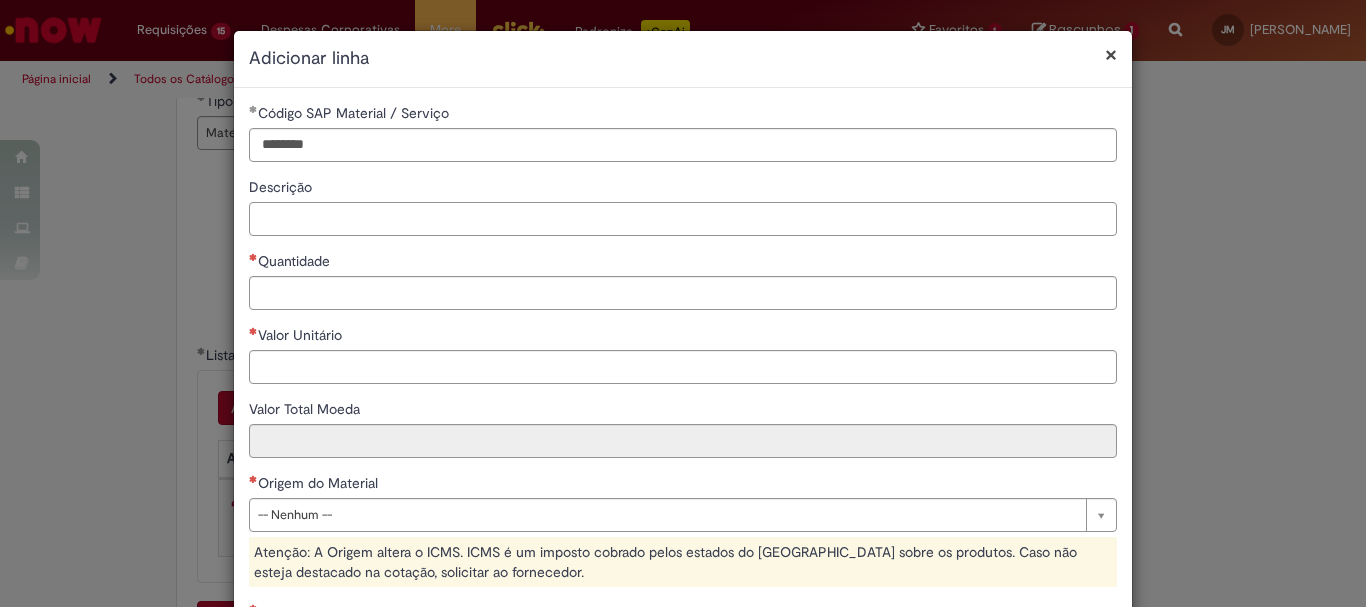 paste on "**********" 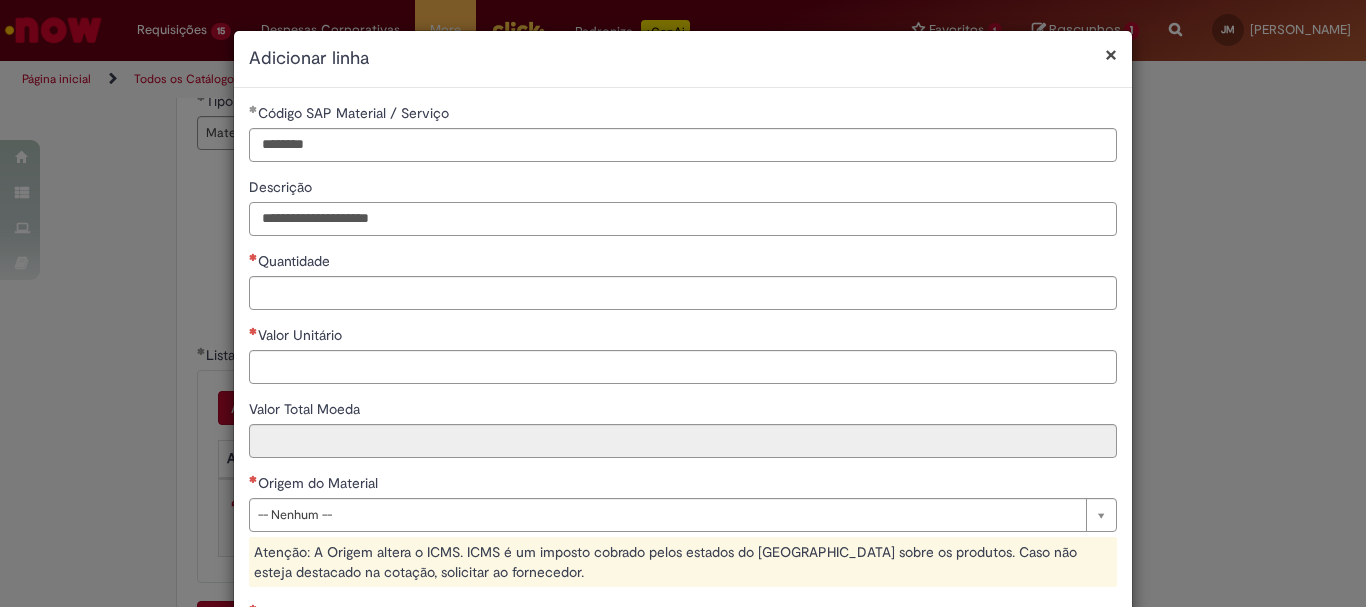 type on "**********" 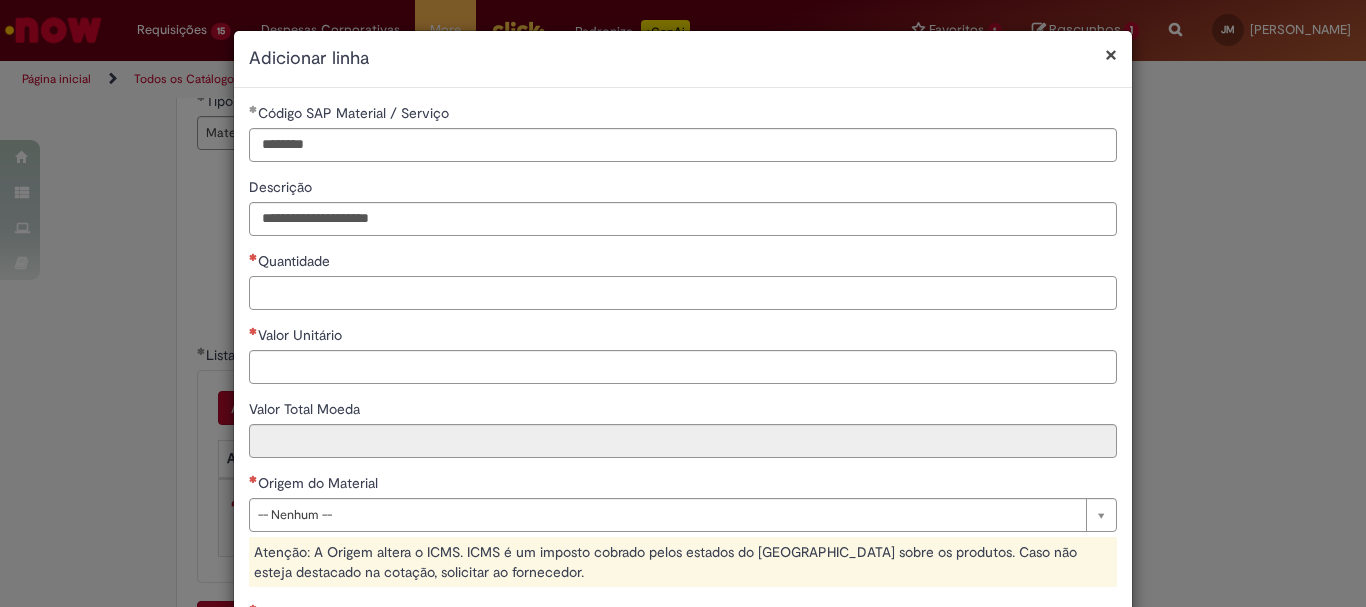 click on "Quantidade" at bounding box center (683, 293) 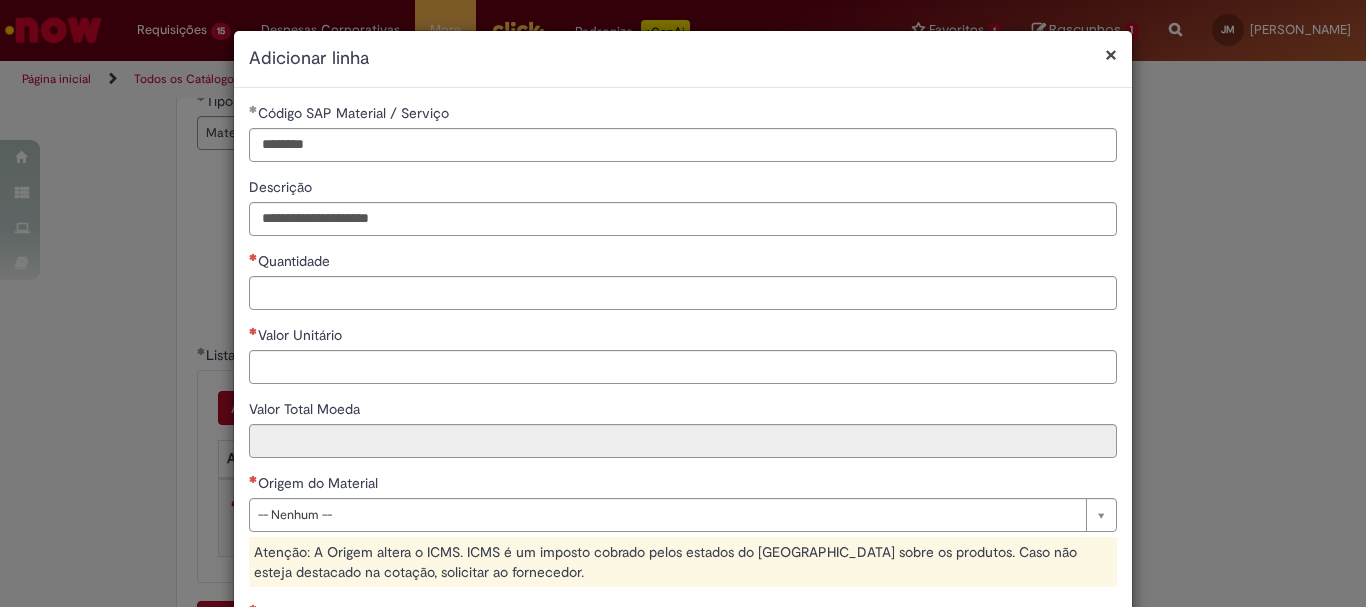 click on "**********" at bounding box center (683, 491) 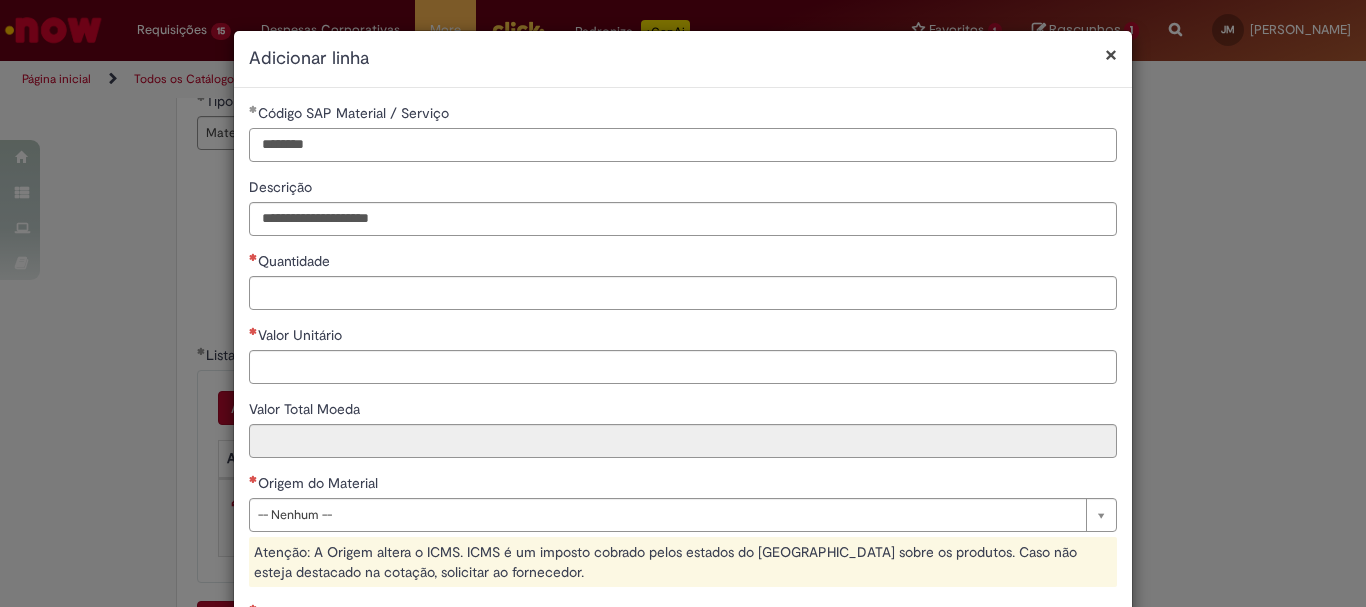 drag, startPoint x: 411, startPoint y: 148, endPoint x: 72, endPoint y: 175, distance: 340.07352 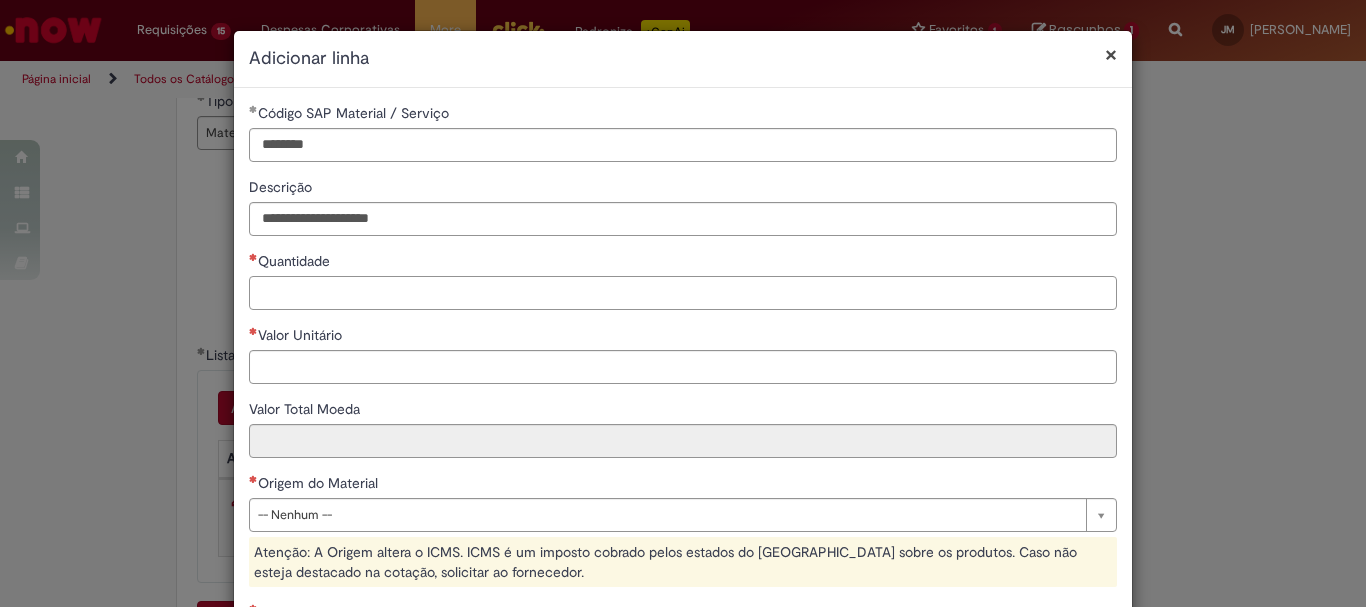click on "Quantidade" at bounding box center [683, 293] 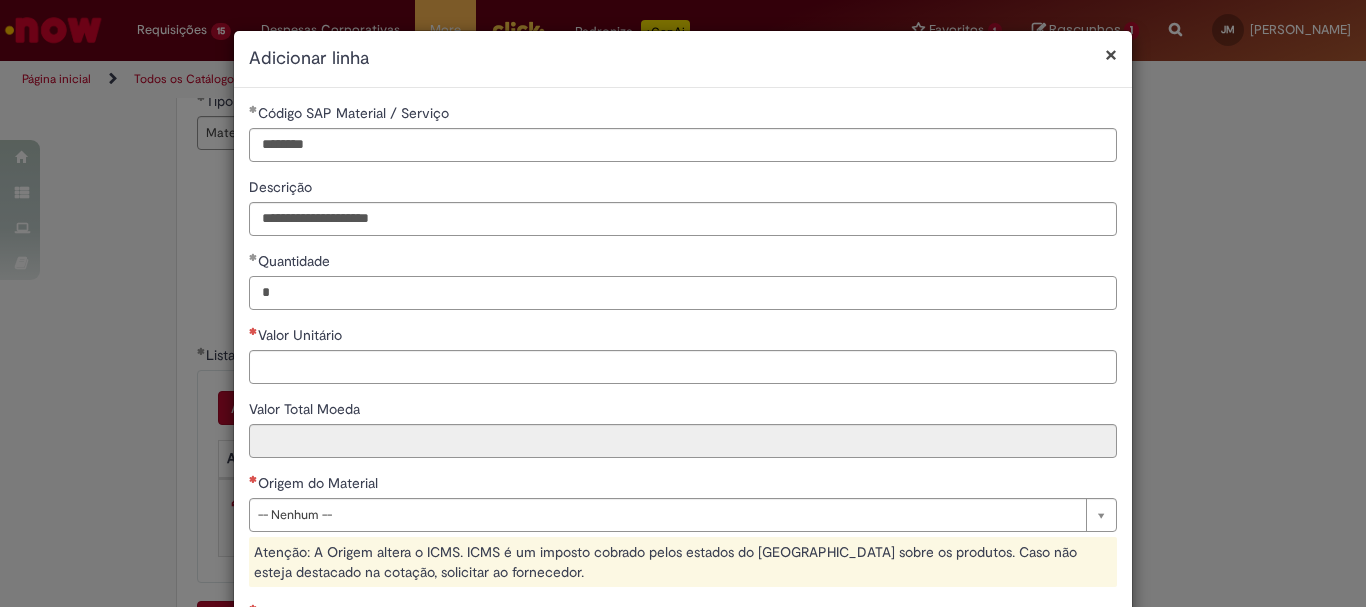 type on "*" 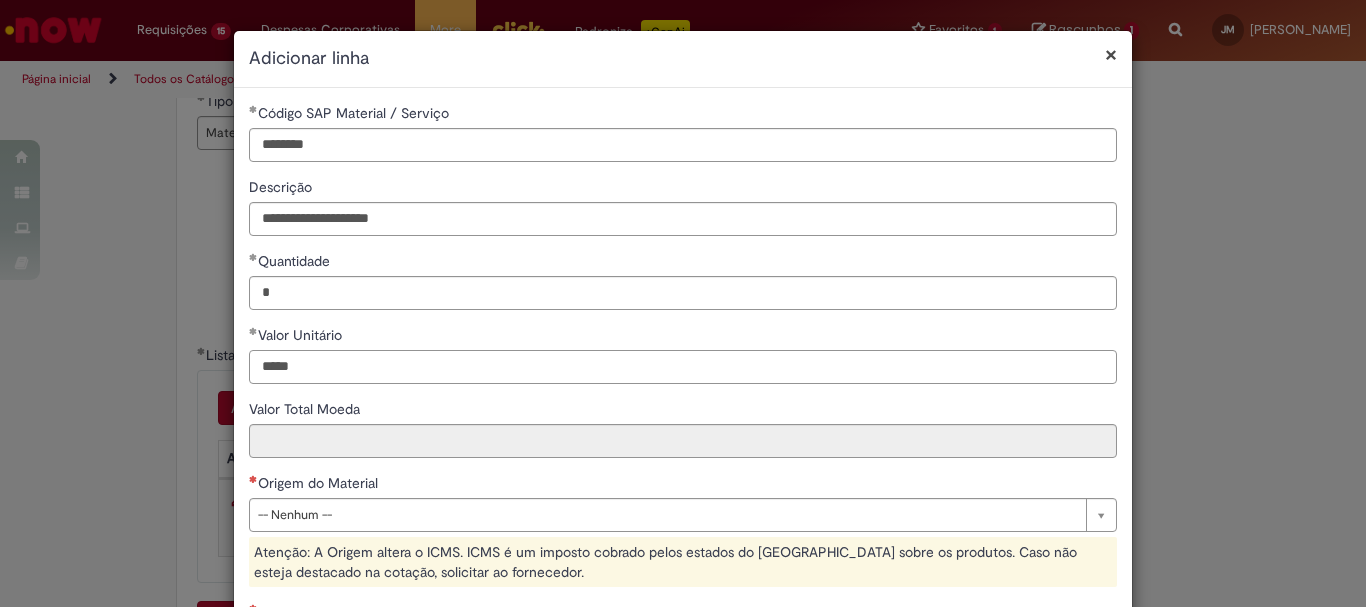 type on "*****" 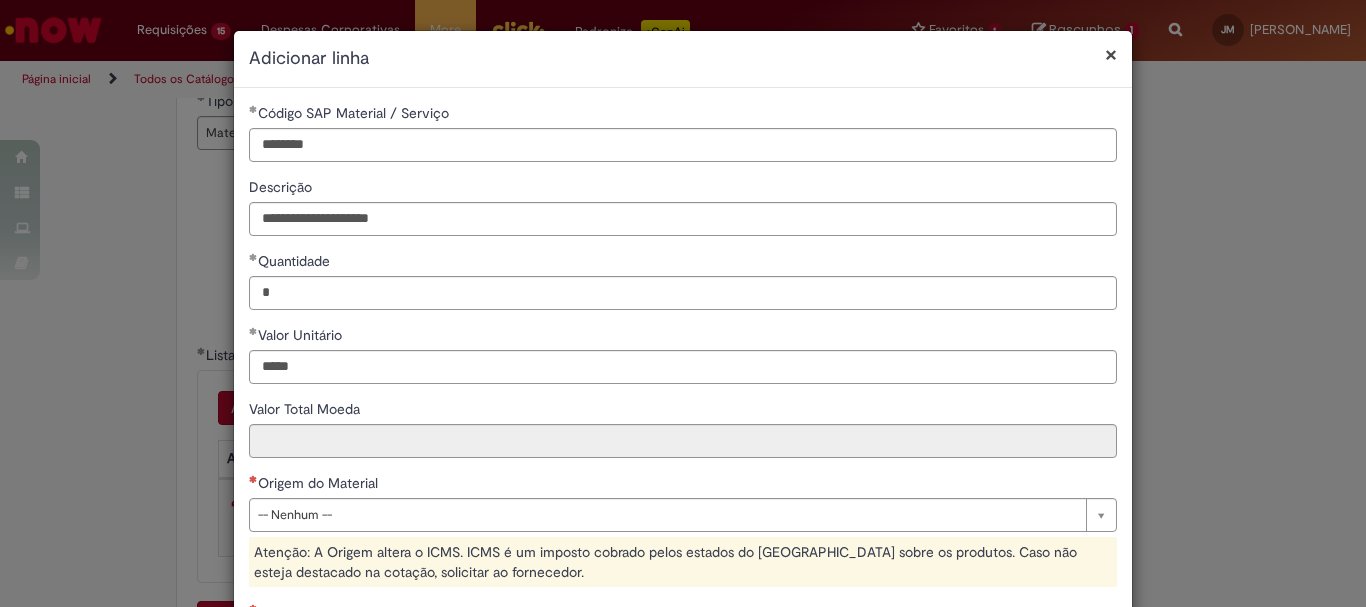 type on "*****" 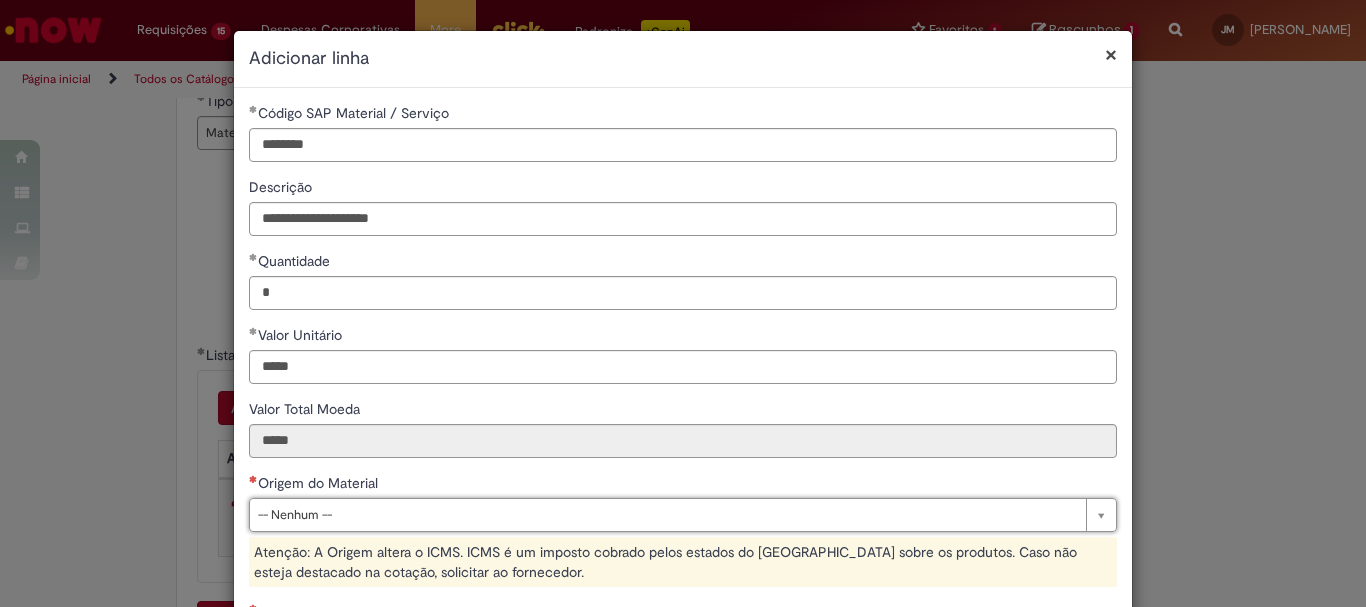 scroll, scrollTop: 200, scrollLeft: 0, axis: vertical 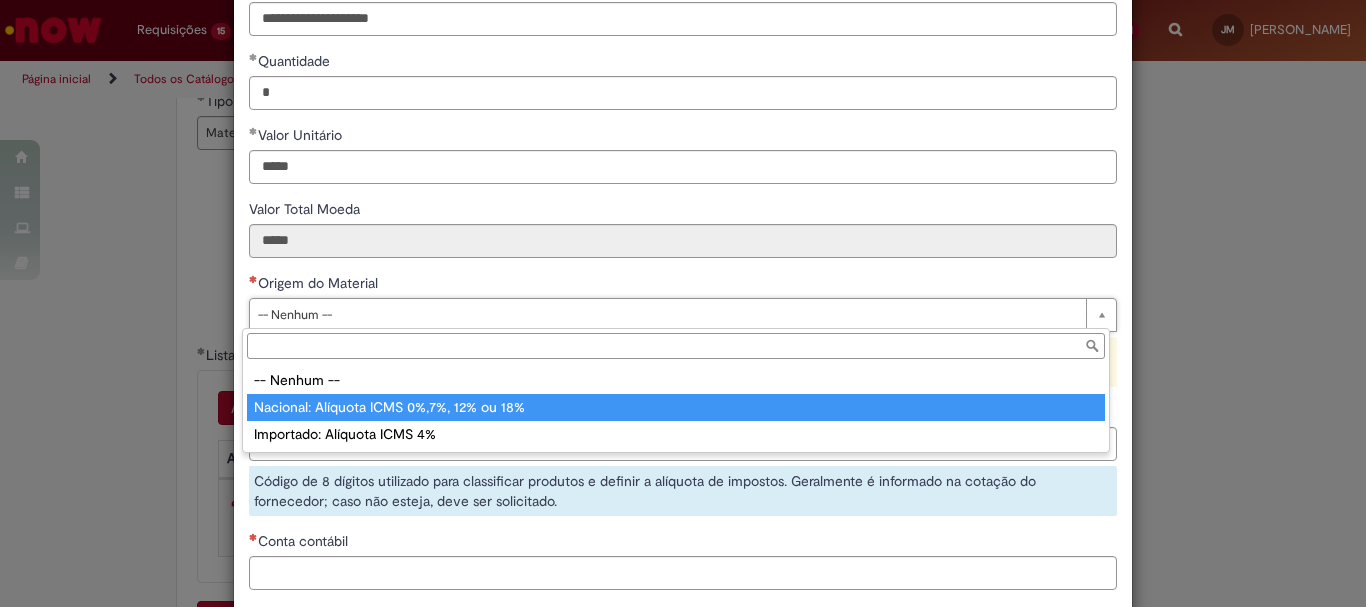 type on "**********" 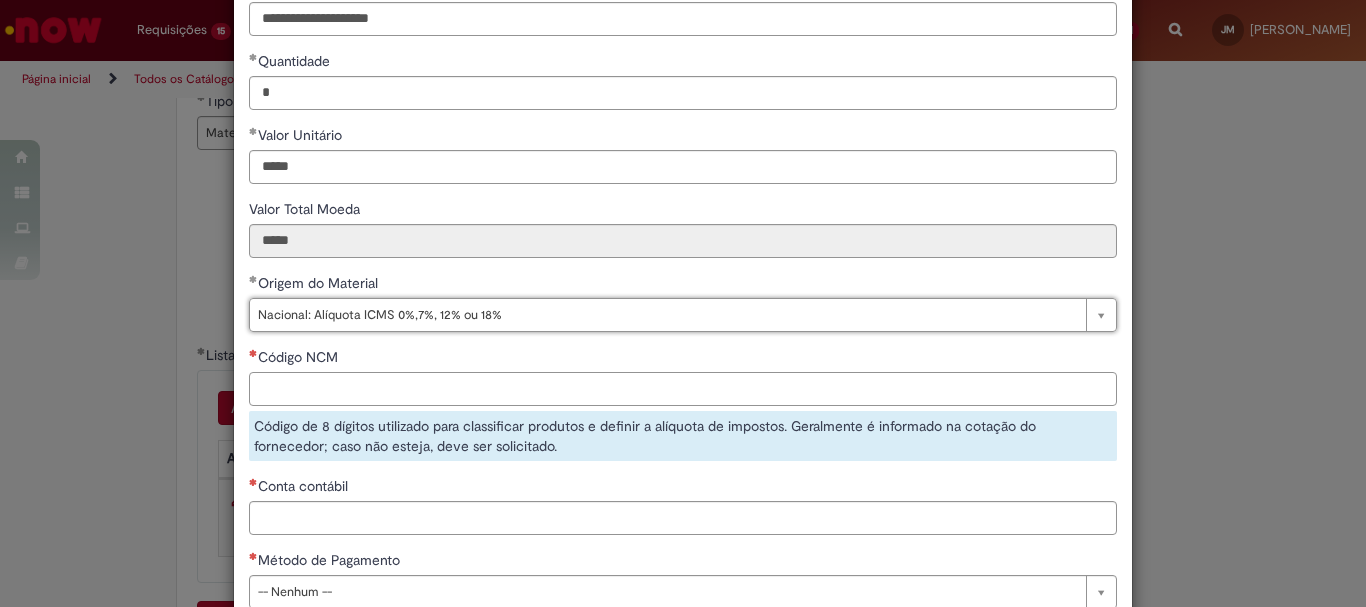 click on "Código NCM" at bounding box center [683, 389] 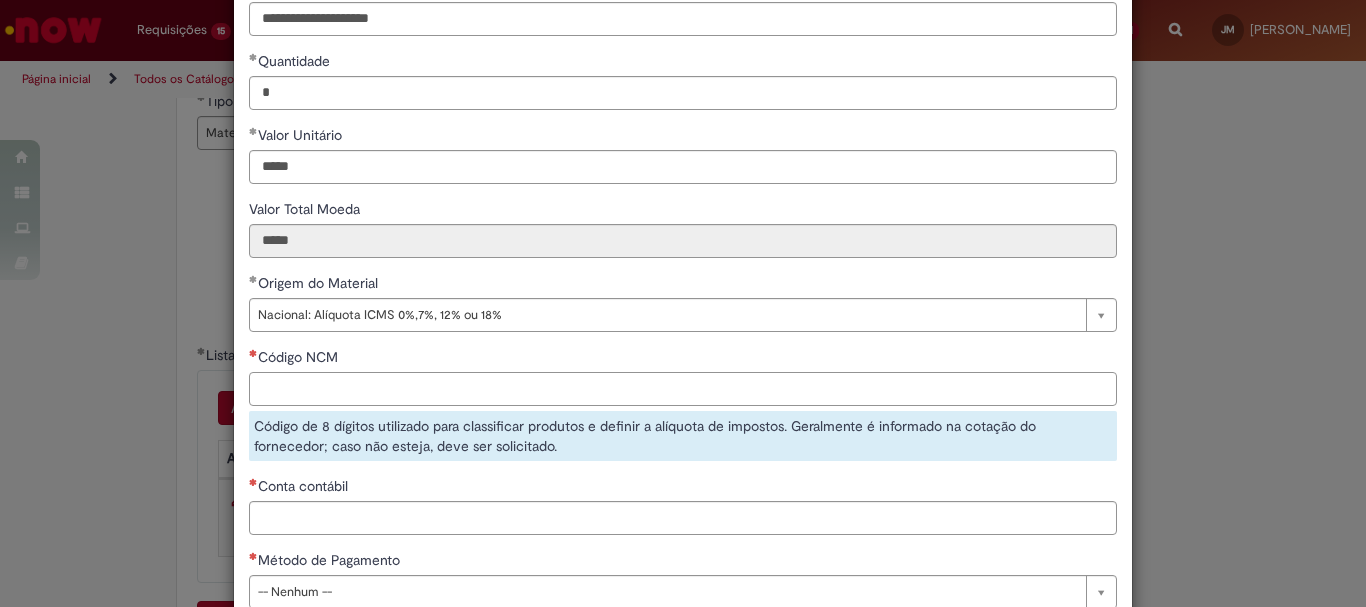 paste on "********" 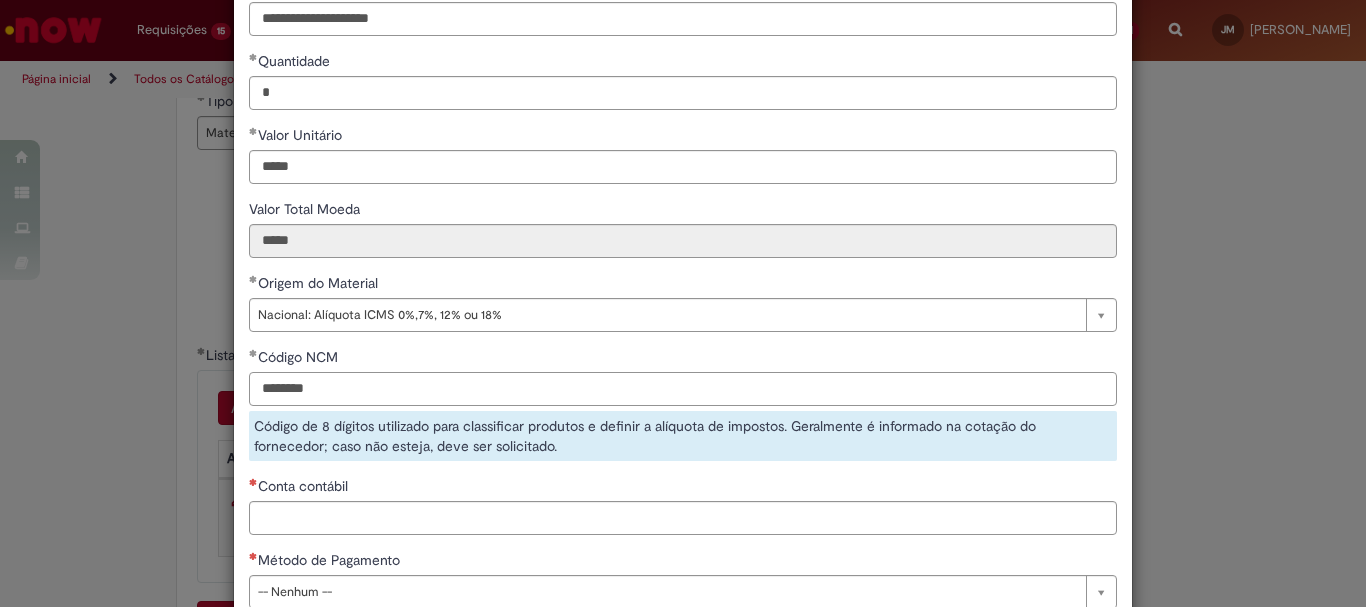 type on "********" 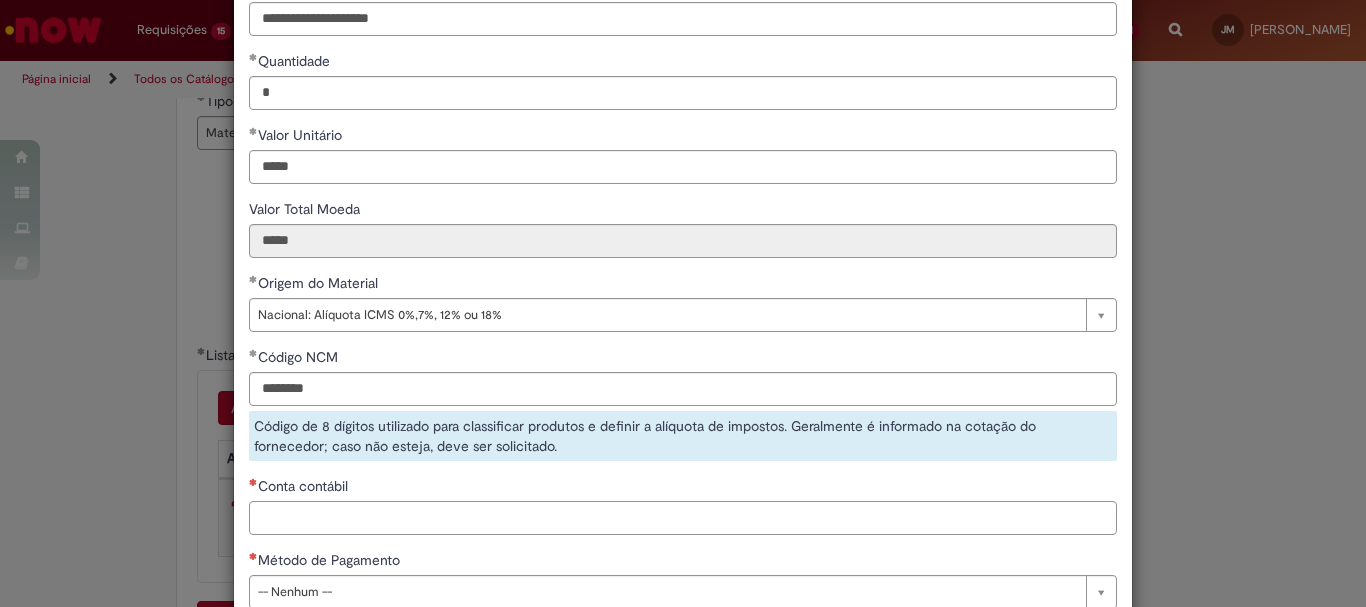 click on "**********" at bounding box center (683, 263) 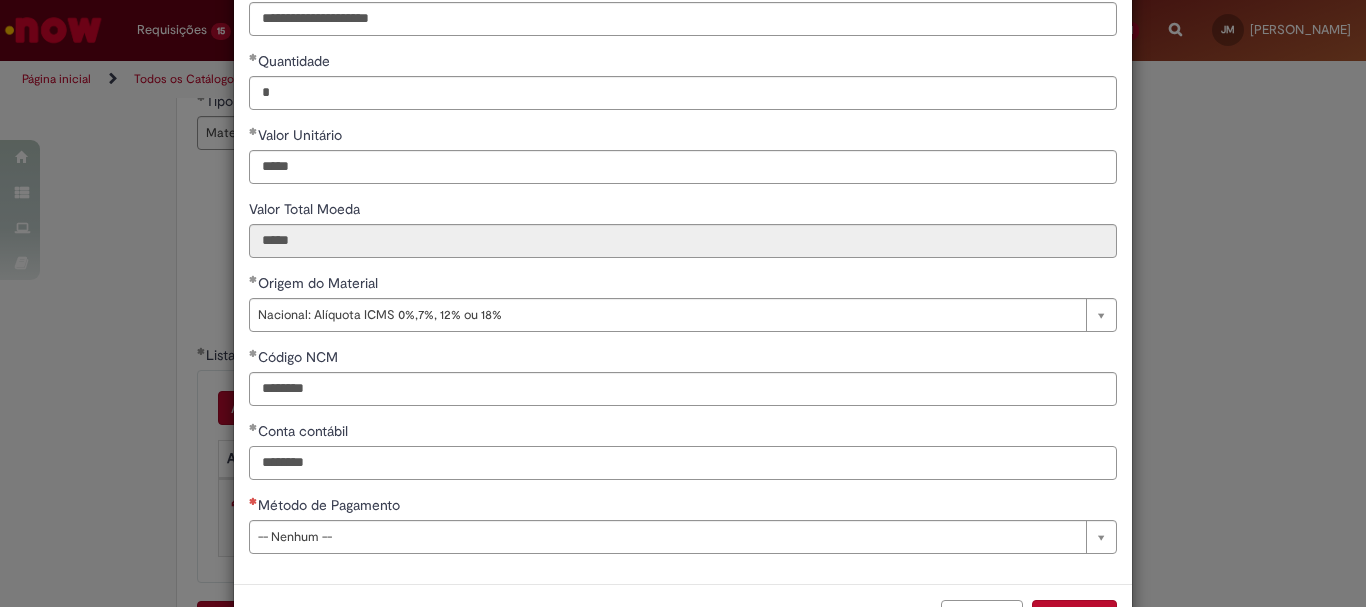 type on "********" 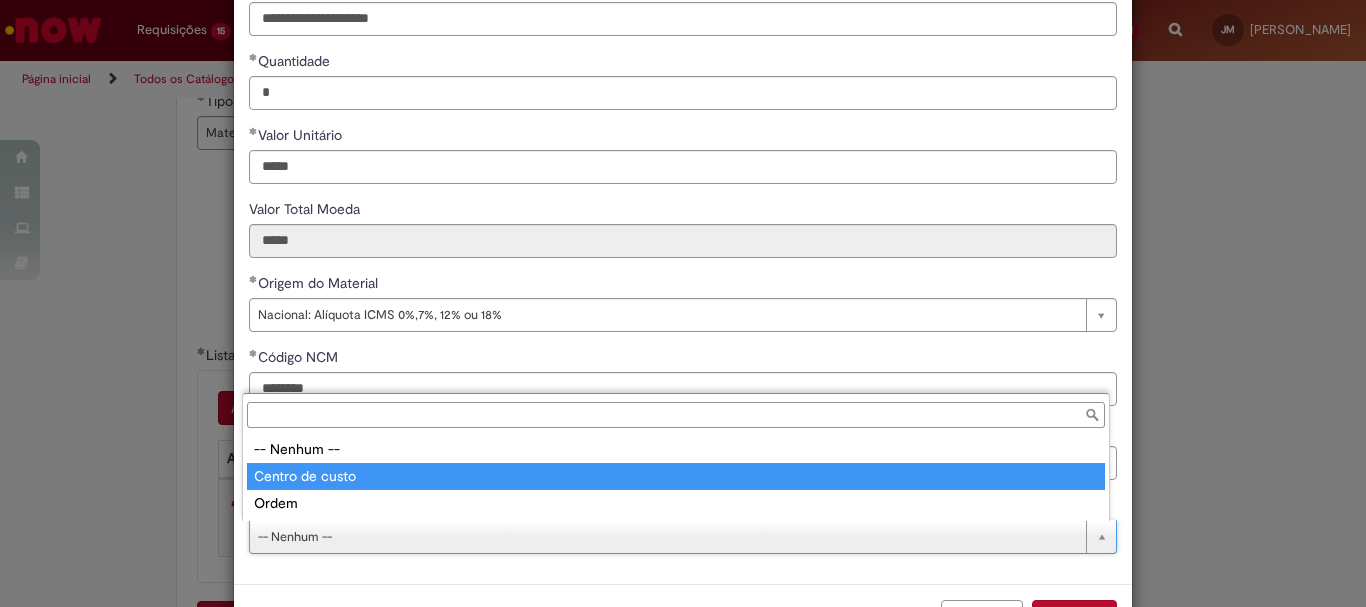 type on "**********" 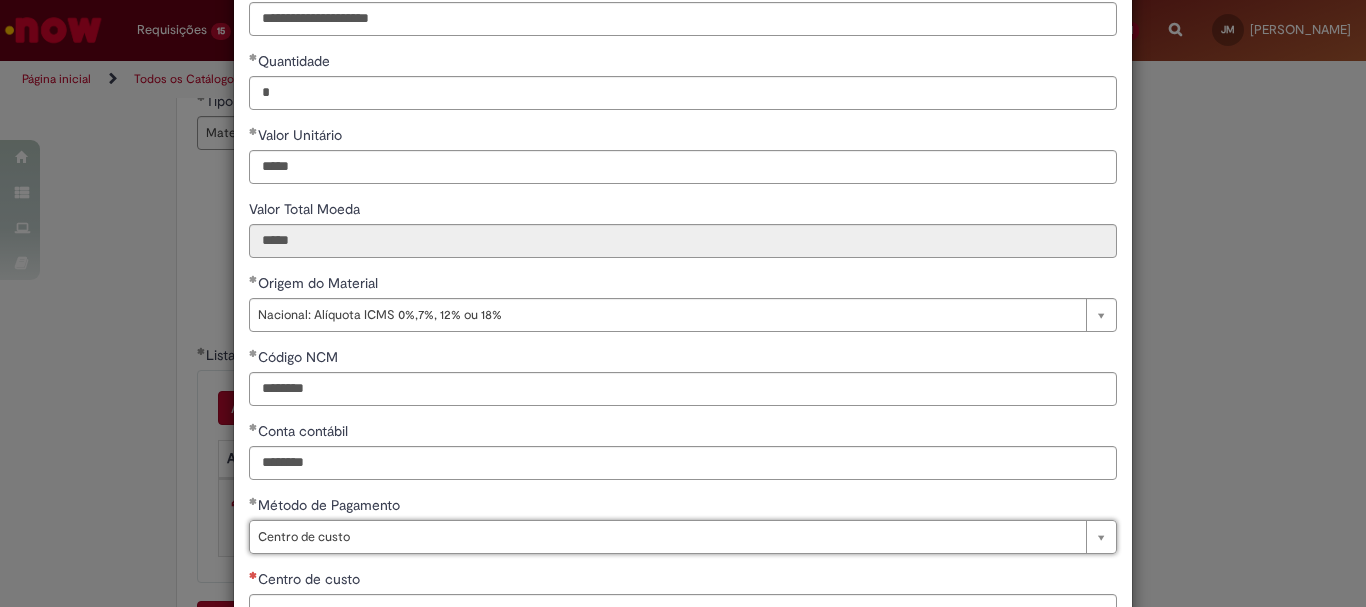 scroll, scrollTop: 347, scrollLeft: 0, axis: vertical 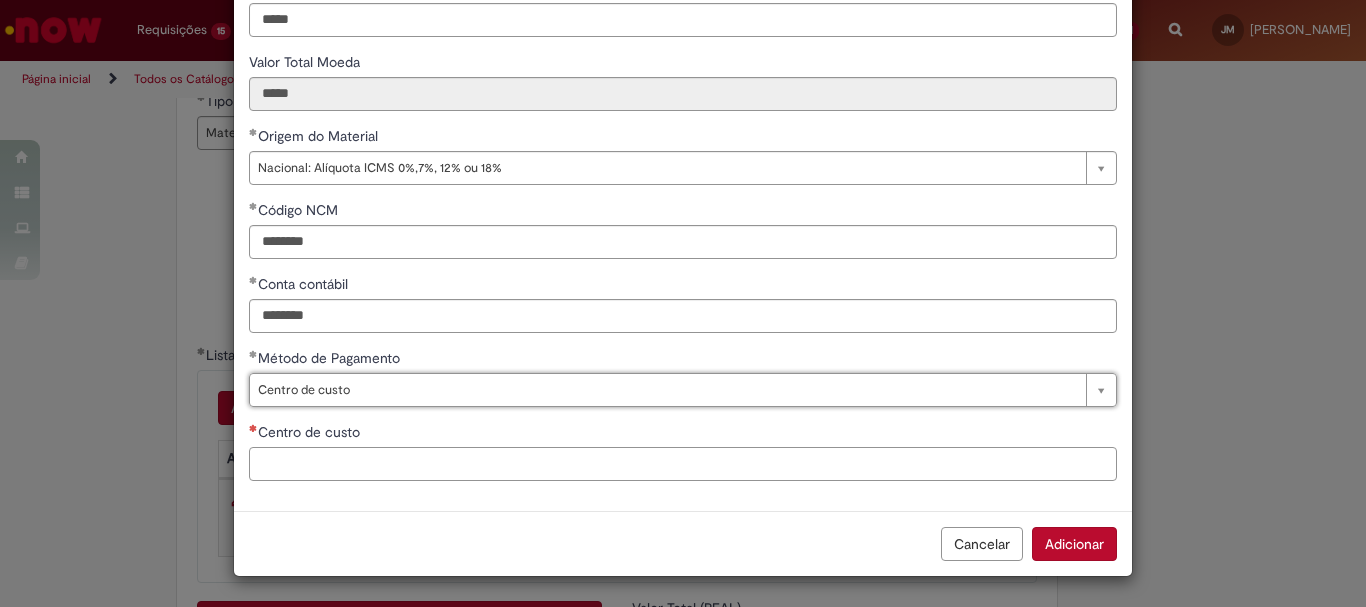 click on "Centro de custo" at bounding box center [683, 464] 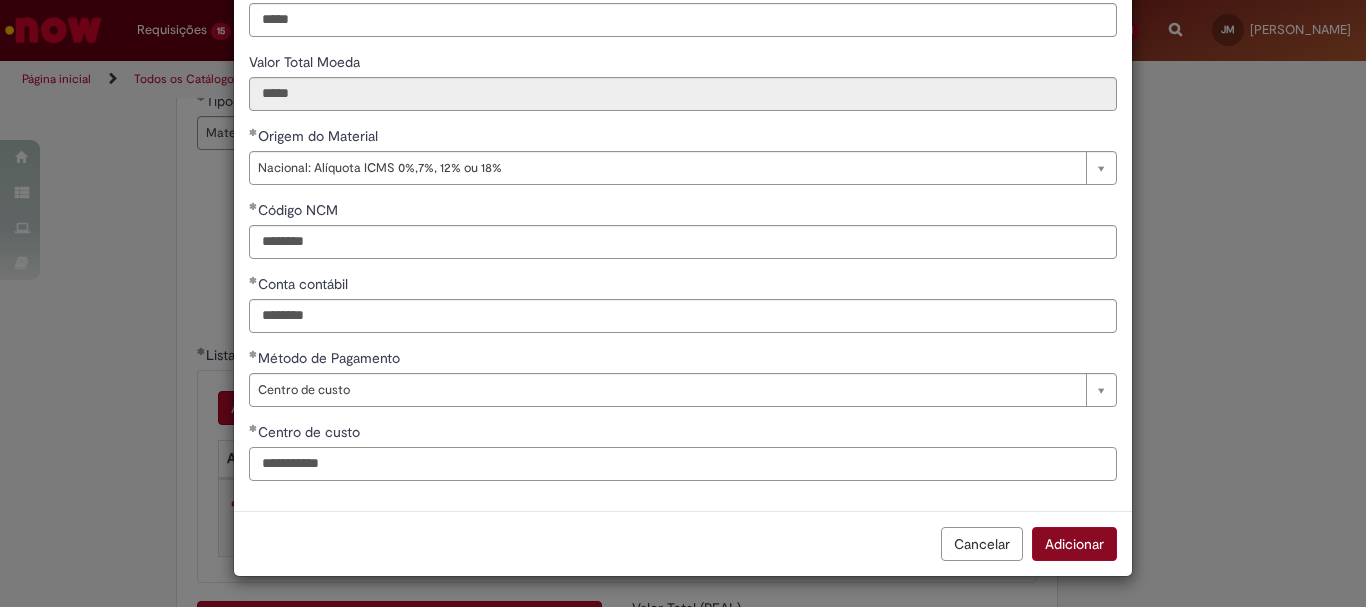 type on "**********" 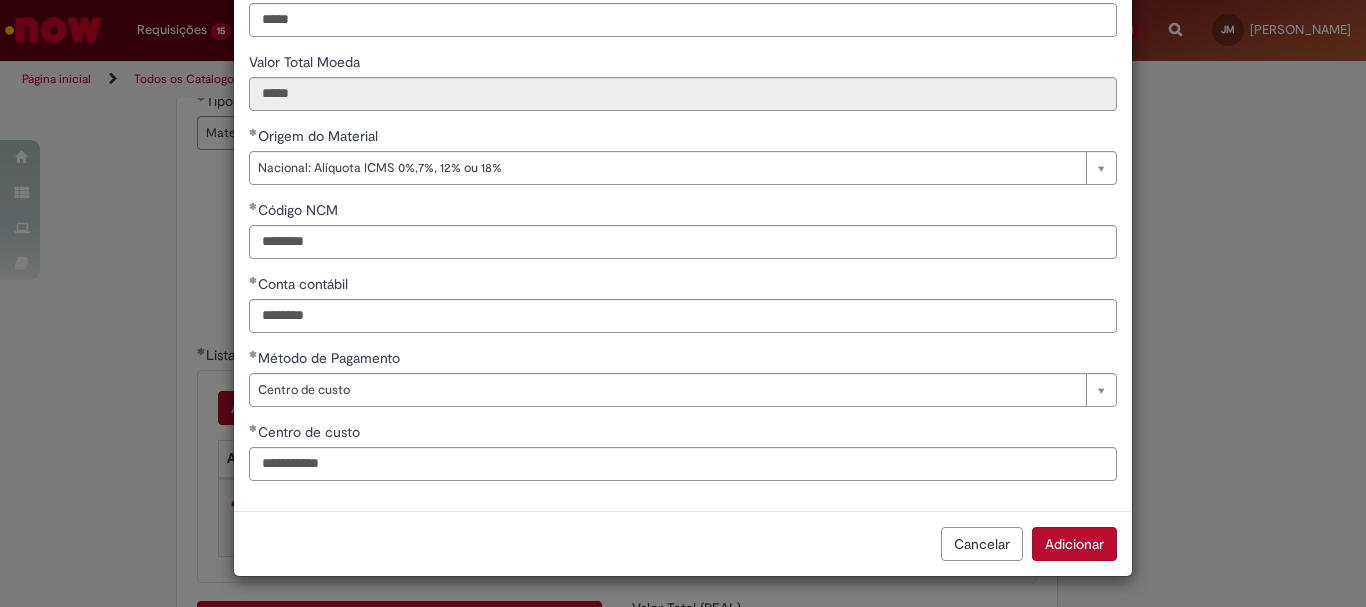 click on "Adicionar" at bounding box center [1074, 544] 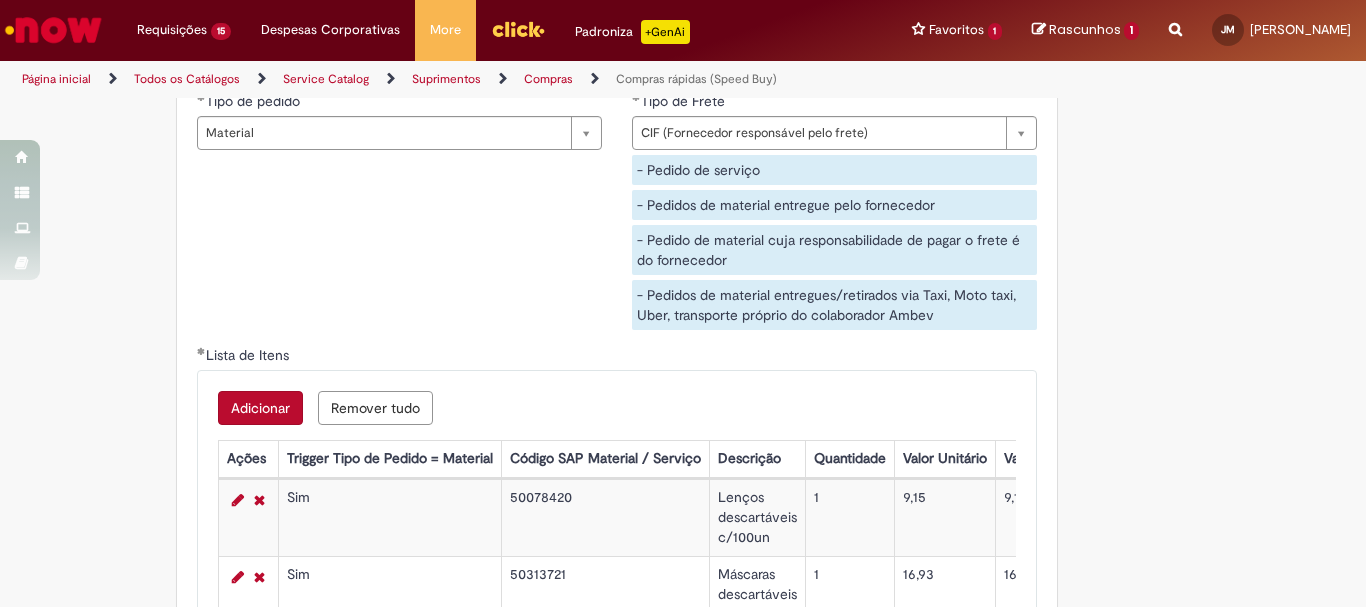 scroll, scrollTop: 3200, scrollLeft: 0, axis: vertical 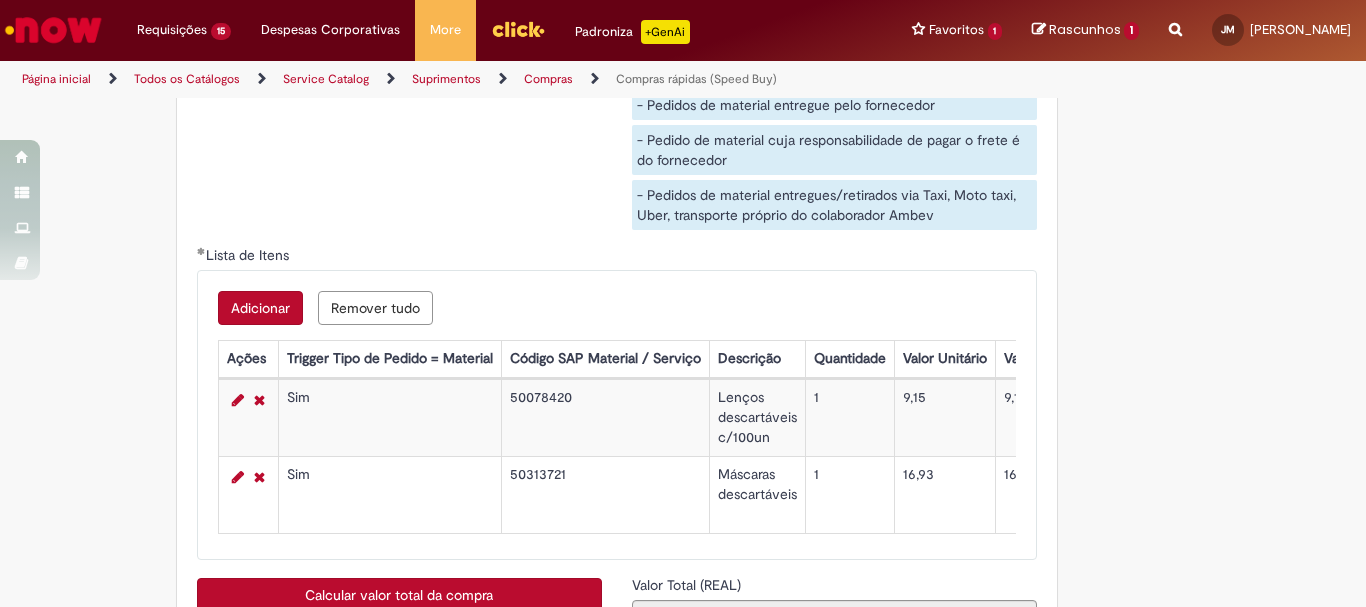 drag, startPoint x: 576, startPoint y: 538, endPoint x: 1010, endPoint y: 558, distance: 434.46057 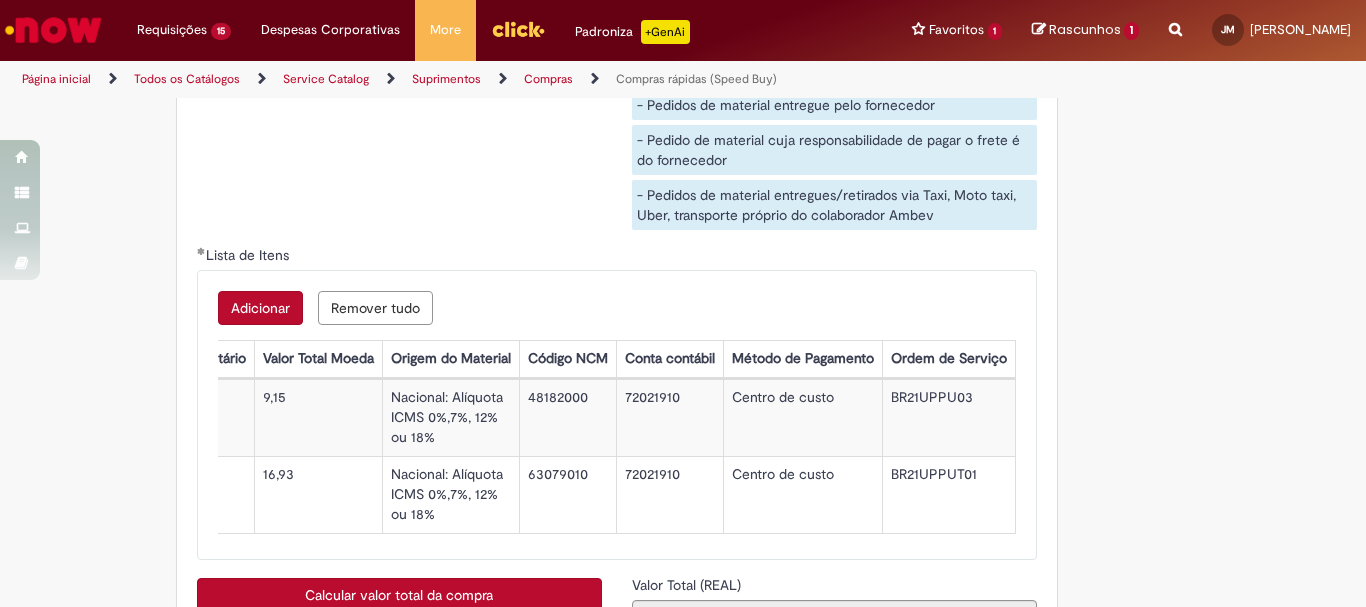 click on "Obrigatório um anexo.
Adicionar a Favoritos
Compras rápidas (Speed Buy)
Chamado destinado para a geração de pedido de compra de indiretos.
O Speed buy é a ferramenta oficial para a geração de pedidos de compra que atenda aos seguintes requisitos:
Compras de material e serviço indiretos
Compras inferiores a R$13.000 *
Compras com fornecedores nacionais
Compras de material sem contrato ativo no SAP para o centro solicitado
* Essa cota é referente ao tipo de solicitação padrão de Speed buy. Os chamados com cotas especiais podem possuir valores divergentes.
Regras de Utilização
No campo “Tipo de Solicitação” selecionar a opção correspondente a sua unidade de negócio.
Solicitação Padrão de Speed buy:
Fábricas, centros de Excelência e de Distribuição:  habilitado para todos usuários ambev
Ativos   de TI:" at bounding box center [683, -996] 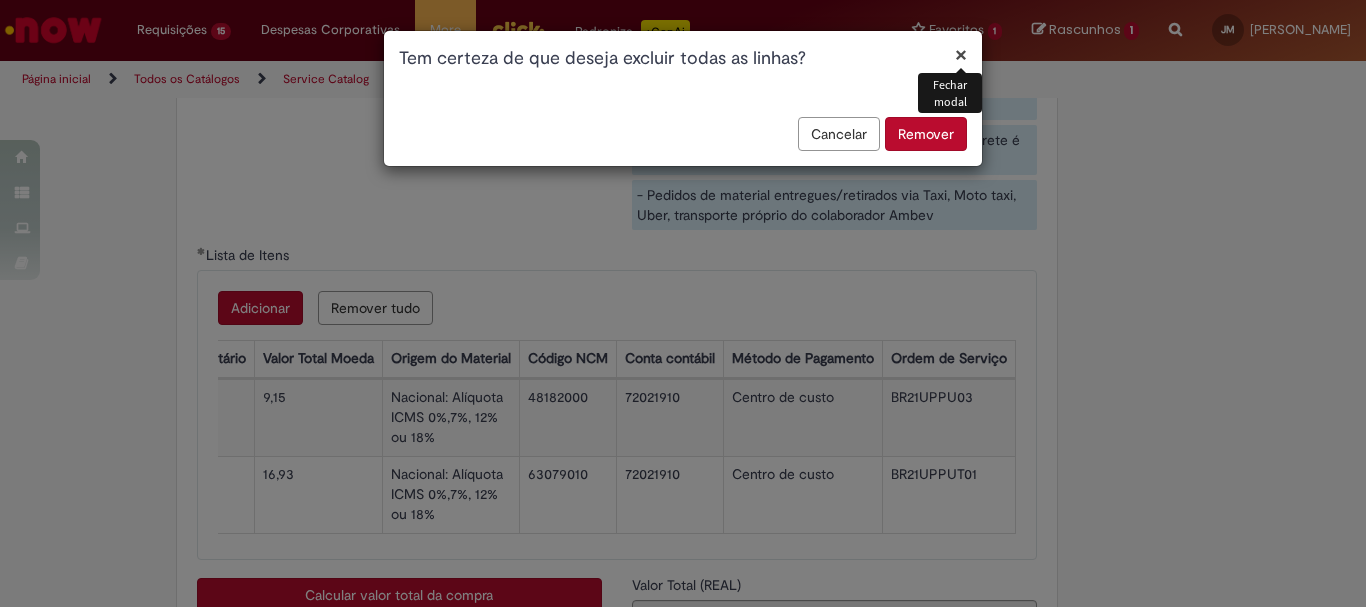 click on "× Fechar modal Tem certeza de que deseja excluir todas as linhas? Cancelar Remover" at bounding box center (683, 303) 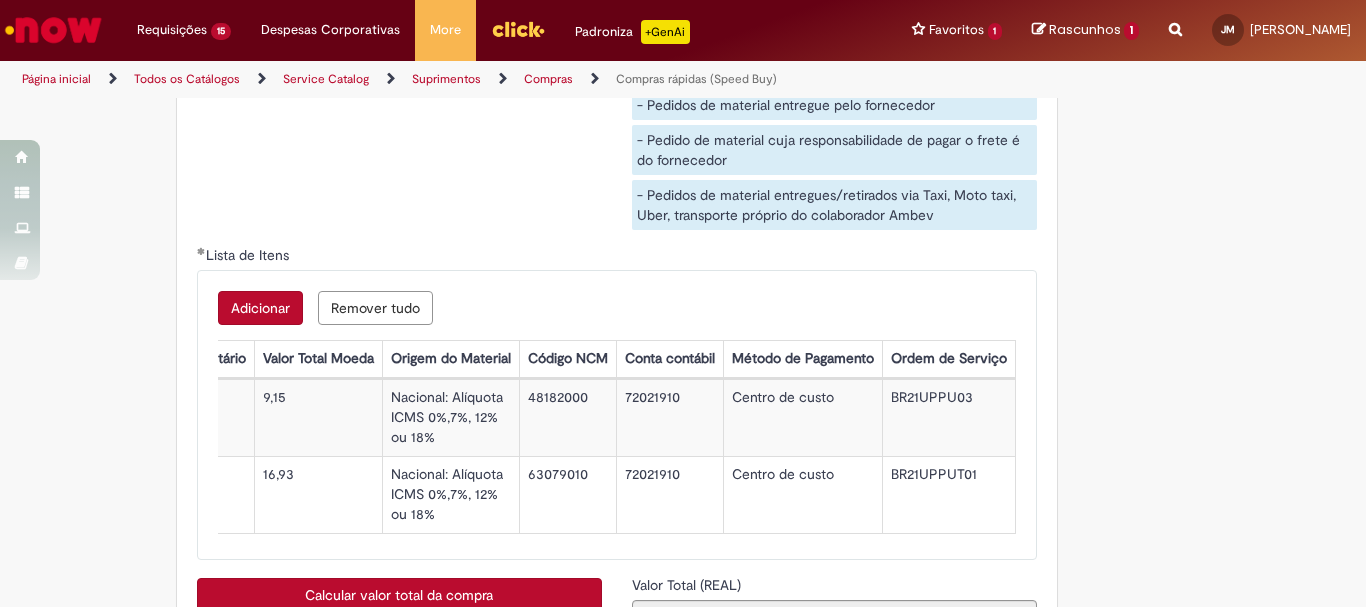 drag, startPoint x: 657, startPoint y: 539, endPoint x: 616, endPoint y: 535, distance: 41.19466 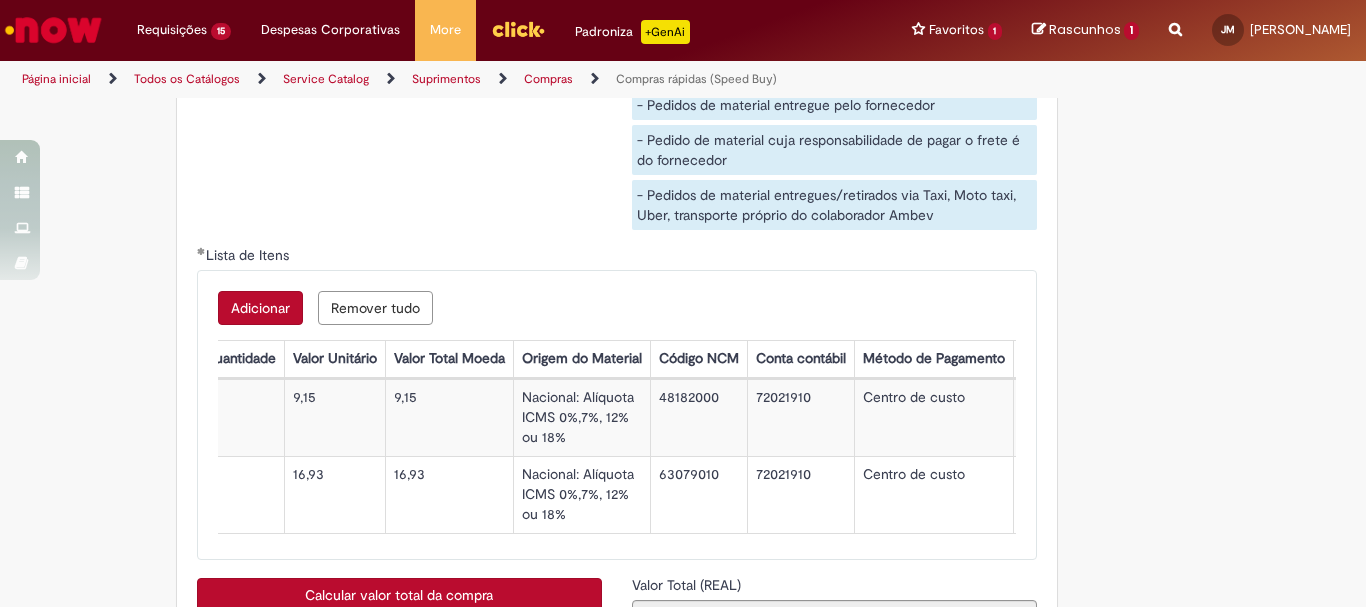 scroll, scrollTop: 0, scrollLeft: 0, axis: both 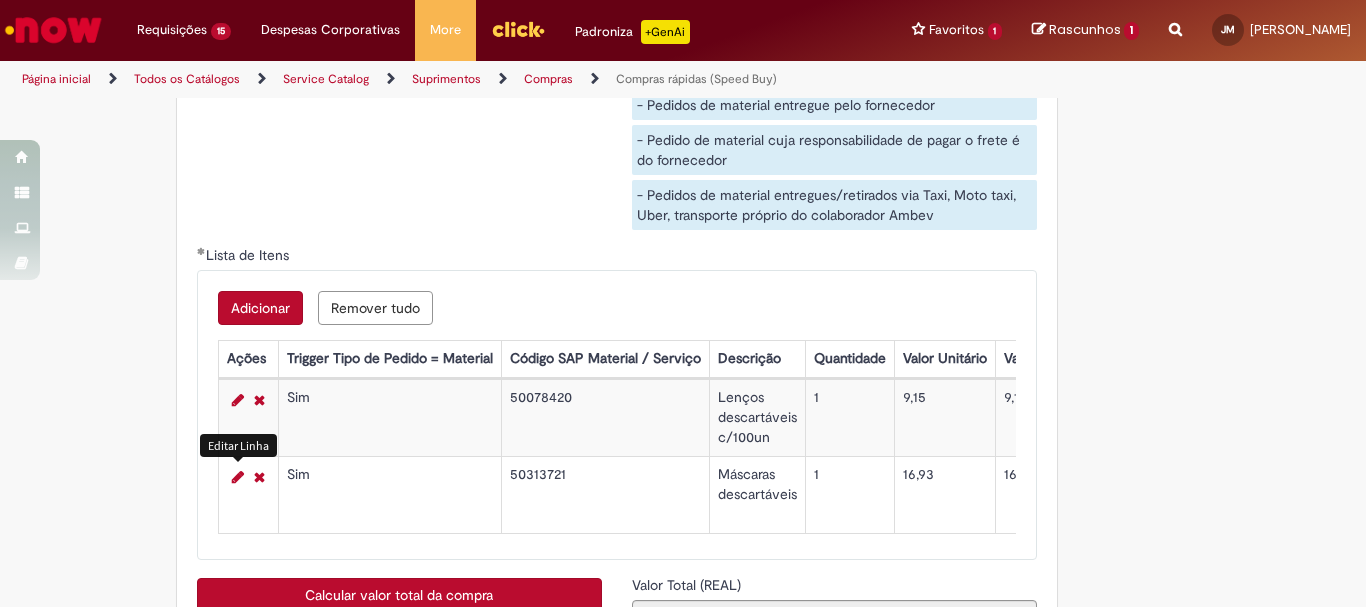 click at bounding box center [238, 477] 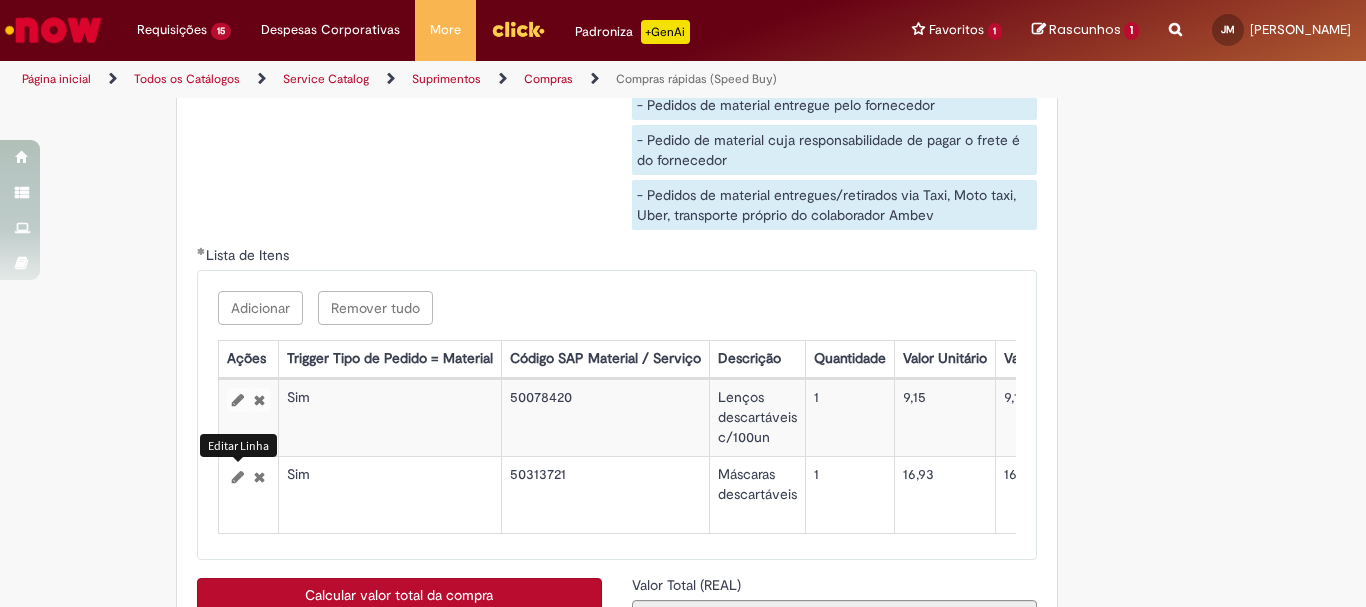 select on "*" 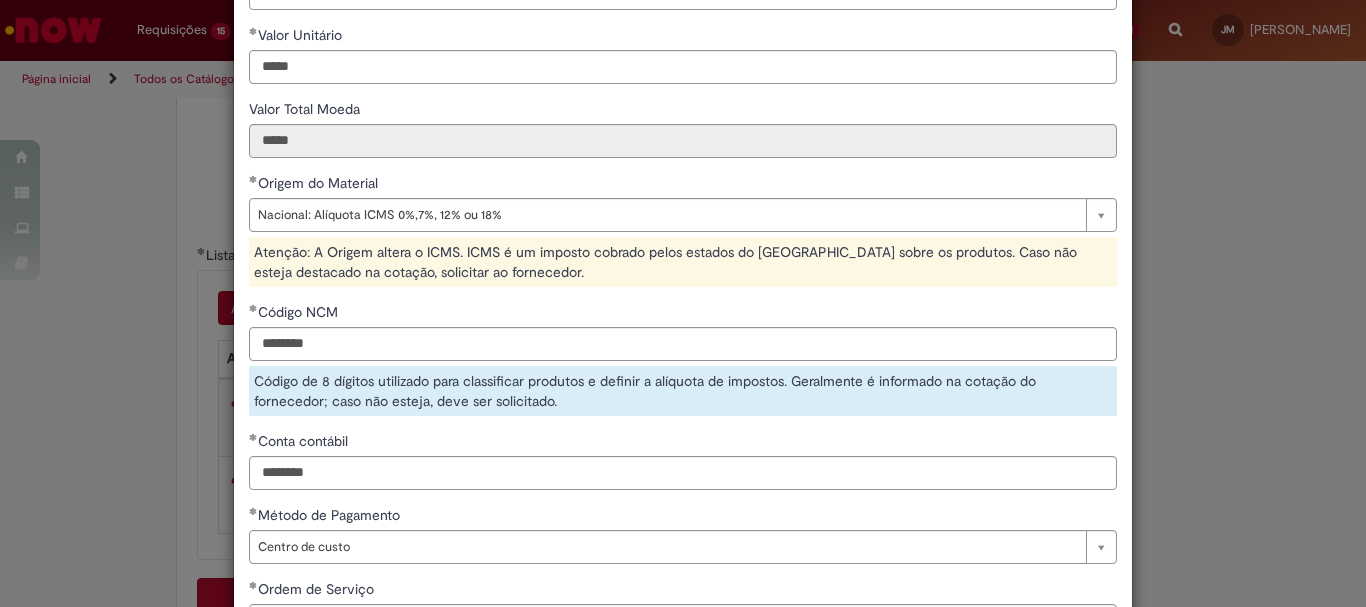 scroll, scrollTop: 457, scrollLeft: 0, axis: vertical 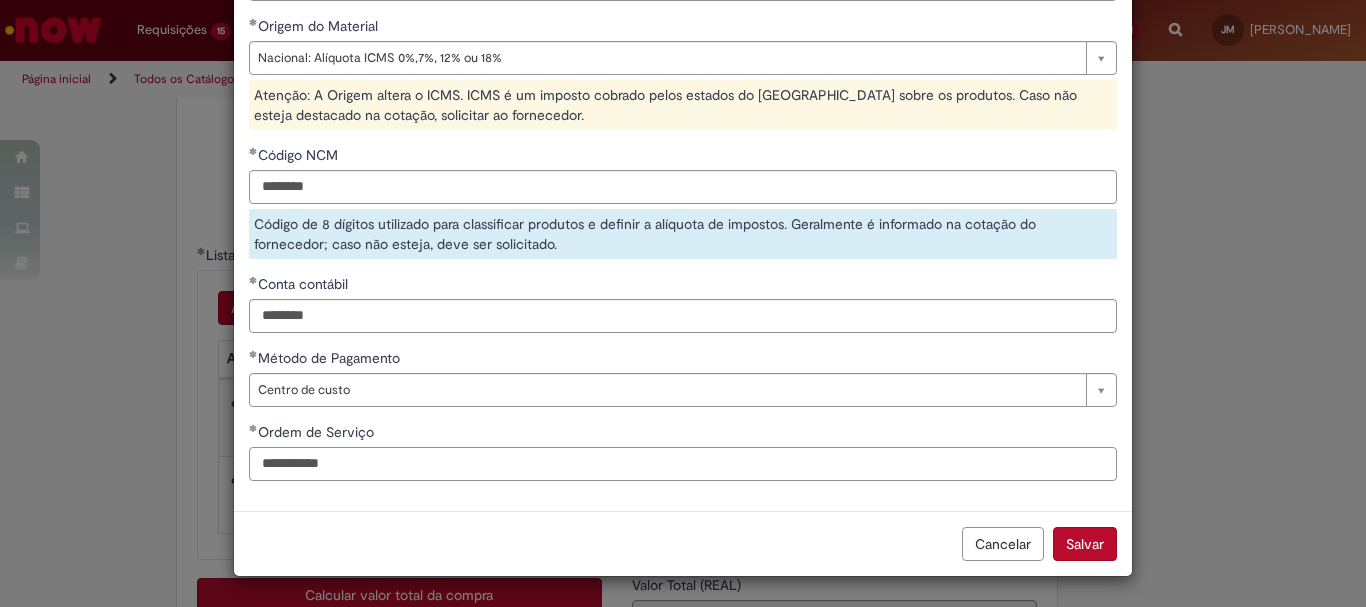 click on "**********" at bounding box center [683, 464] 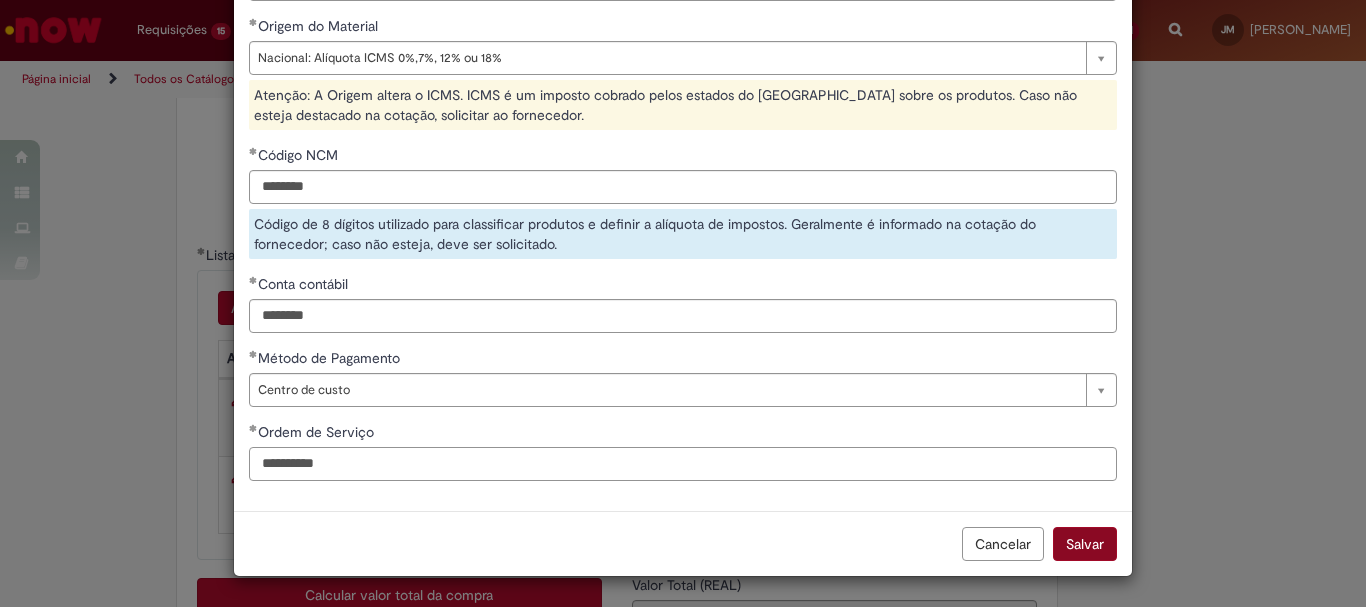 type on "**********" 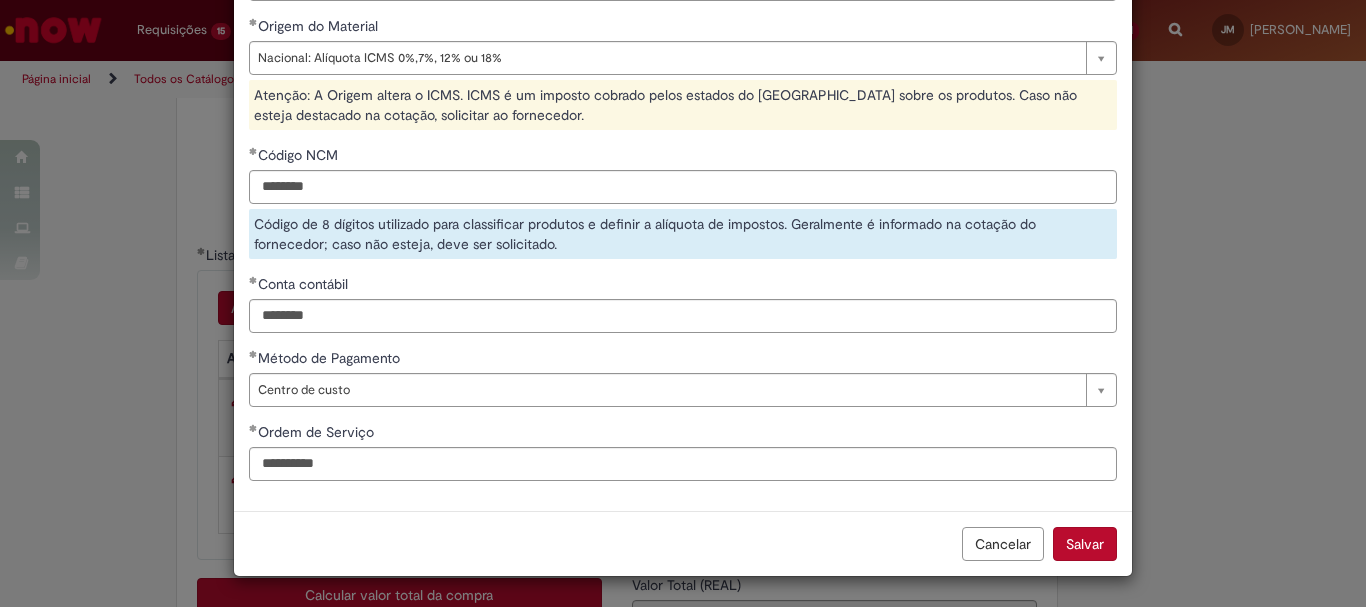 click on "Salvar" at bounding box center (1085, 544) 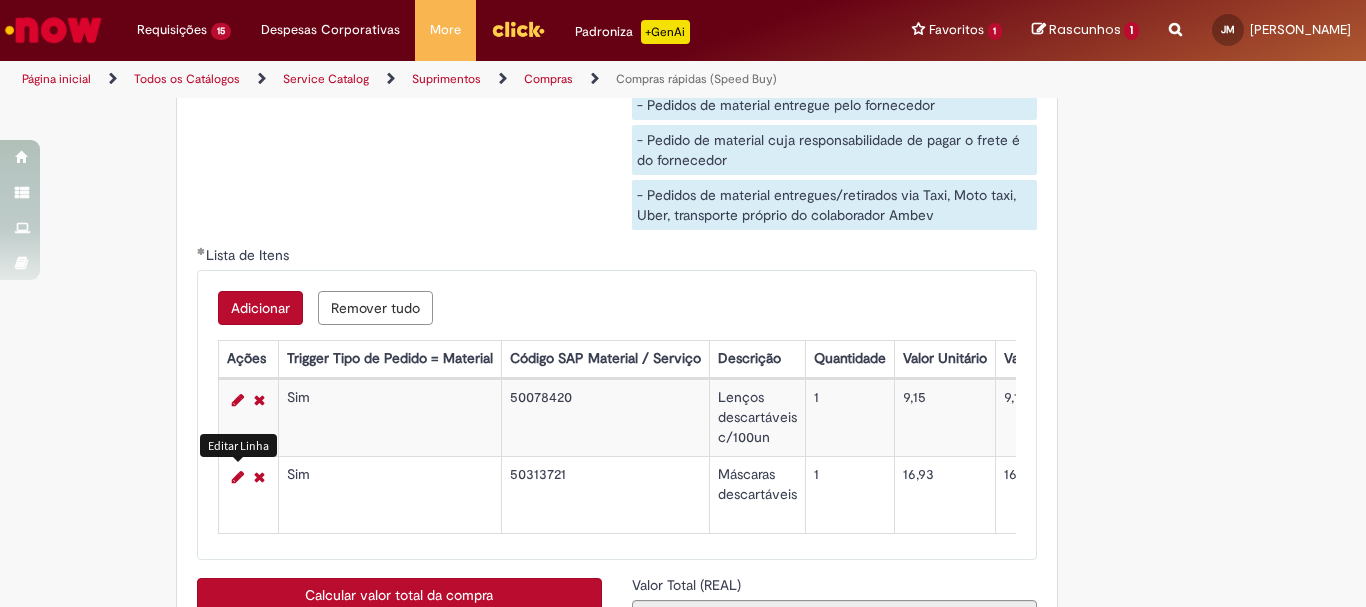 click on "Adicionar" at bounding box center (260, 308) 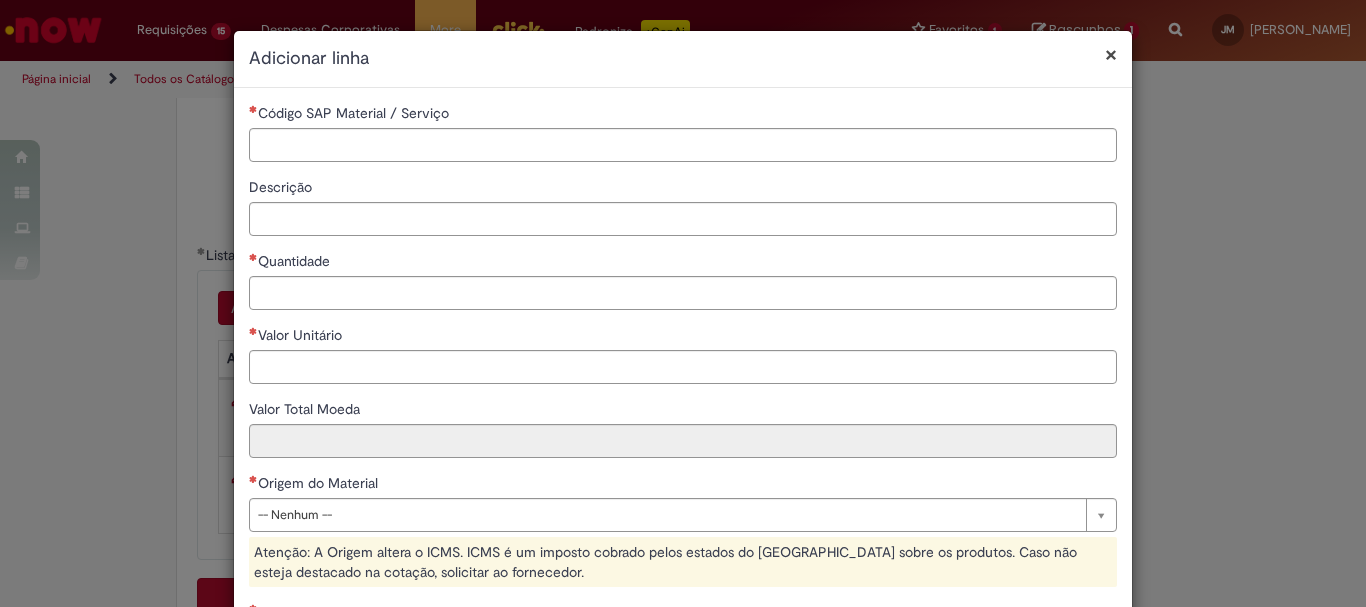 type 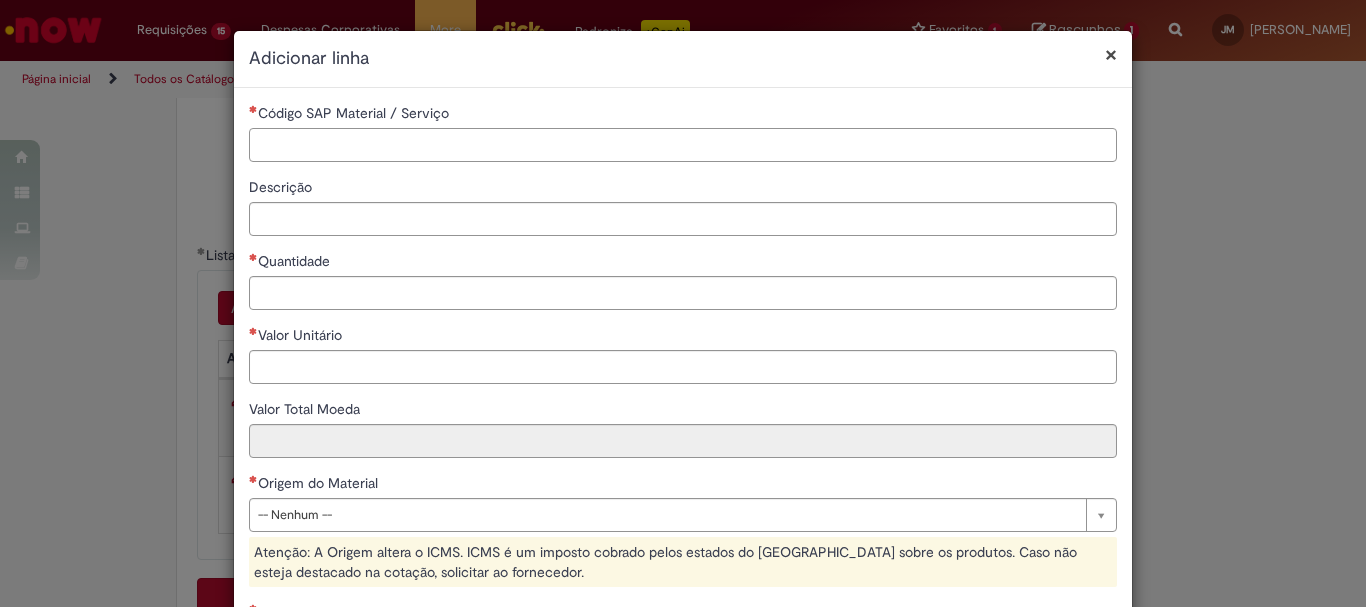 paste on "********" 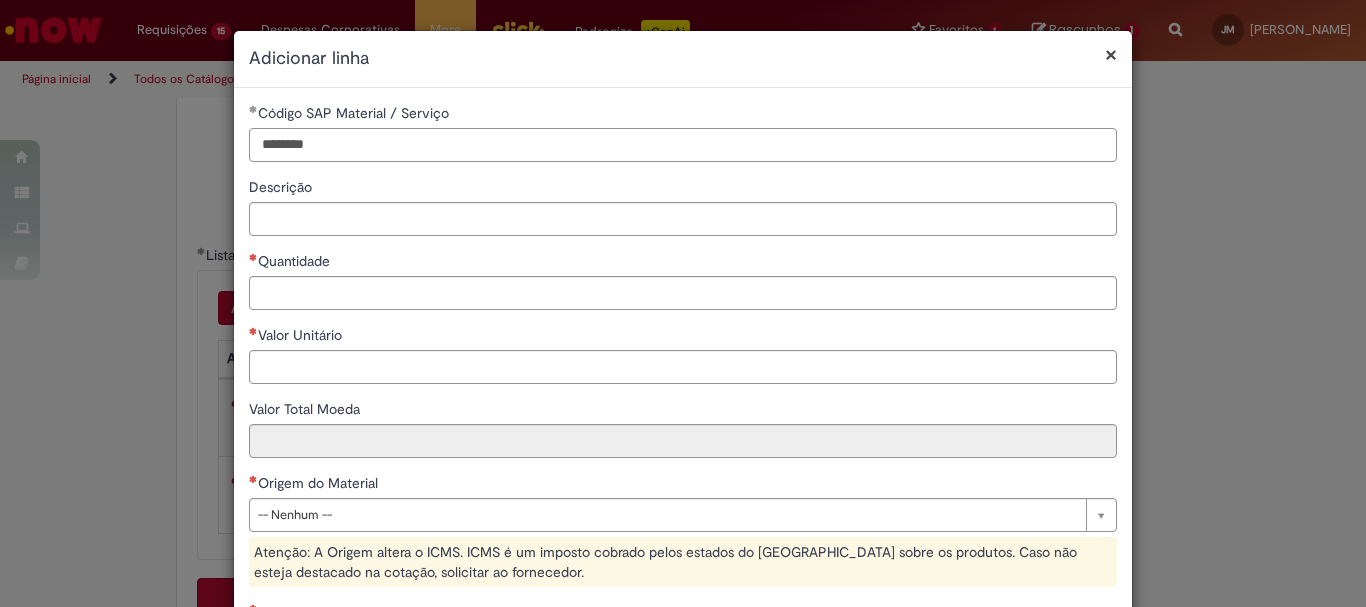 type on "********" 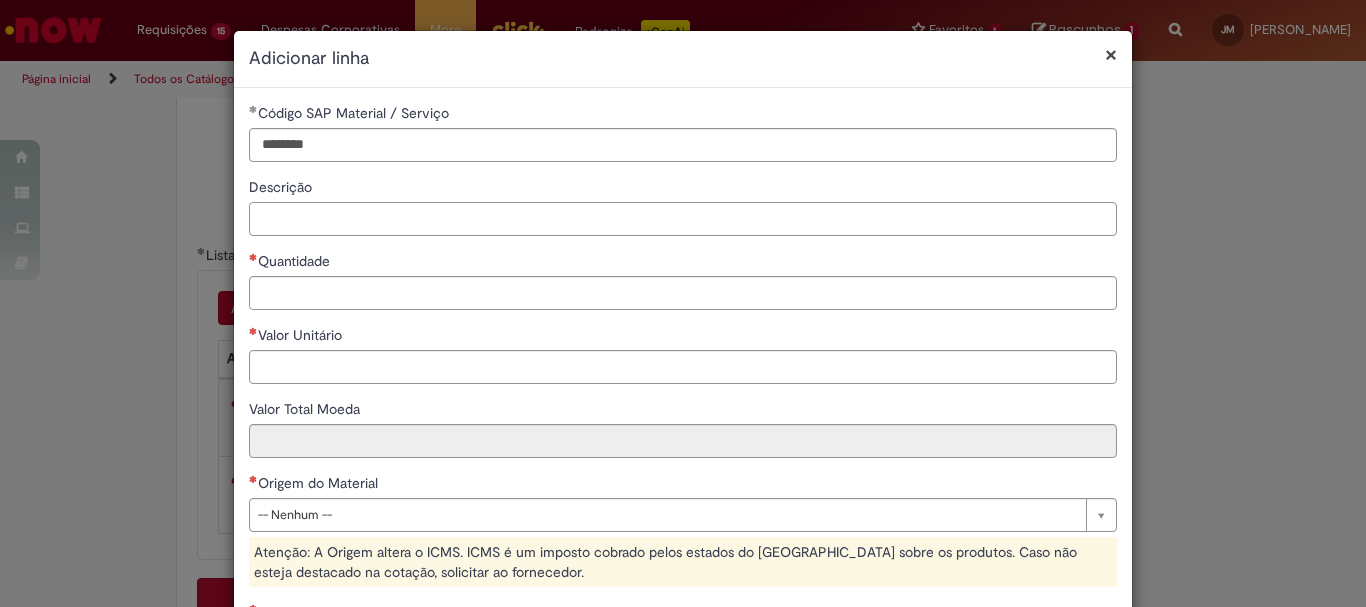 click on "Descrição" at bounding box center [683, 219] 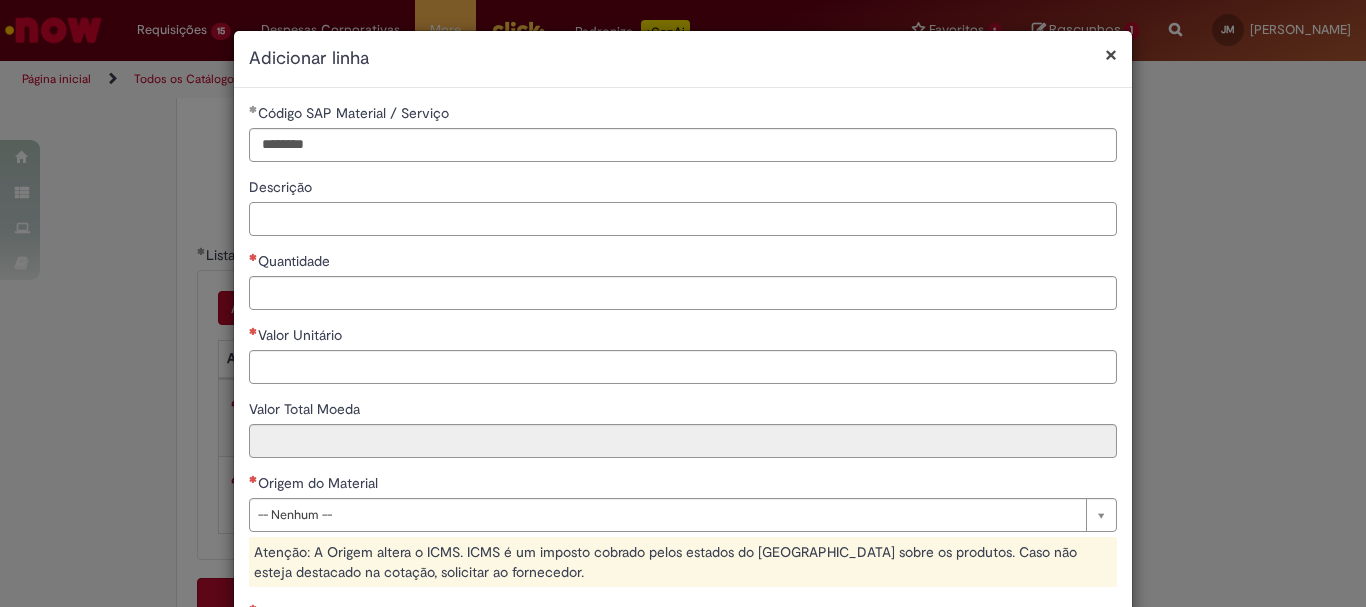 paste on "**********" 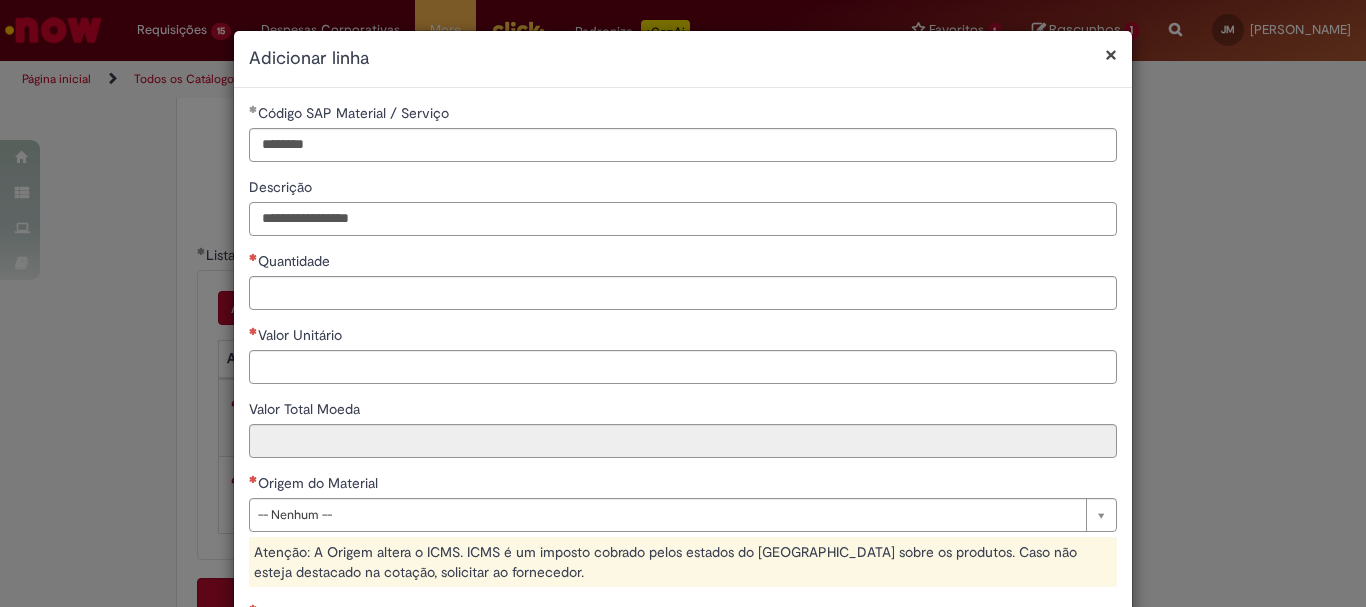 type on "**********" 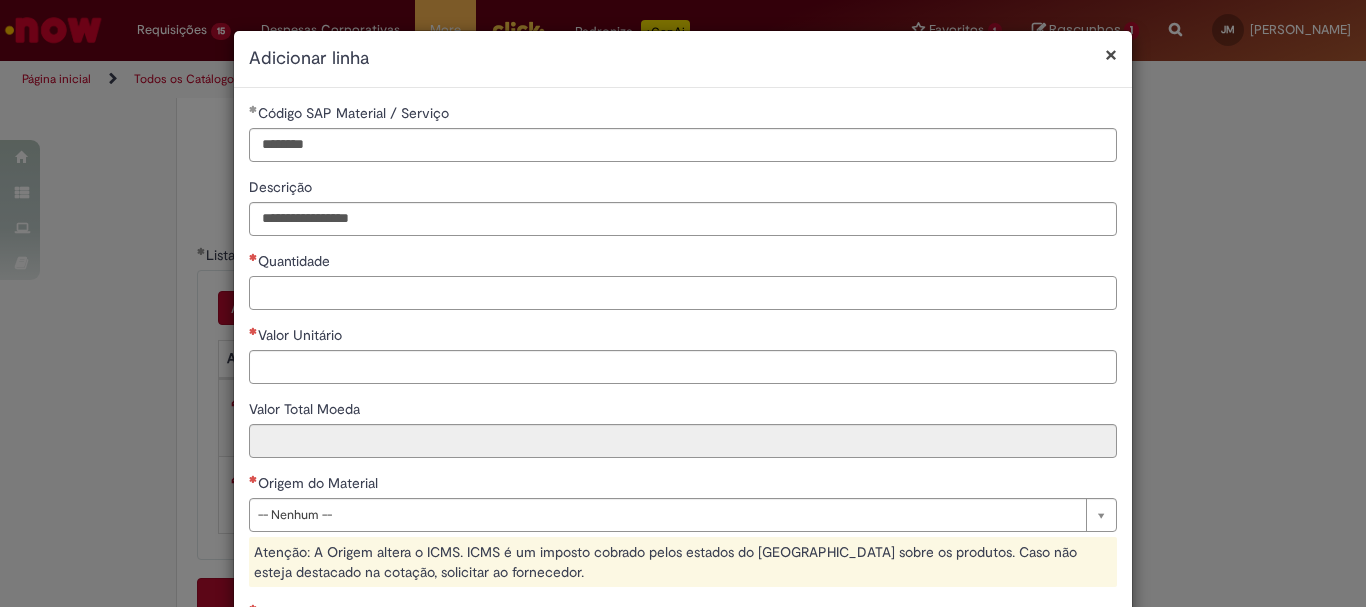 click on "Quantidade" at bounding box center (683, 293) 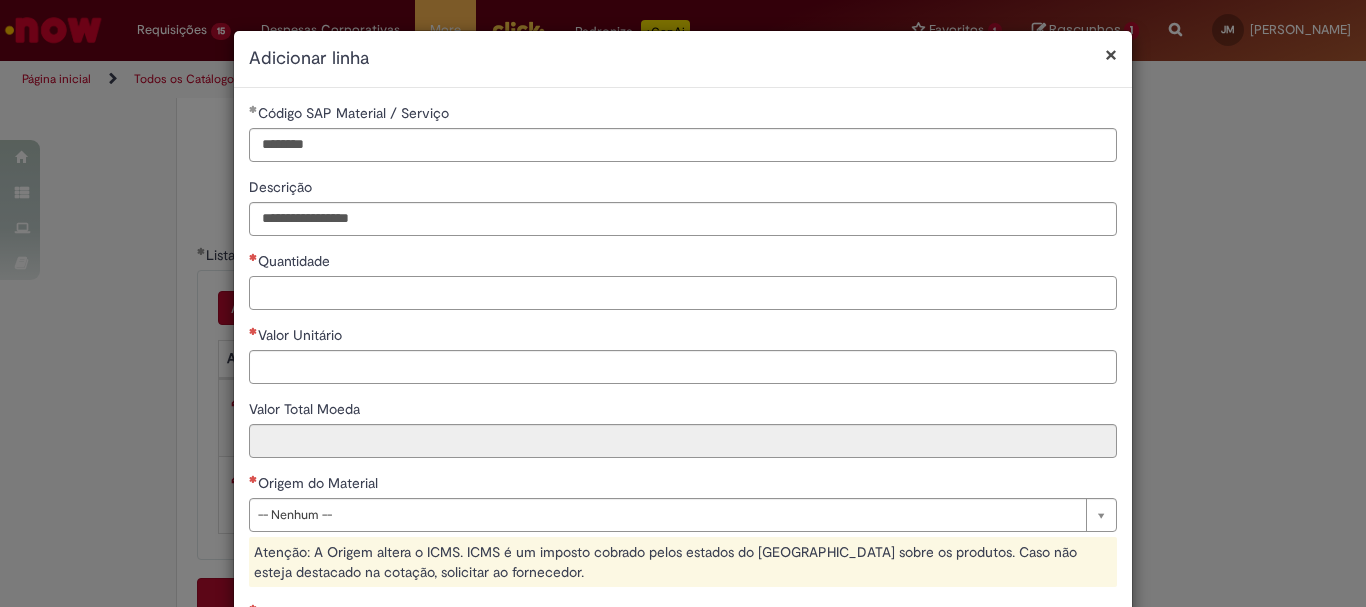 type on "*" 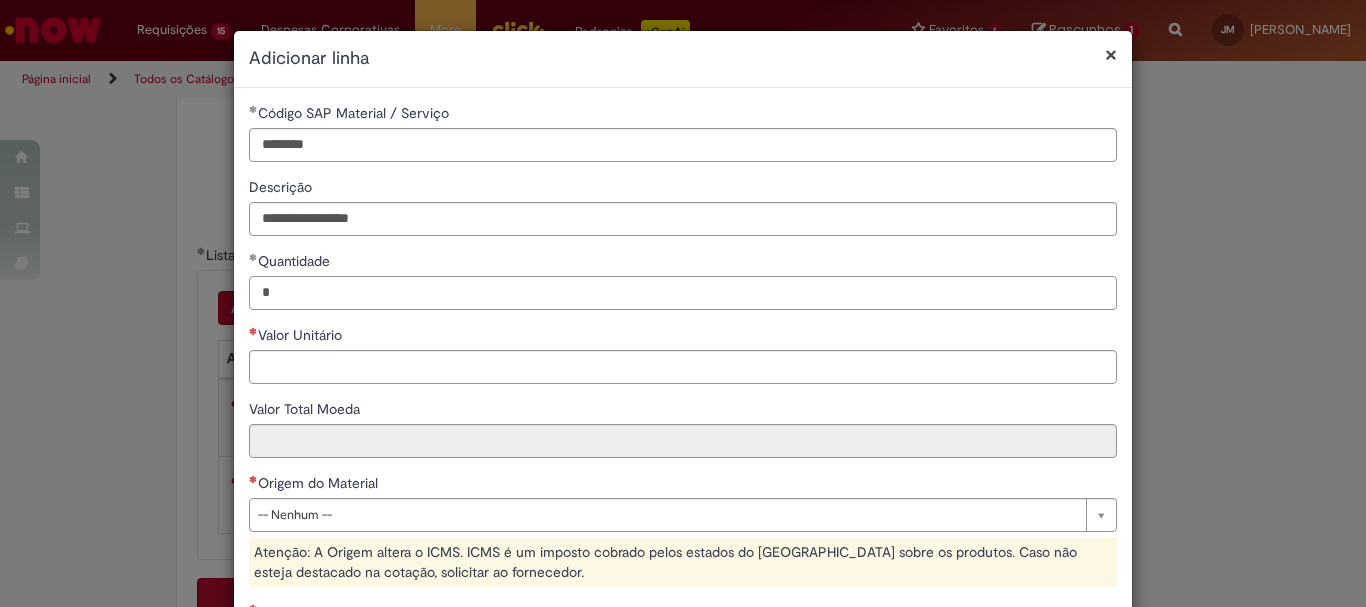 type on "*" 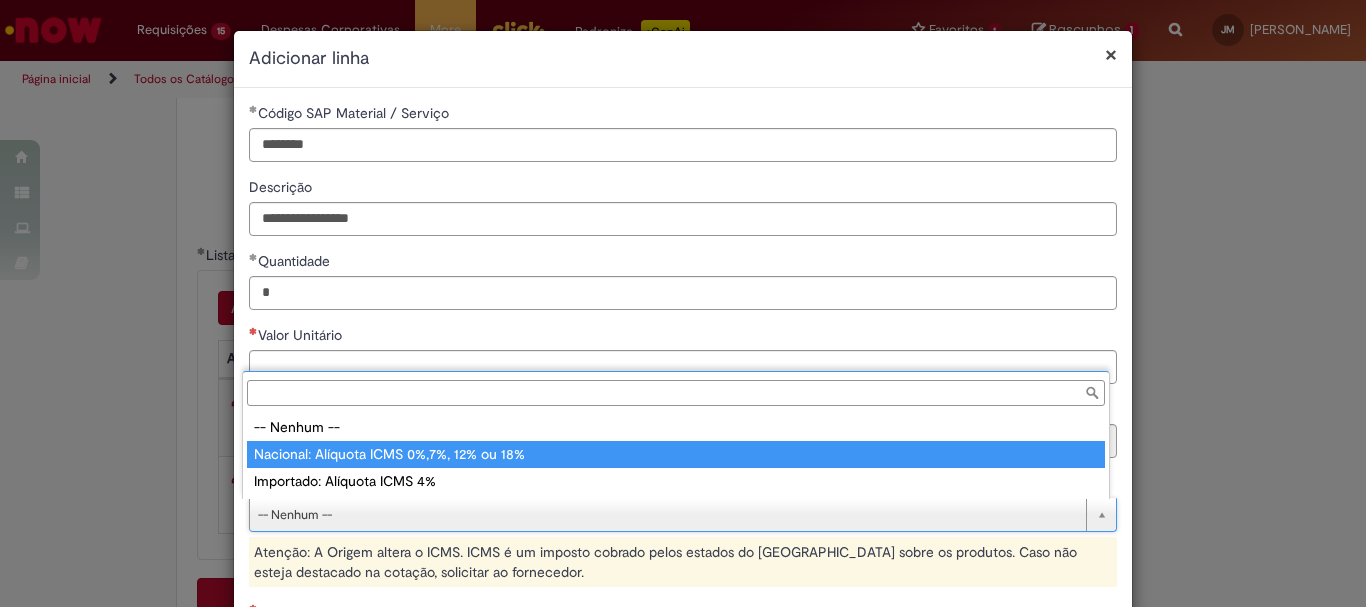 type on "**********" 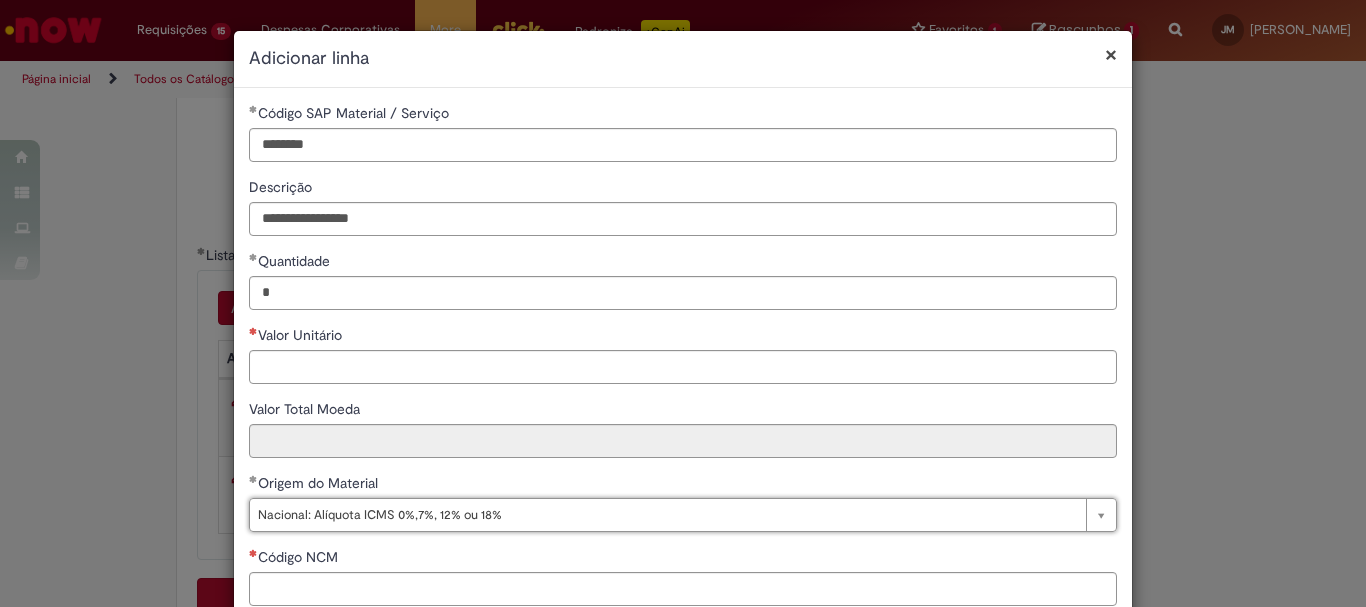 paste on "********" 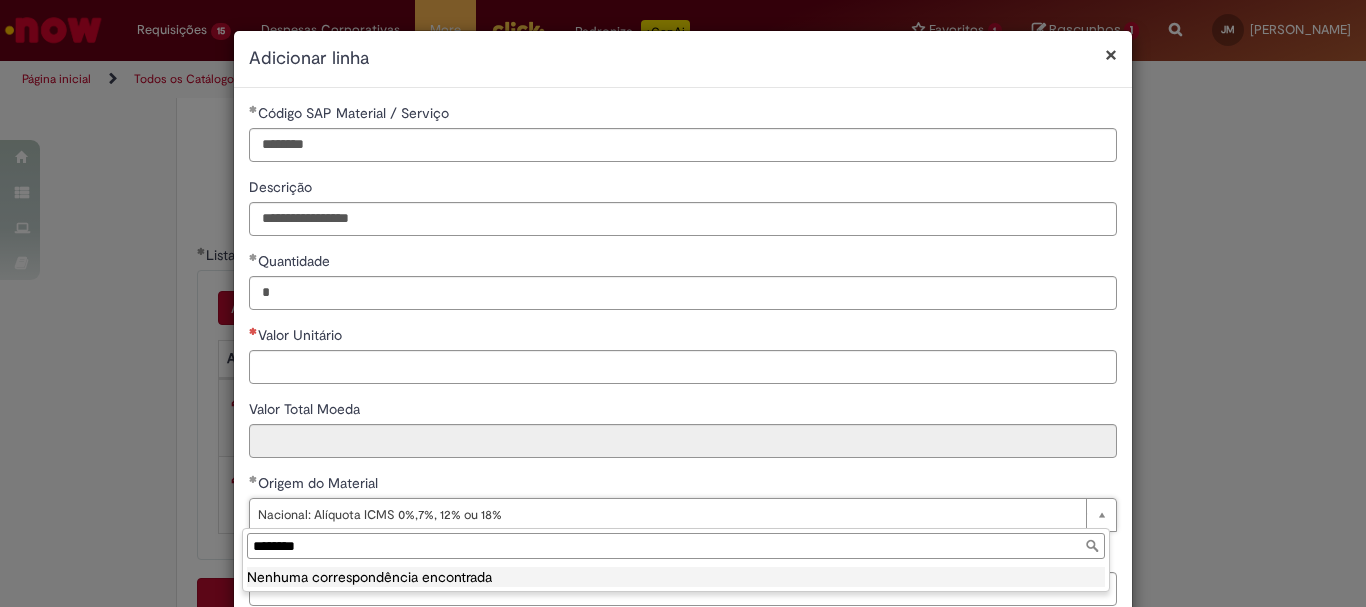 type on "**********" 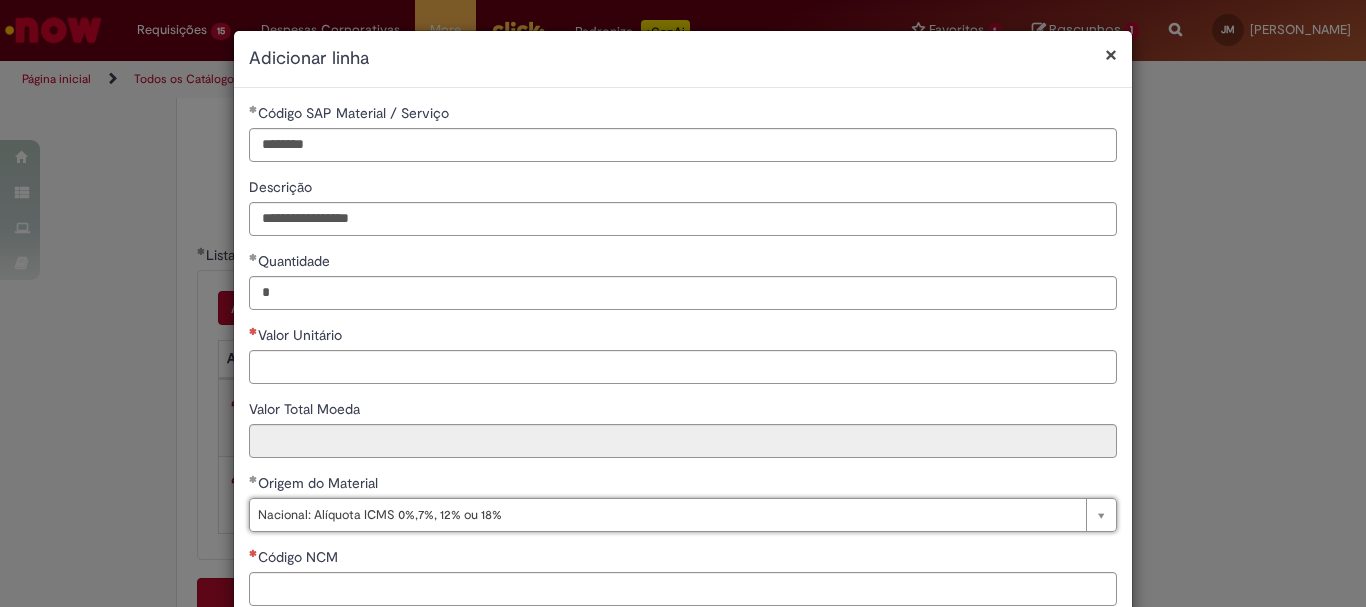scroll, scrollTop: 0, scrollLeft: 272, axis: horizontal 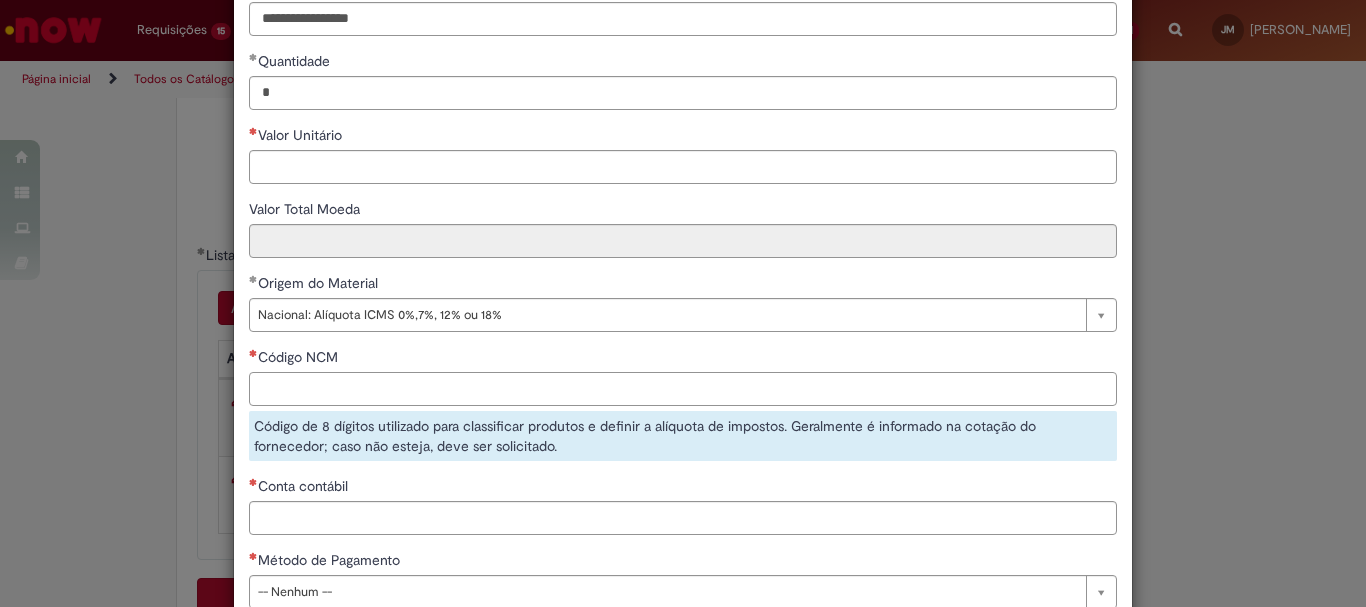 click on "Código NCM" at bounding box center (683, 389) 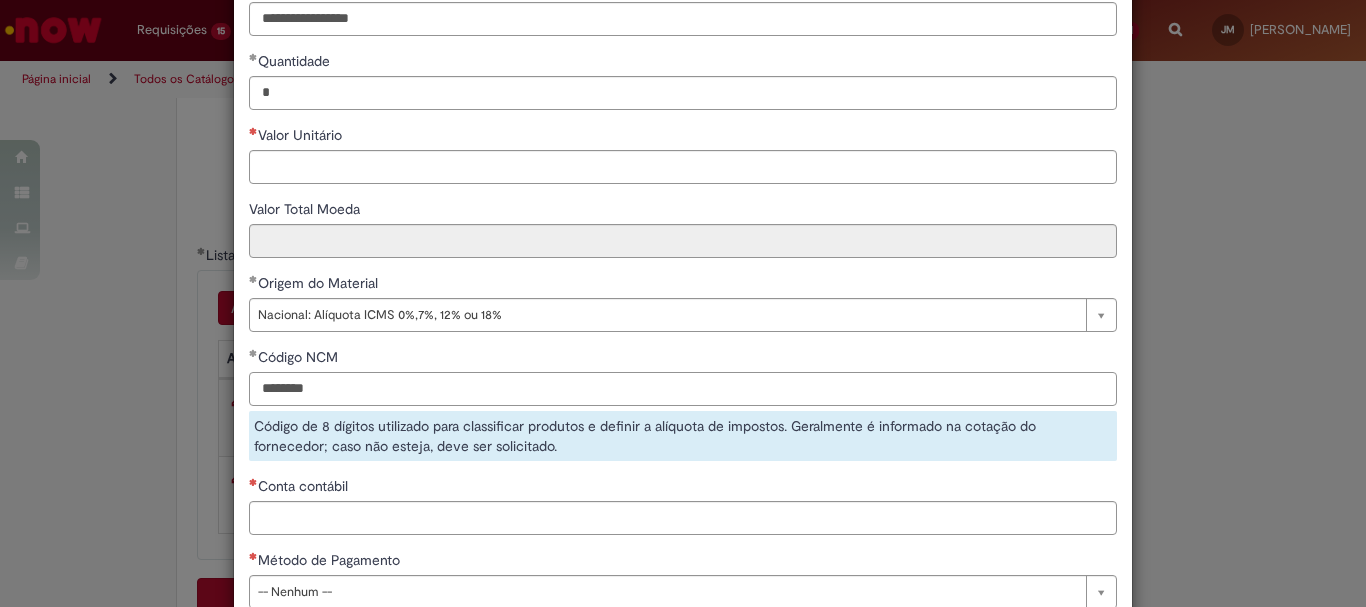 type on "********" 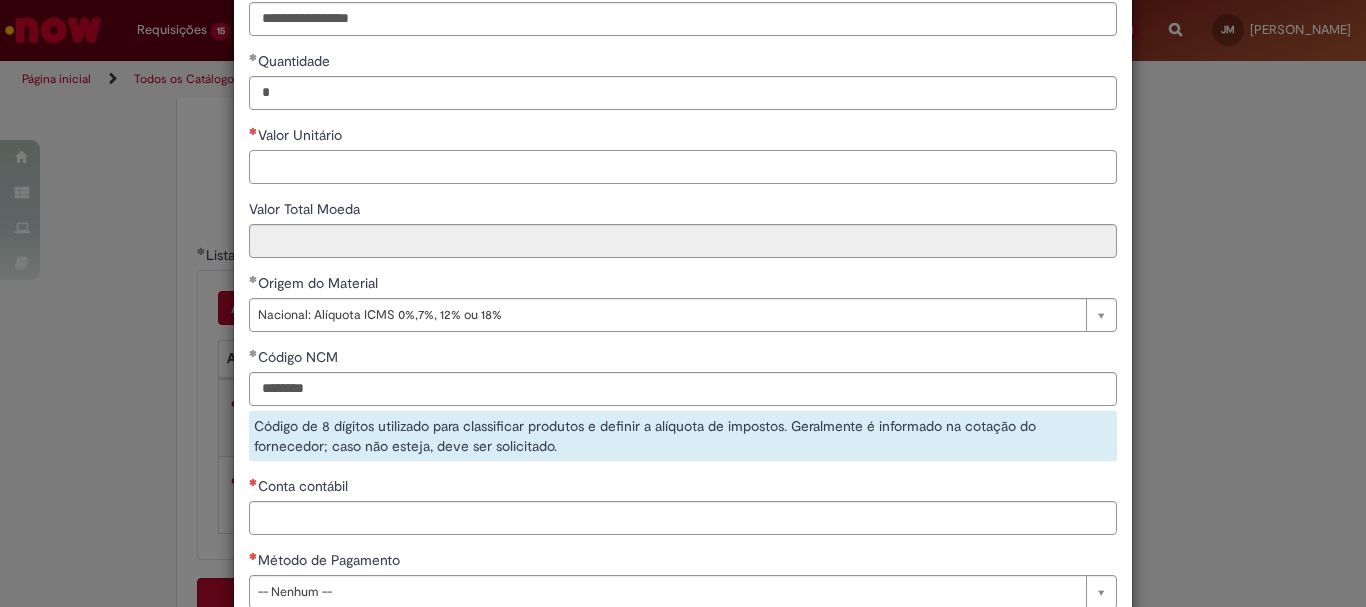 click on "Valor Unitário" at bounding box center (683, 167) 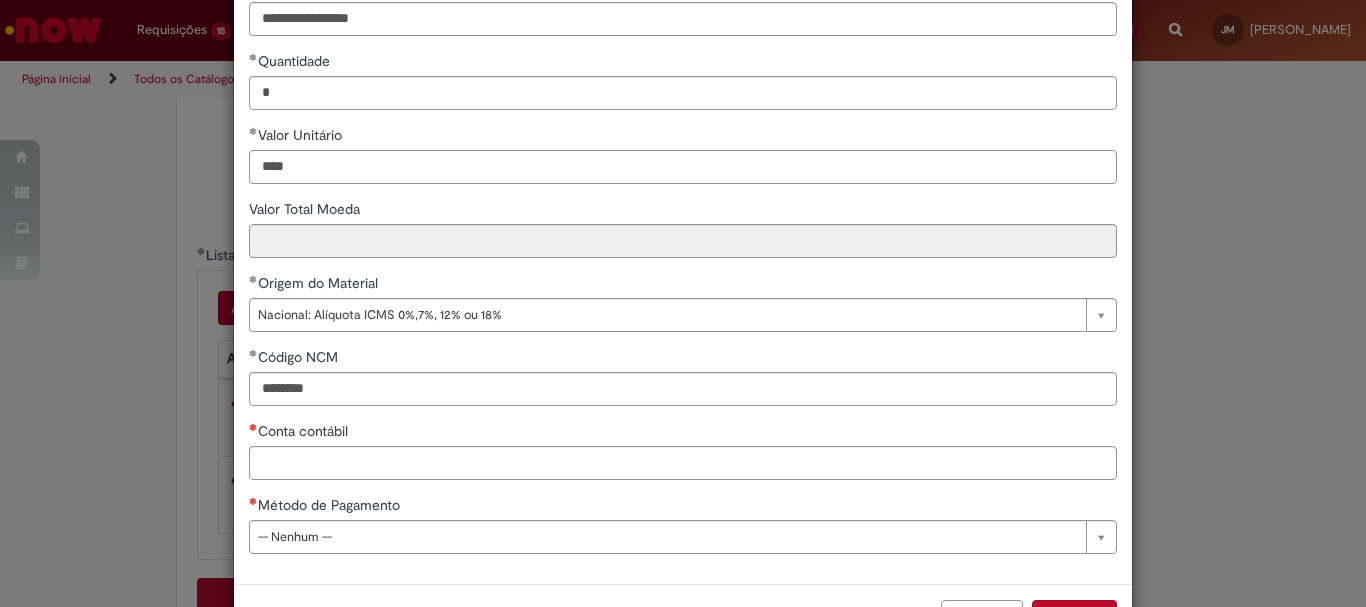 type on "****" 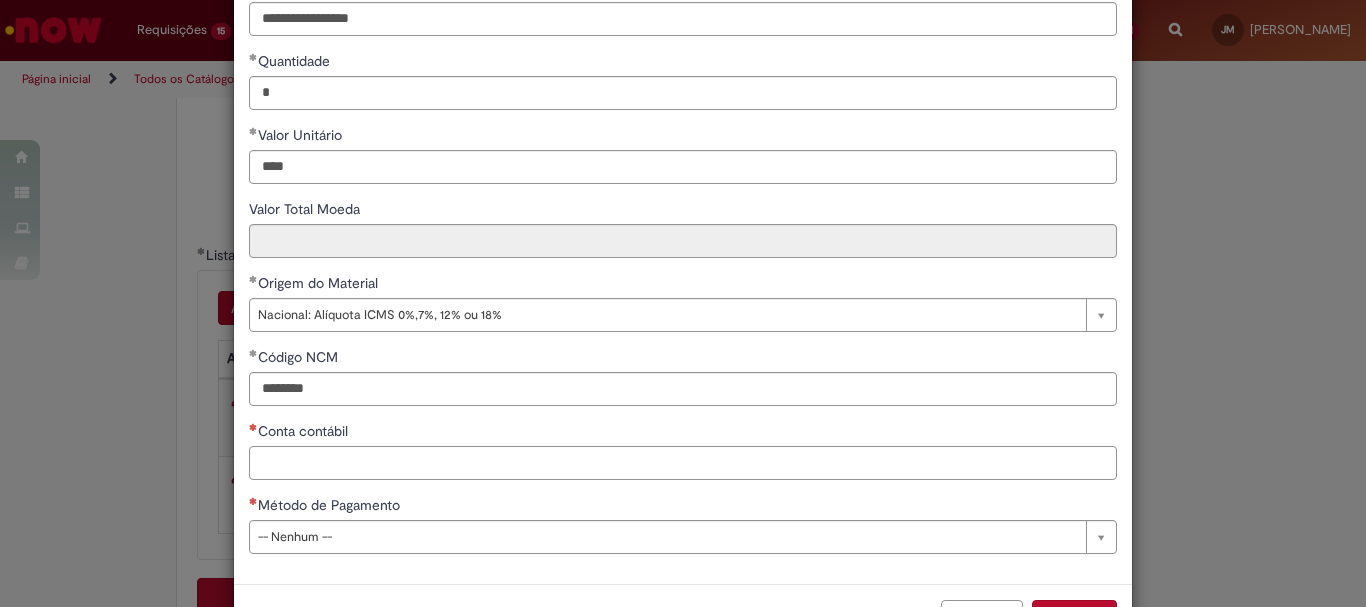 type on "*****" 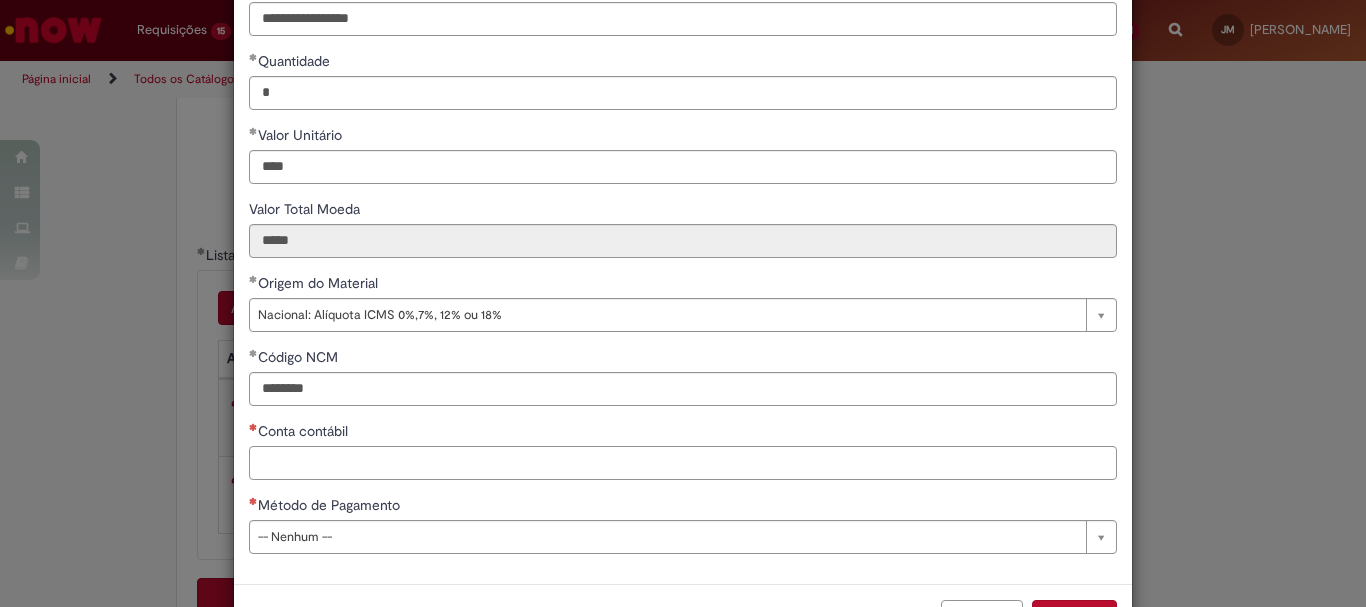 click on "Conta contábil" at bounding box center [683, 463] 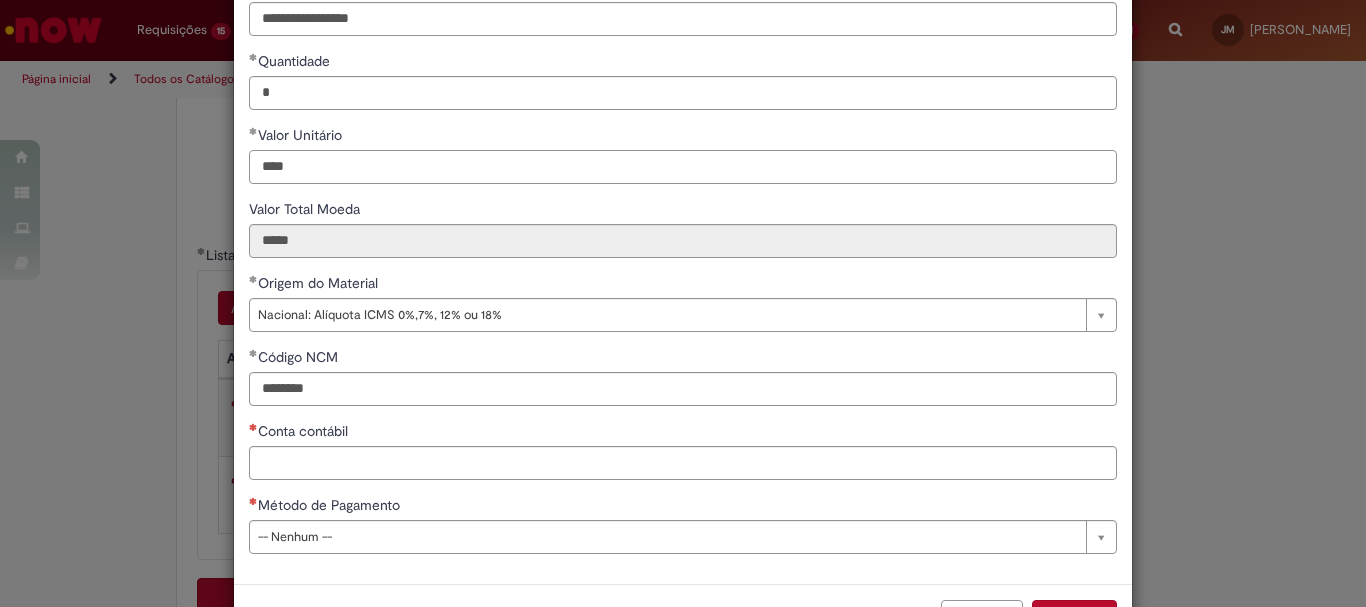 click on "****" at bounding box center (683, 167) 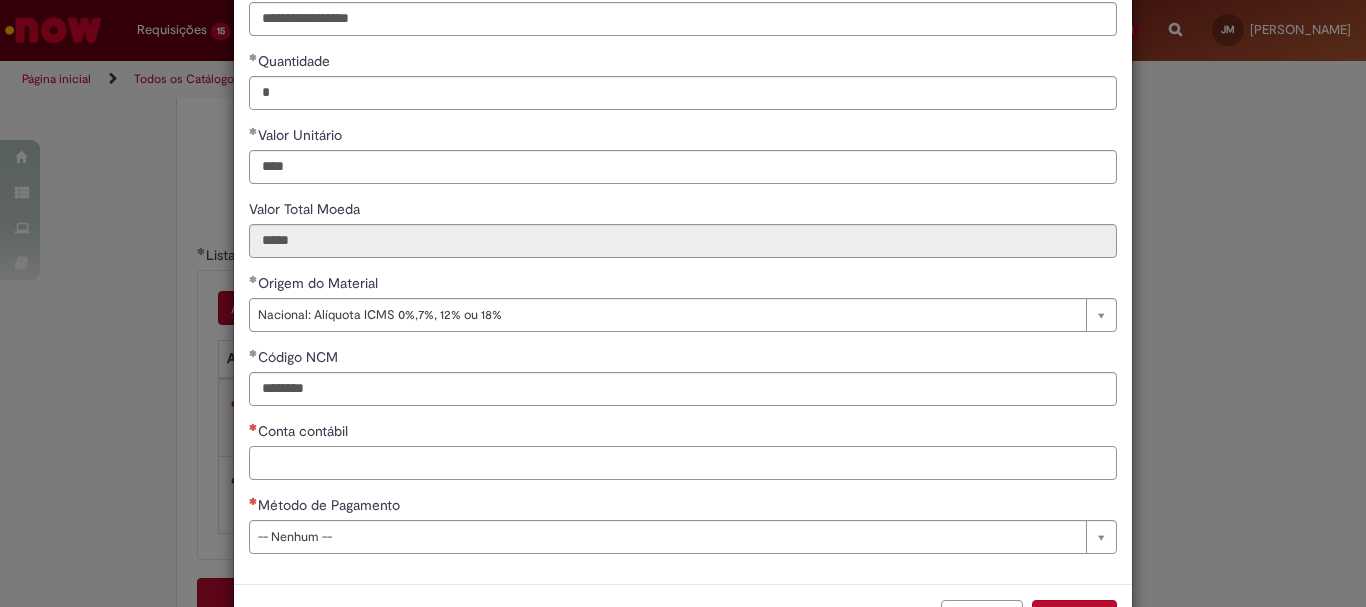 click on "Conta contábil" at bounding box center (683, 463) 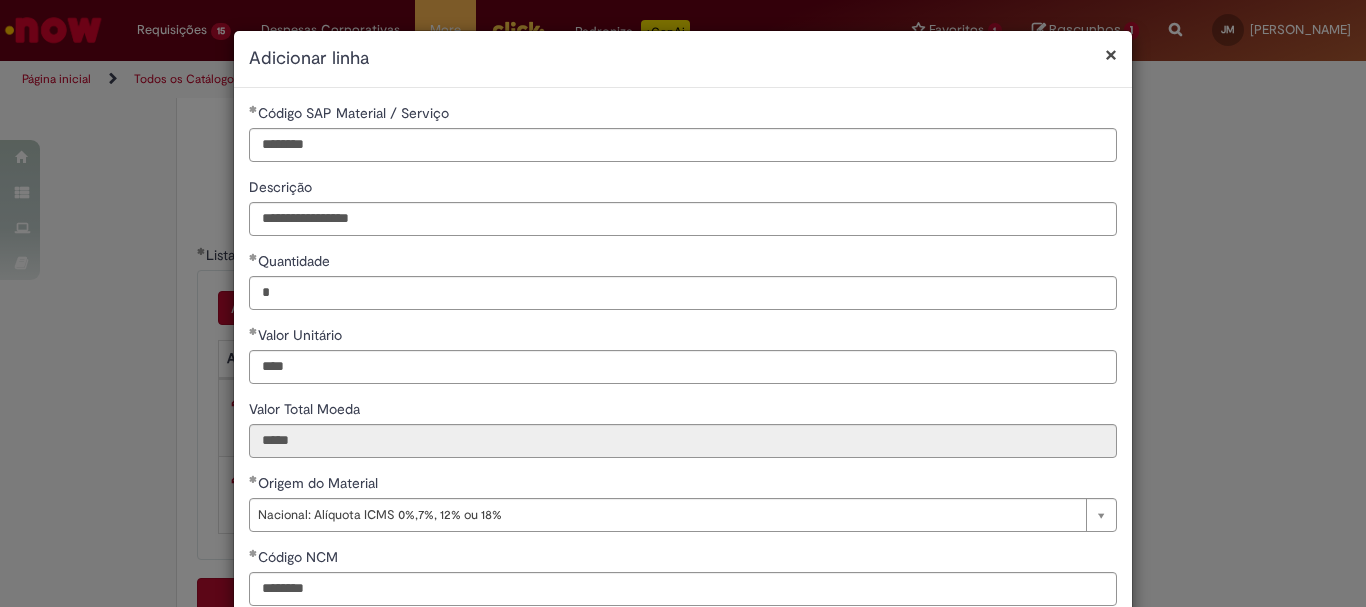 scroll, scrollTop: 273, scrollLeft: 0, axis: vertical 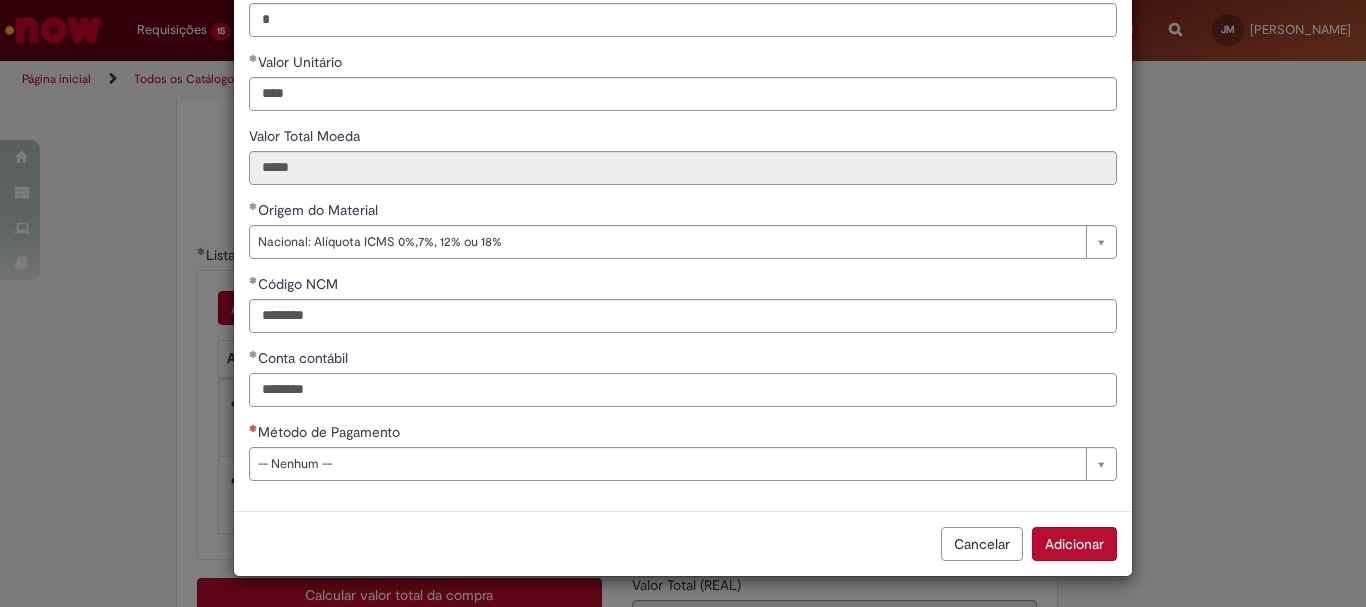 type on "********" 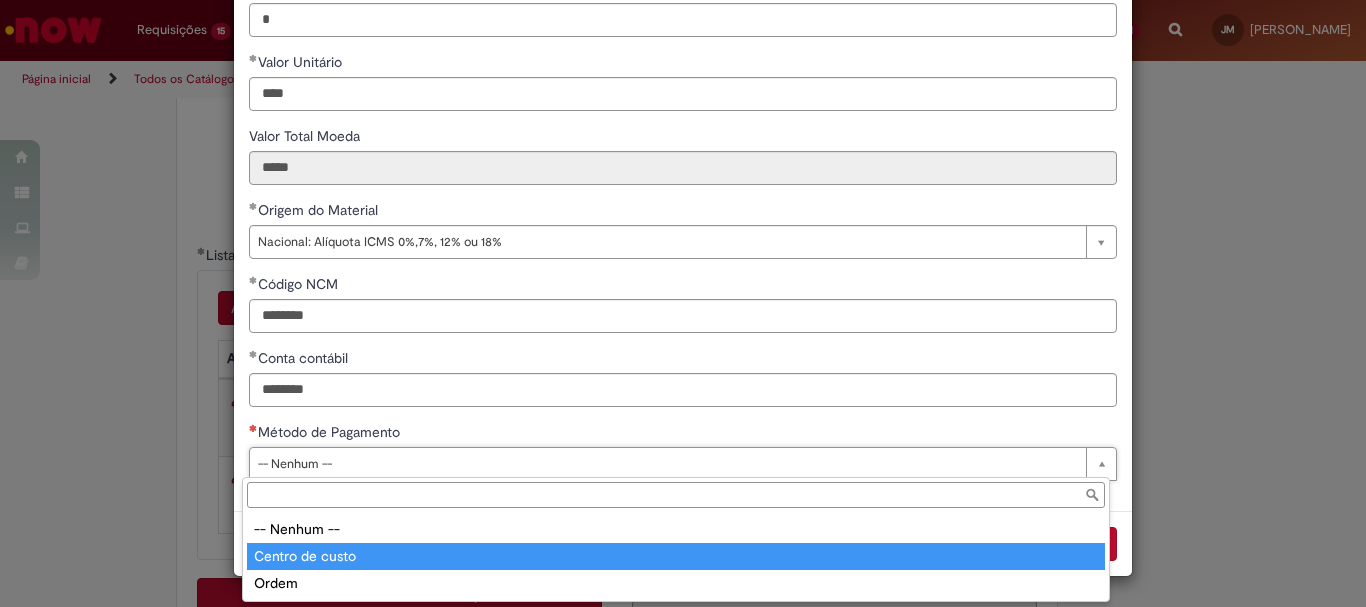 type on "**********" 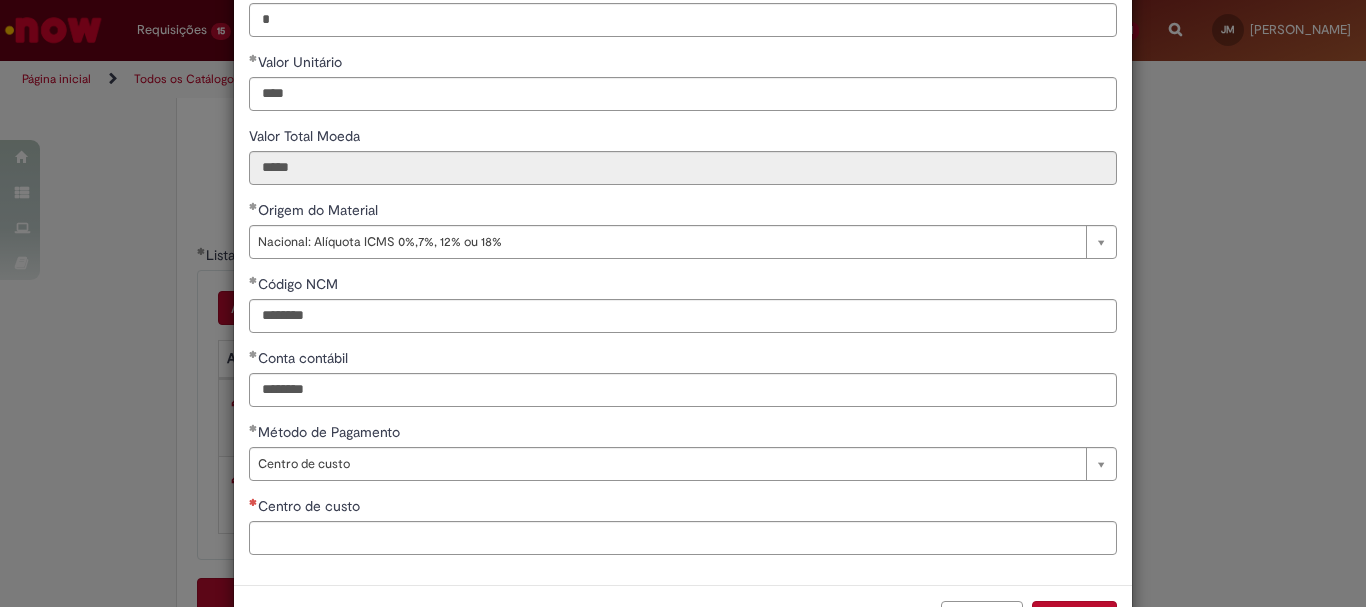 click on "Centro de custo" at bounding box center [683, 508] 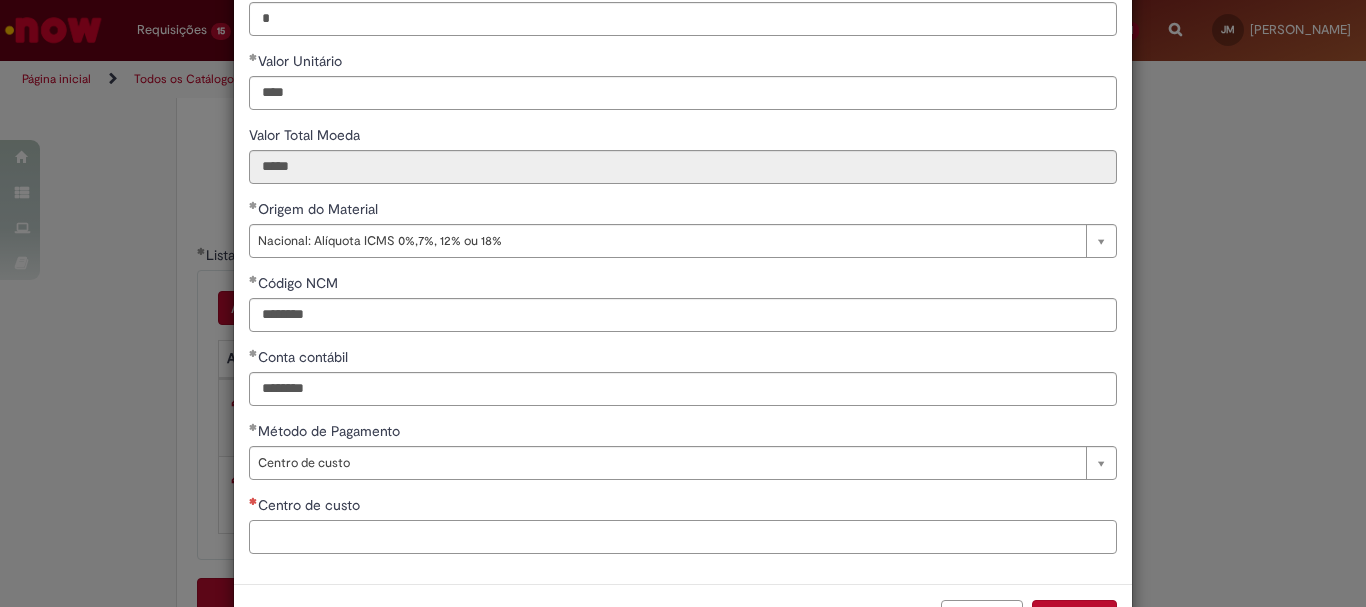 click on "Centro de custo" at bounding box center [683, 537] 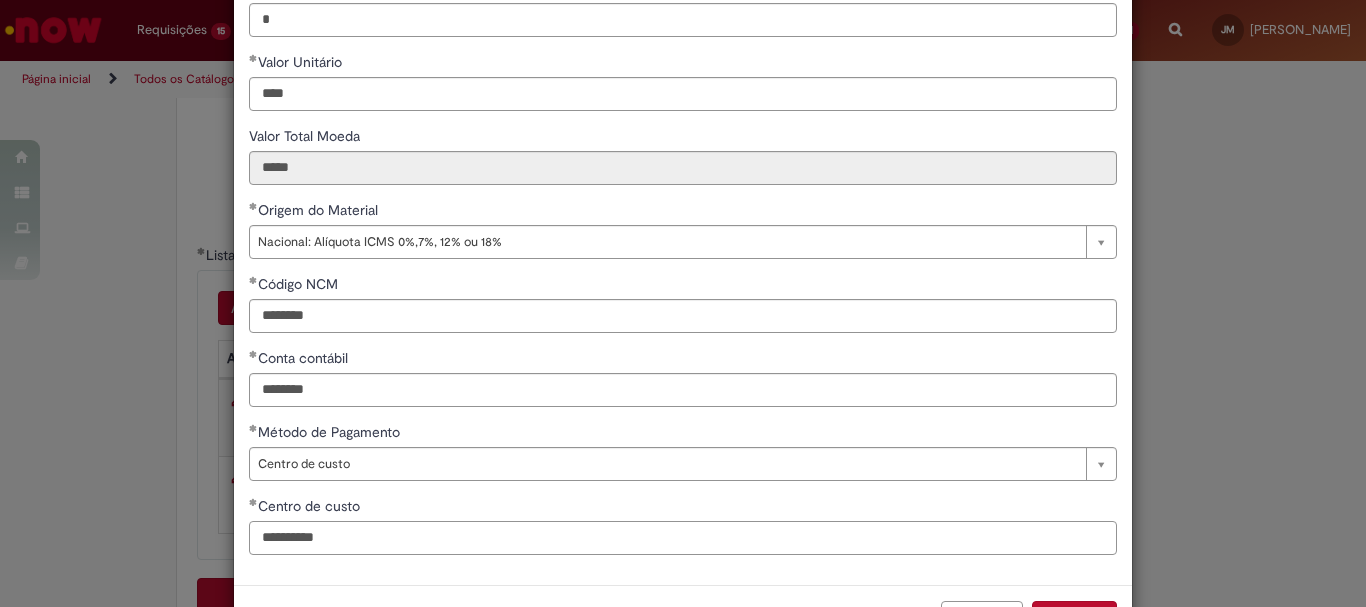 scroll, scrollTop: 347, scrollLeft: 0, axis: vertical 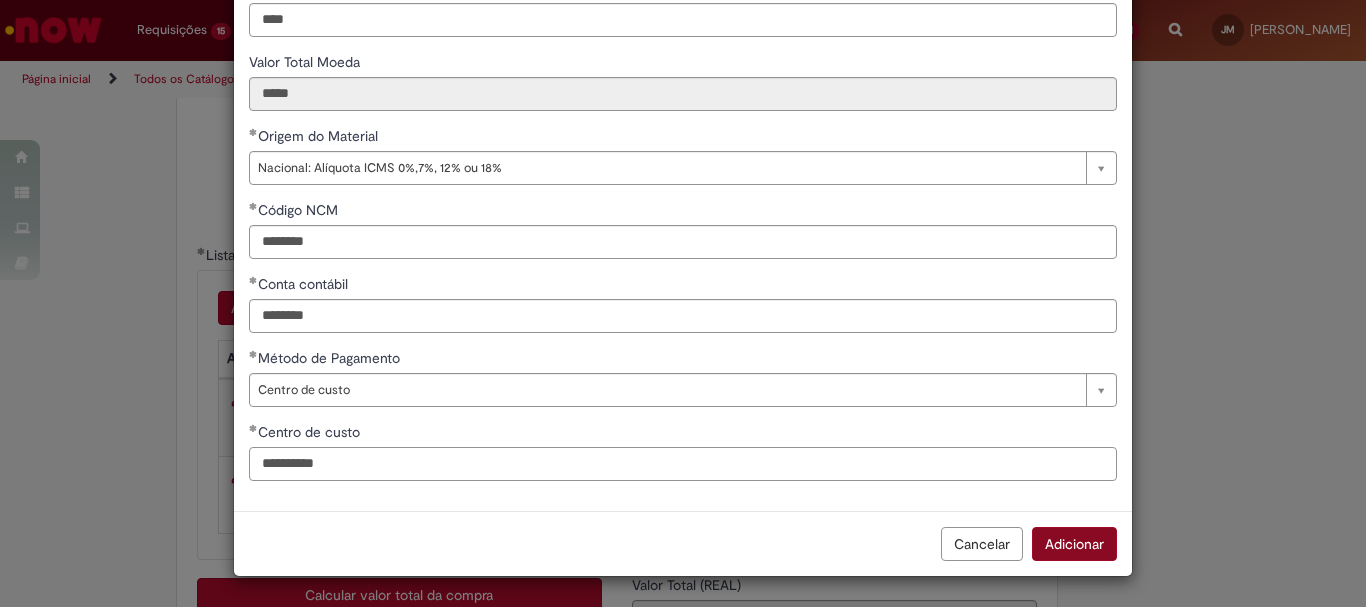 type on "**********" 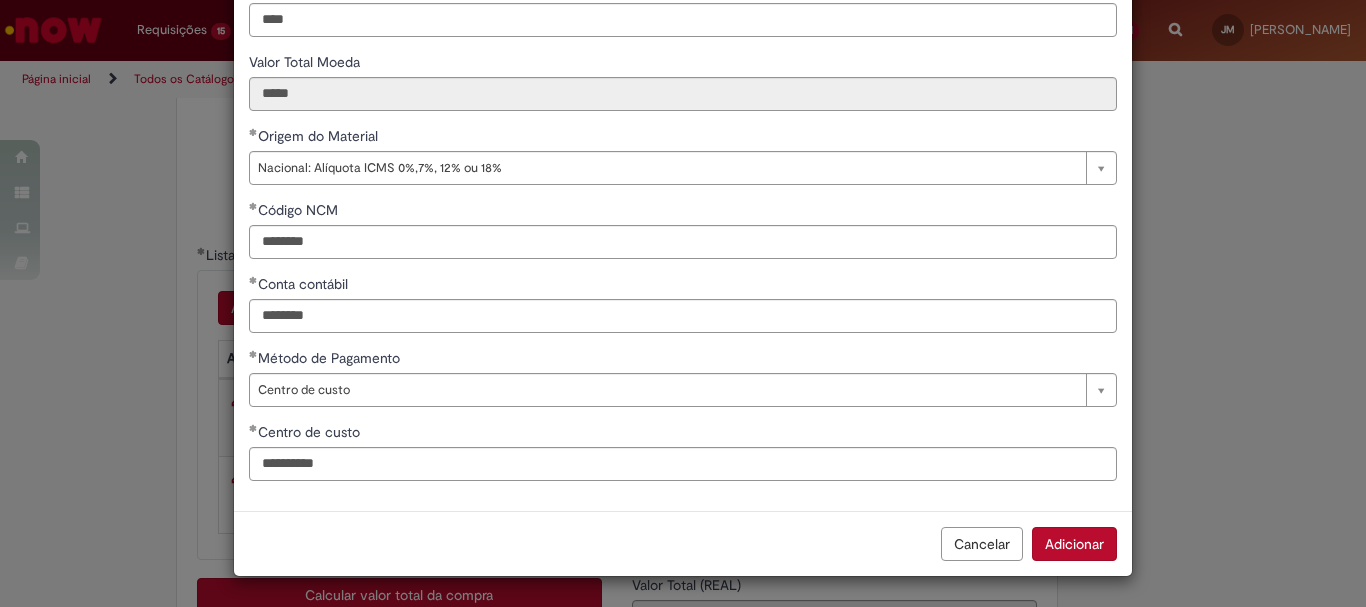 click on "Adicionar" at bounding box center [1074, 544] 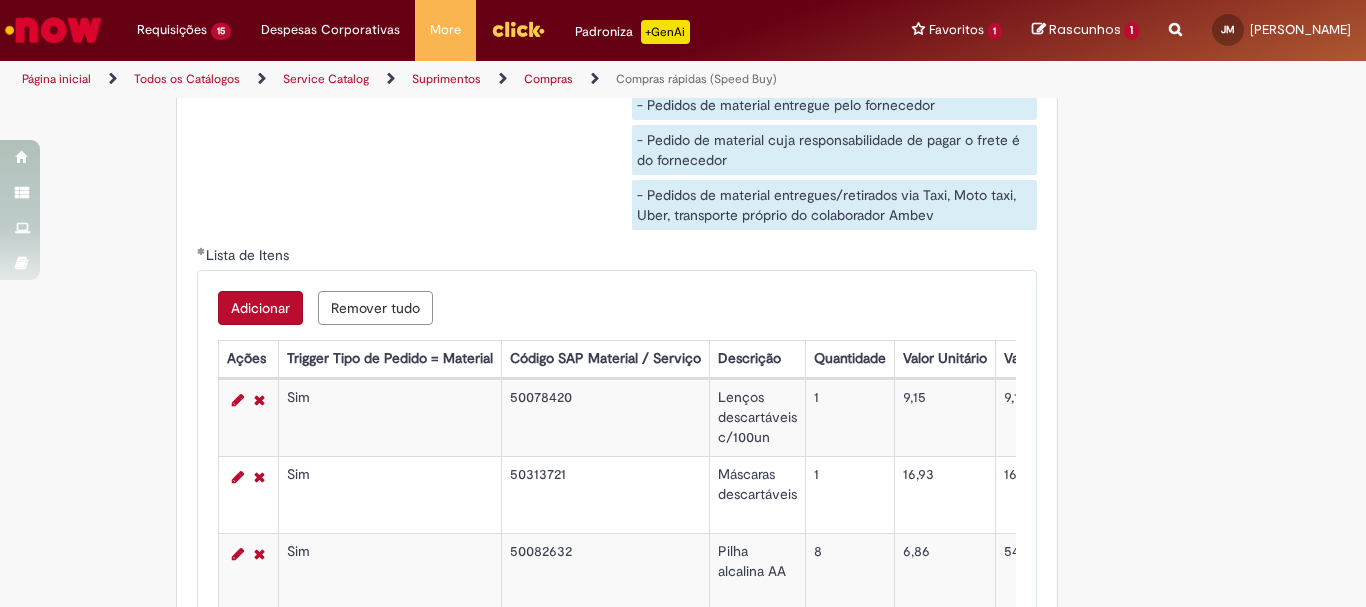 click on "Adicionar" at bounding box center [260, 308] 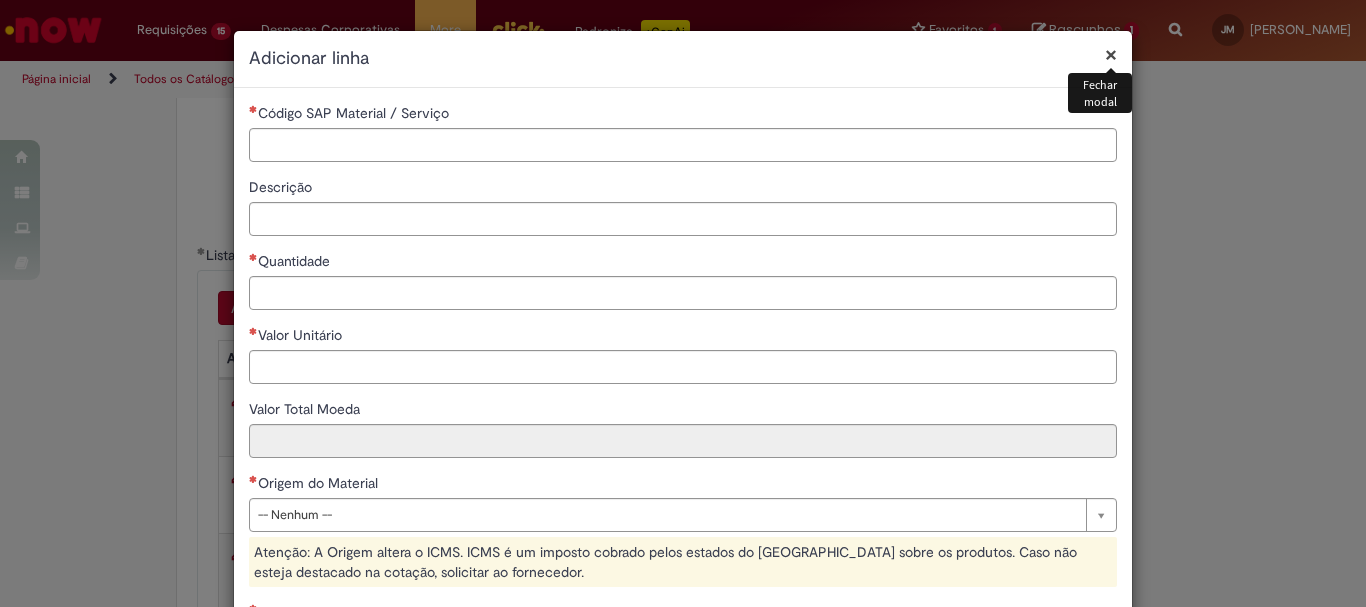click on "**********" at bounding box center (683, 491) 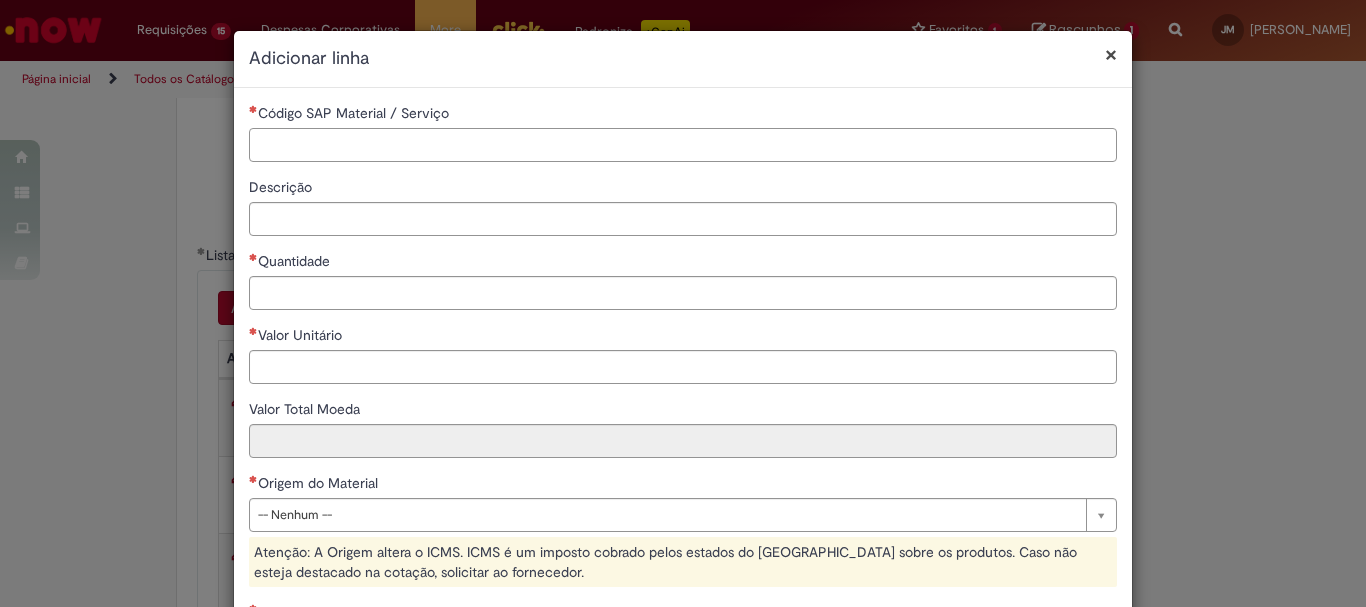 click on "Código SAP Material / Serviço" at bounding box center (683, 145) 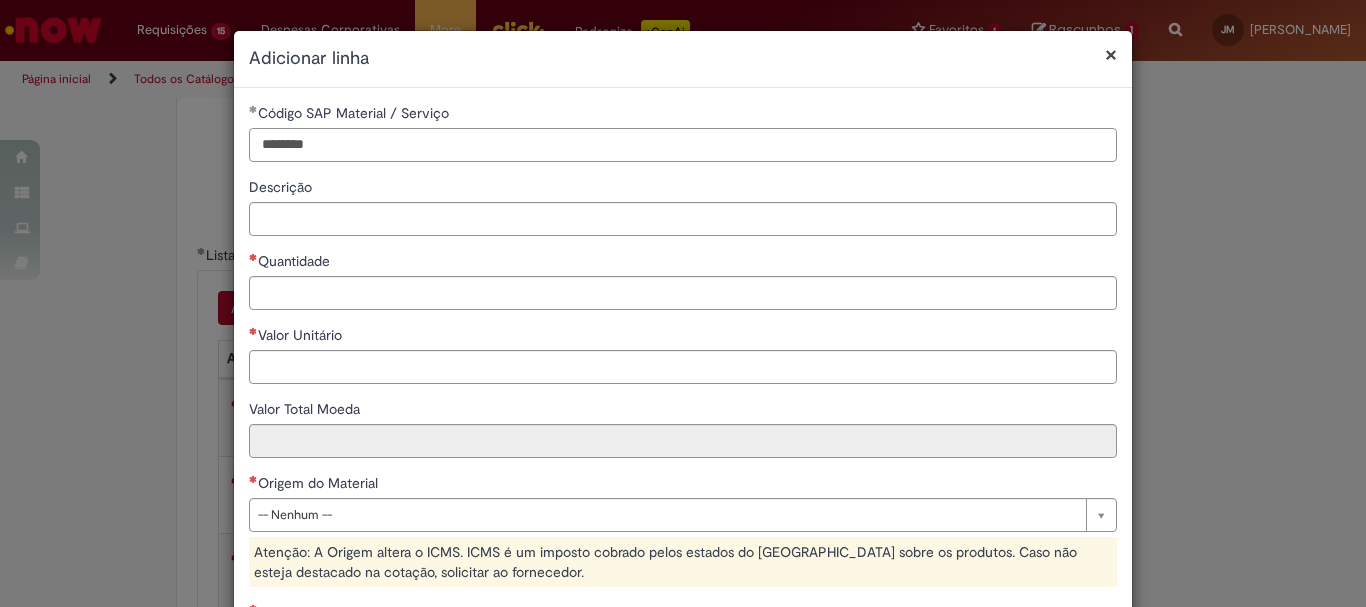 type on "********" 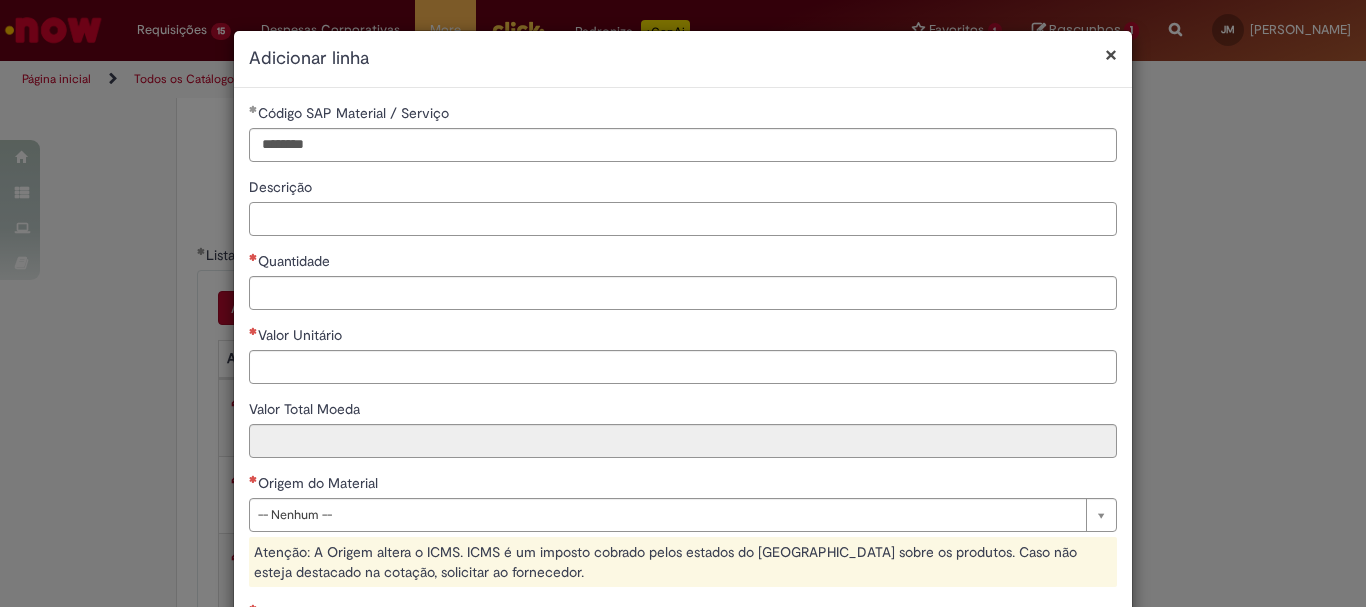 click on "Descrição" at bounding box center (683, 219) 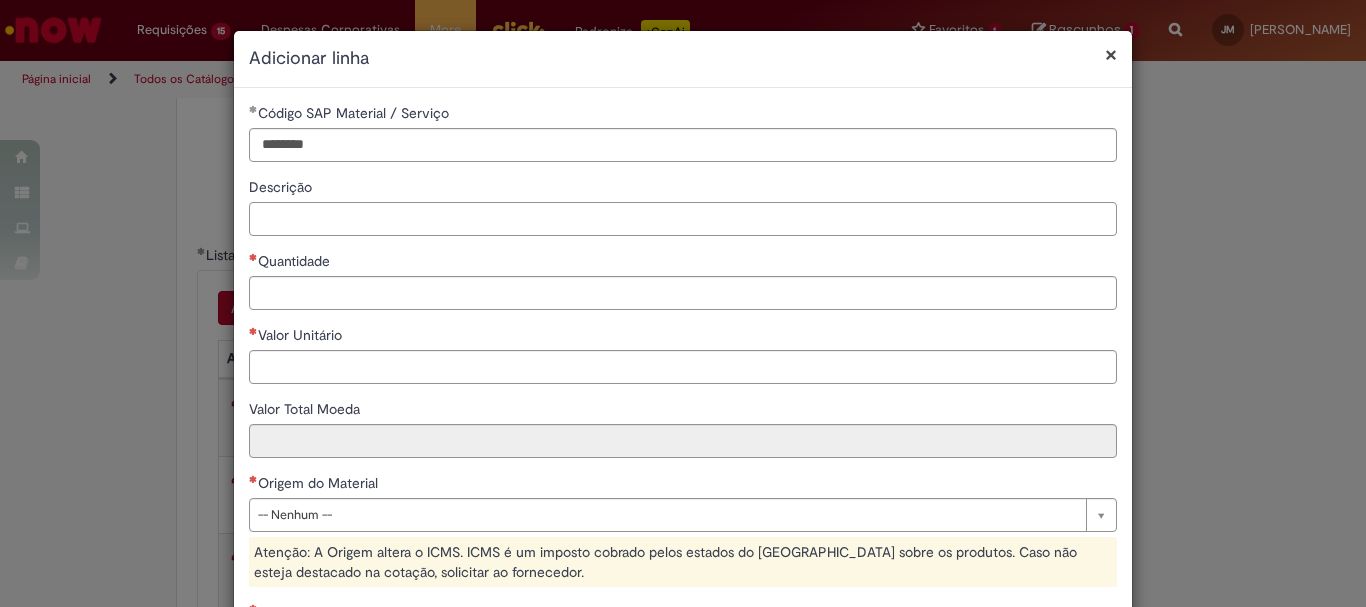 paste on "**********" 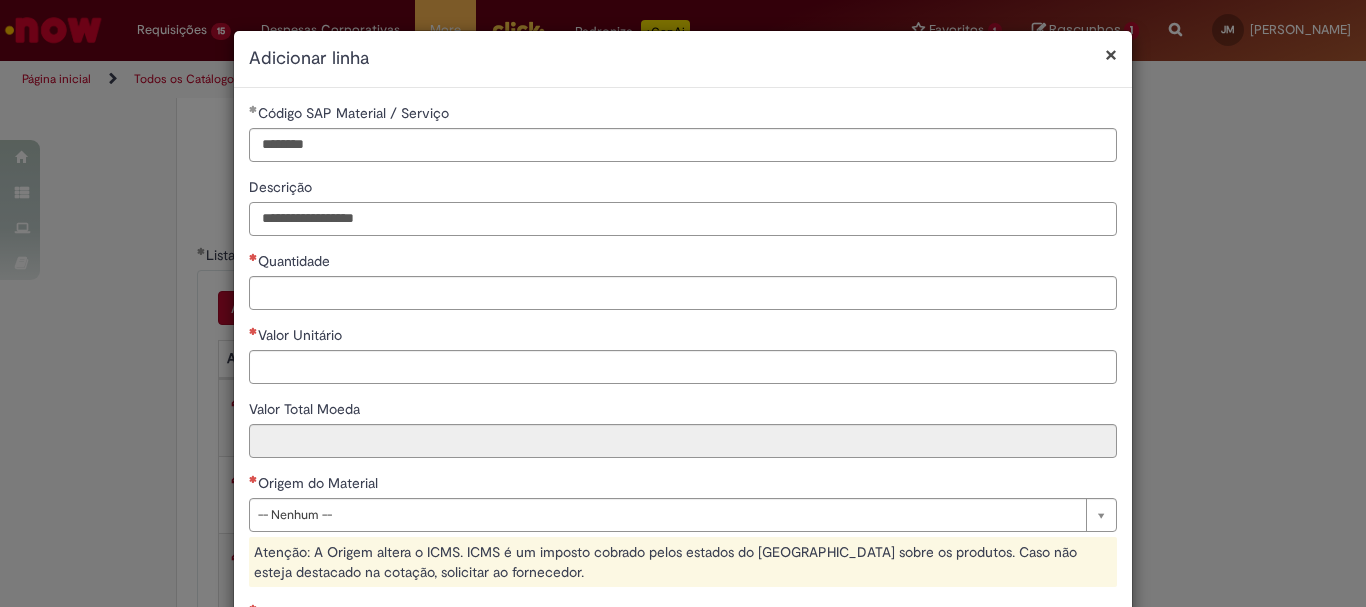 type on "**********" 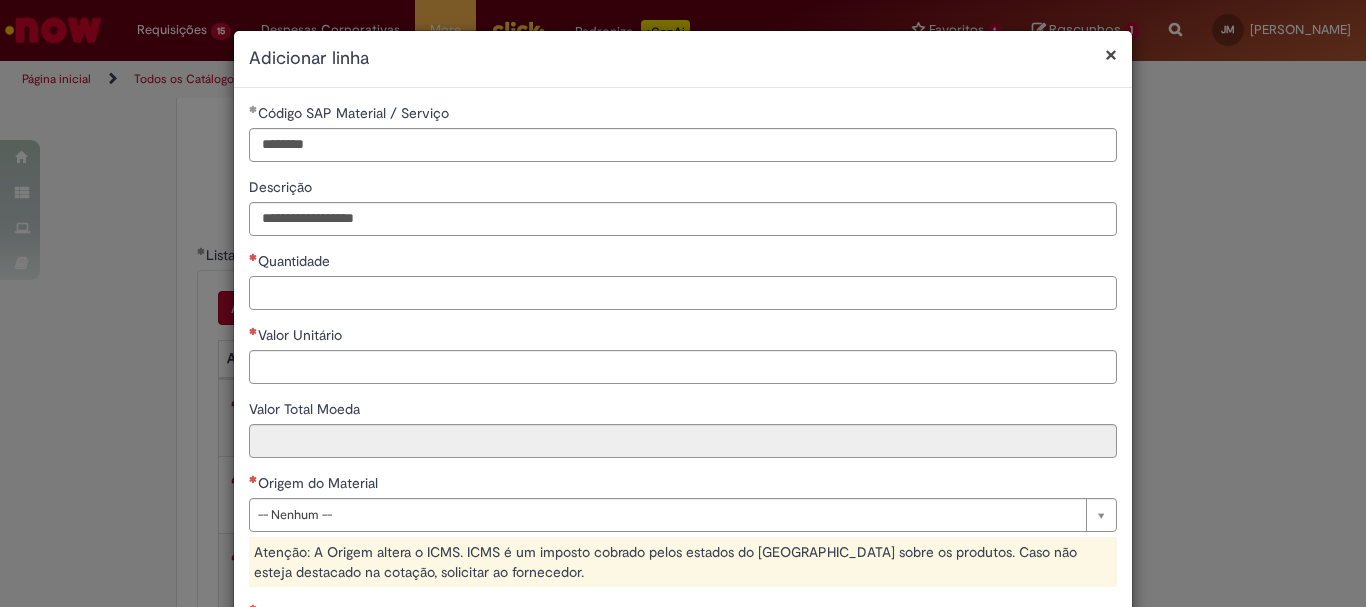 click on "Quantidade" at bounding box center [683, 293] 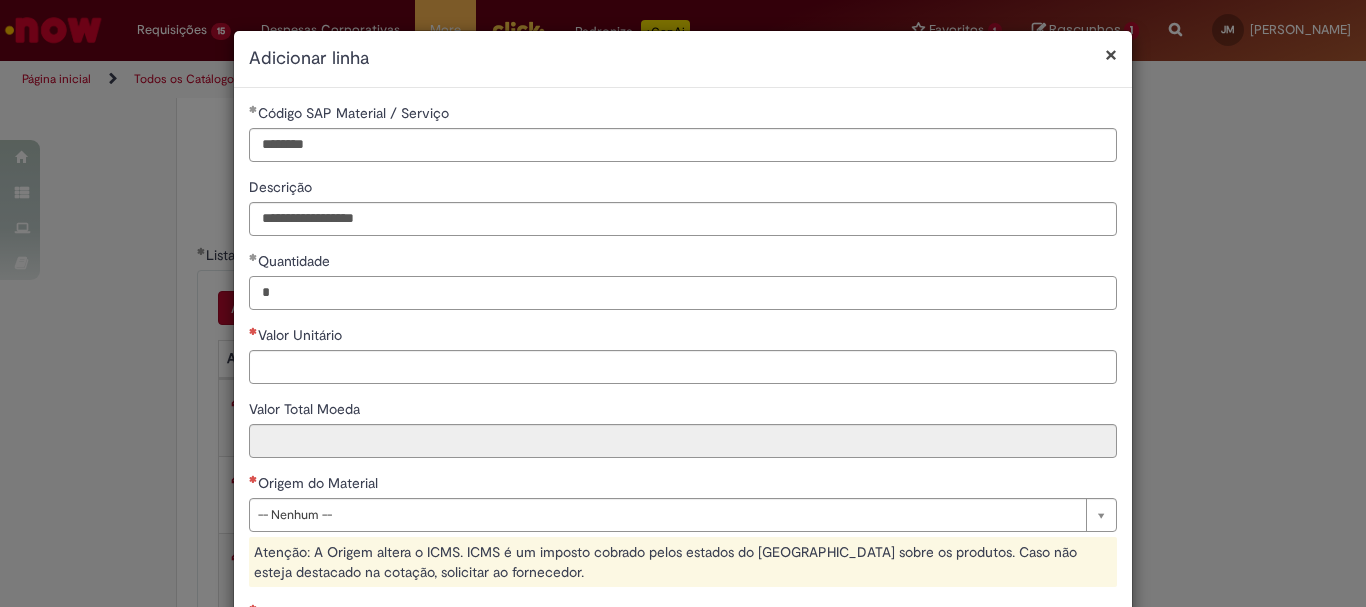 type on "*" 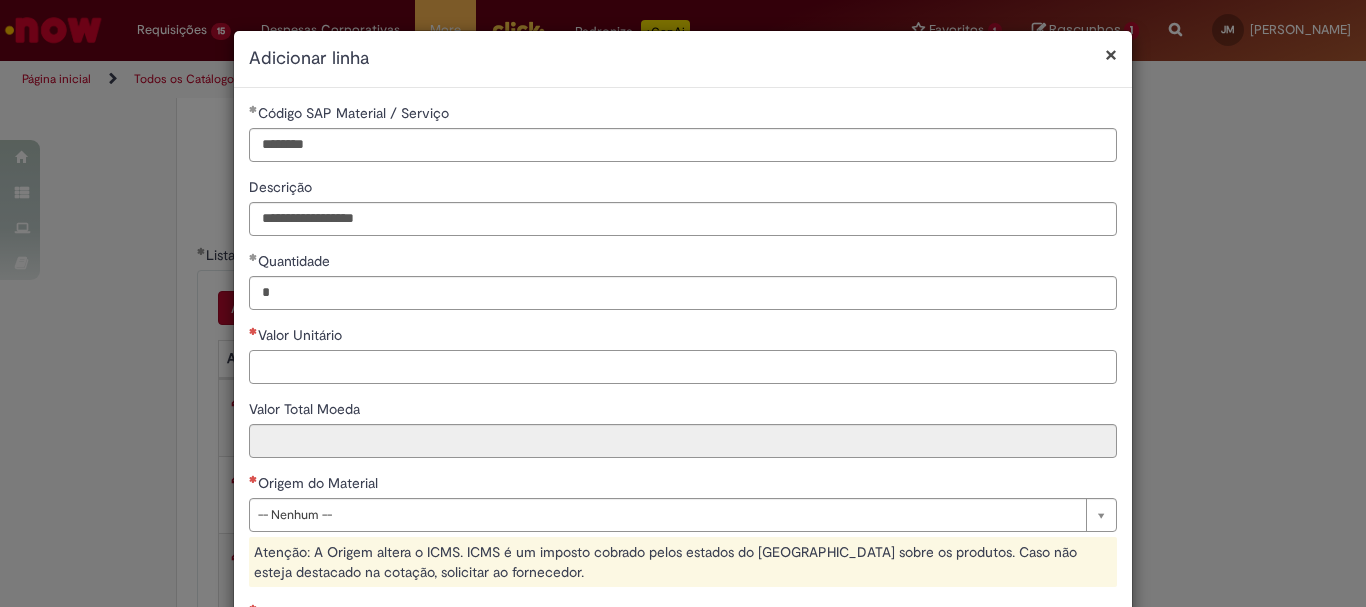 click on "Valor Unitário" at bounding box center [683, 367] 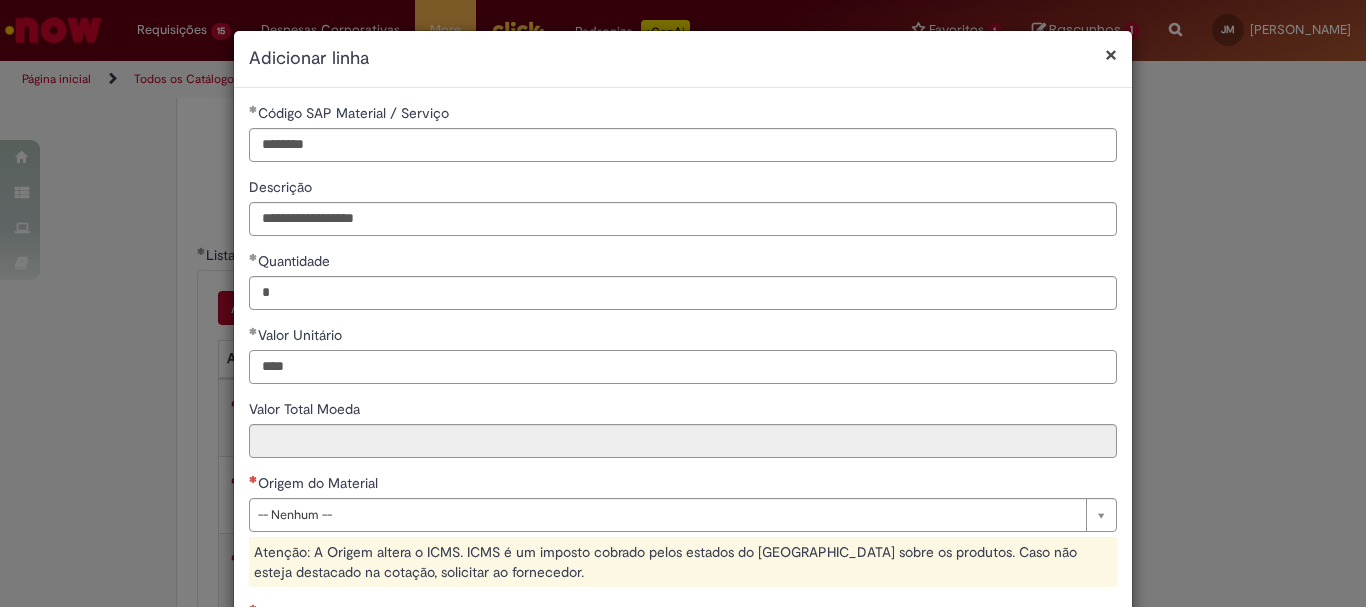 type on "****" 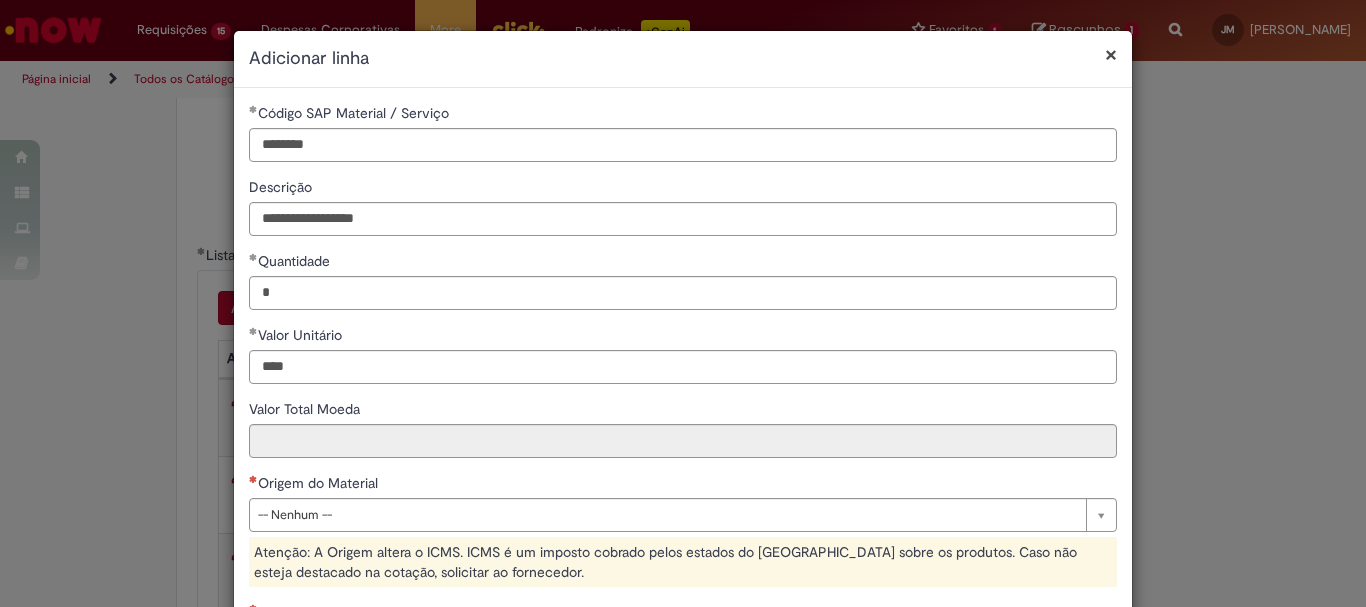 type on "*****" 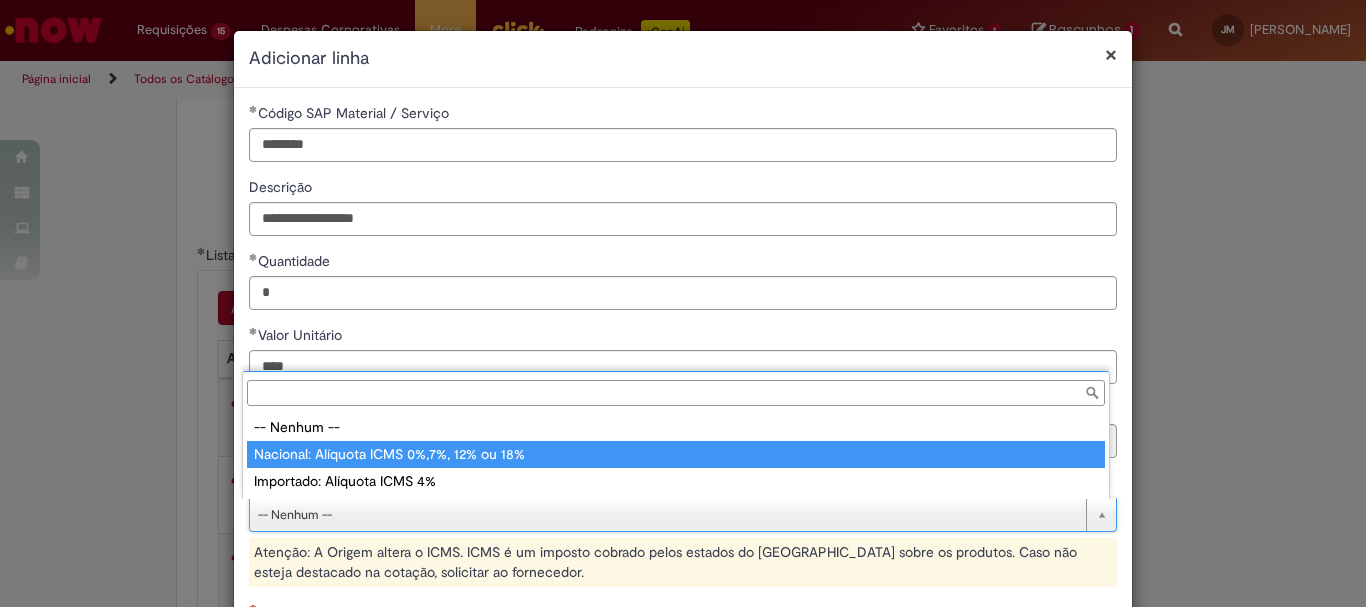 type on "**********" 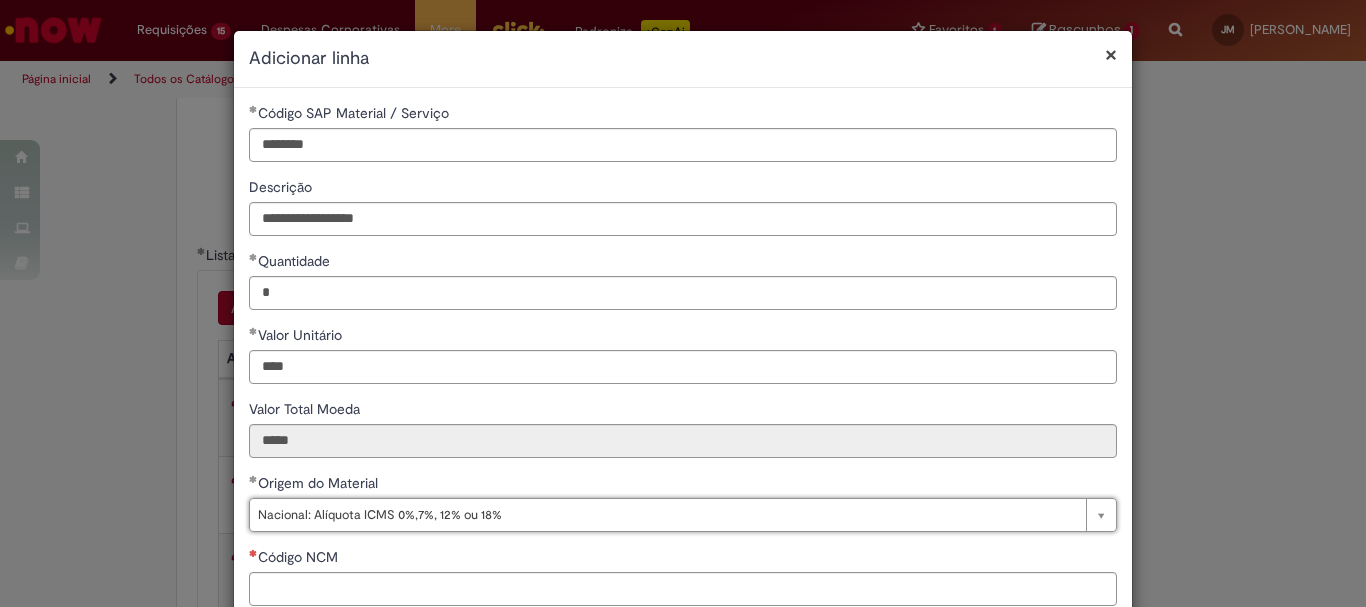scroll, scrollTop: 200, scrollLeft: 0, axis: vertical 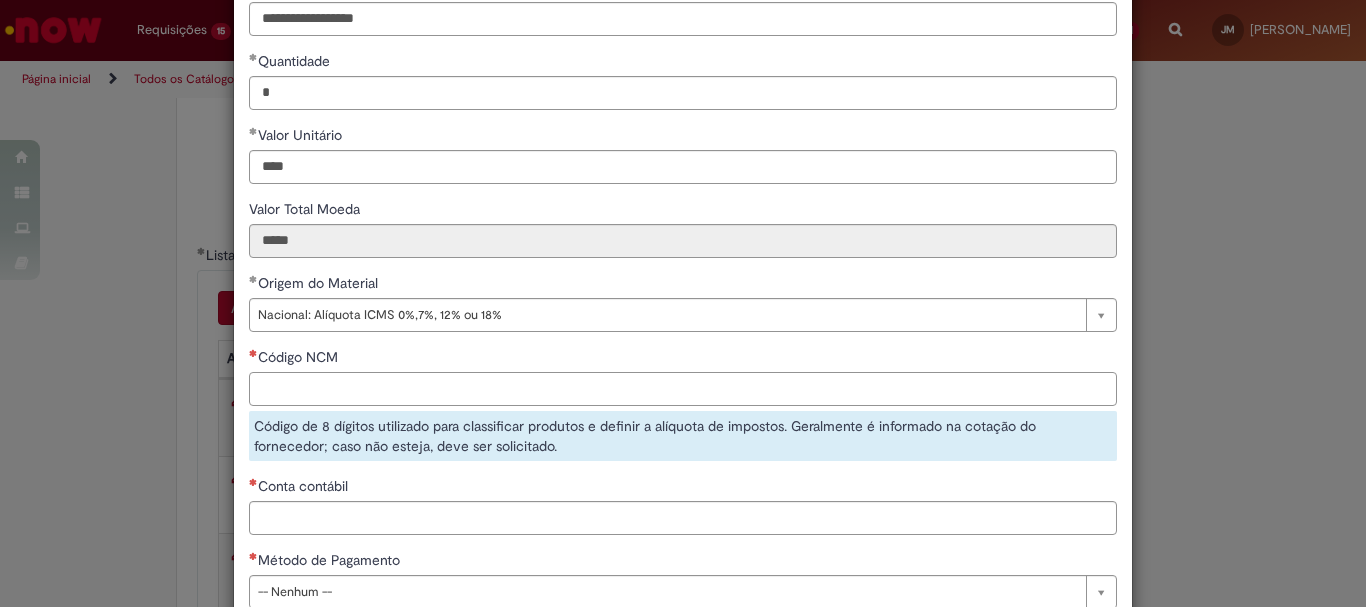 click on "Código NCM" at bounding box center (683, 389) 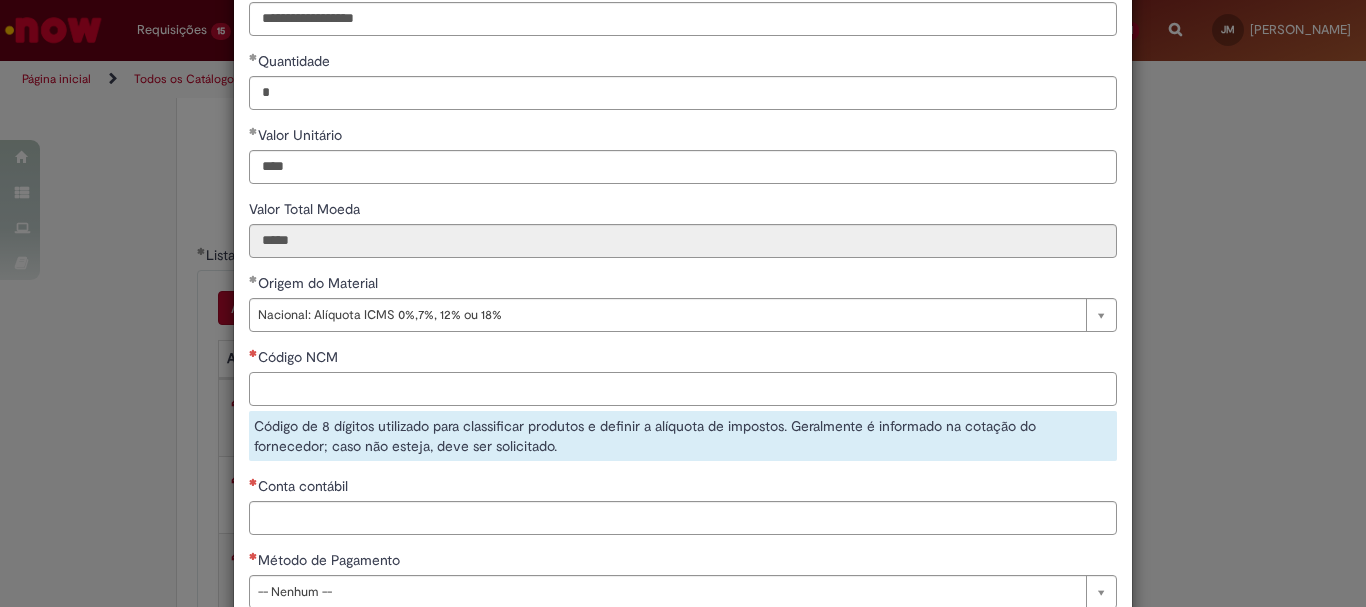 paste on "********" 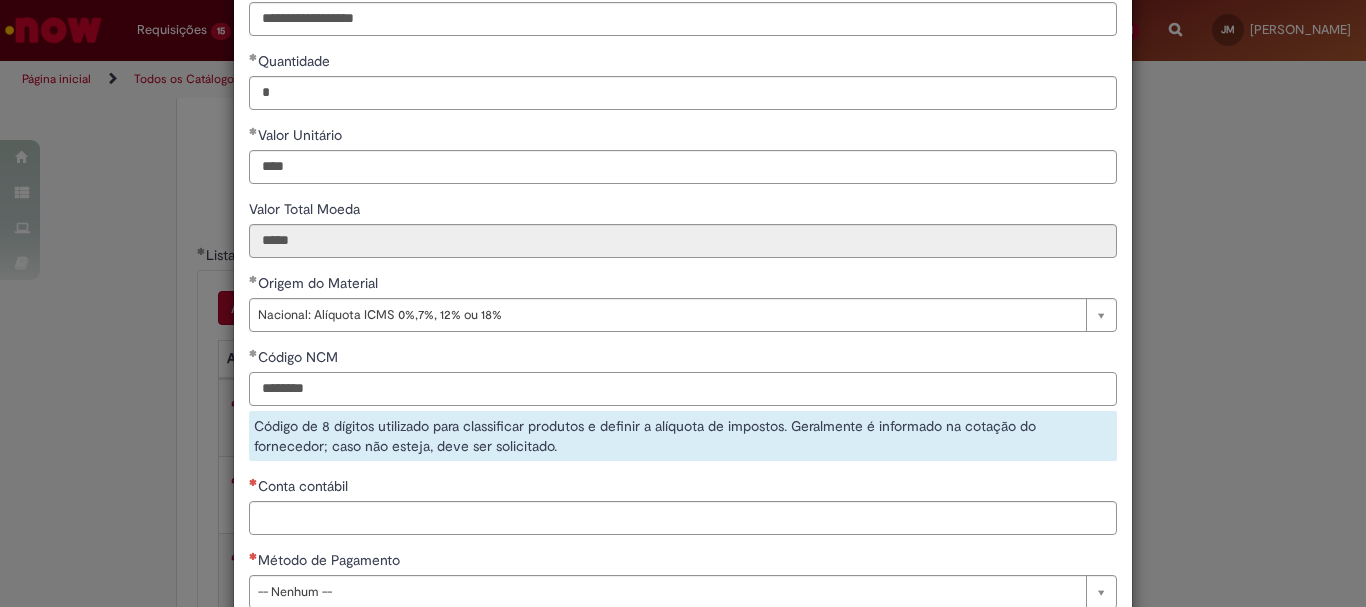 type on "********" 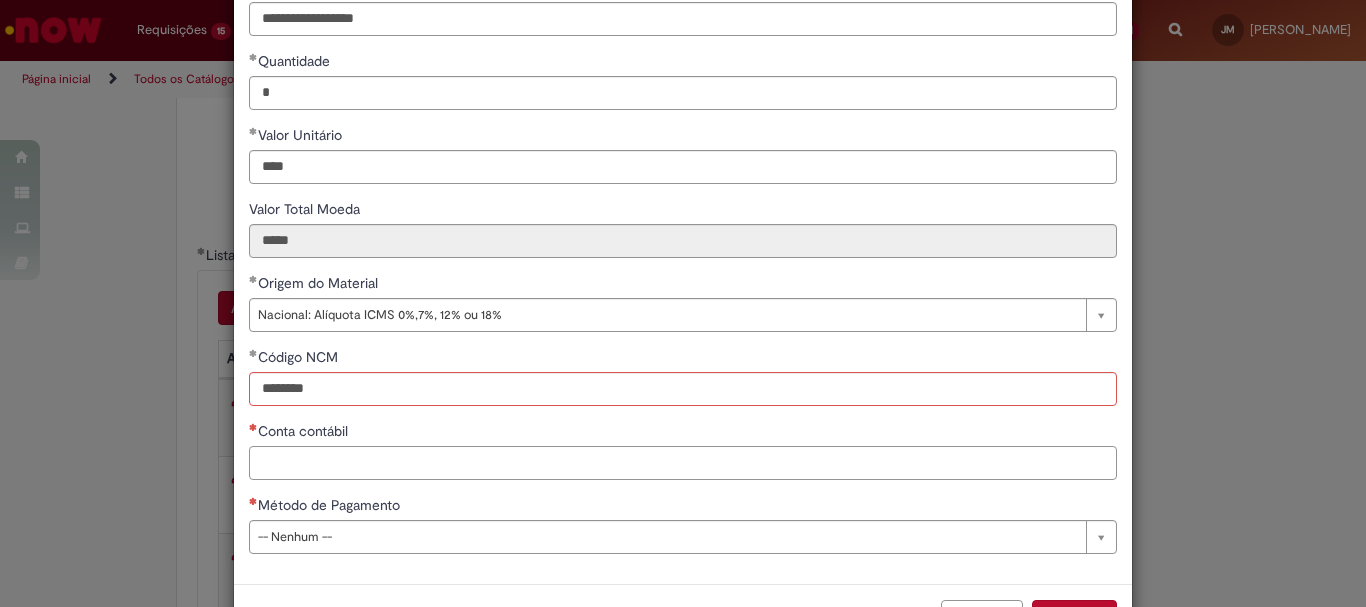 click on "**********" at bounding box center [683, 236] 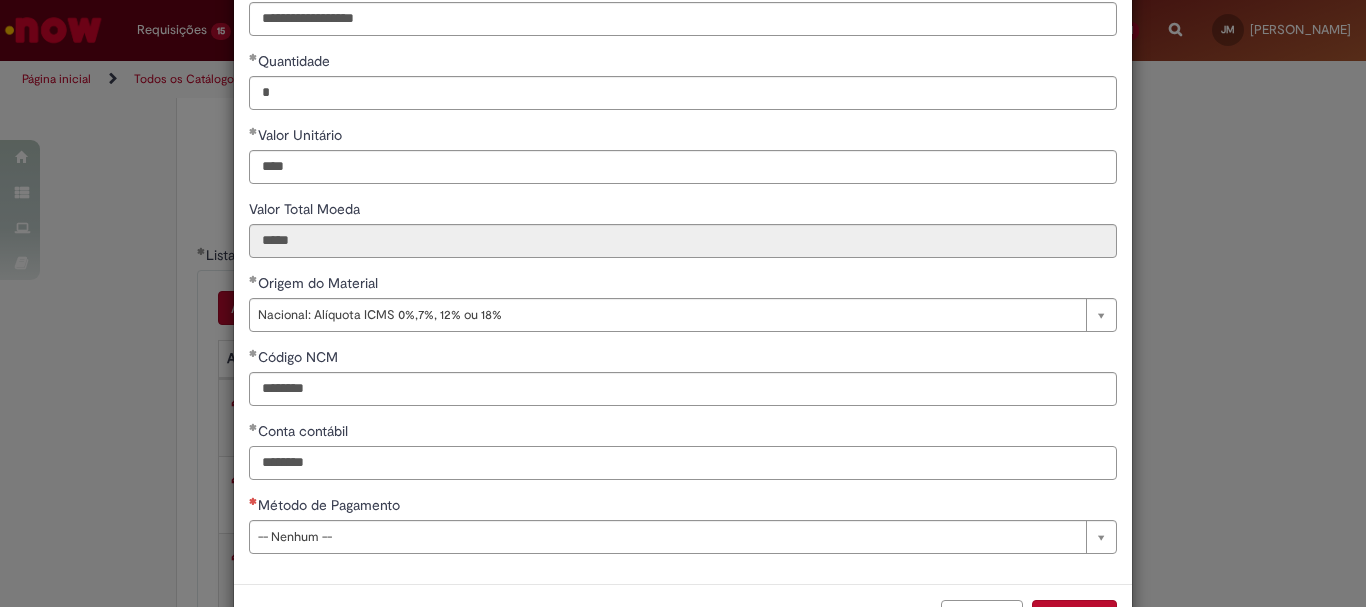 type on "********" 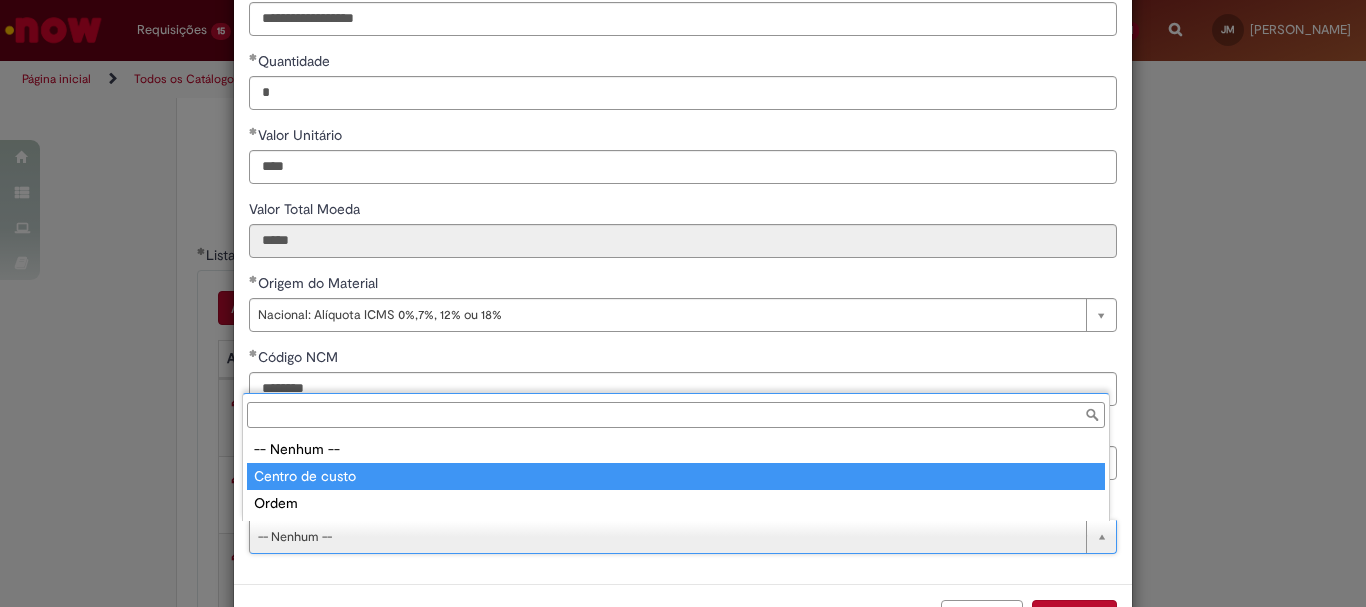 type on "**********" 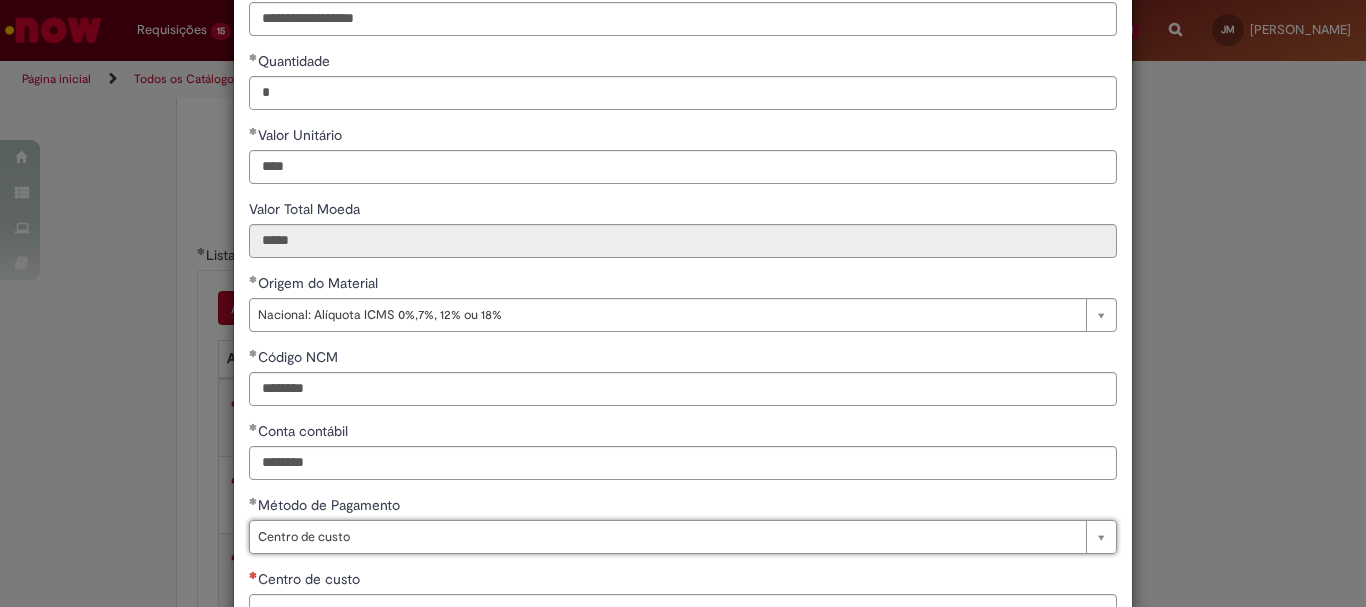 scroll, scrollTop: 347, scrollLeft: 0, axis: vertical 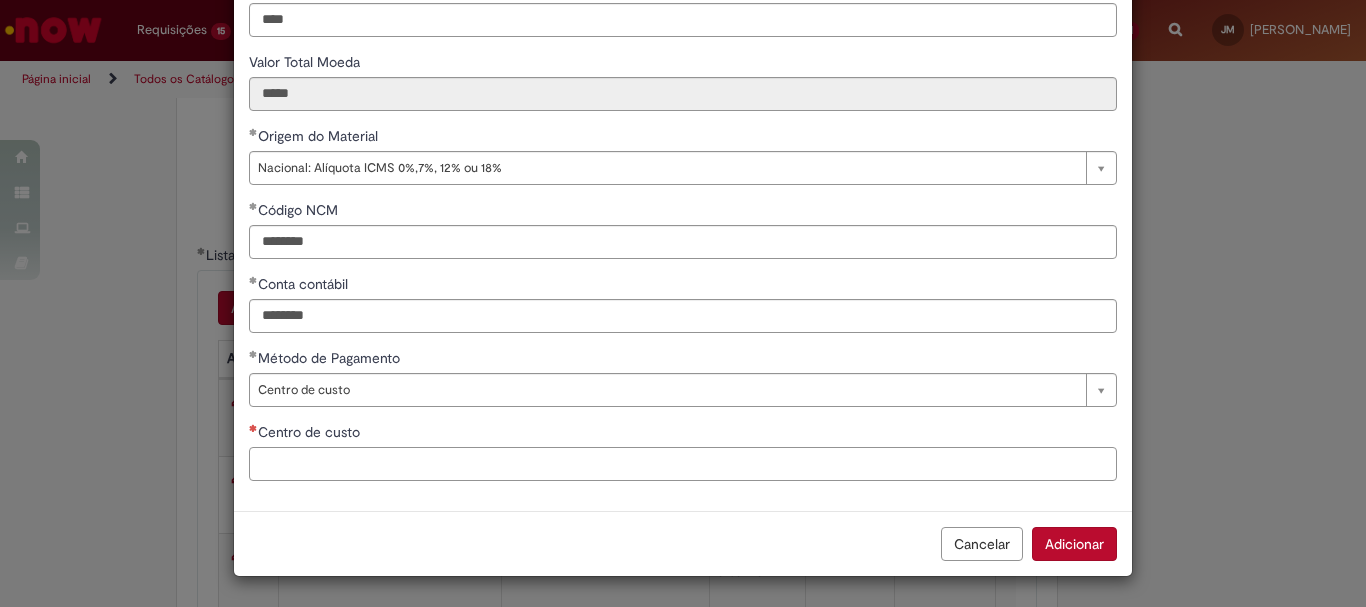 click on "Centro de custo" at bounding box center (683, 464) 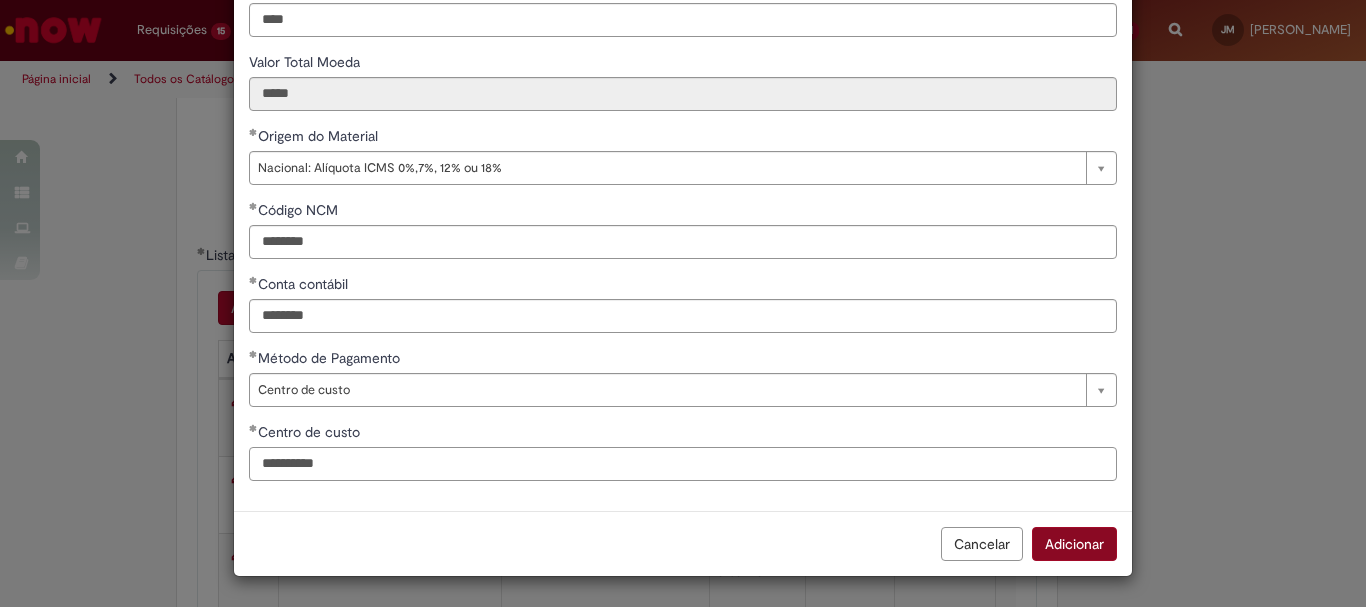 type on "**********" 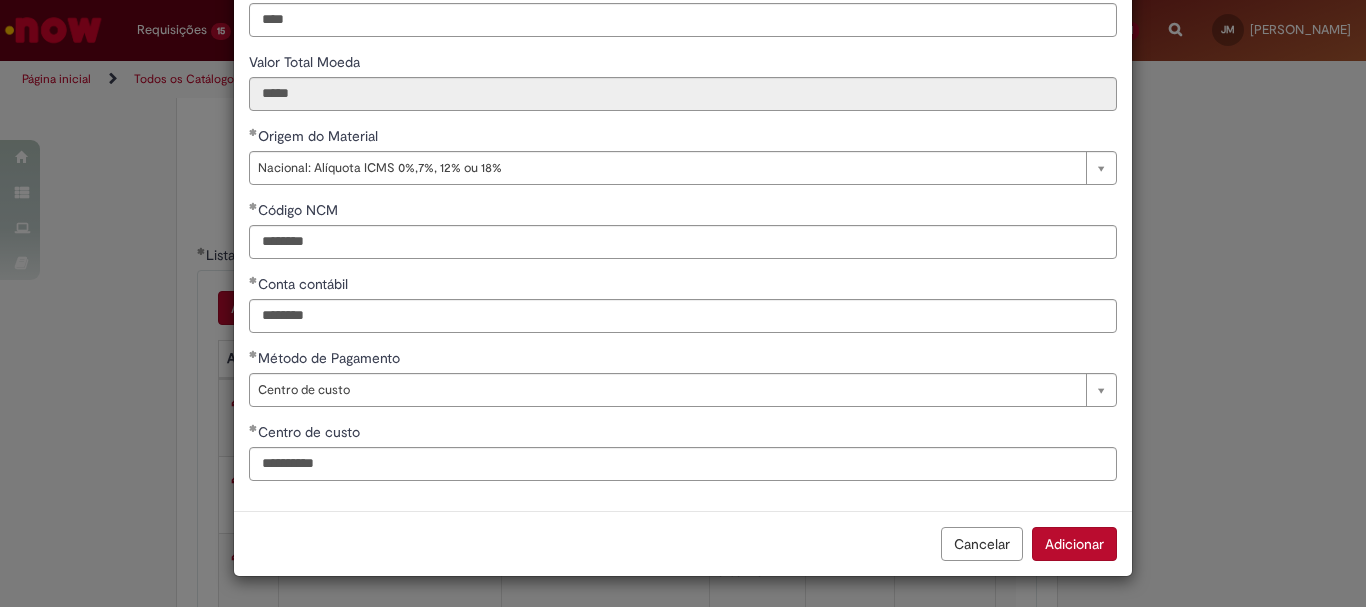click on "Adicionar" at bounding box center [1074, 544] 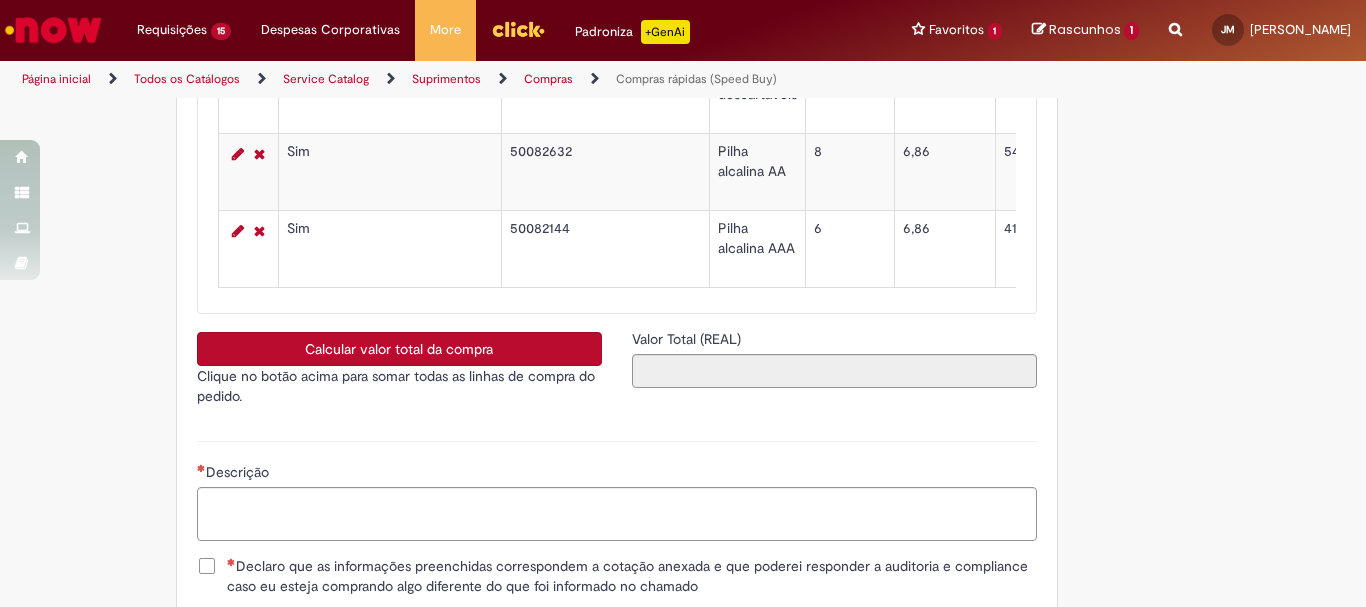 scroll, scrollTop: 3300, scrollLeft: 0, axis: vertical 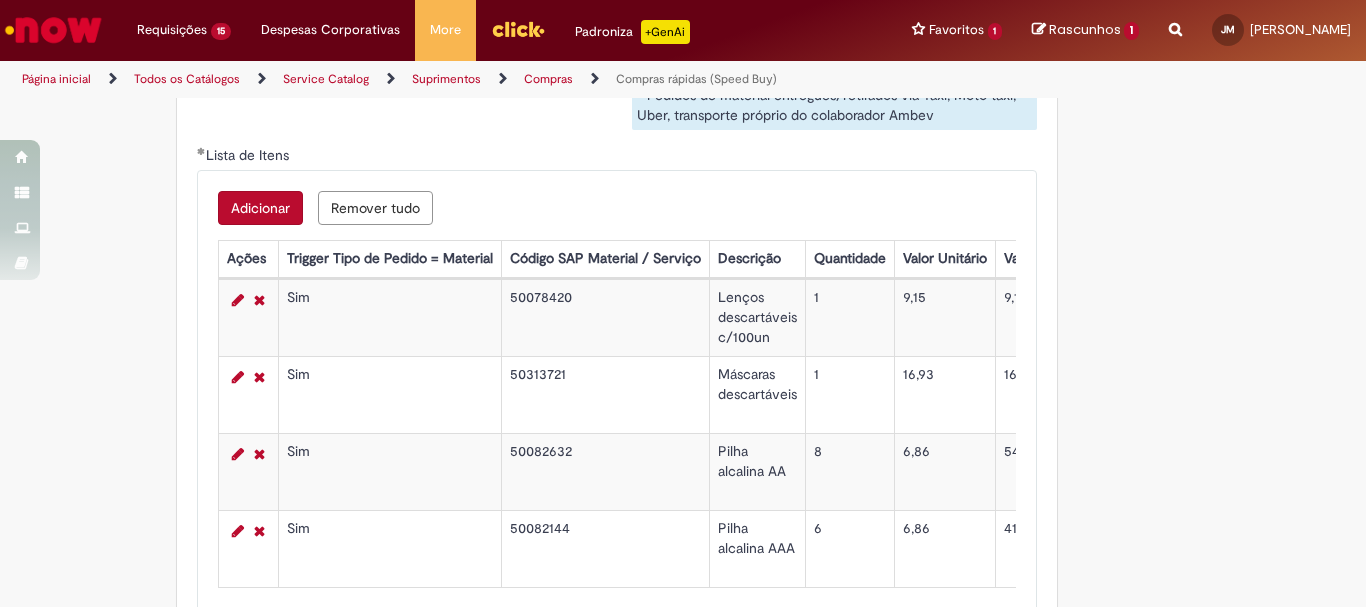 click on "Adicionar" at bounding box center [260, 208] 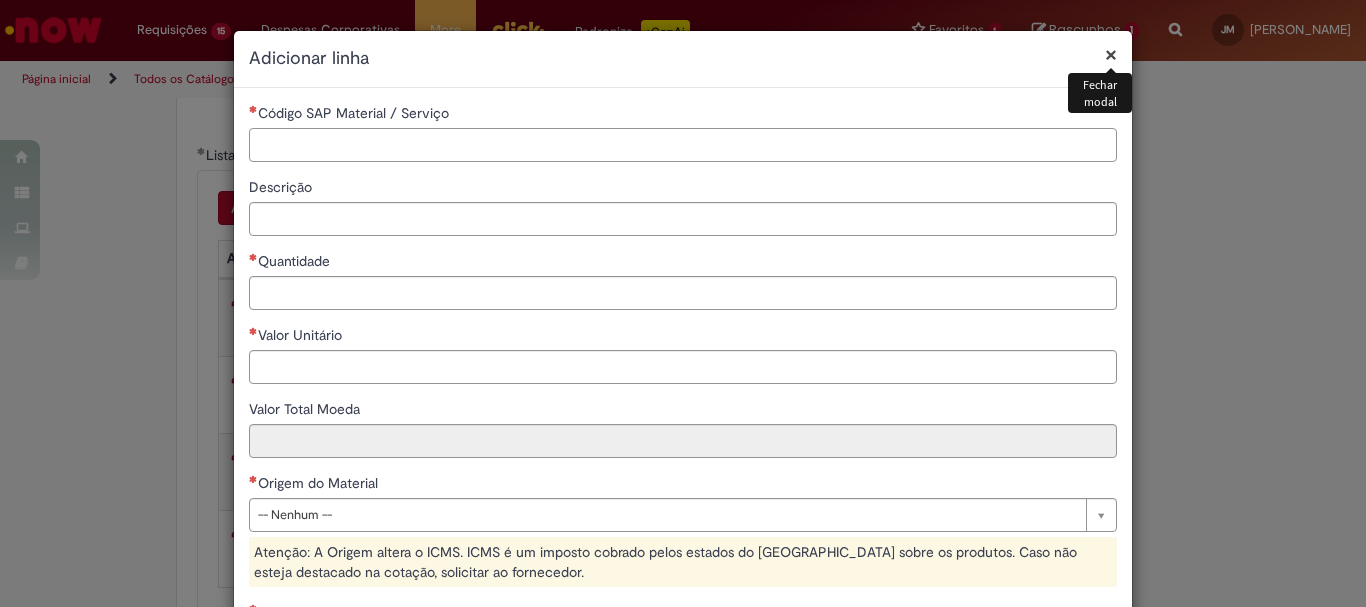 click on "Código SAP Material / Serviço" at bounding box center (683, 145) 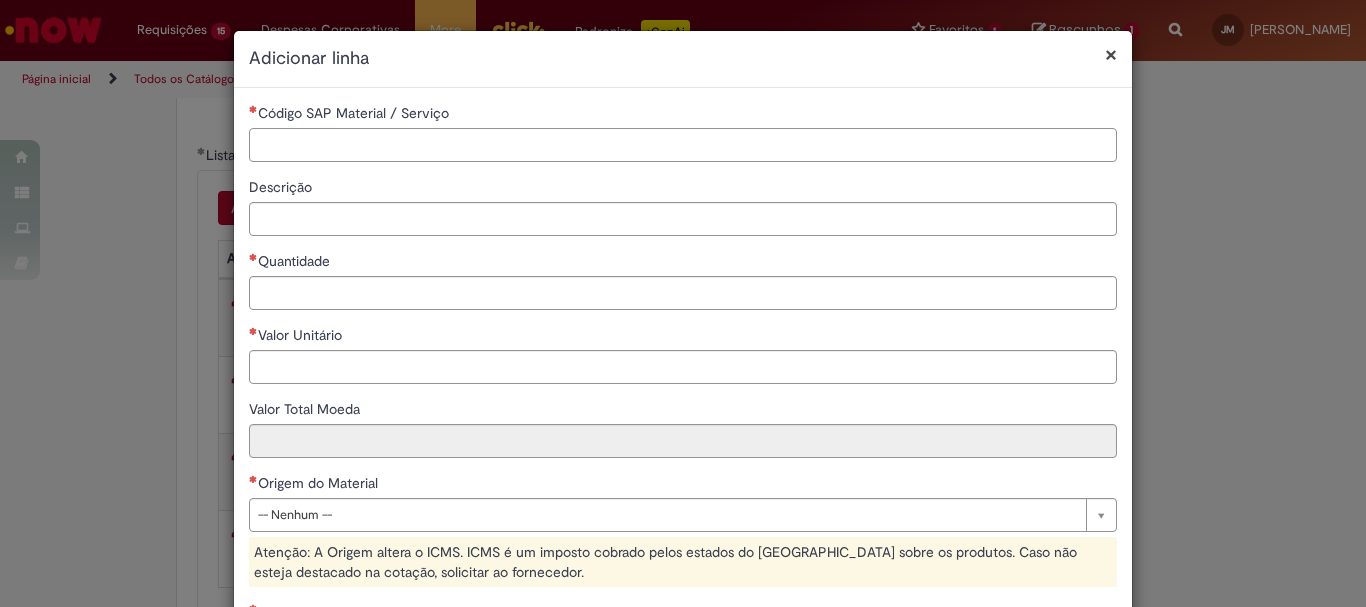 paste on "********" 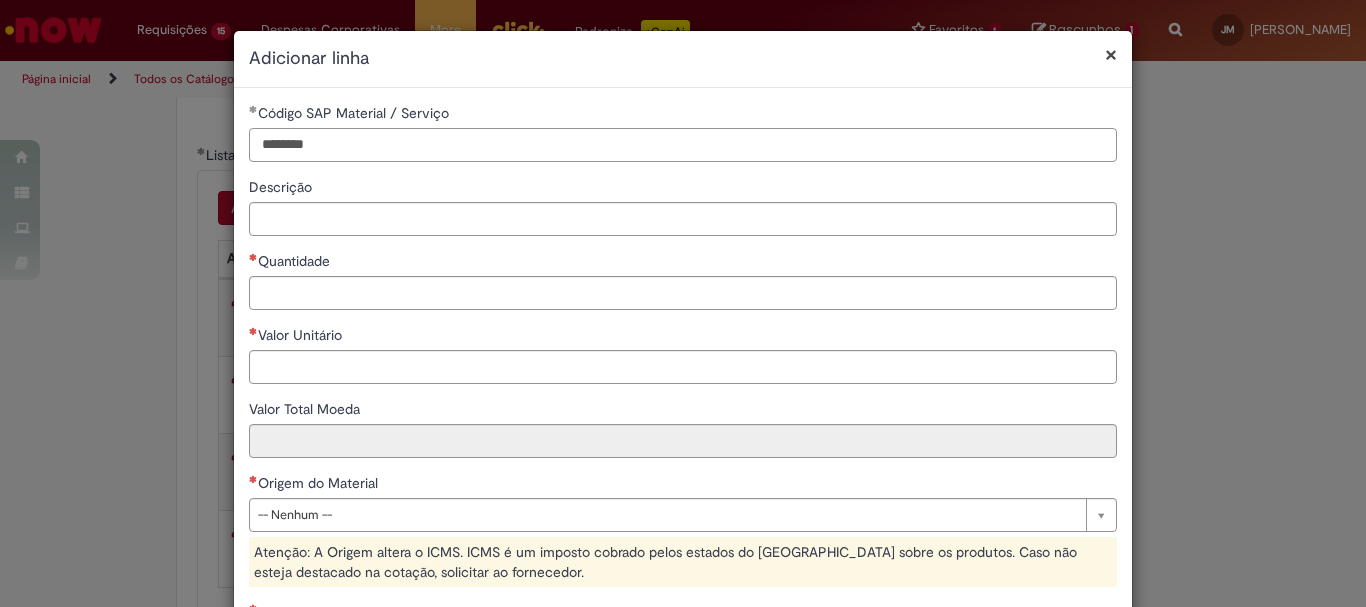 type on "********" 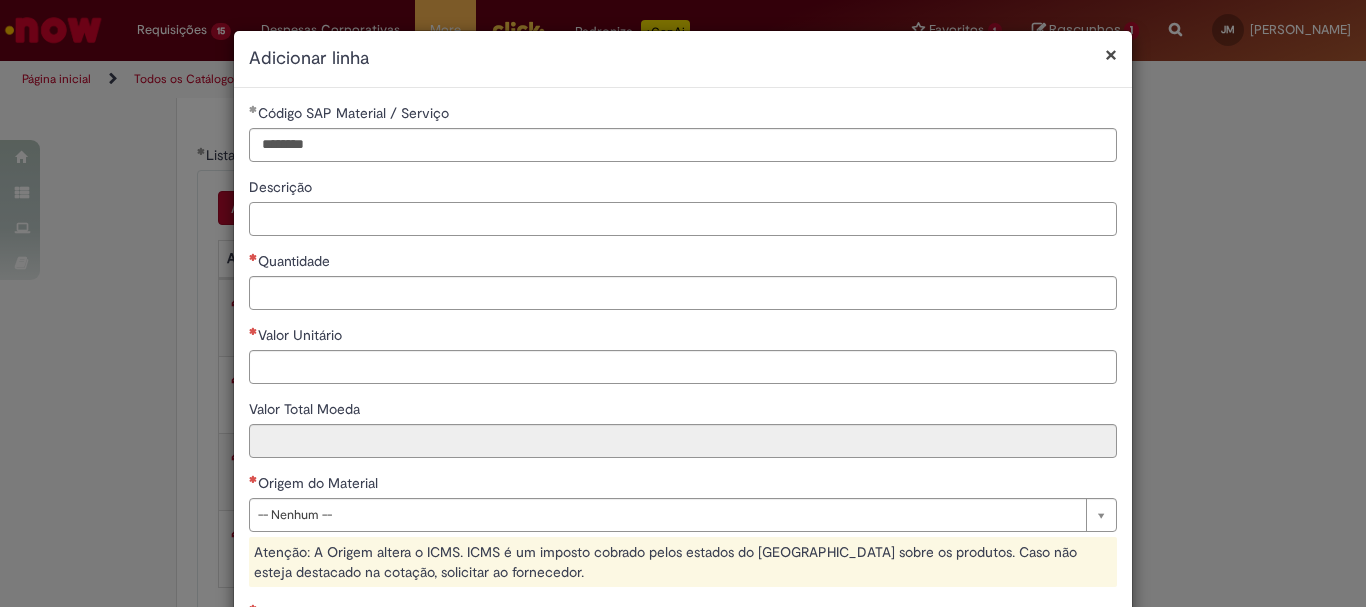 click on "Descrição" at bounding box center [683, 219] 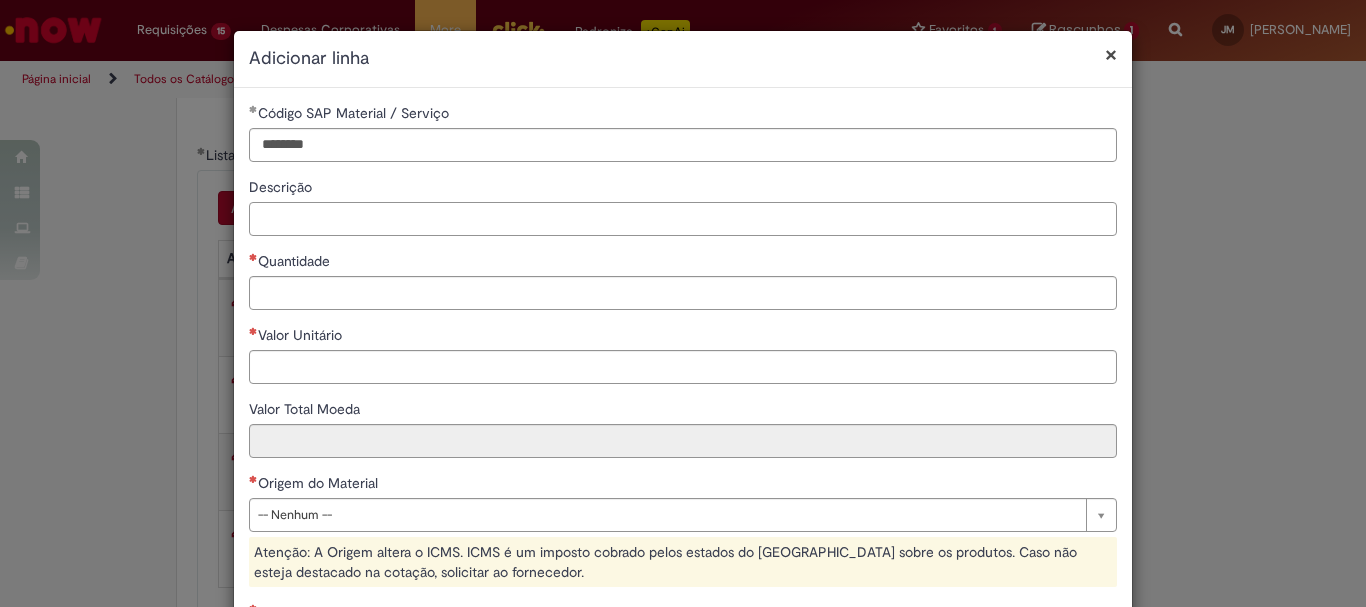 paste on "**********" 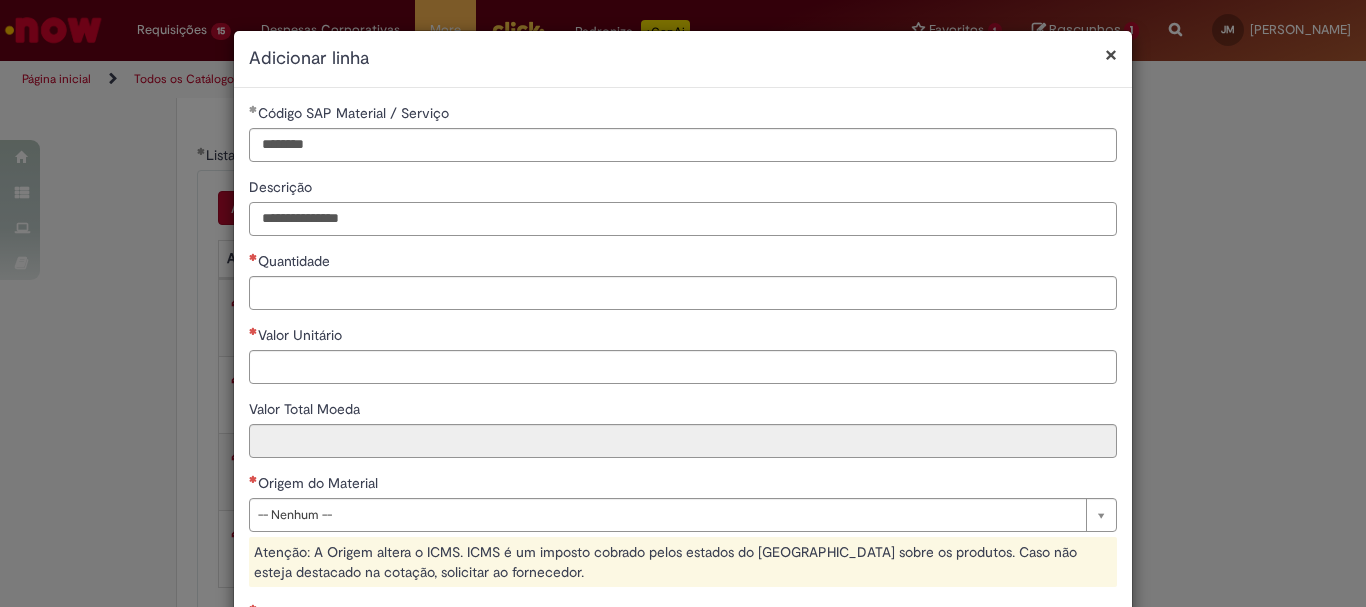 type on "**********" 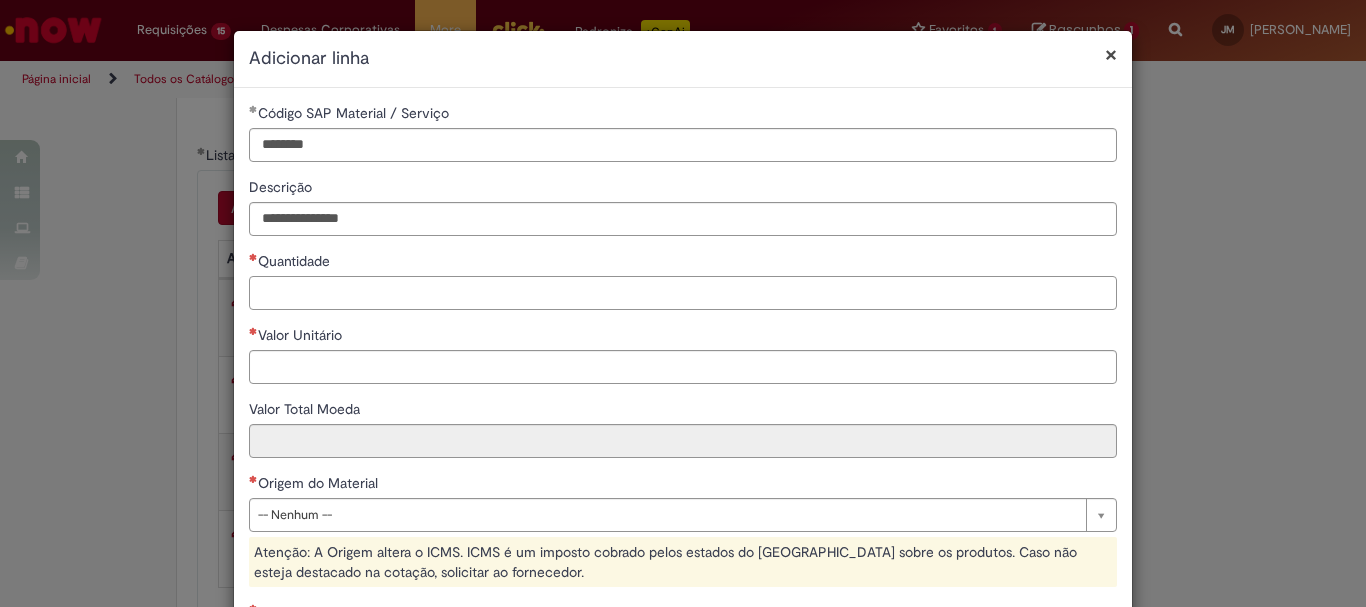 click on "Quantidade" at bounding box center [683, 293] 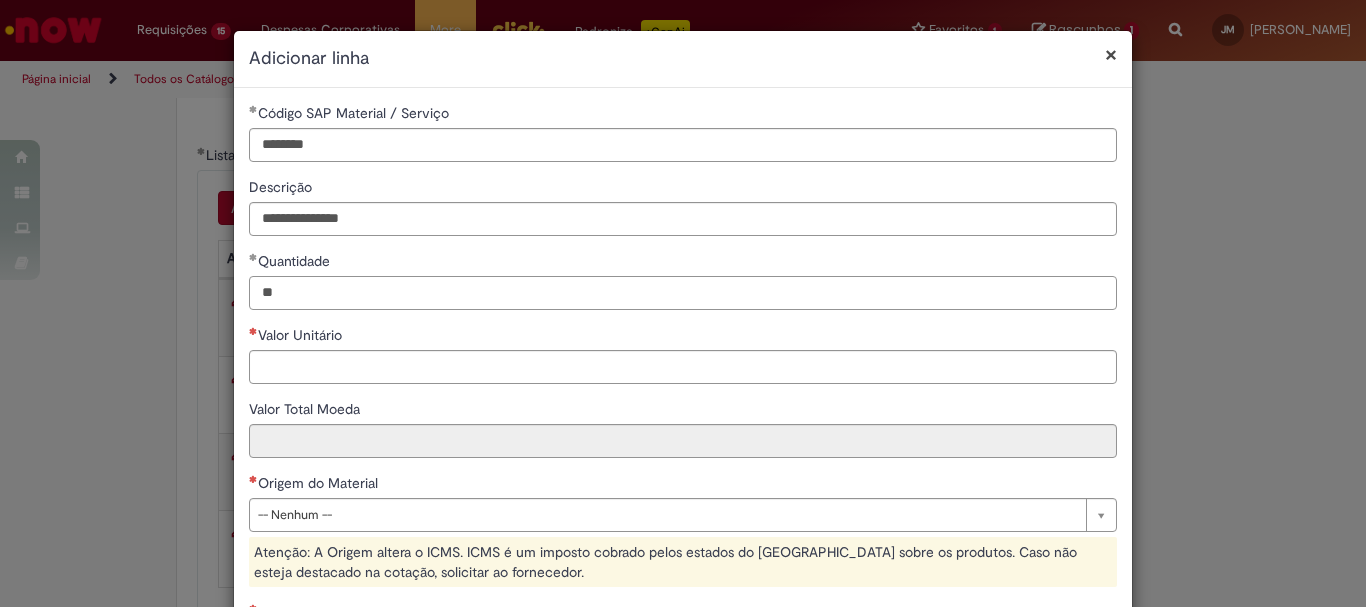 type on "**" 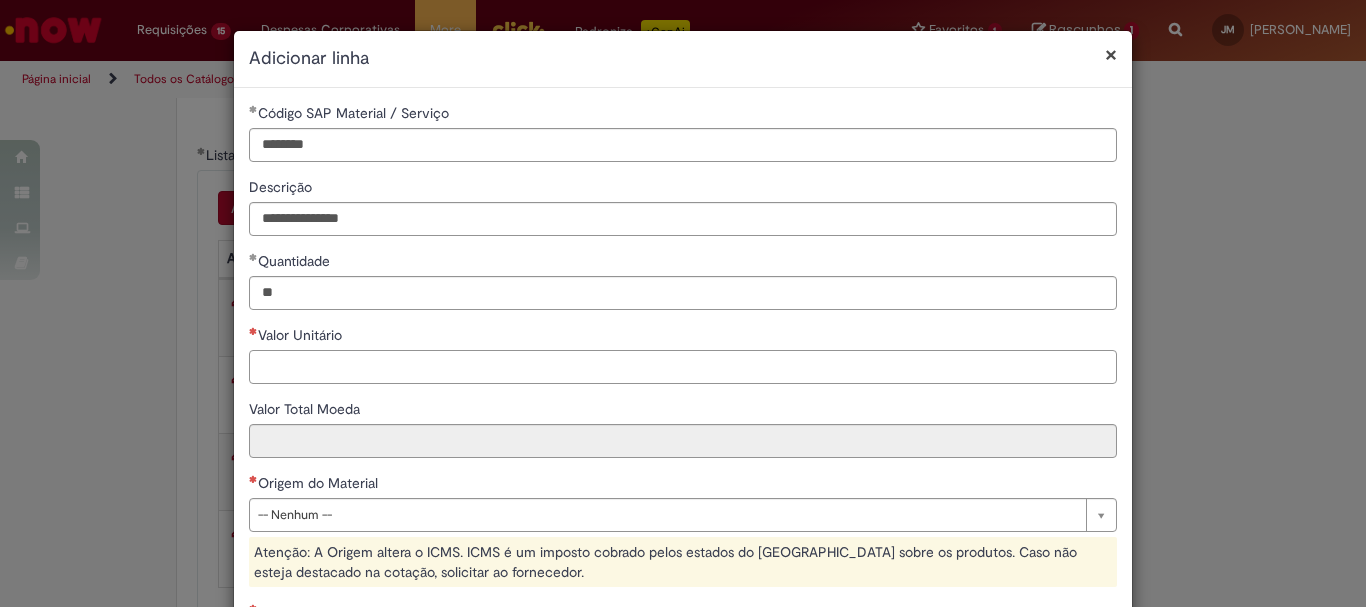 click on "Valor Unitário" at bounding box center (683, 367) 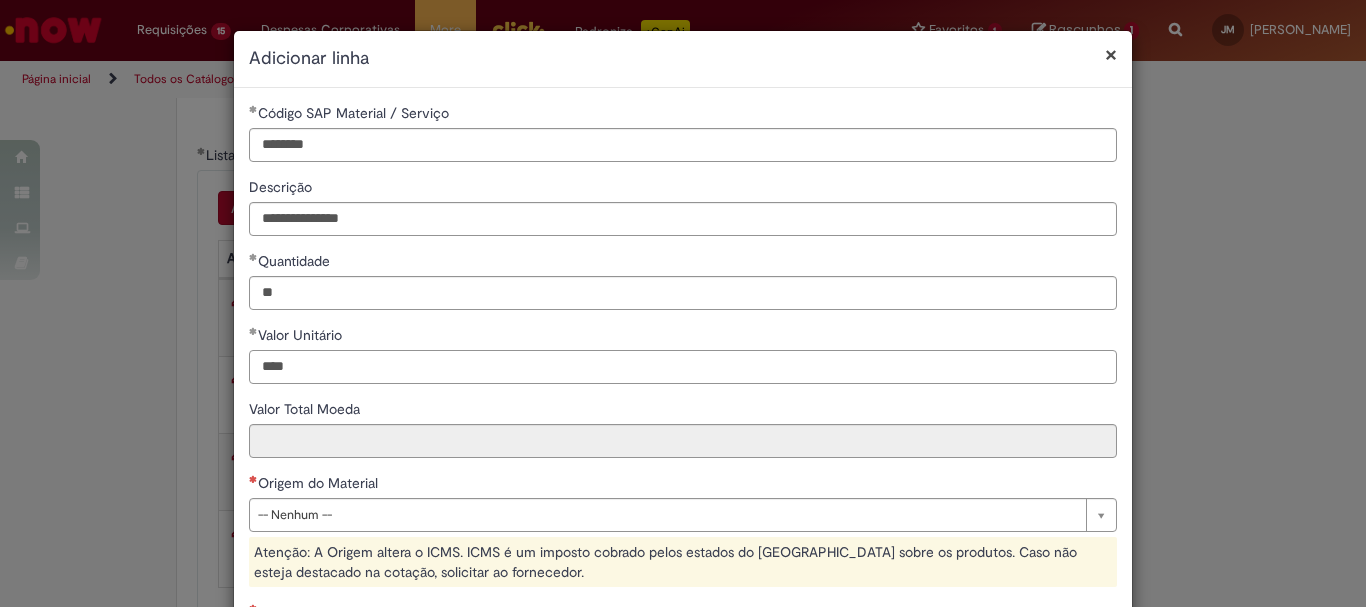 type on "****" 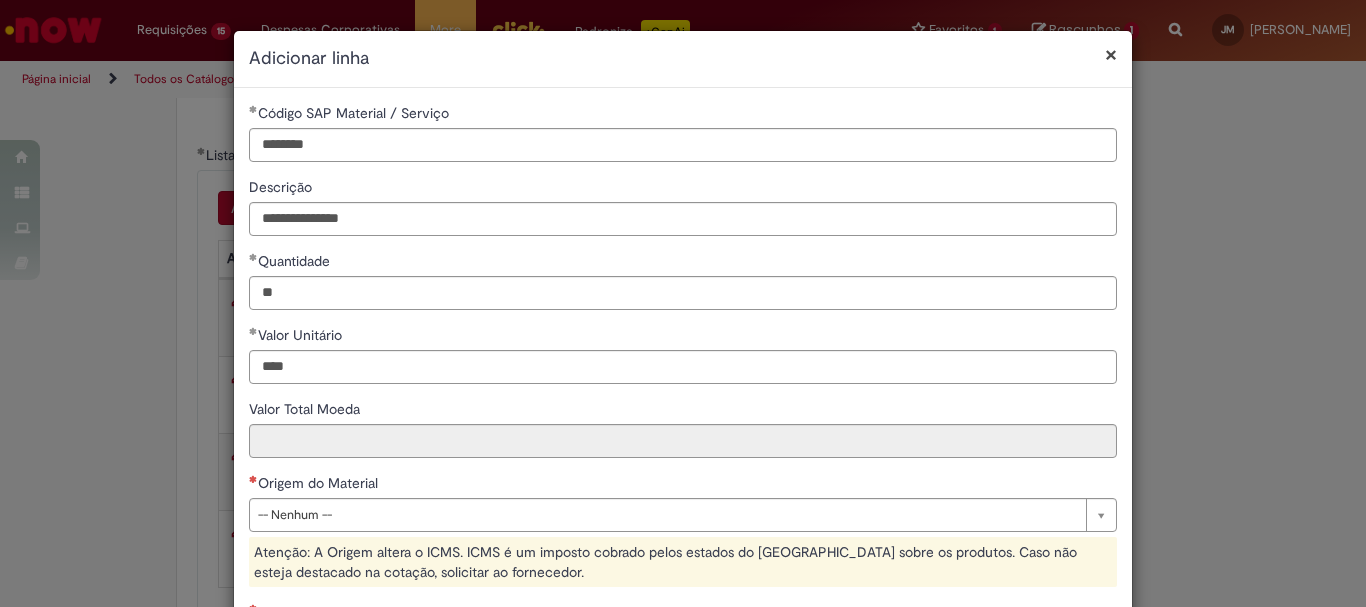 type on "*****" 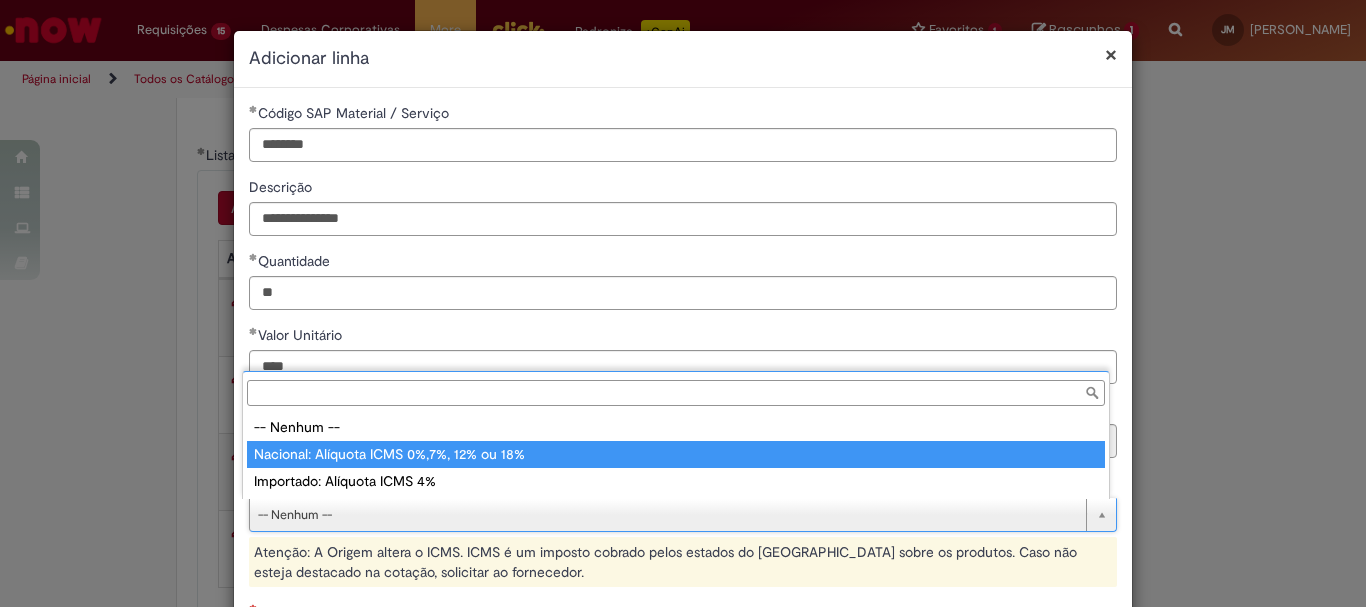 type on "**********" 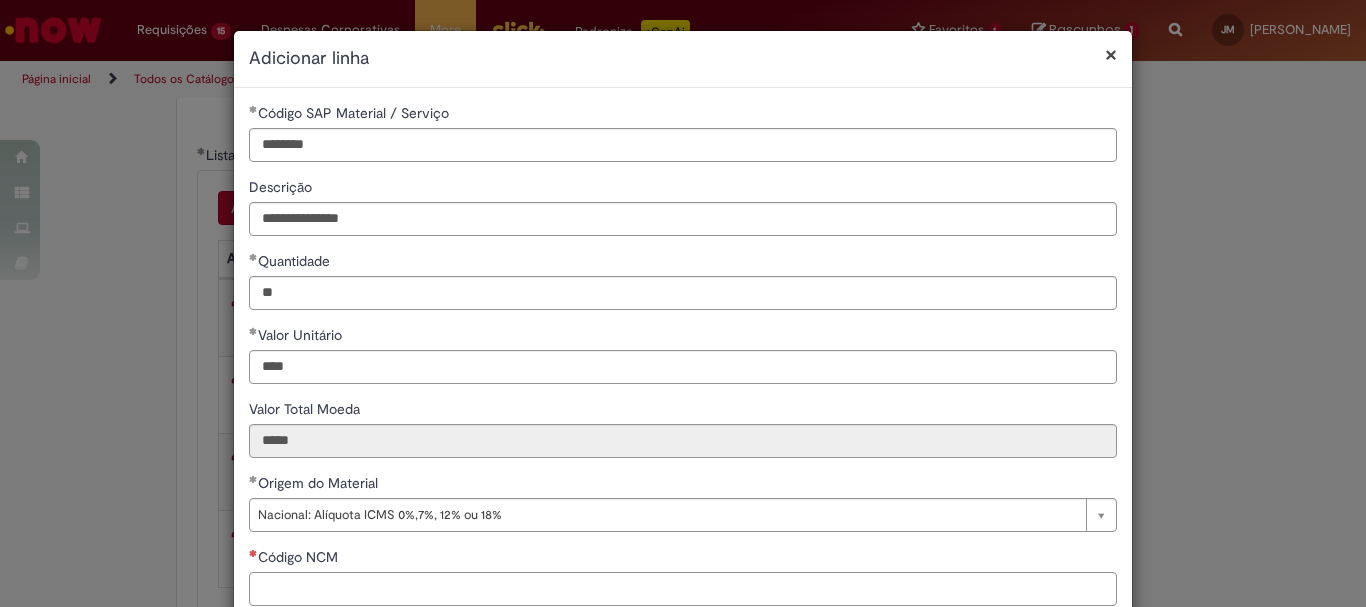 click on "Código NCM" at bounding box center (683, 589) 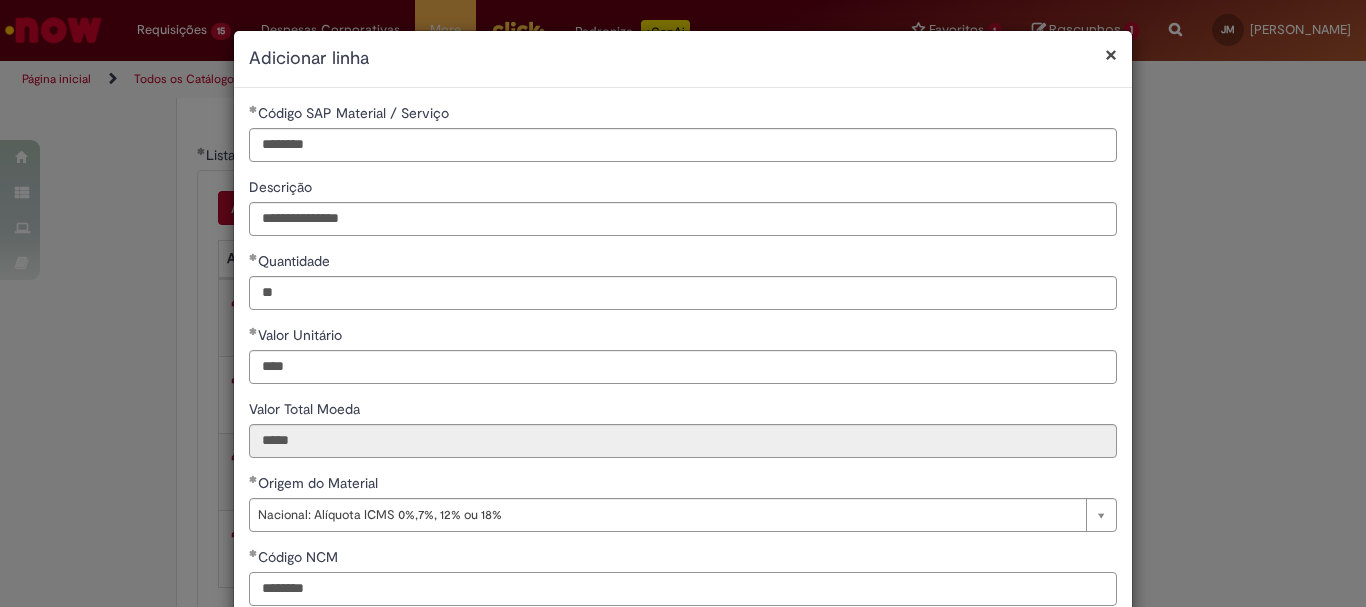 scroll, scrollTop: 200, scrollLeft: 0, axis: vertical 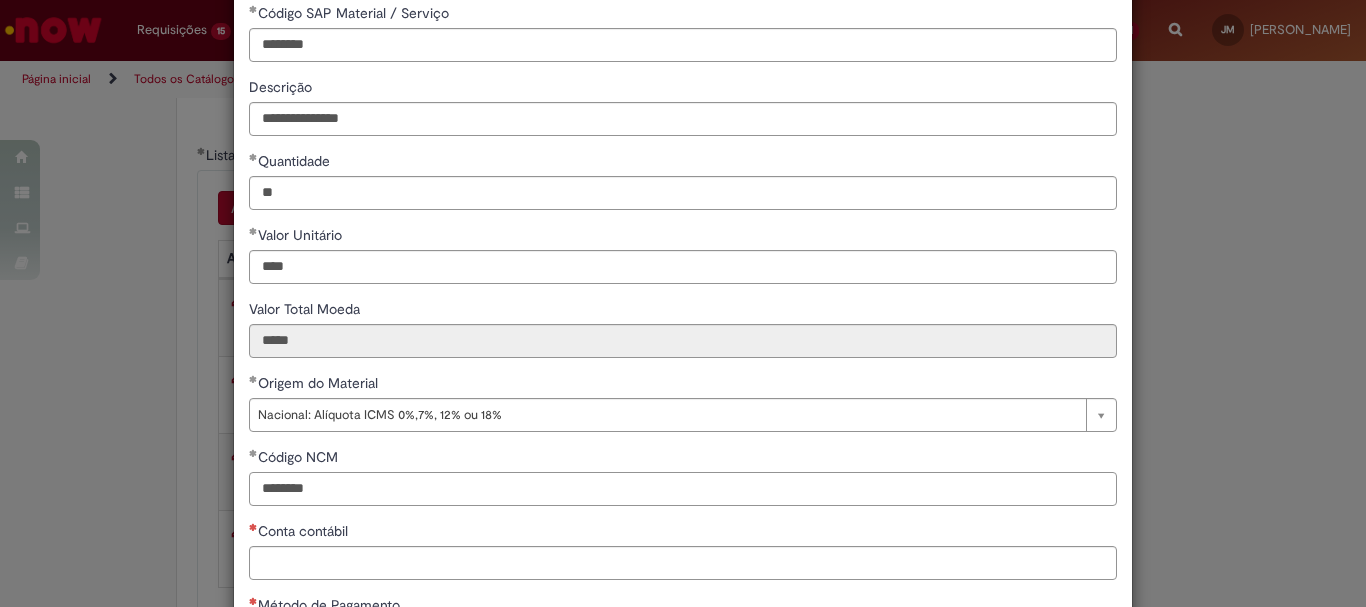 drag, startPoint x: 353, startPoint y: 483, endPoint x: 175, endPoint y: 482, distance: 178.0028 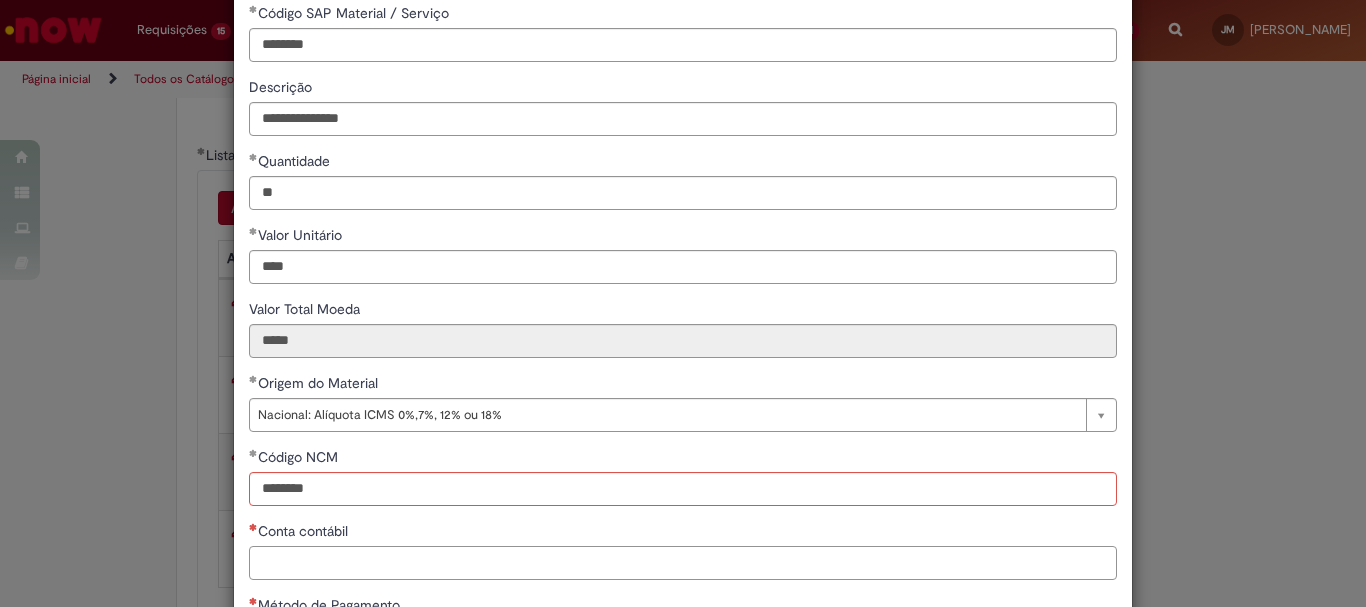 click on "Conta contábil" at bounding box center (683, 563) 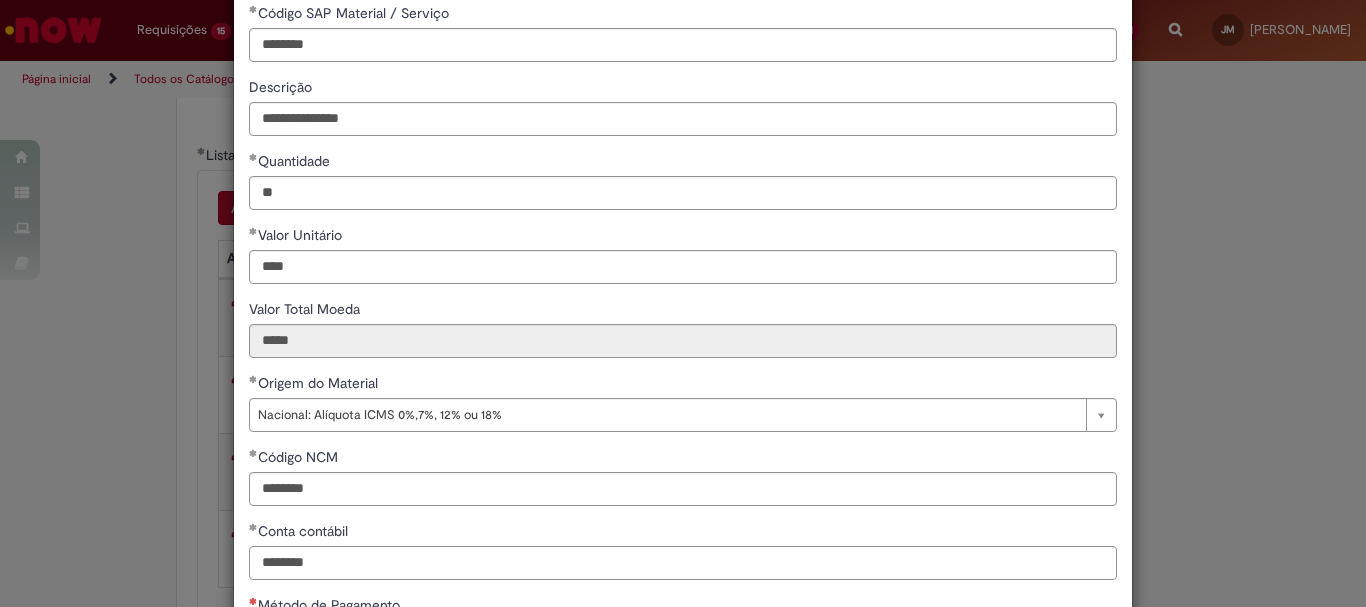 scroll, scrollTop: 273, scrollLeft: 0, axis: vertical 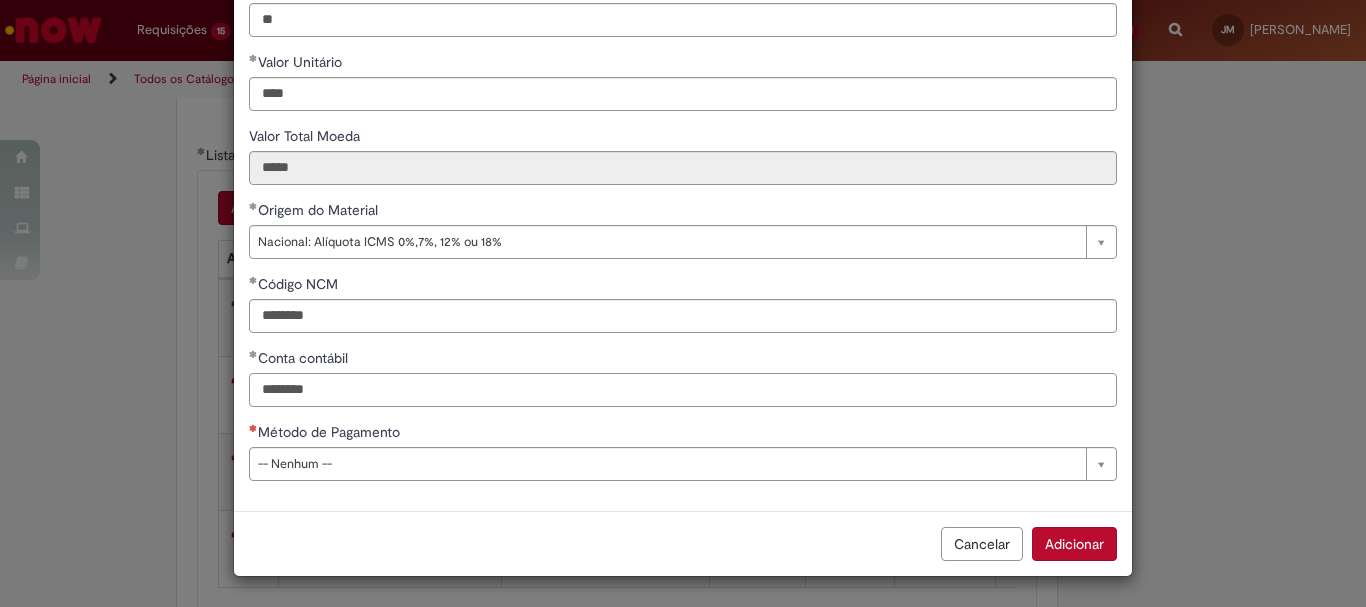 type on "********" 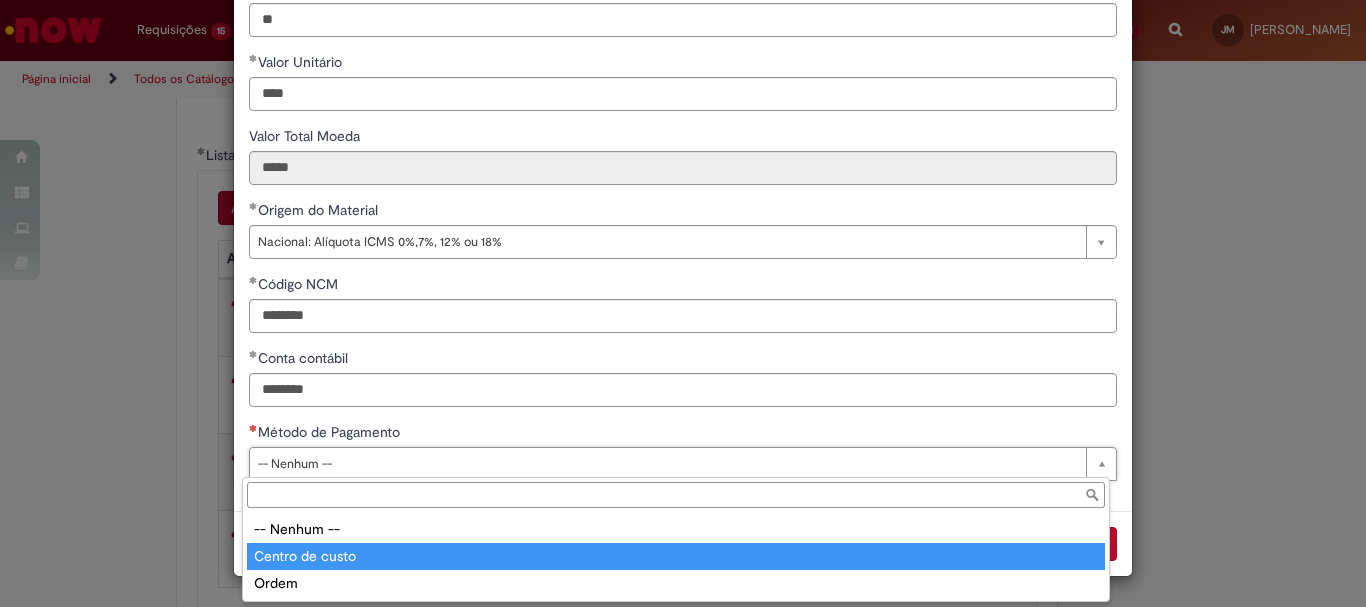 type on "**********" 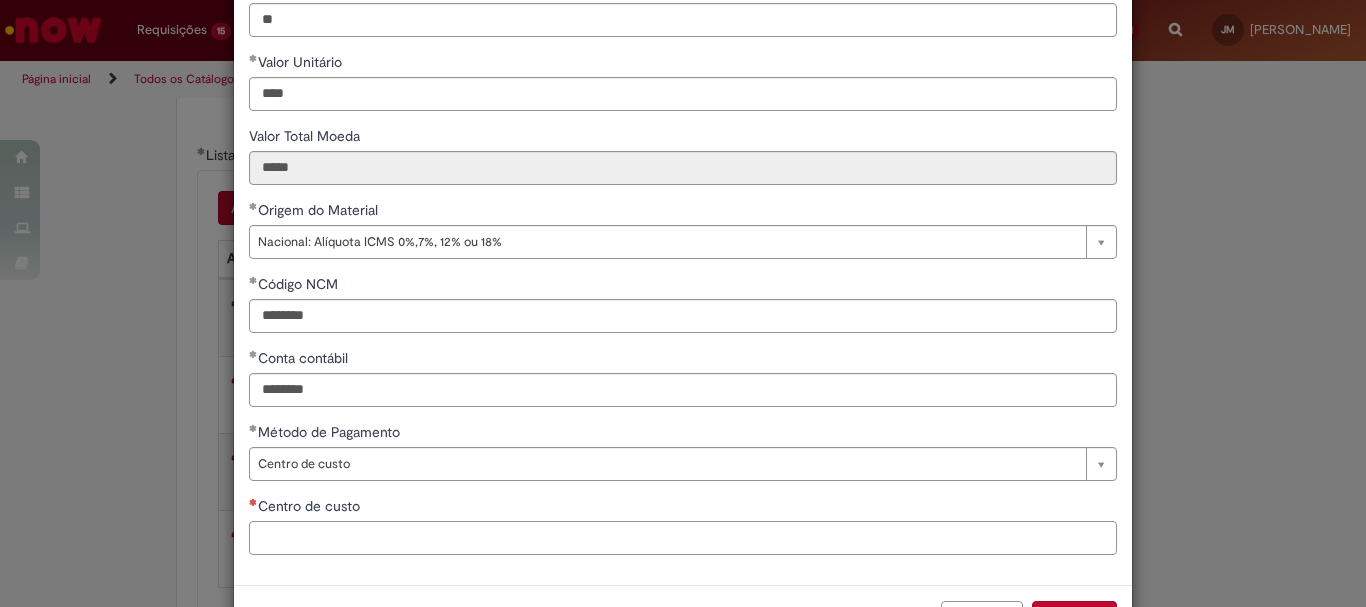 click on "Centro de custo" at bounding box center (683, 538) 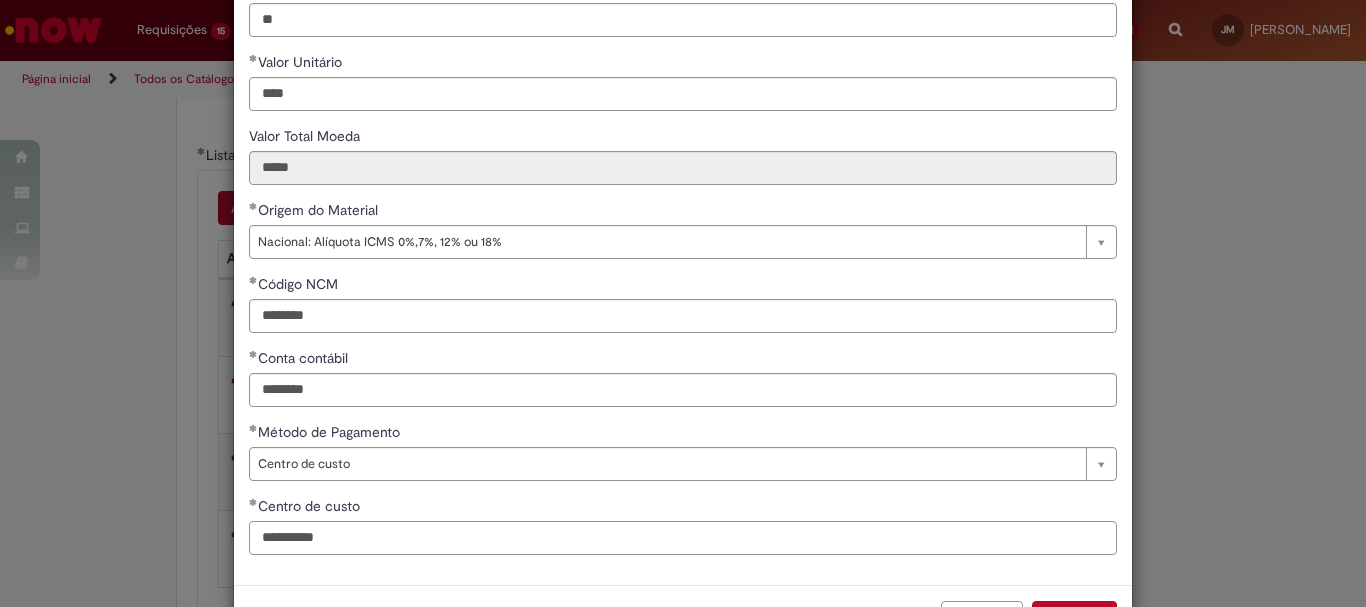 scroll, scrollTop: 347, scrollLeft: 0, axis: vertical 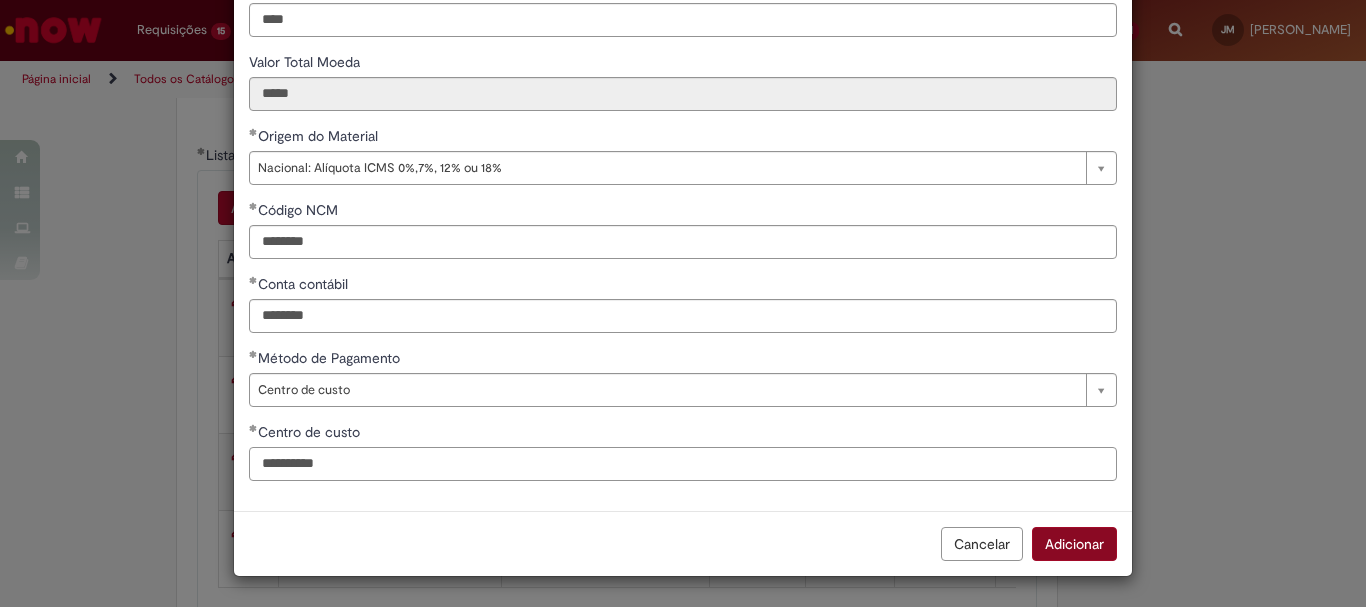 type on "**********" 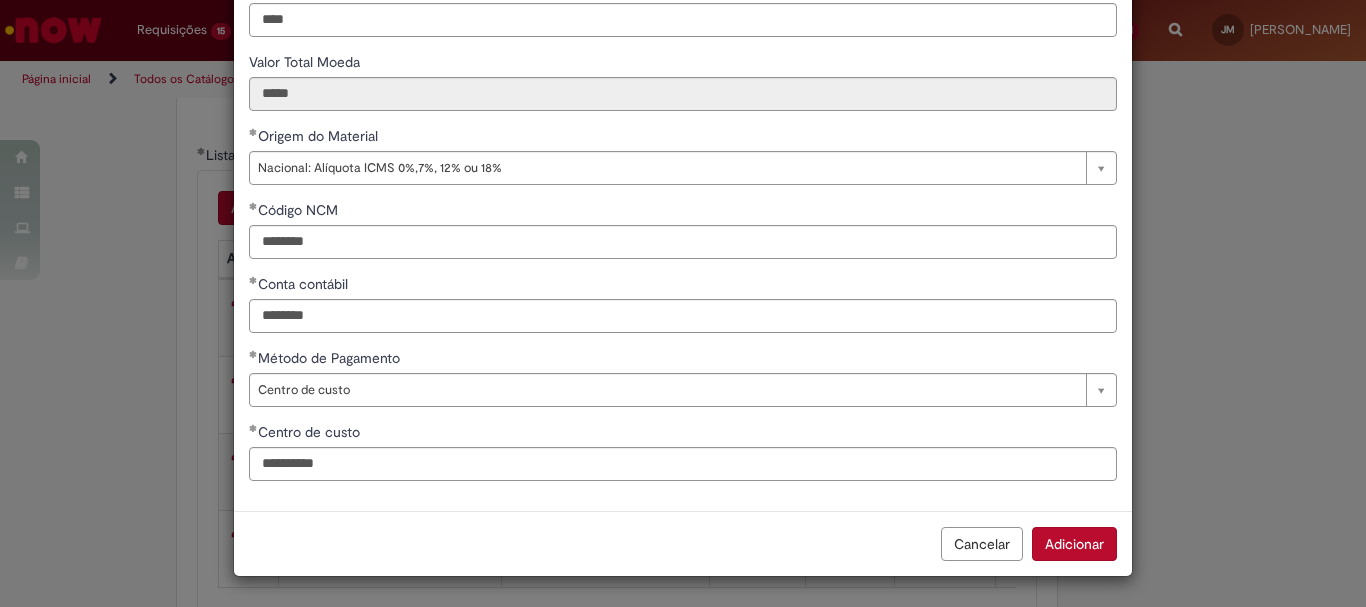 click on "Adicionar" at bounding box center [1074, 544] 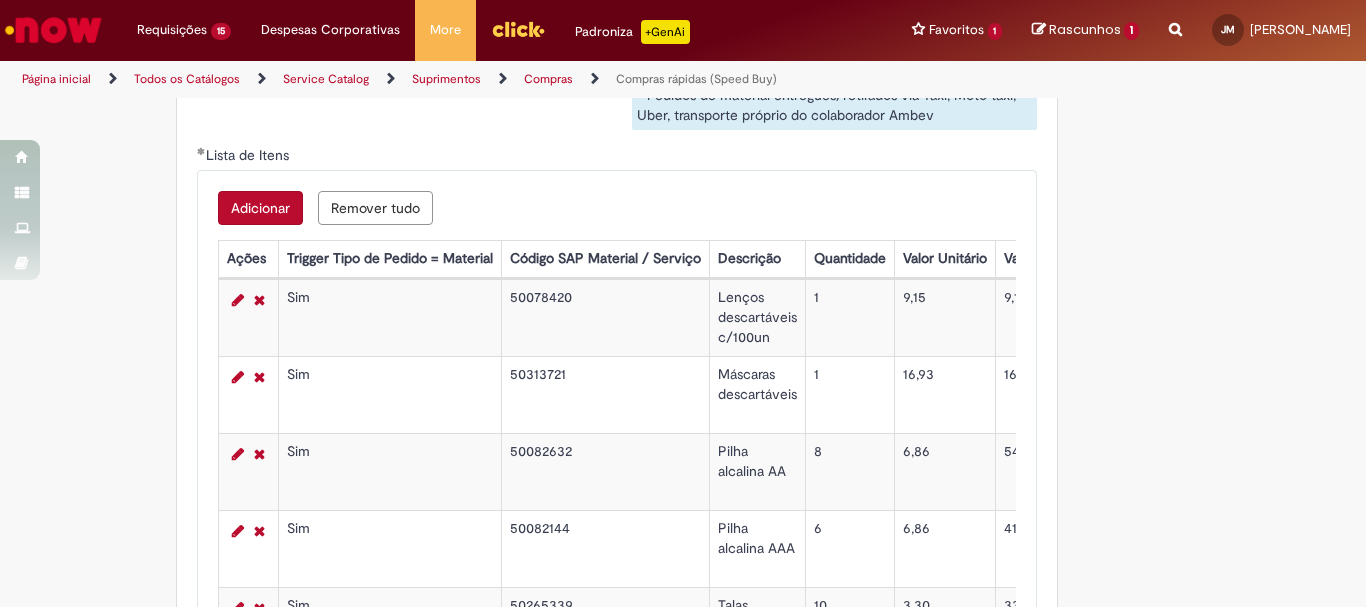 click on "Adicionar" at bounding box center (260, 208) 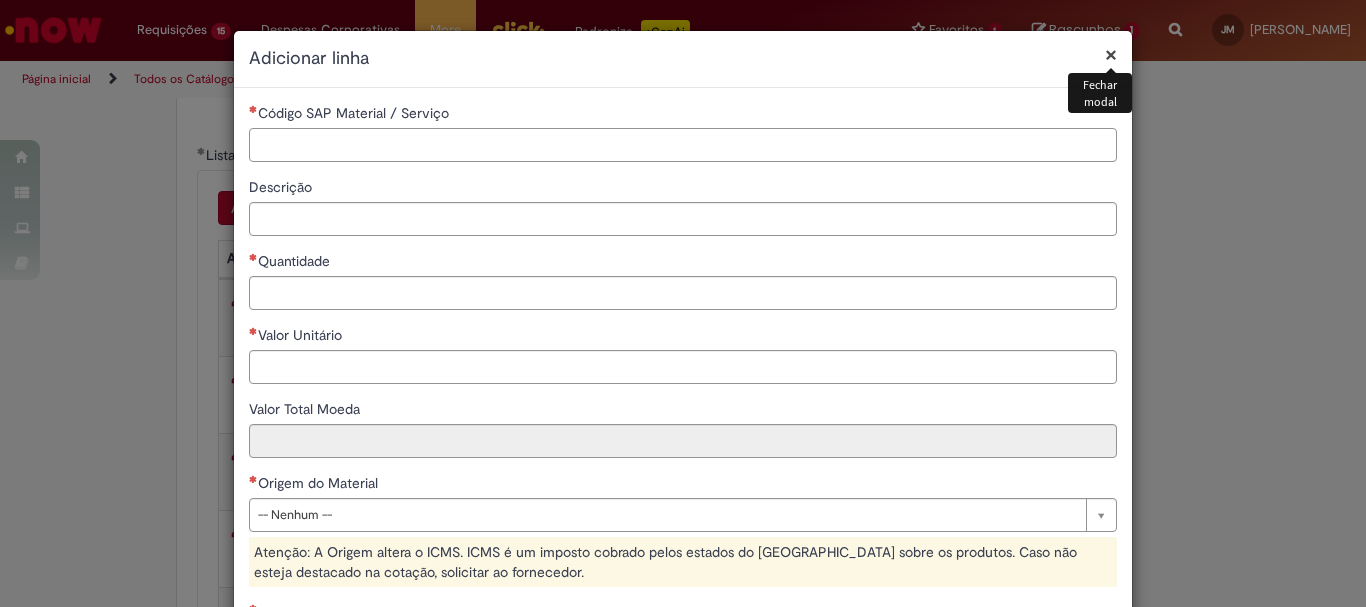click on "Código SAP Material / Serviço" at bounding box center (683, 145) 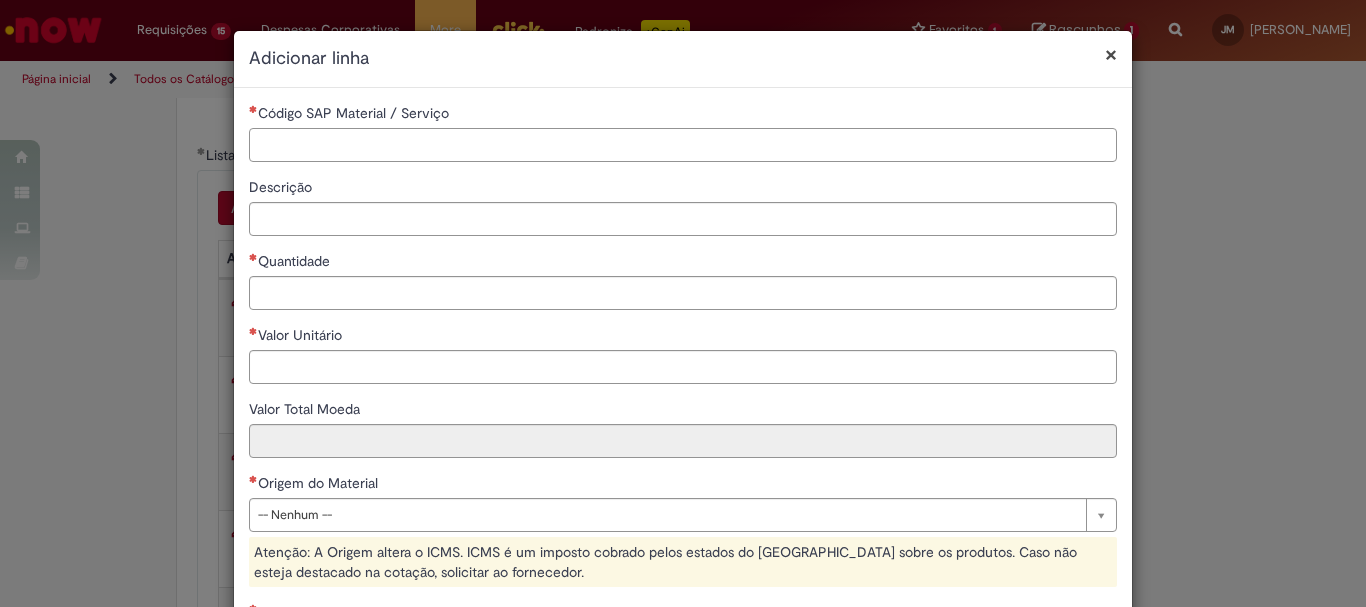 paste on "********" 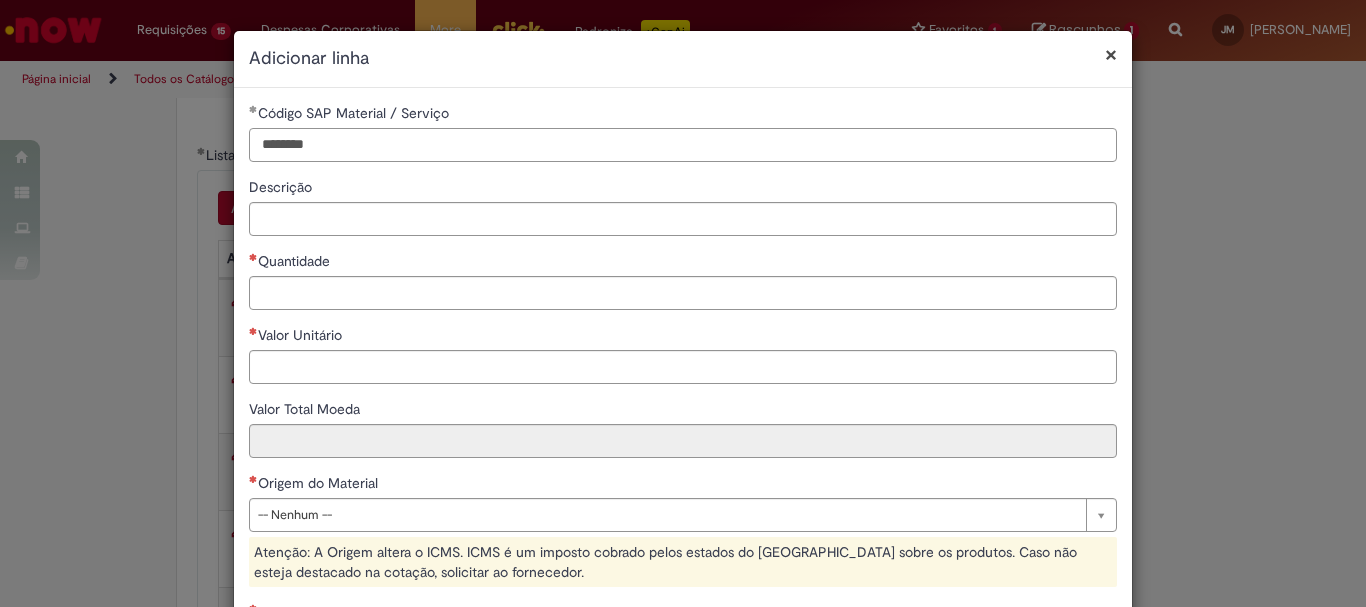 type on "********" 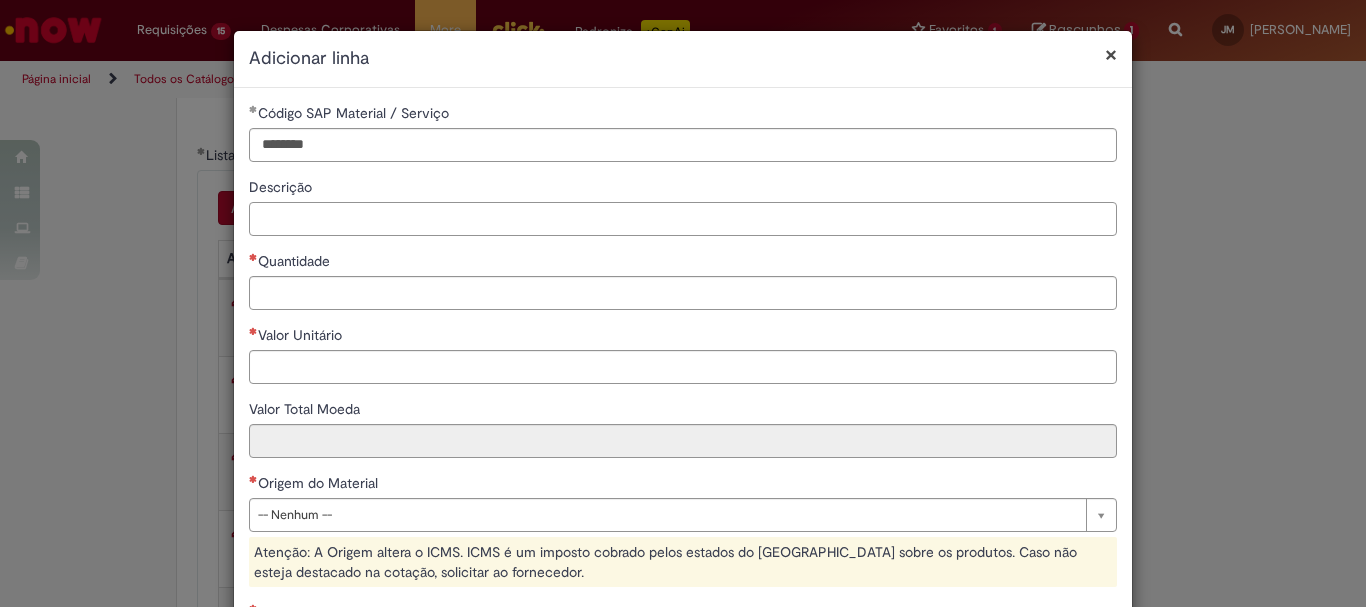 click on "Descrição" at bounding box center (683, 219) 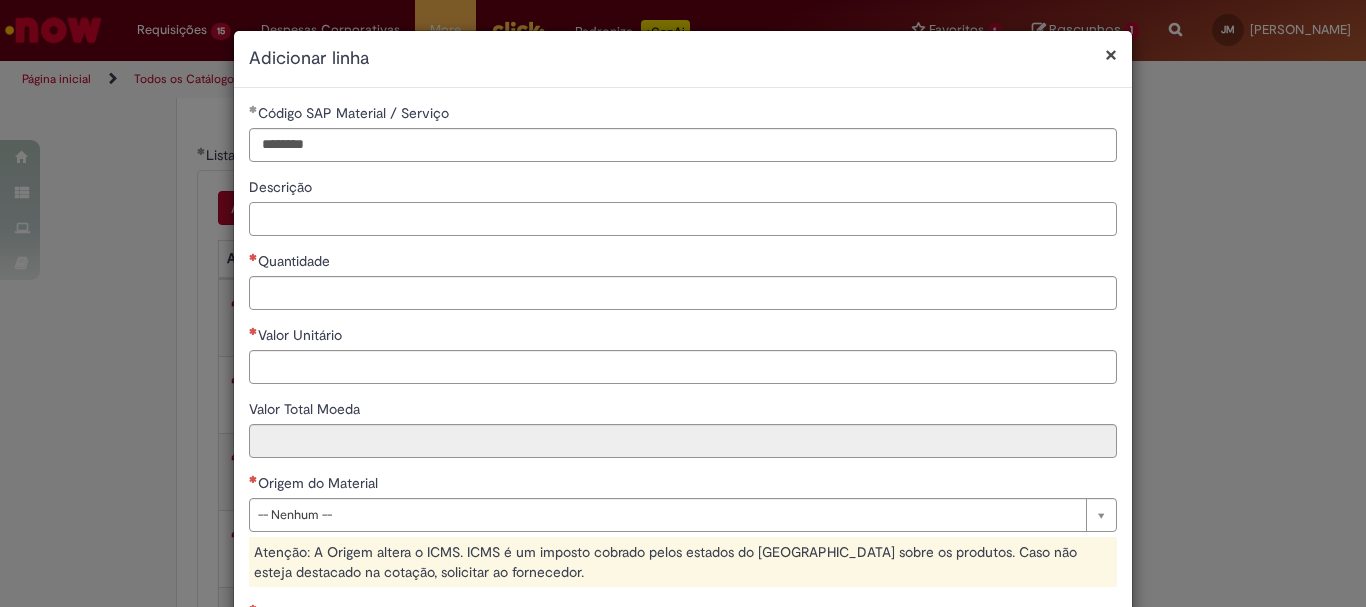 paste on "**********" 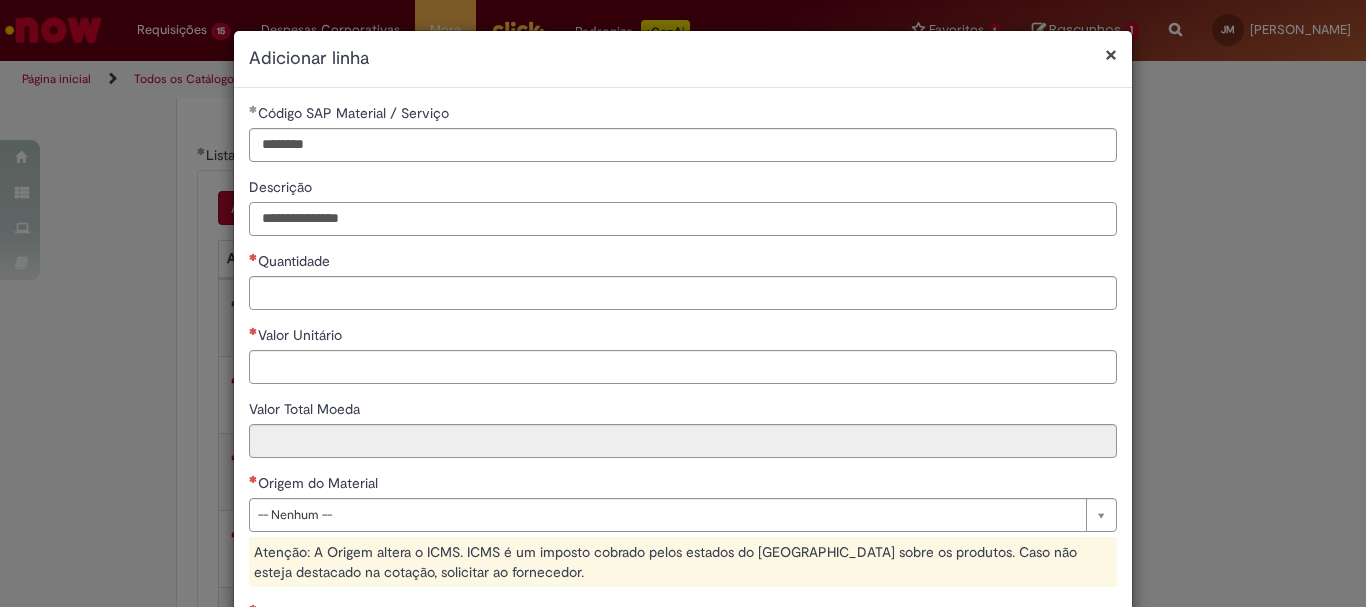 type on "**********" 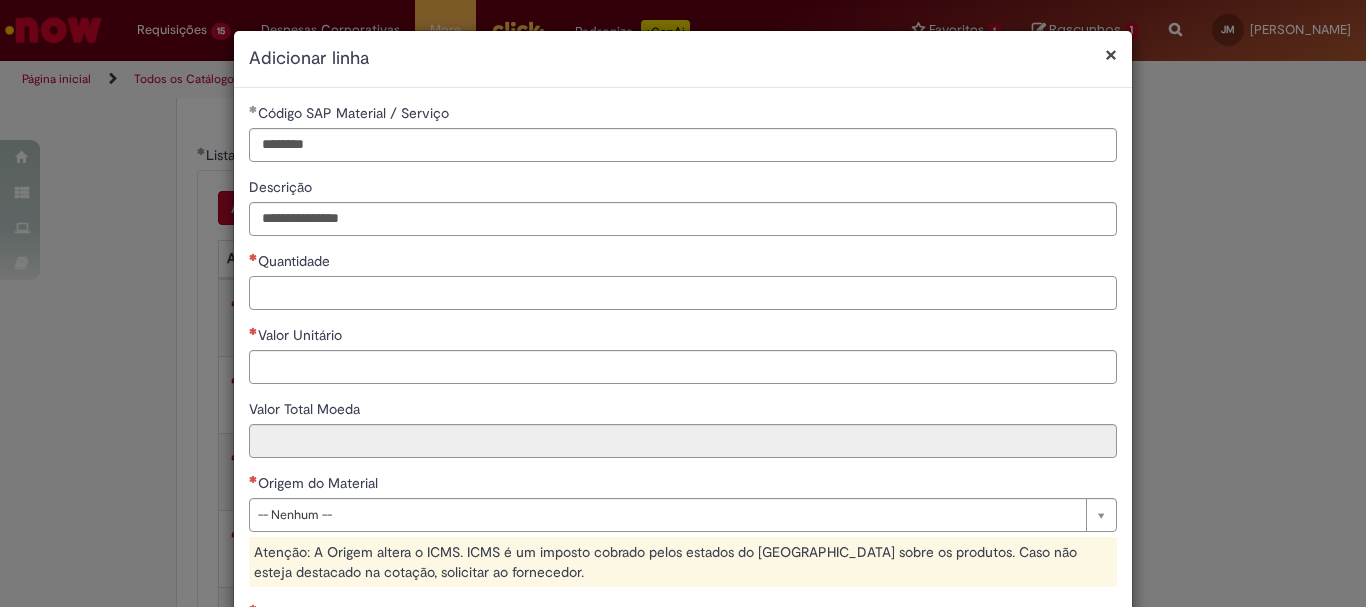 click on "Quantidade" at bounding box center (683, 293) 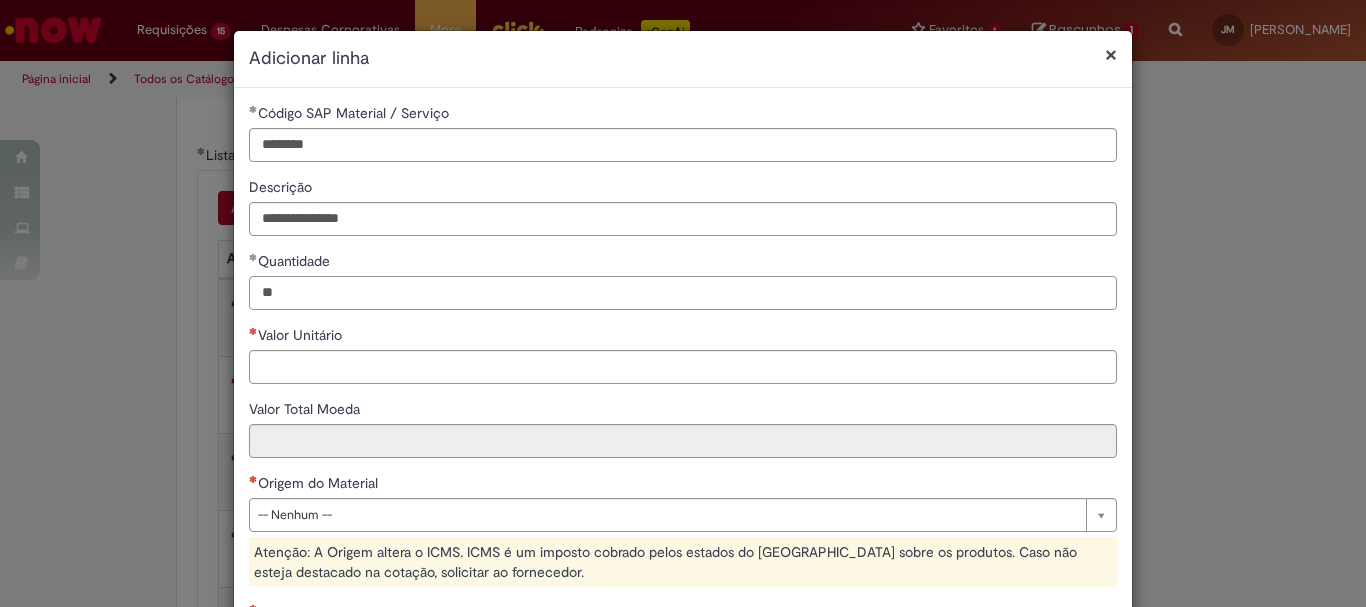 type on "**" 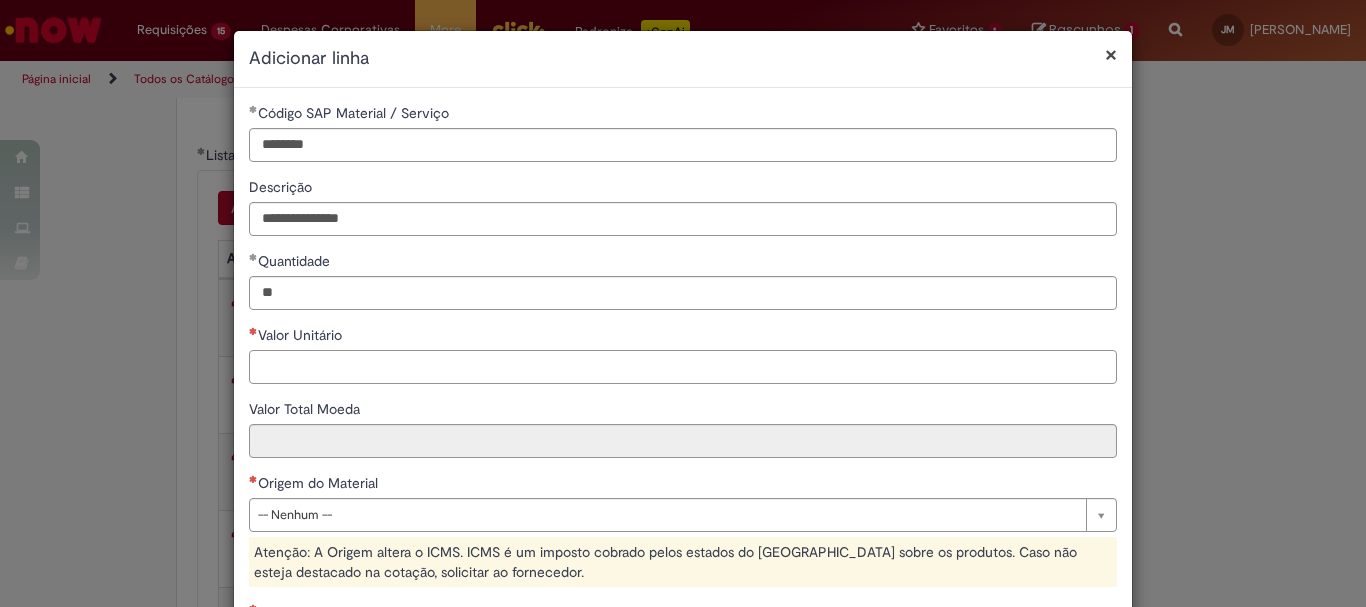 click on "Valor Unitário" at bounding box center (683, 367) 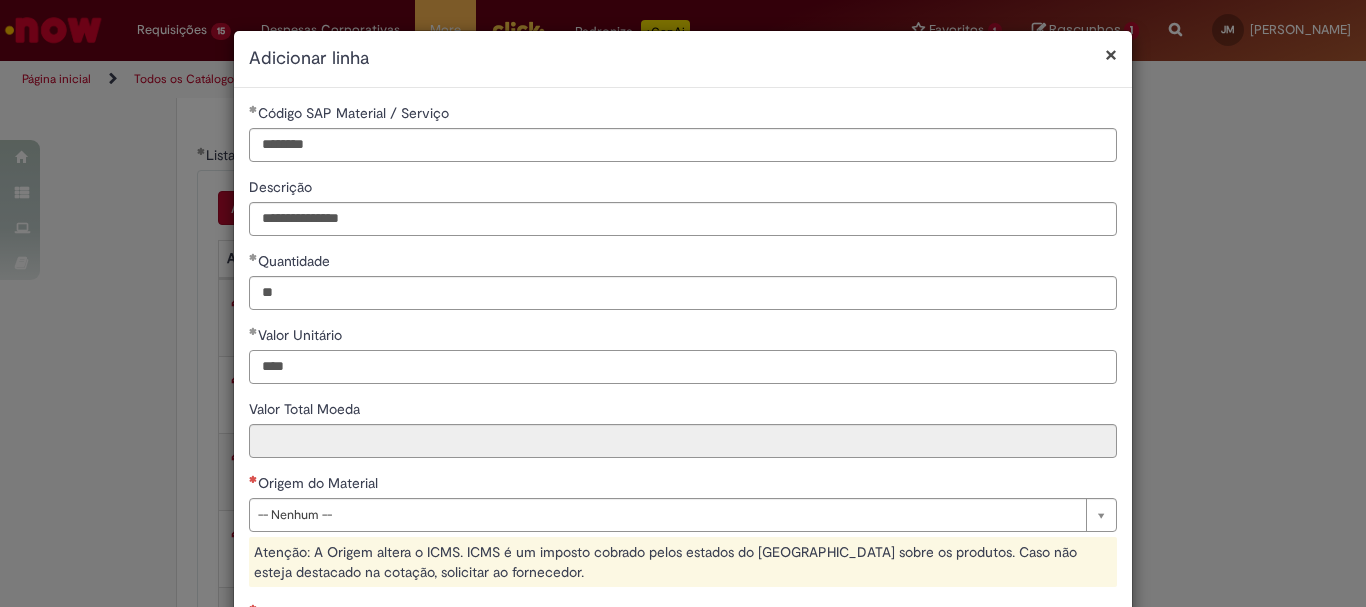 type on "****" 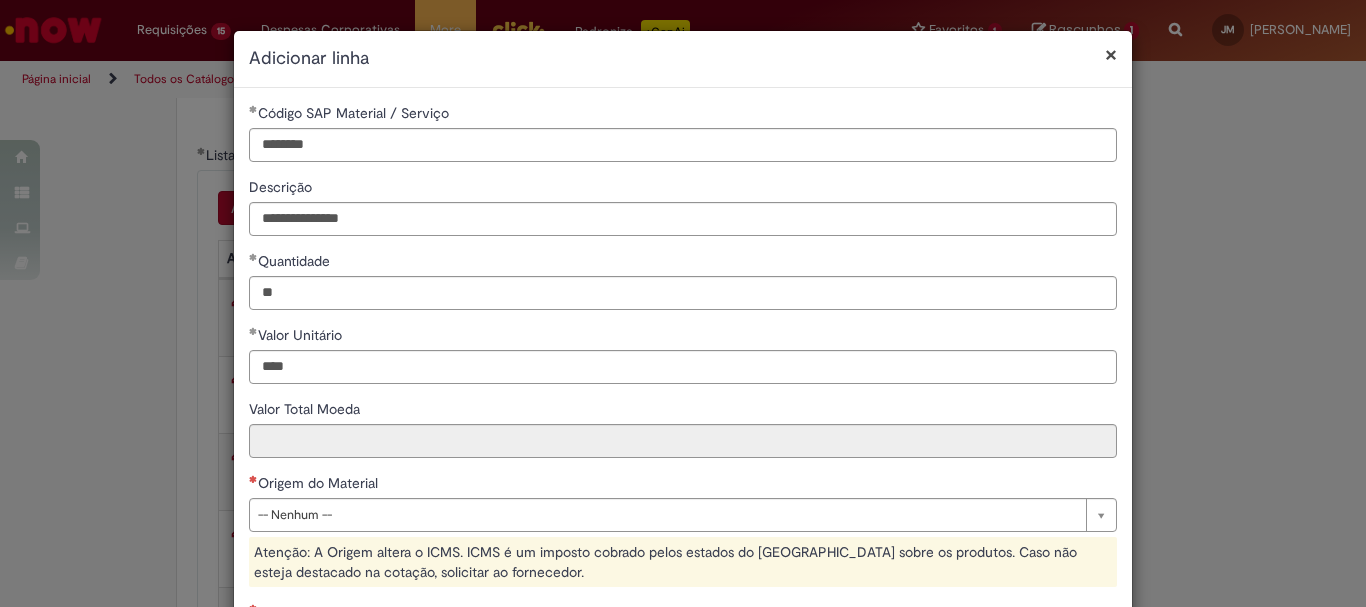 type on "*****" 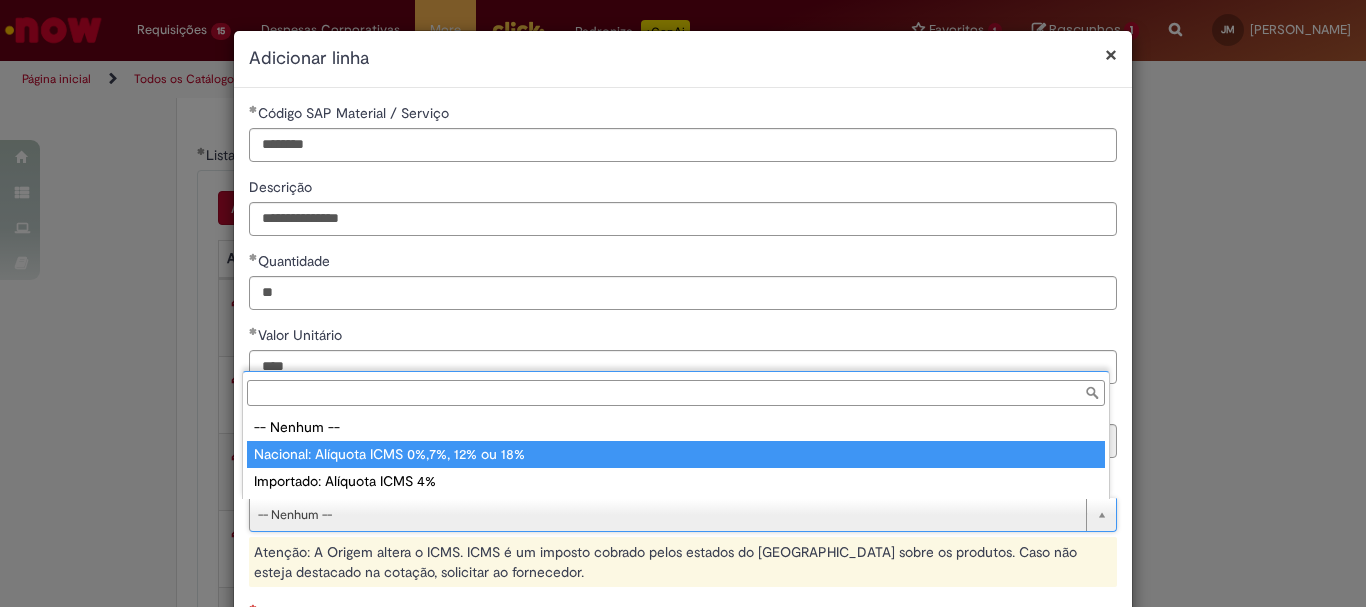 type on "**********" 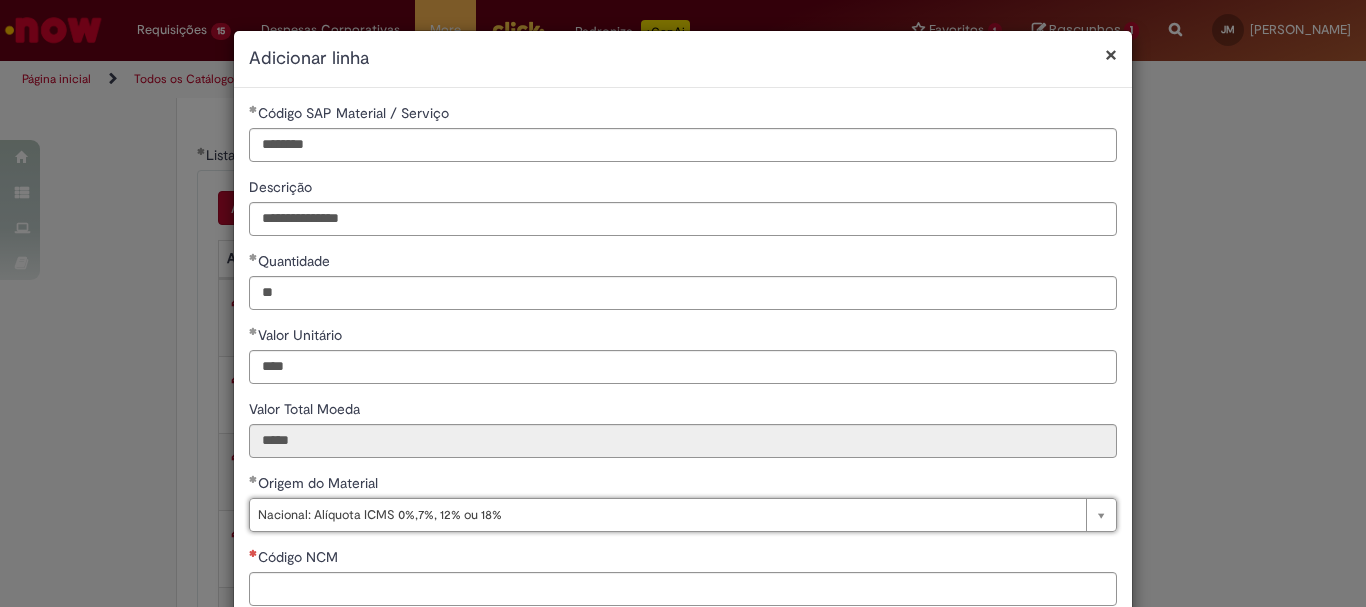 scroll, scrollTop: 100, scrollLeft: 0, axis: vertical 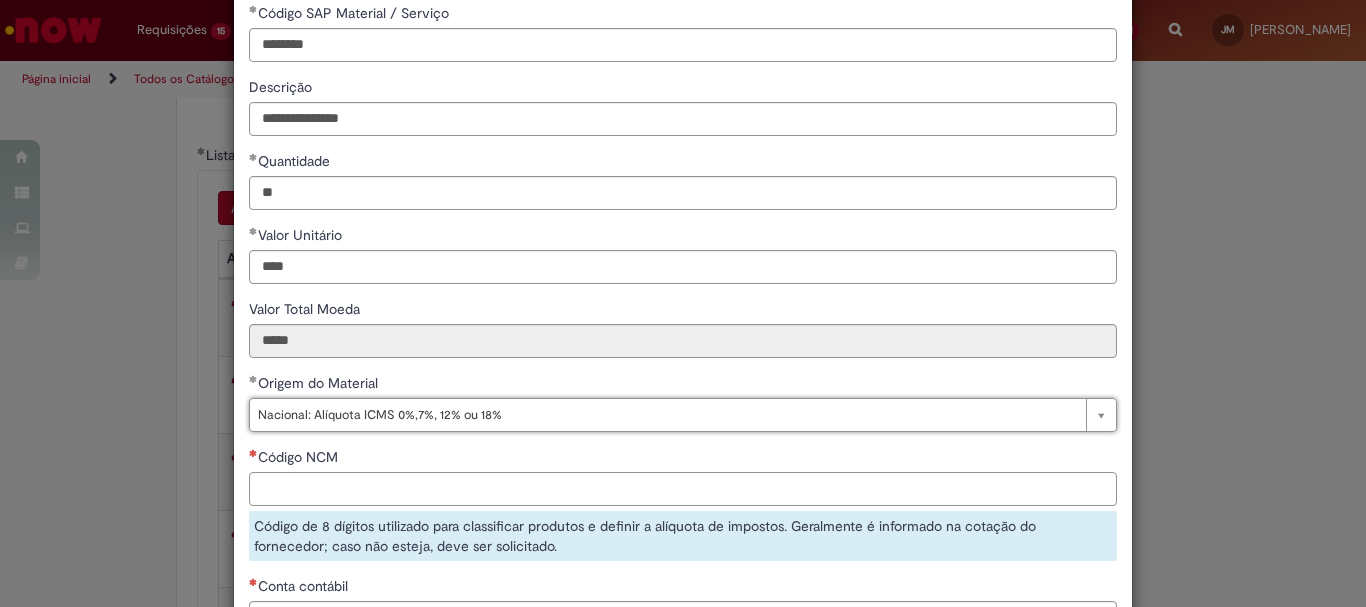 click on "Código NCM" at bounding box center (683, 489) 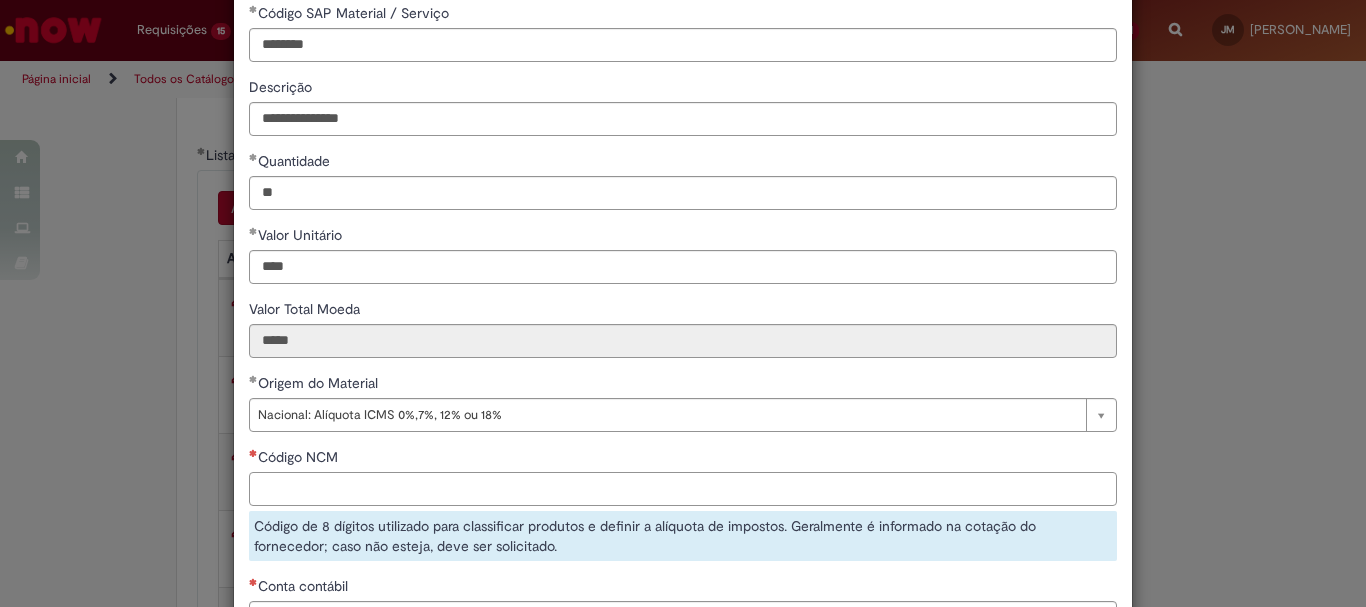 paste on "********" 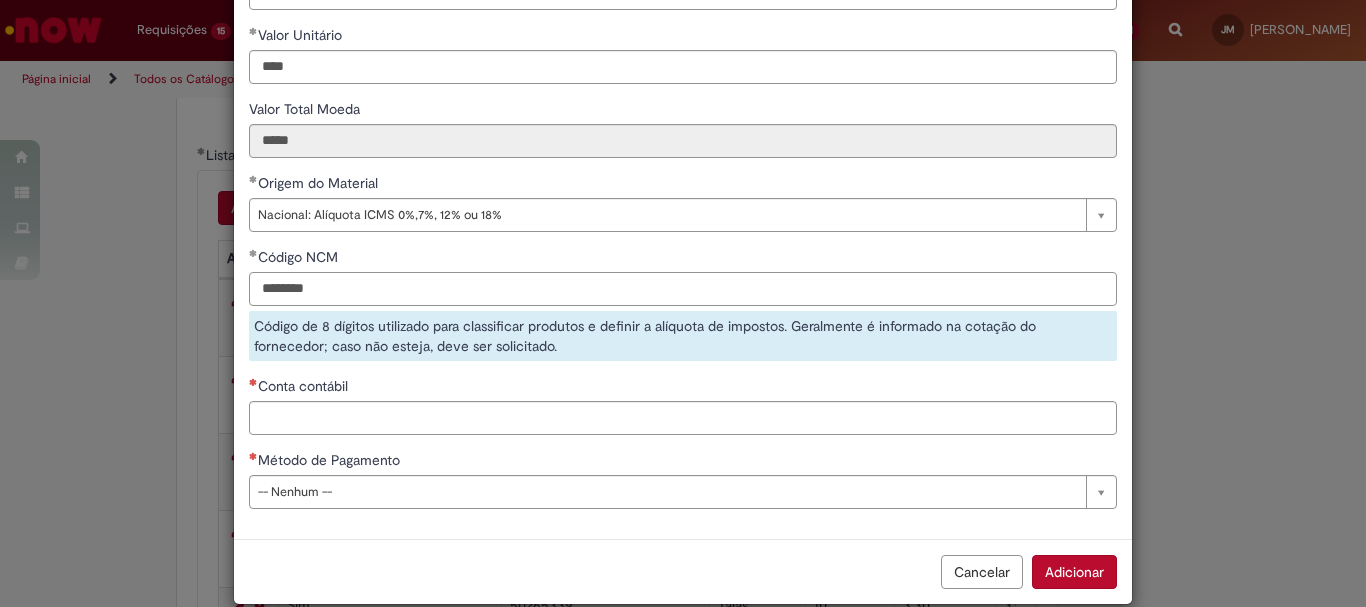 type on "********" 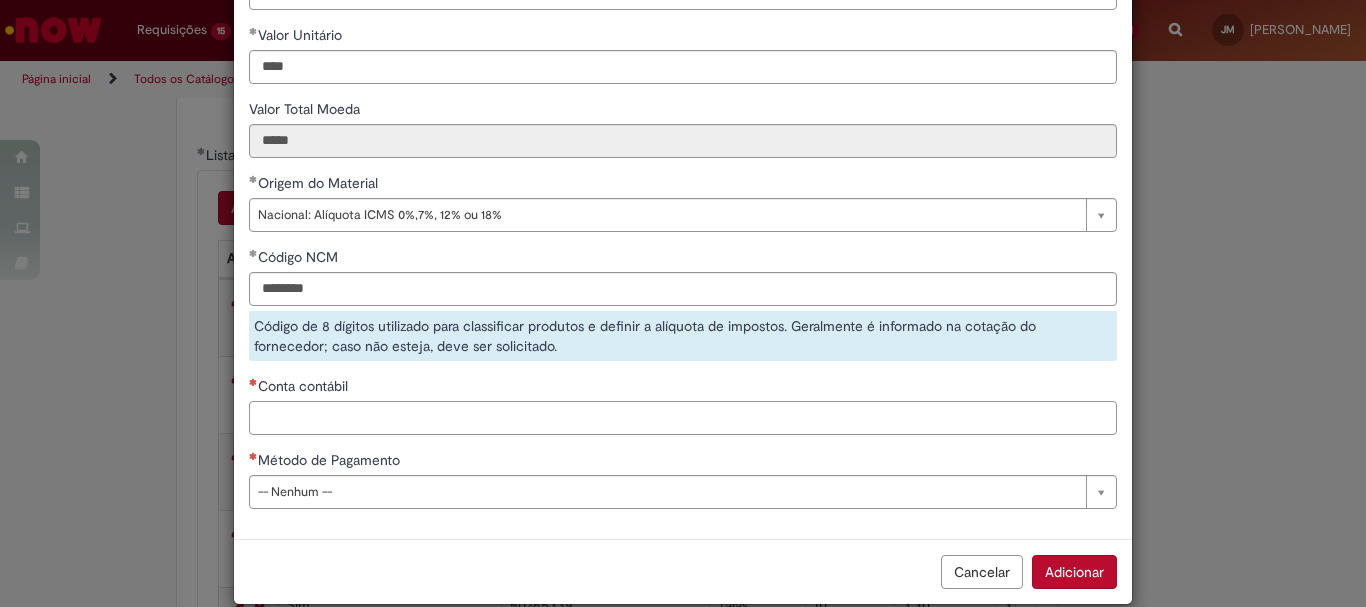 click on "**********" at bounding box center [683, 163] 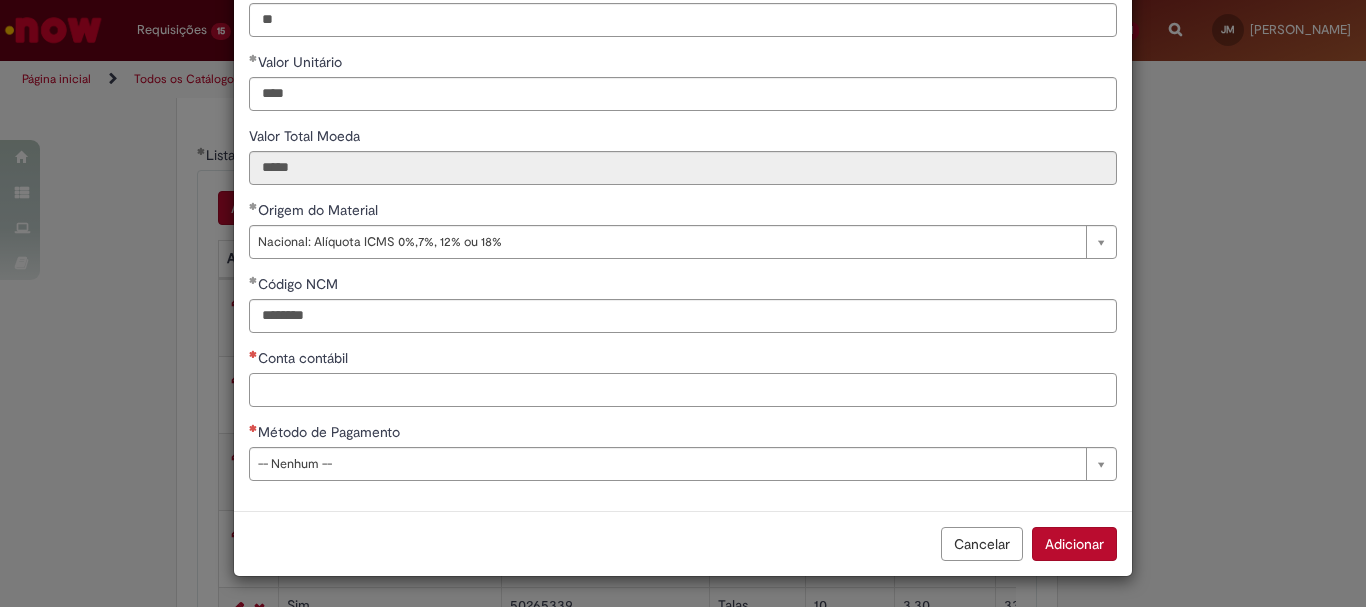scroll, scrollTop: 273, scrollLeft: 0, axis: vertical 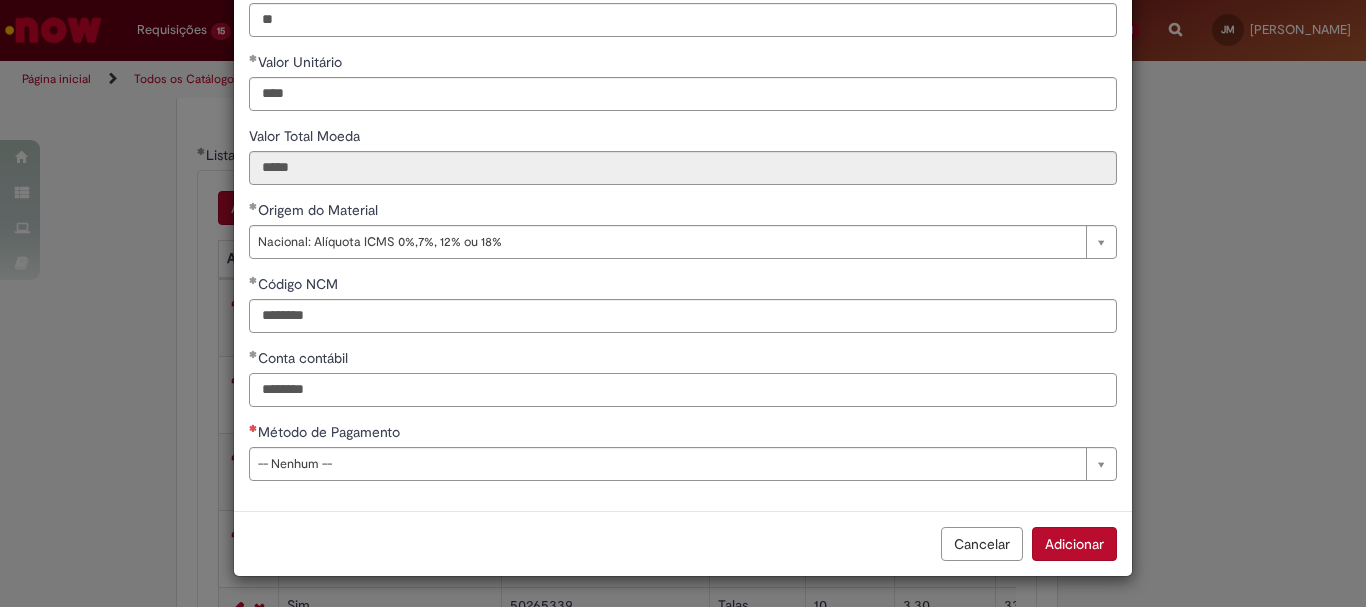 type on "********" 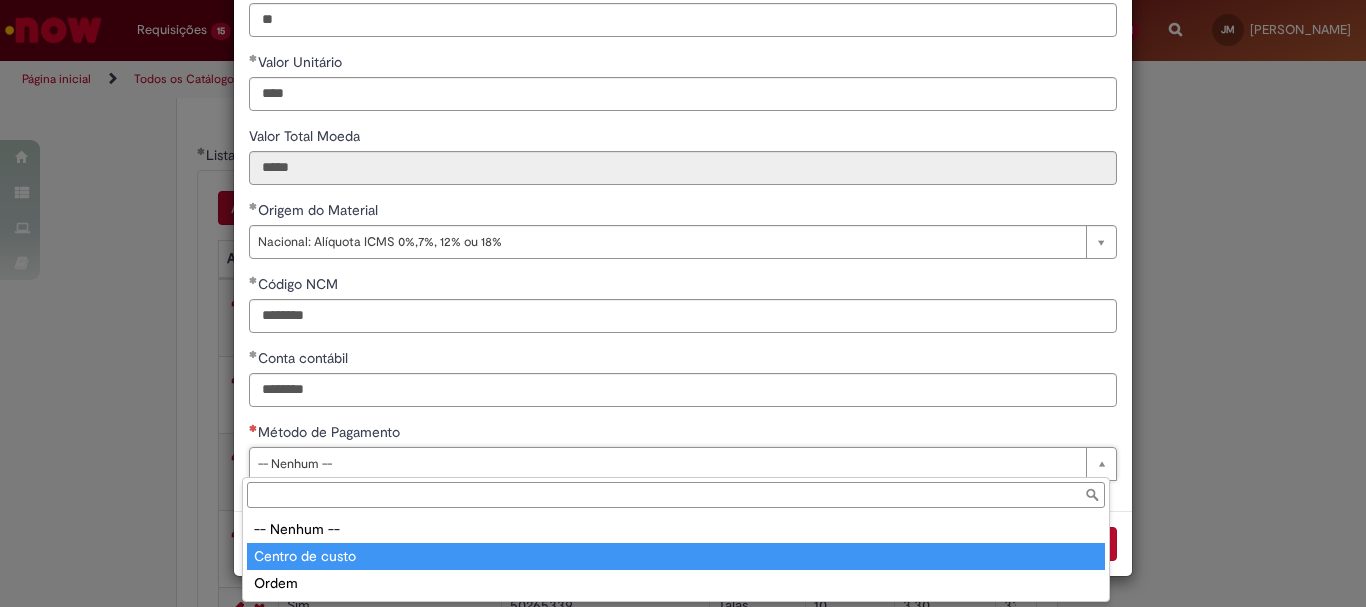 type on "**********" 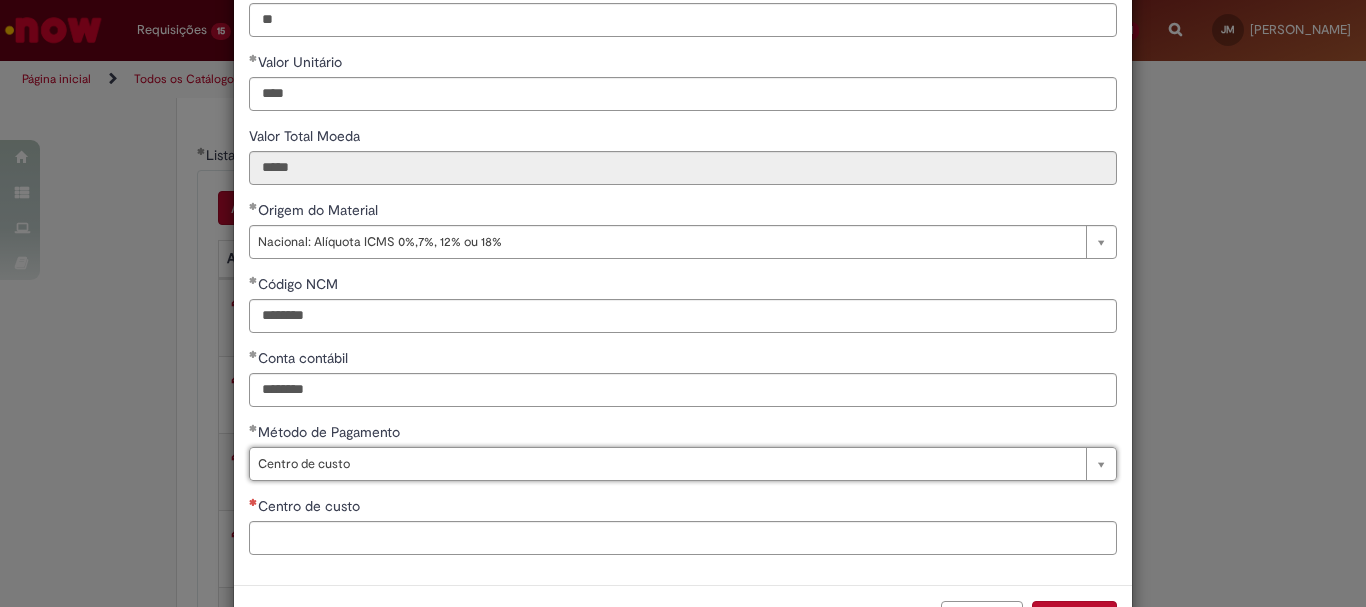 click on "Centro de custo" at bounding box center (683, 508) 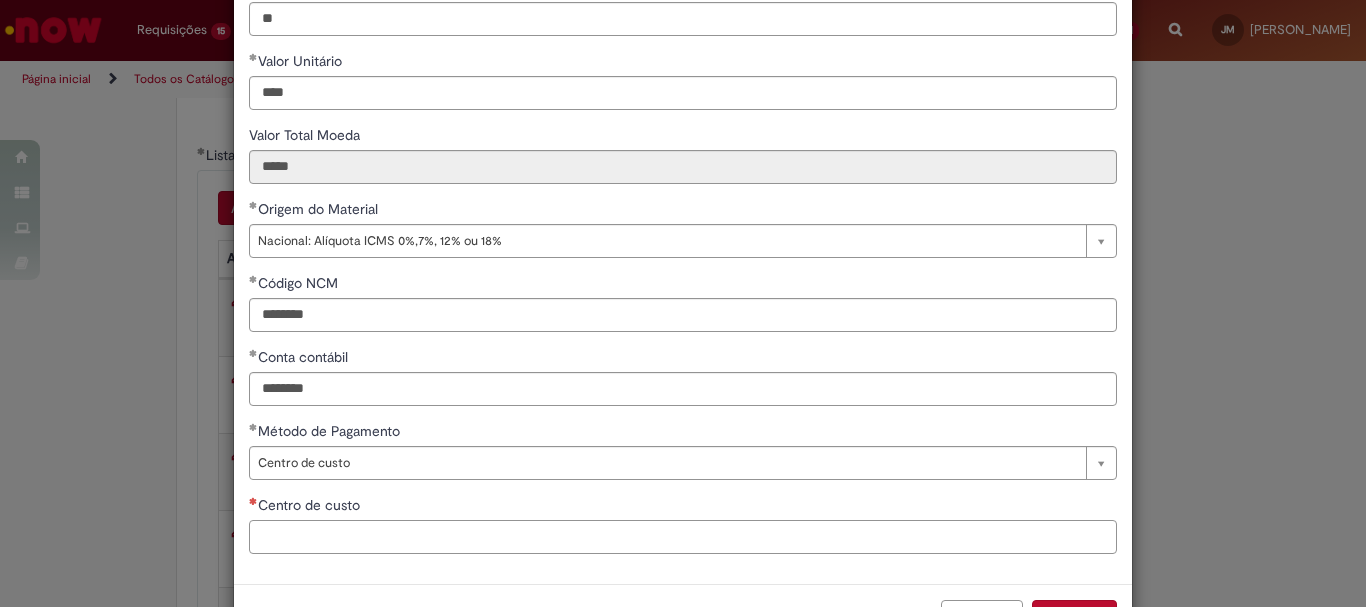 click on "Centro de custo" at bounding box center [683, 537] 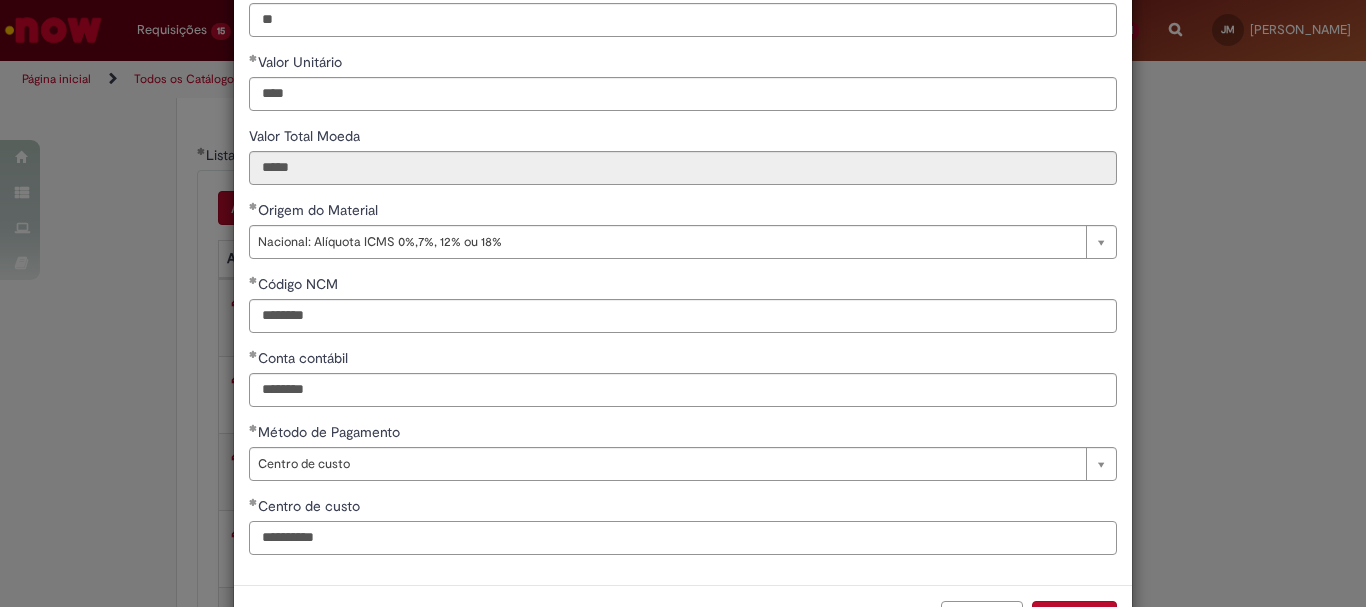 scroll, scrollTop: 347, scrollLeft: 0, axis: vertical 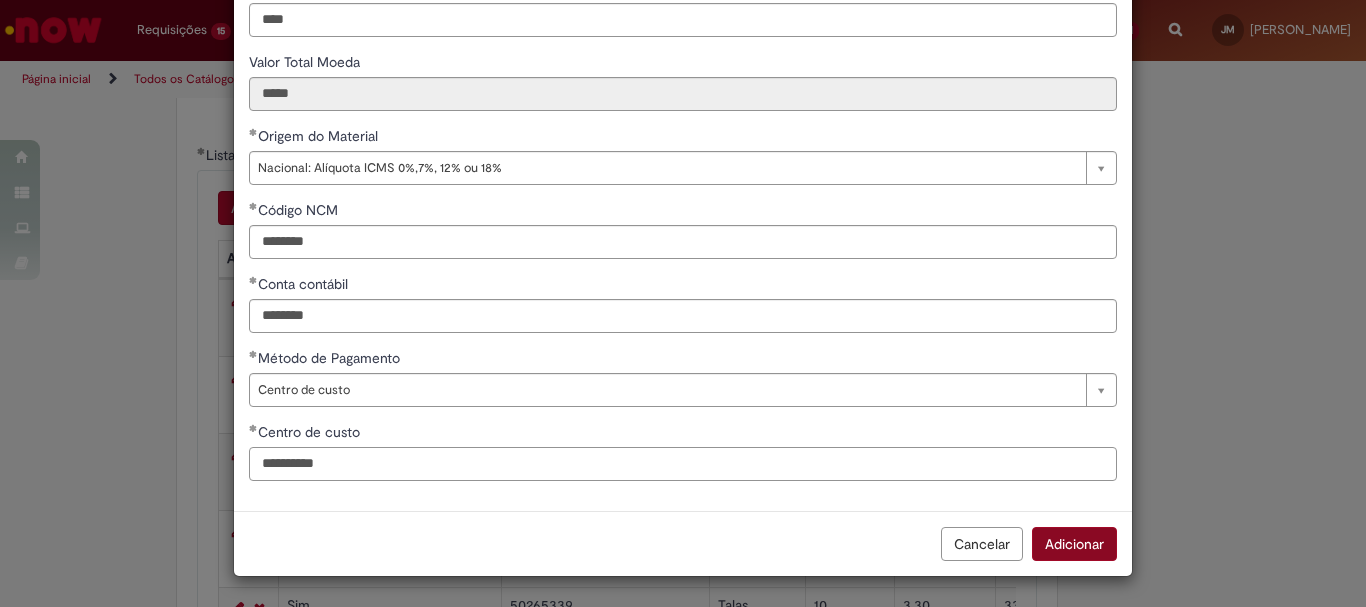 type on "**********" 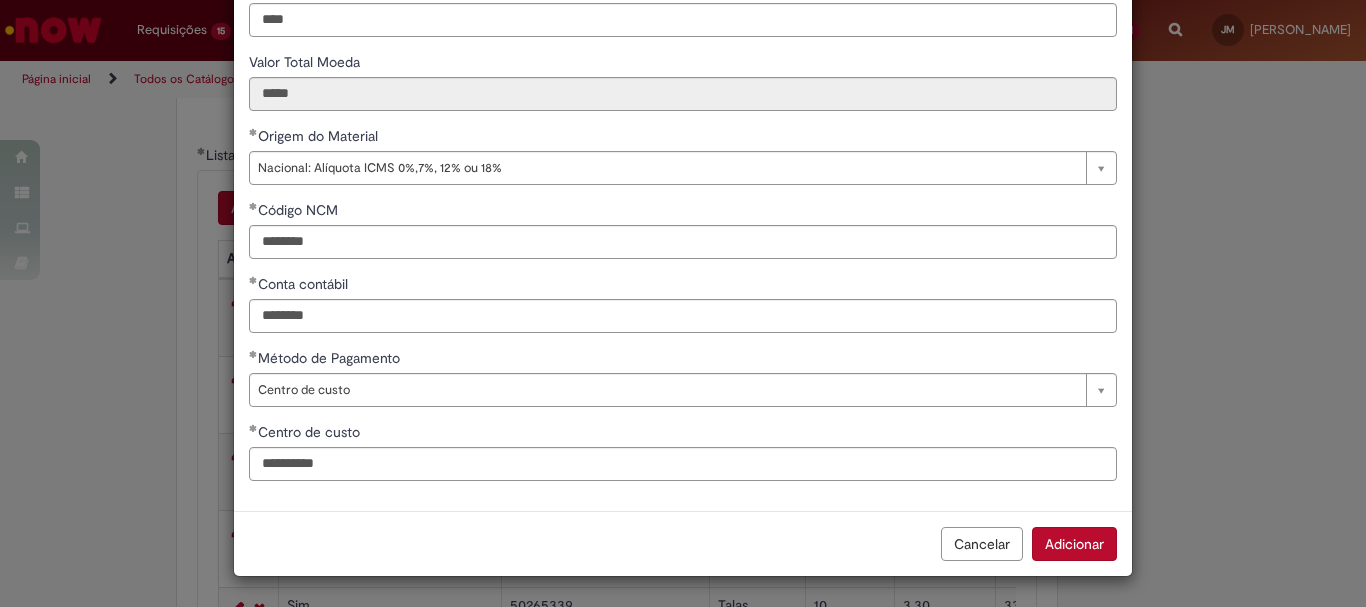 click on "Adicionar" at bounding box center (1074, 544) 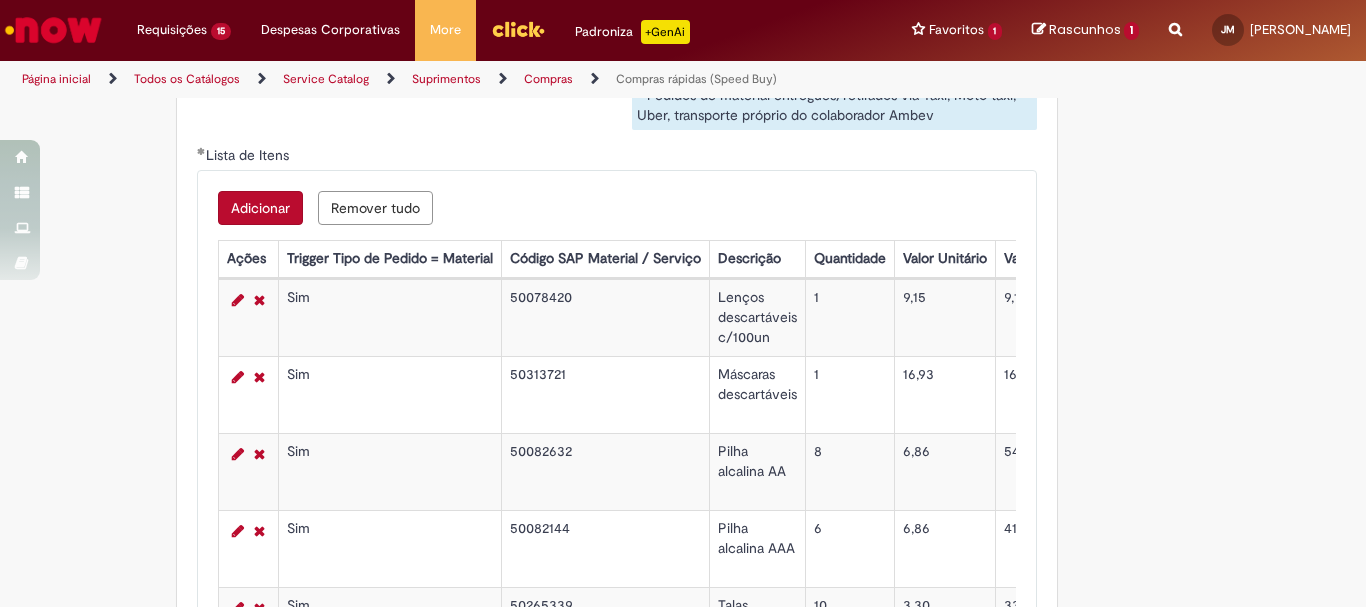 click on "Adicionar" at bounding box center [260, 208] 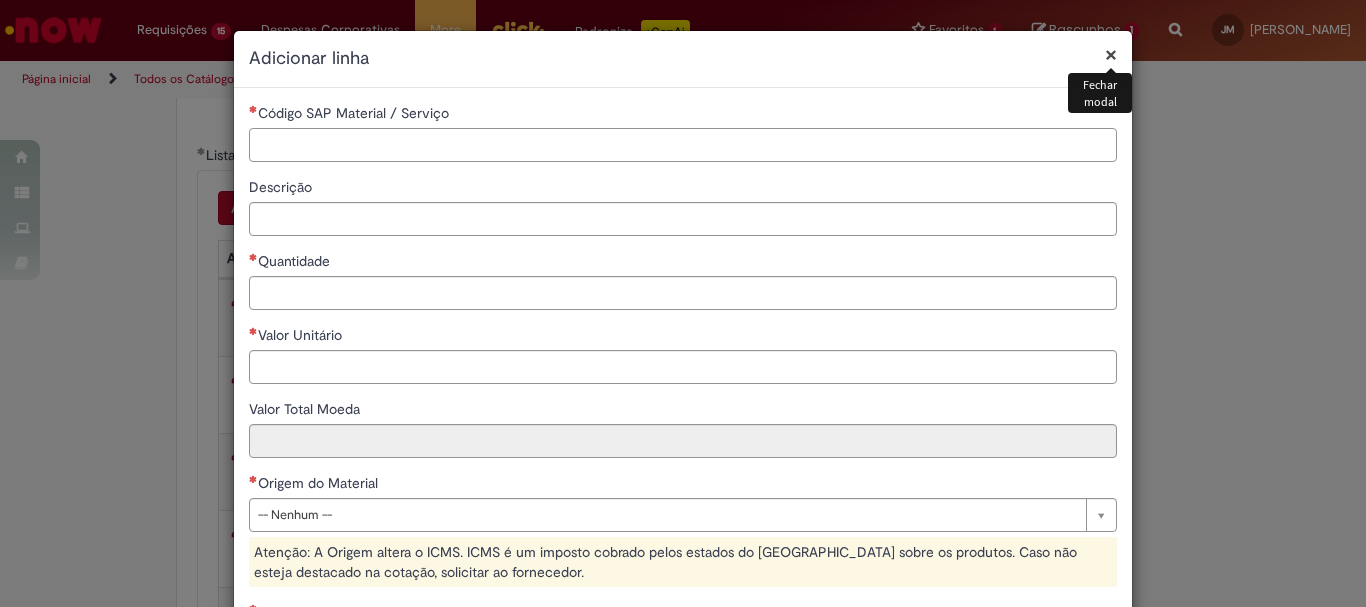click on "Código SAP Material / Serviço" at bounding box center [683, 145] 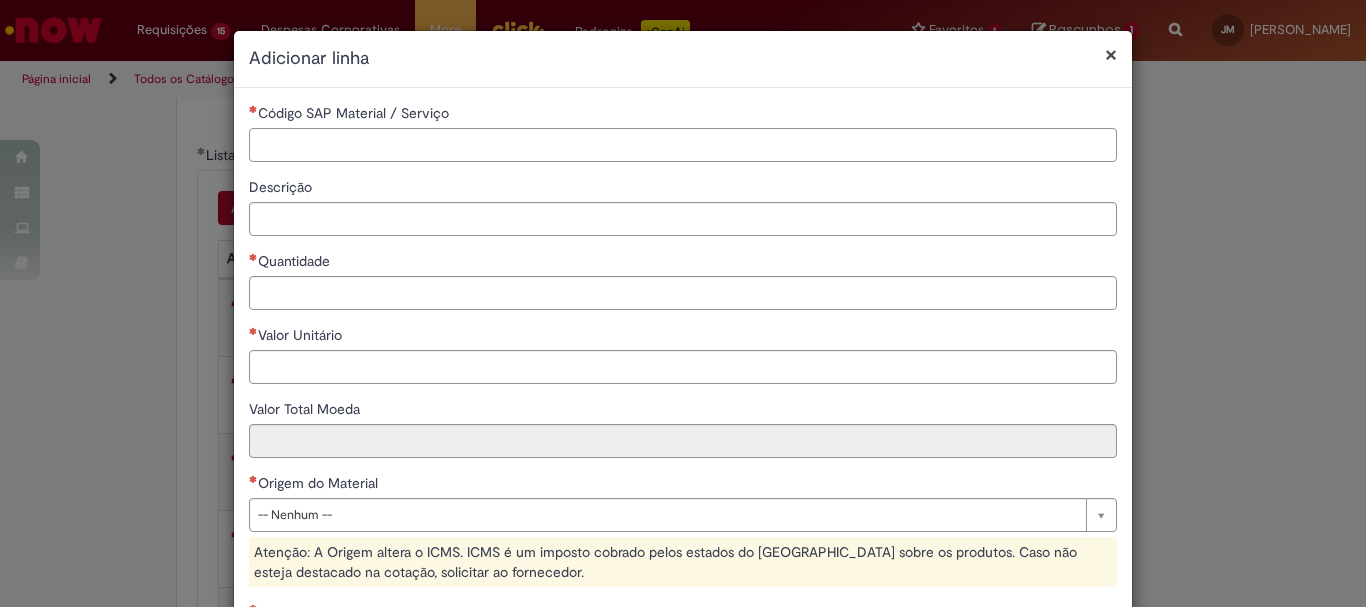paste on "********" 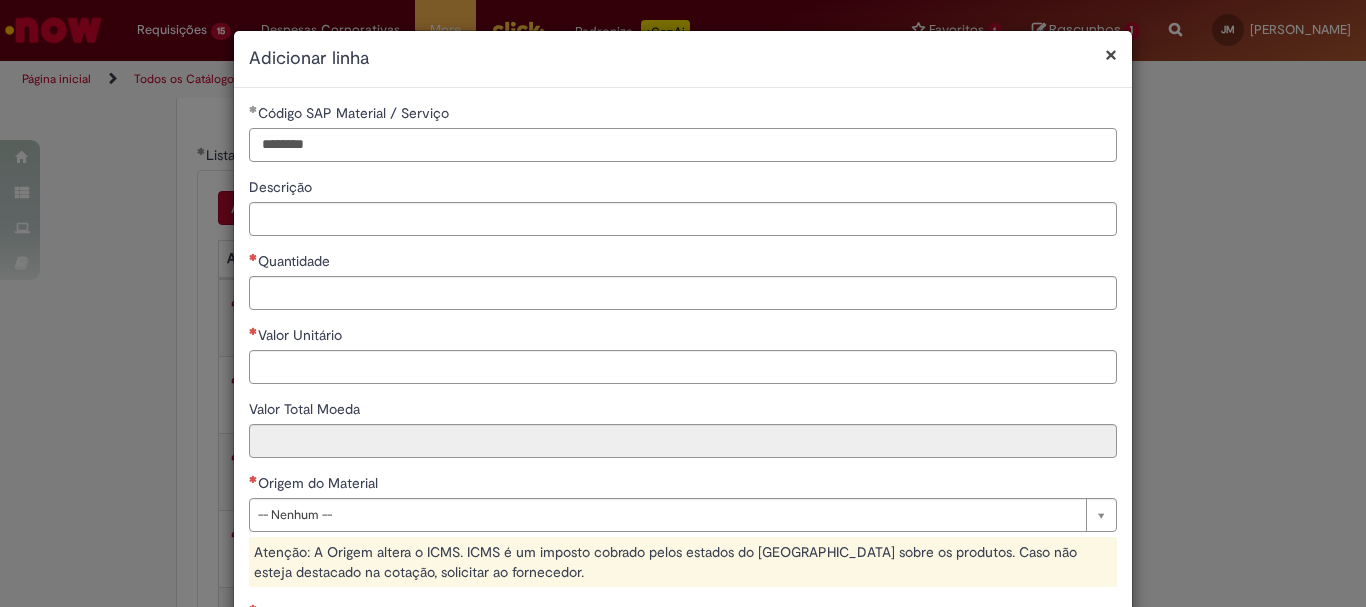 type on "********" 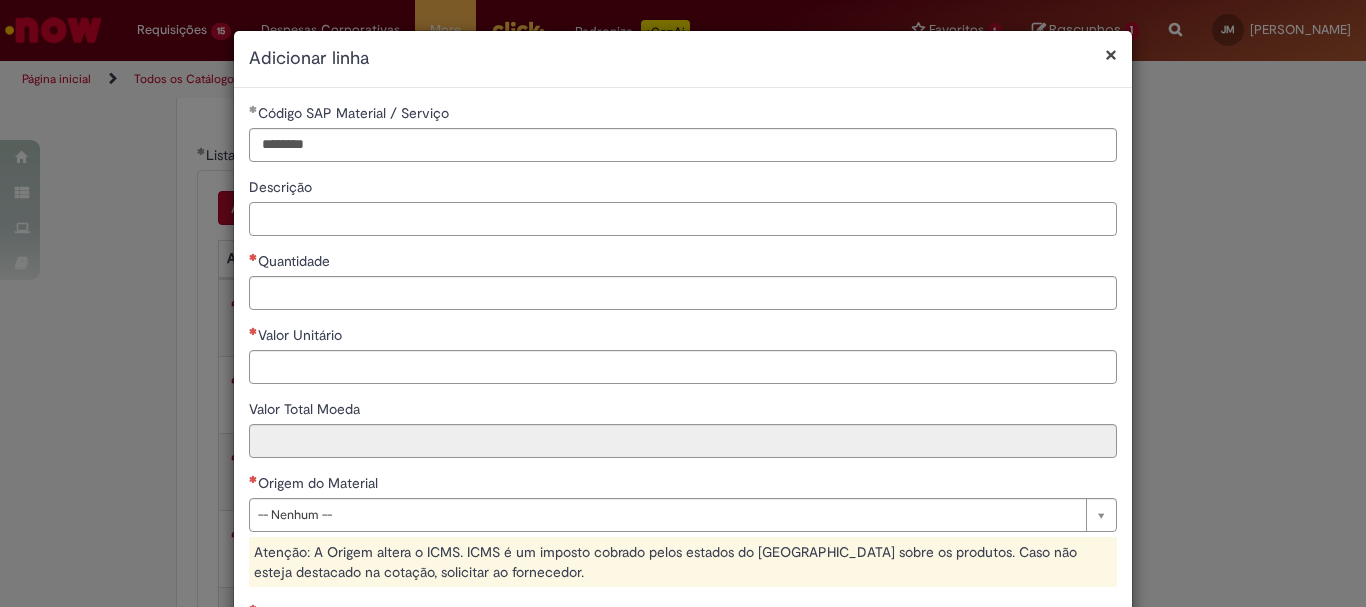 click on "Descrição" at bounding box center [683, 219] 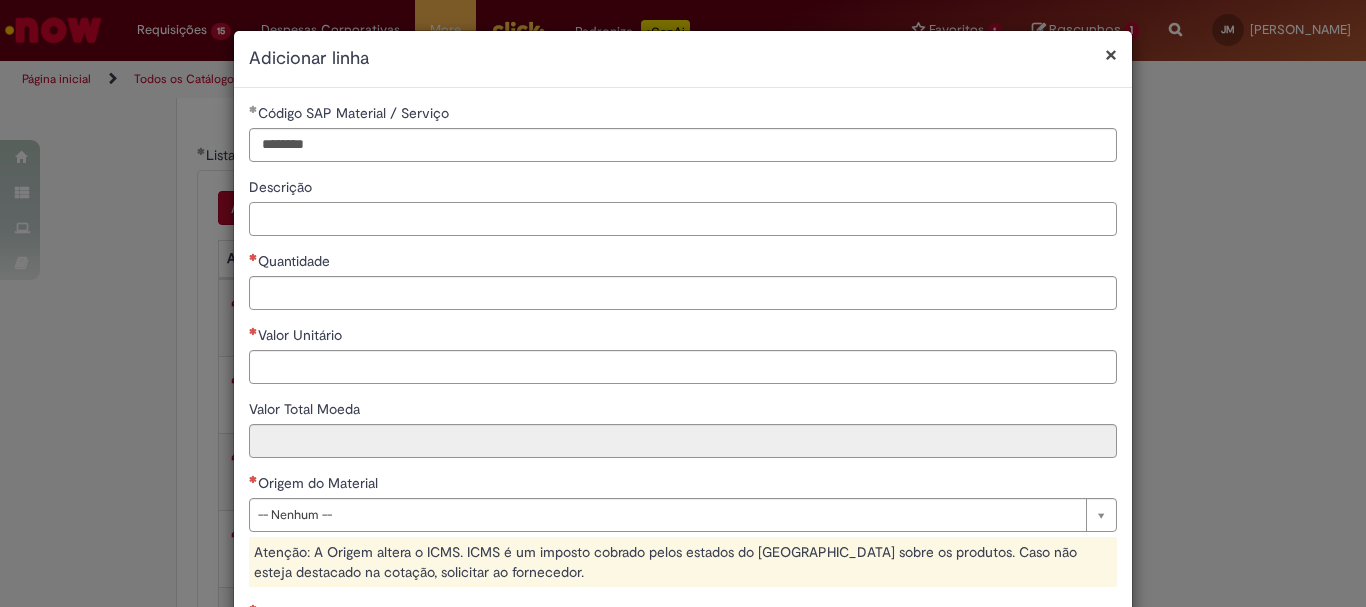 paste on "**********" 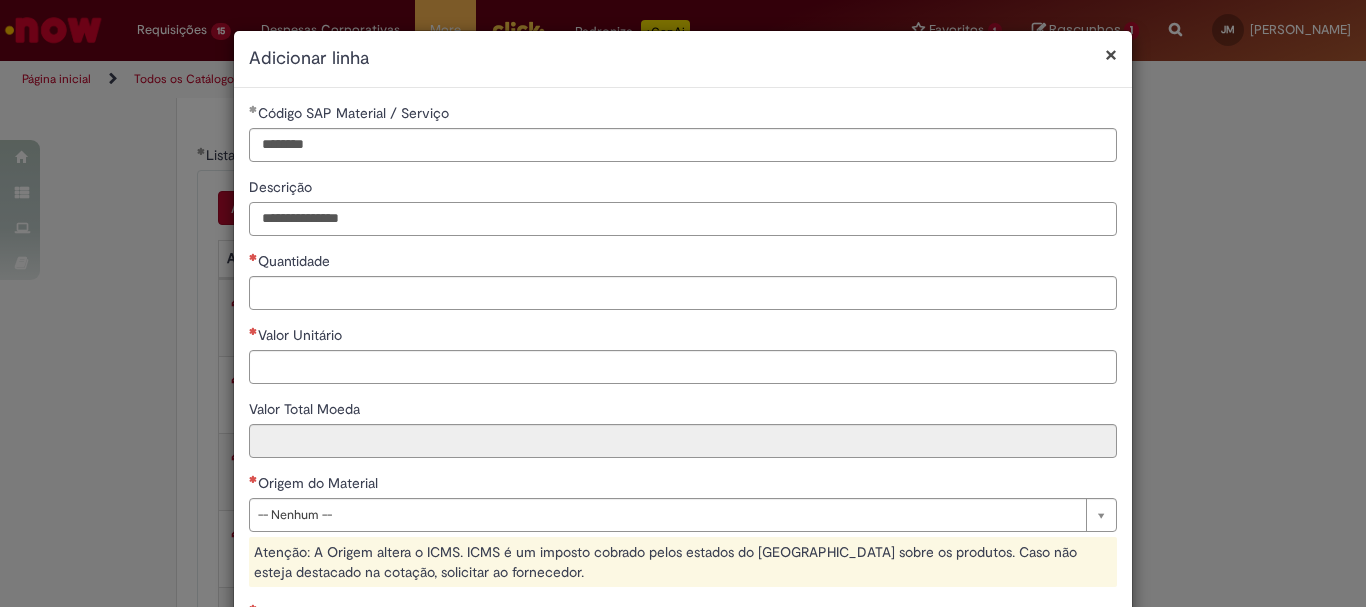 type on "**********" 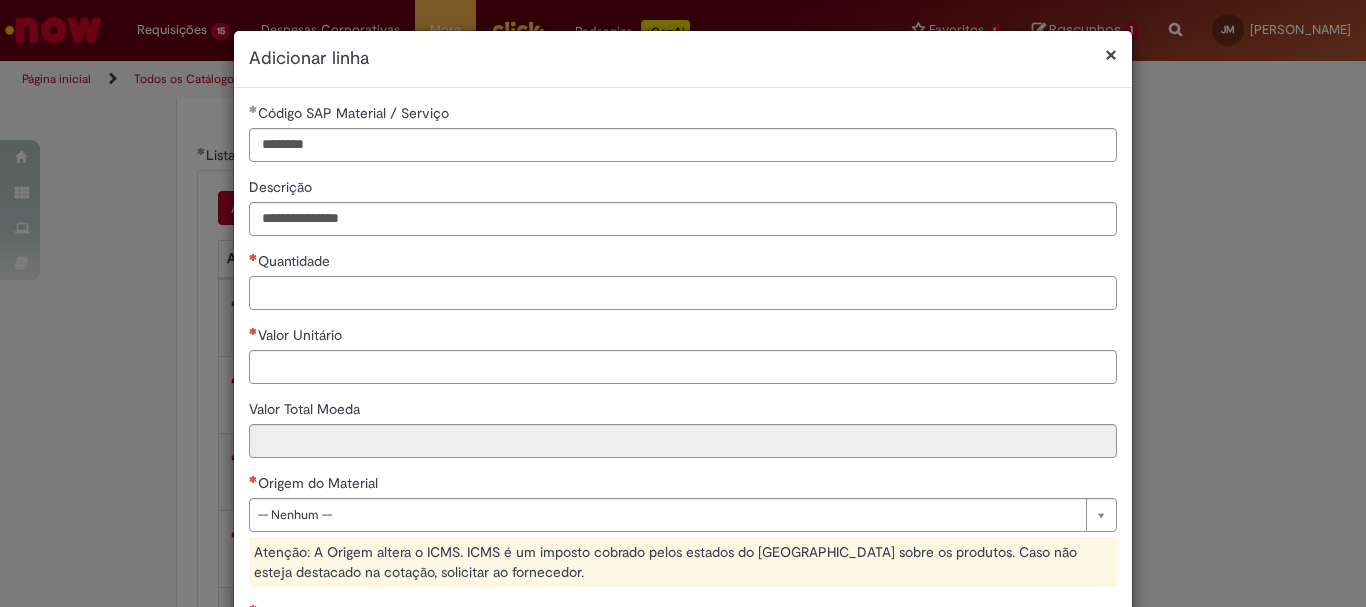 click on "Quantidade" at bounding box center (683, 293) 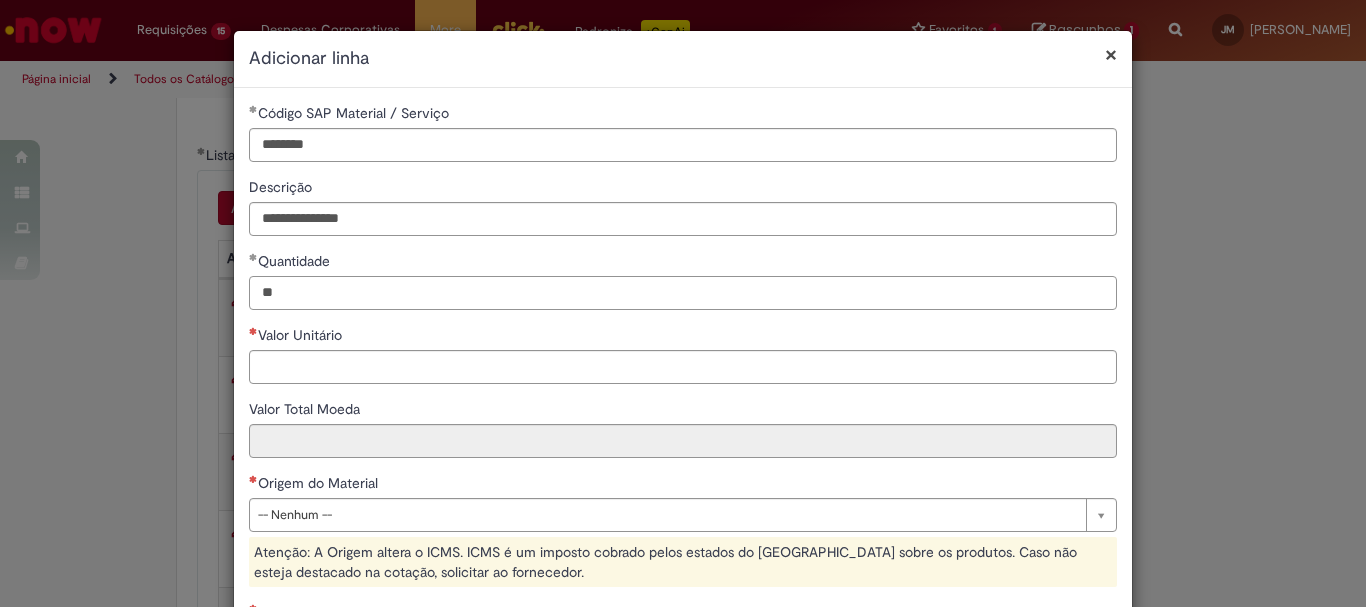 type on "**" 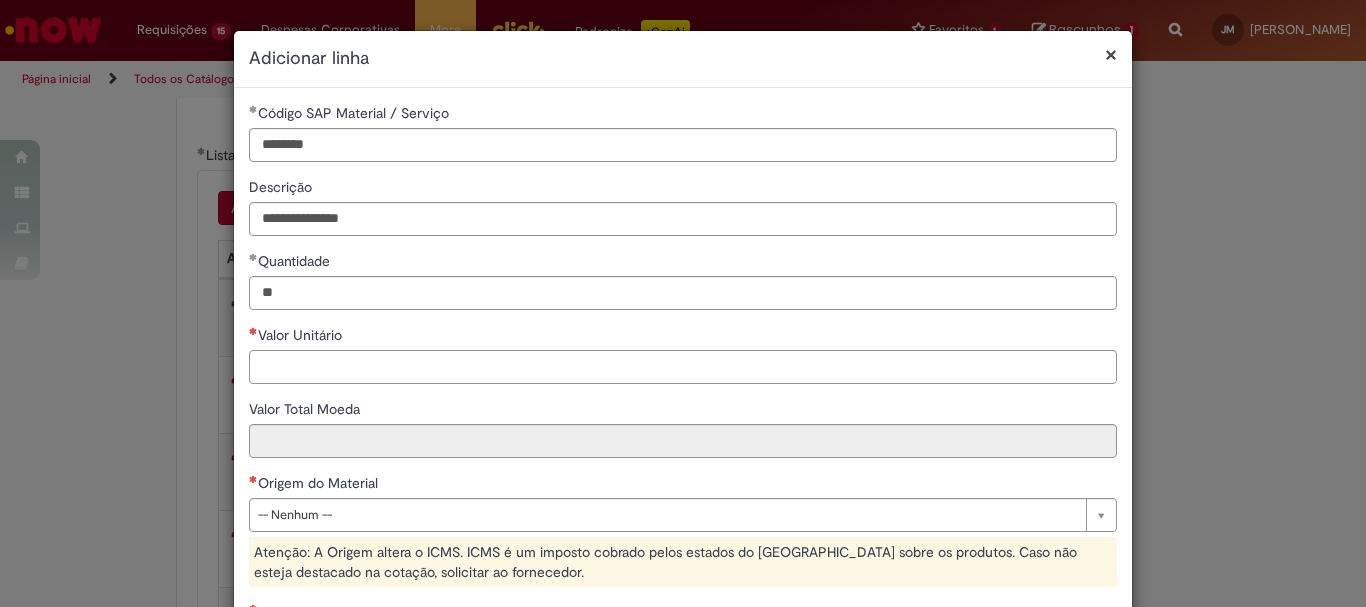 click on "Valor Unitário" at bounding box center [683, 367] 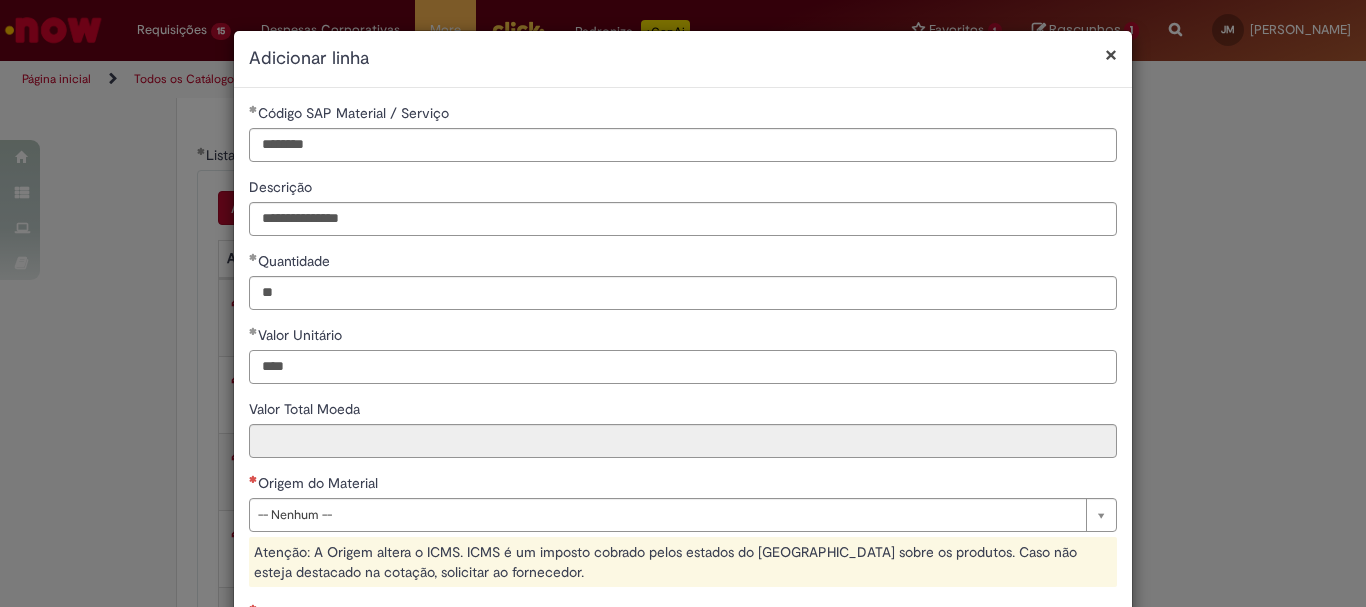 type on "****" 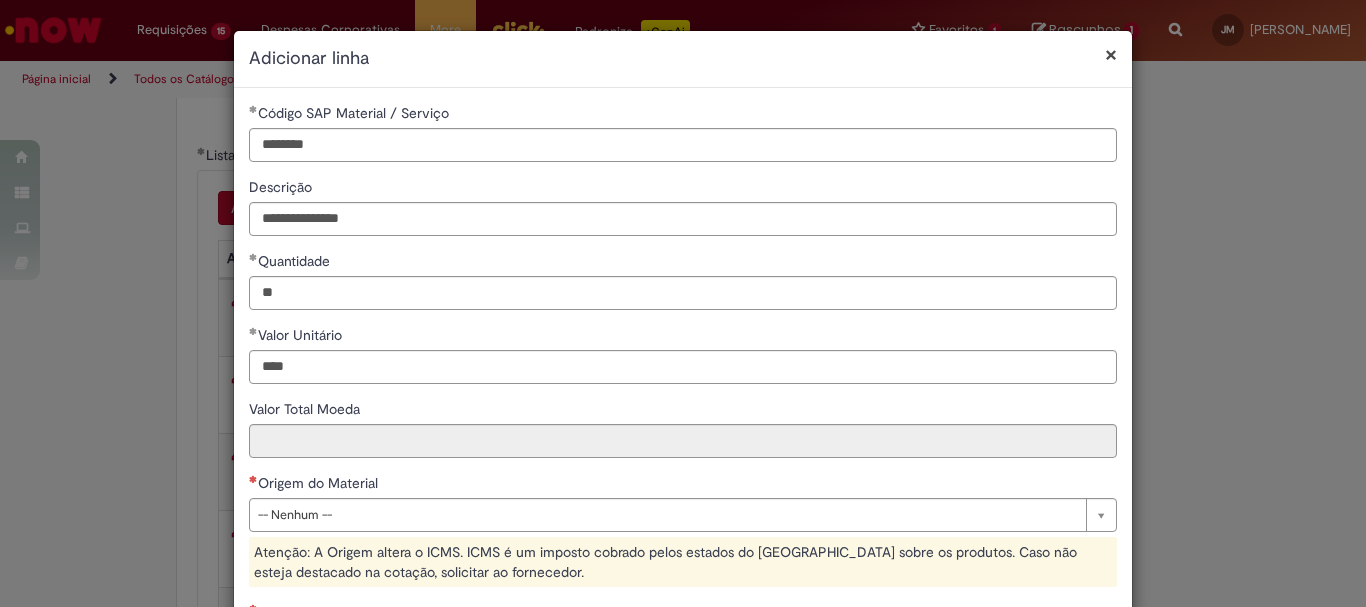 type on "*****" 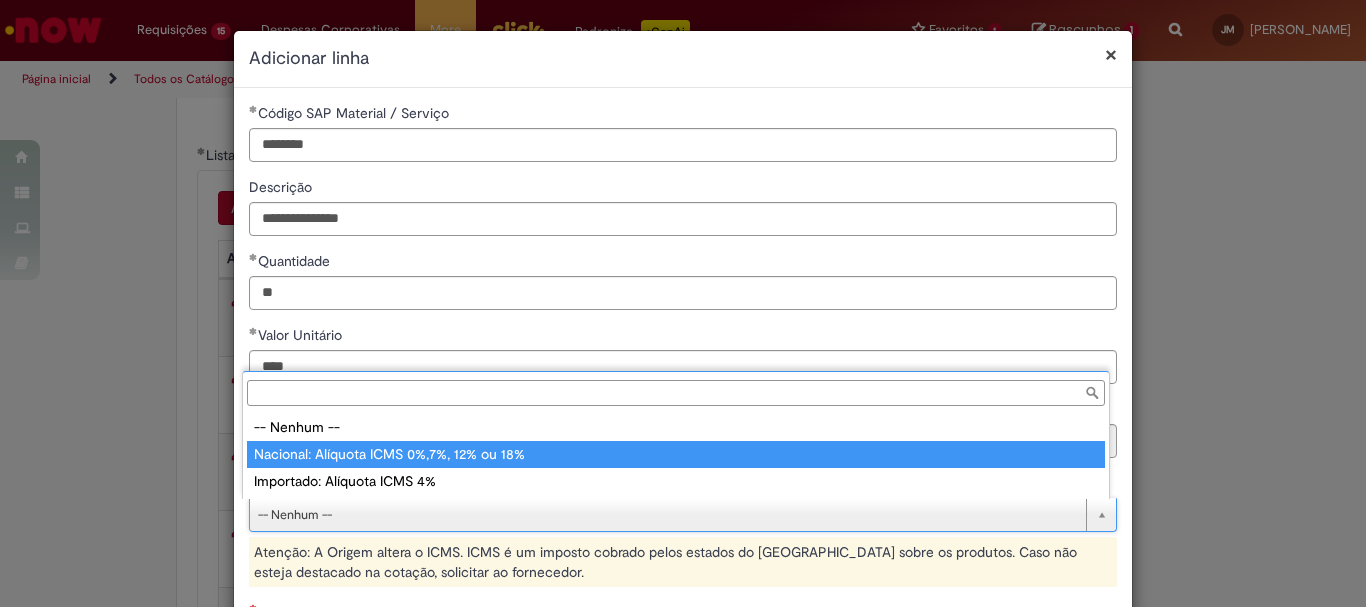 type on "**********" 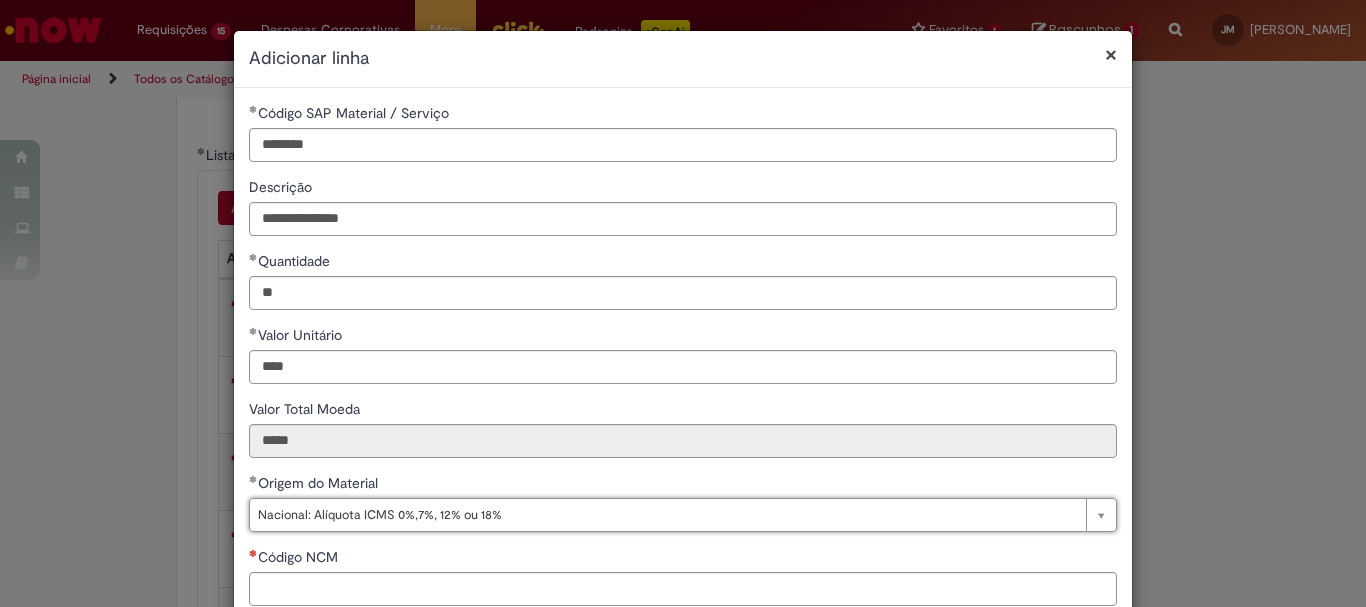 click on "Código NCM" at bounding box center (683, 559) 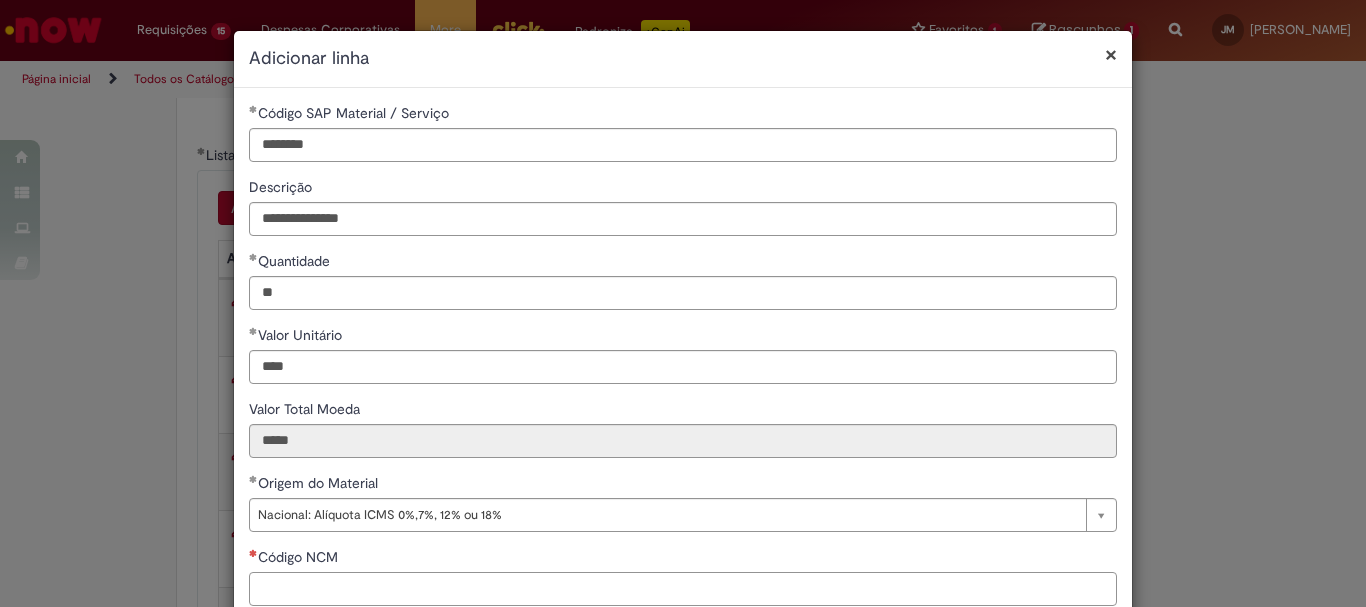 click on "Código NCM" at bounding box center [683, 589] 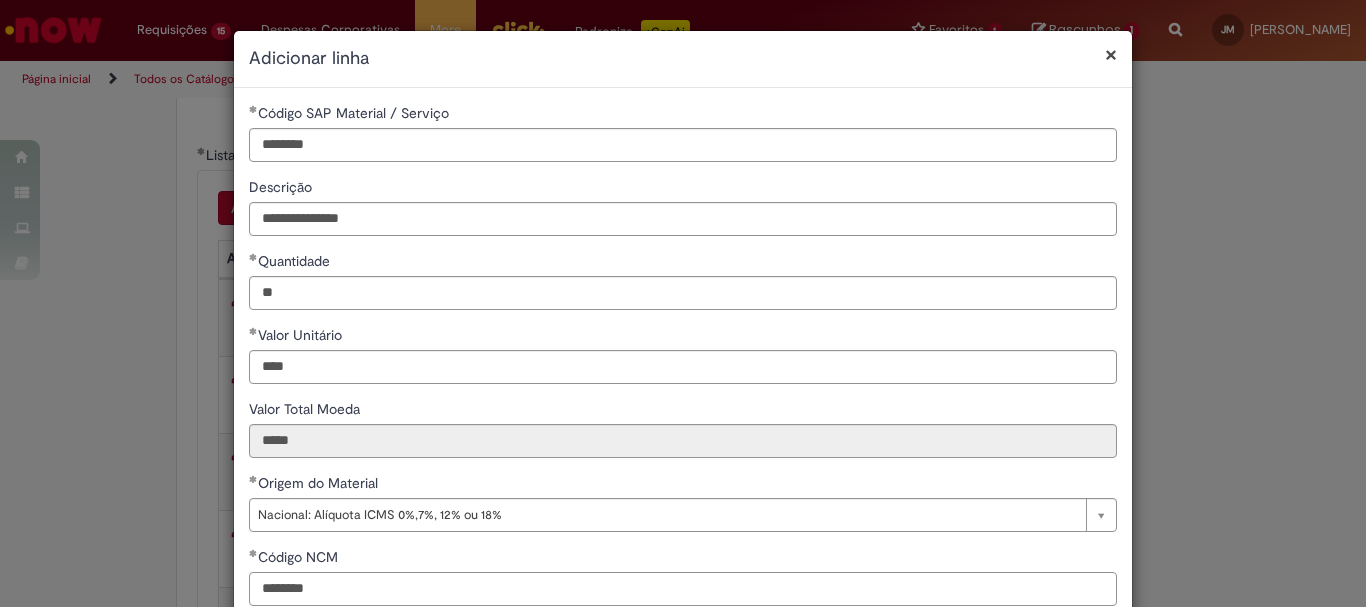 scroll, scrollTop: 200, scrollLeft: 0, axis: vertical 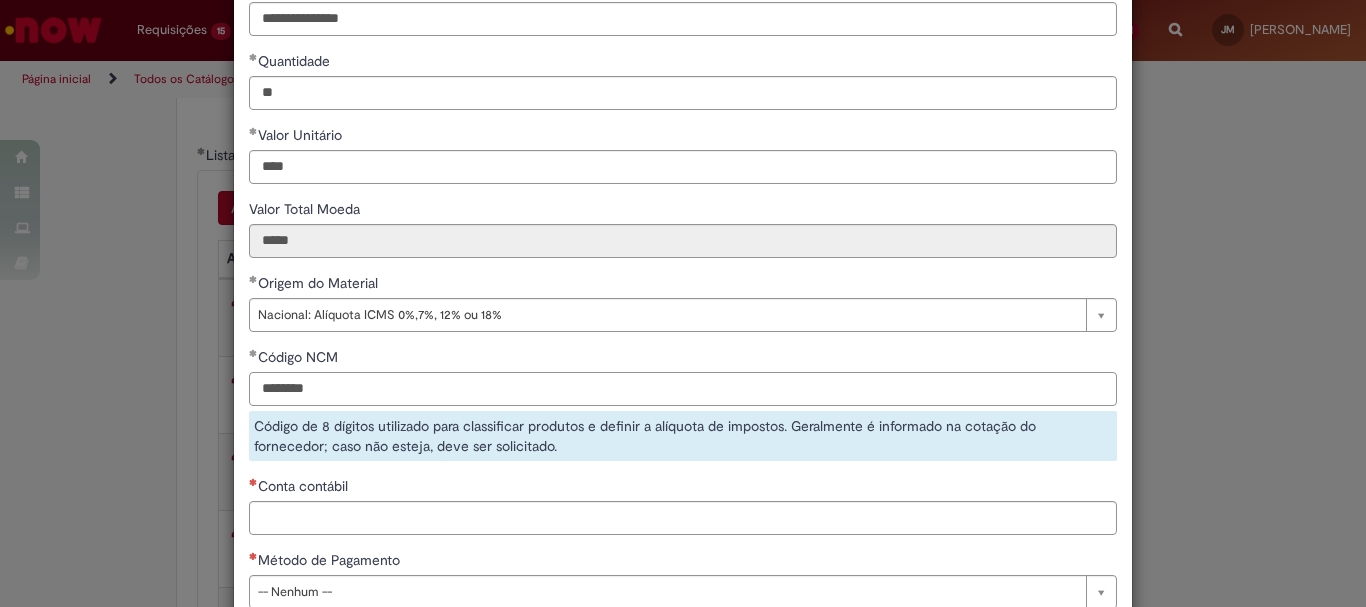 type on "********" 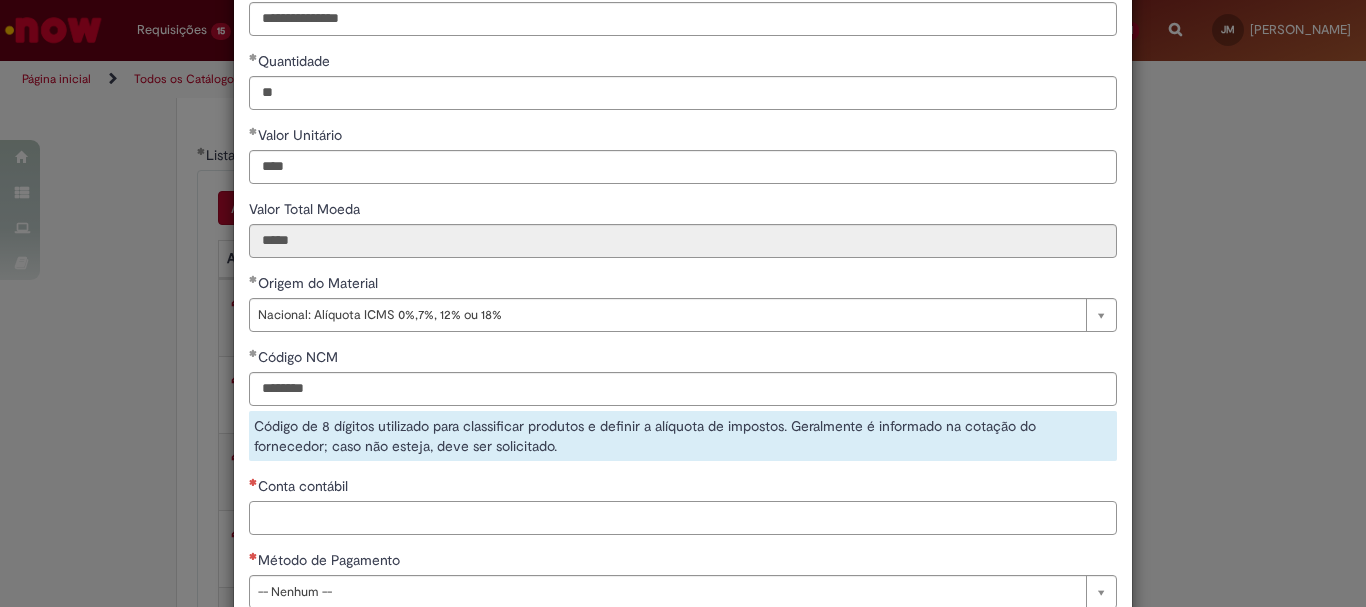 click on "**********" at bounding box center [683, 263] 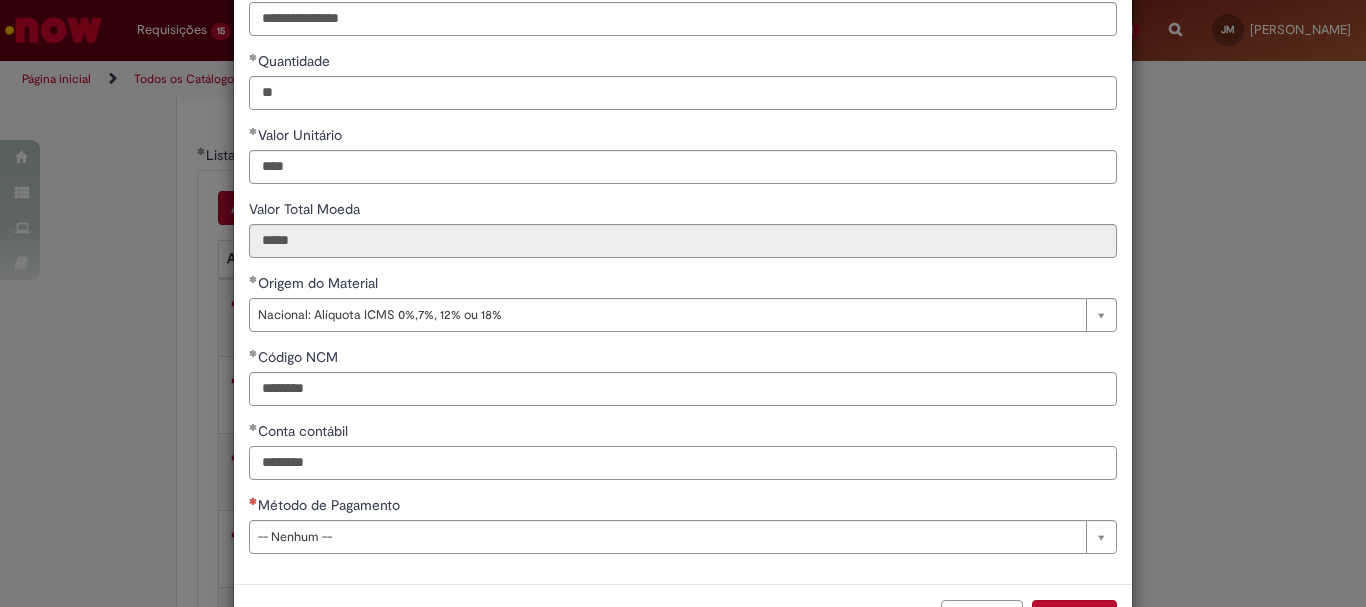 type on "********" 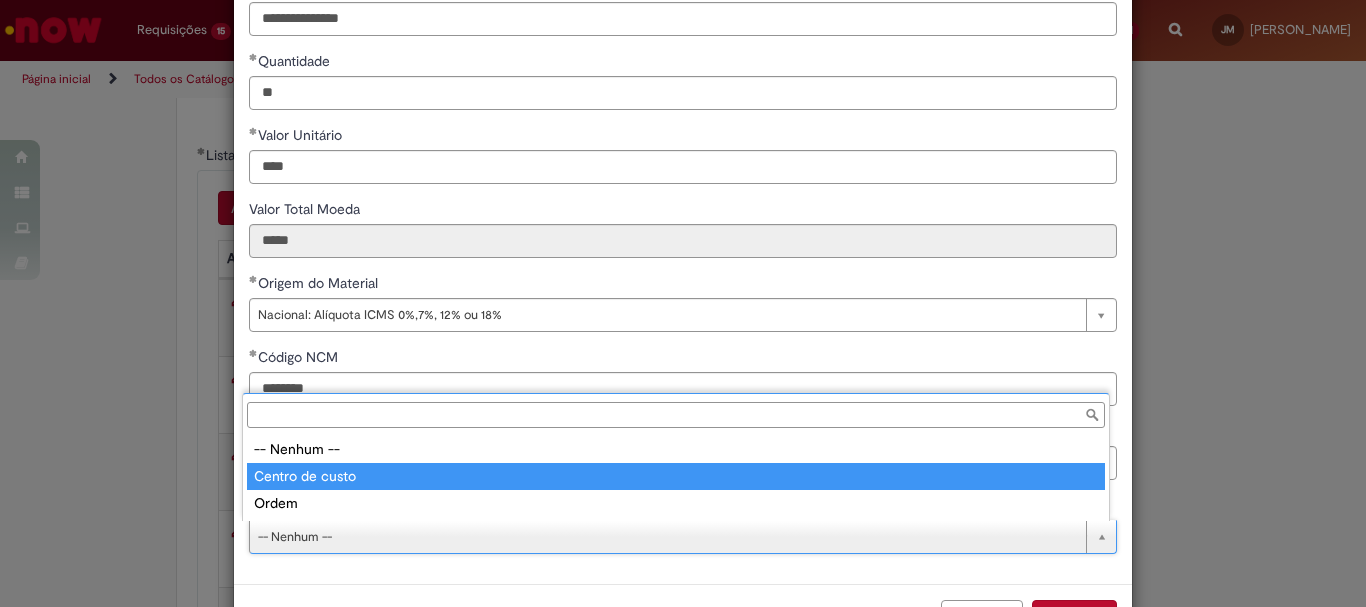 type on "**********" 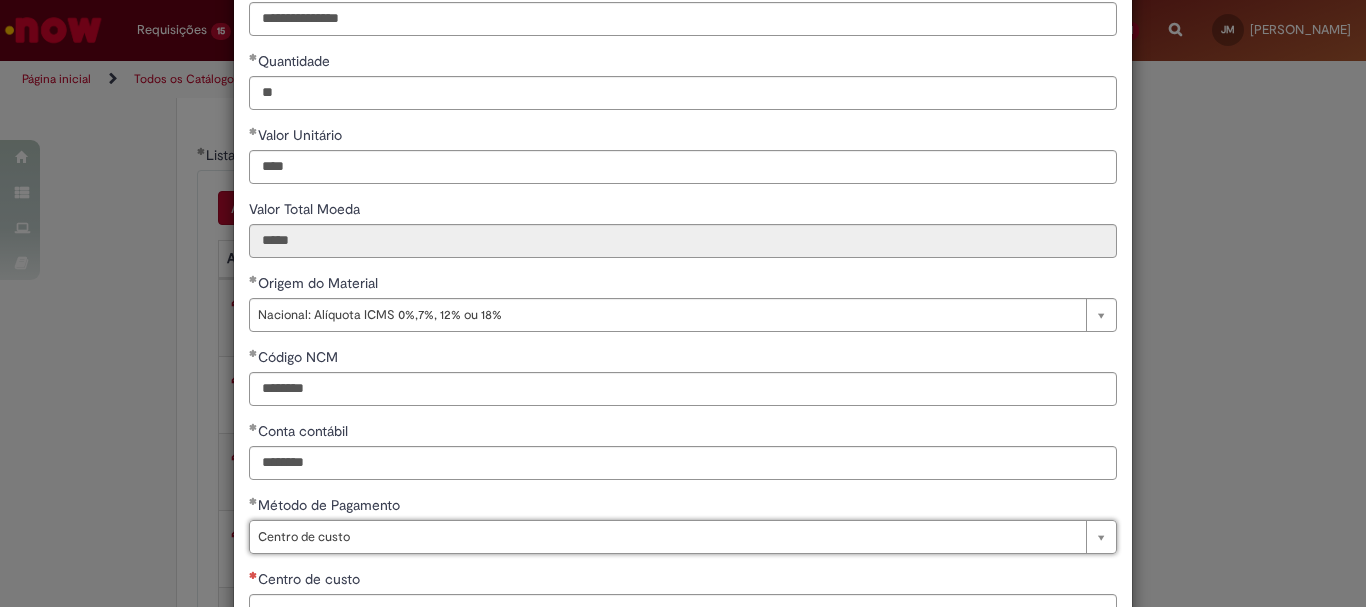 scroll, scrollTop: 347, scrollLeft: 0, axis: vertical 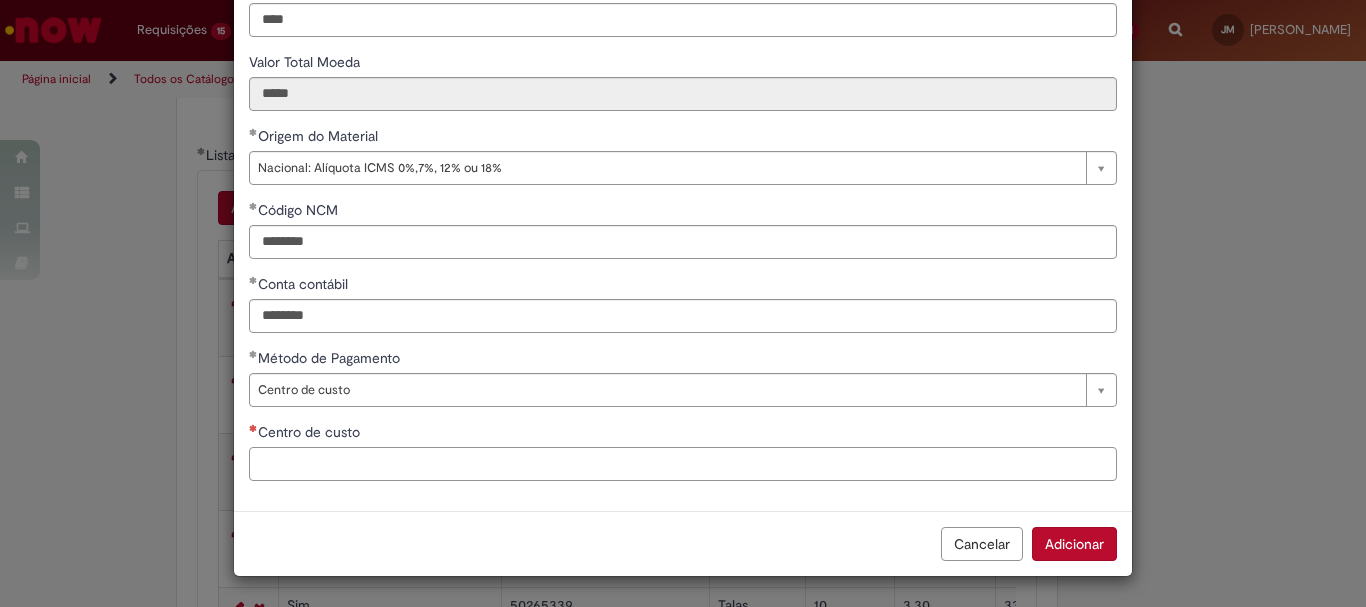 click on "Centro de custo" at bounding box center [683, 464] 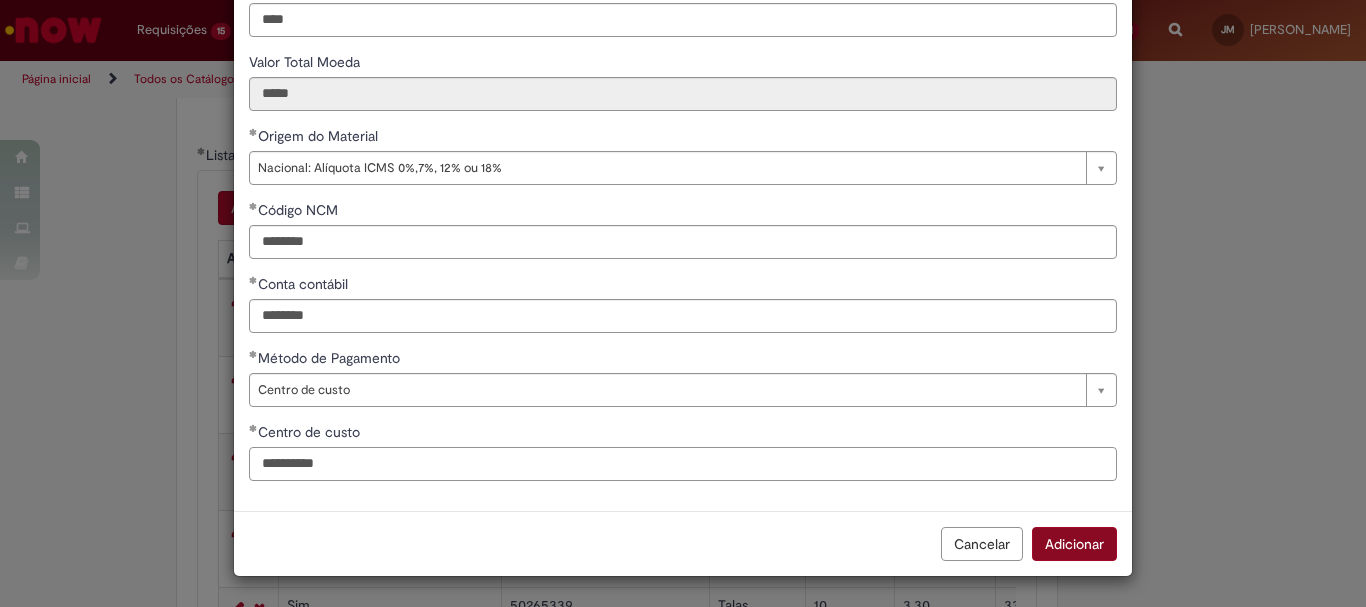 type on "**********" 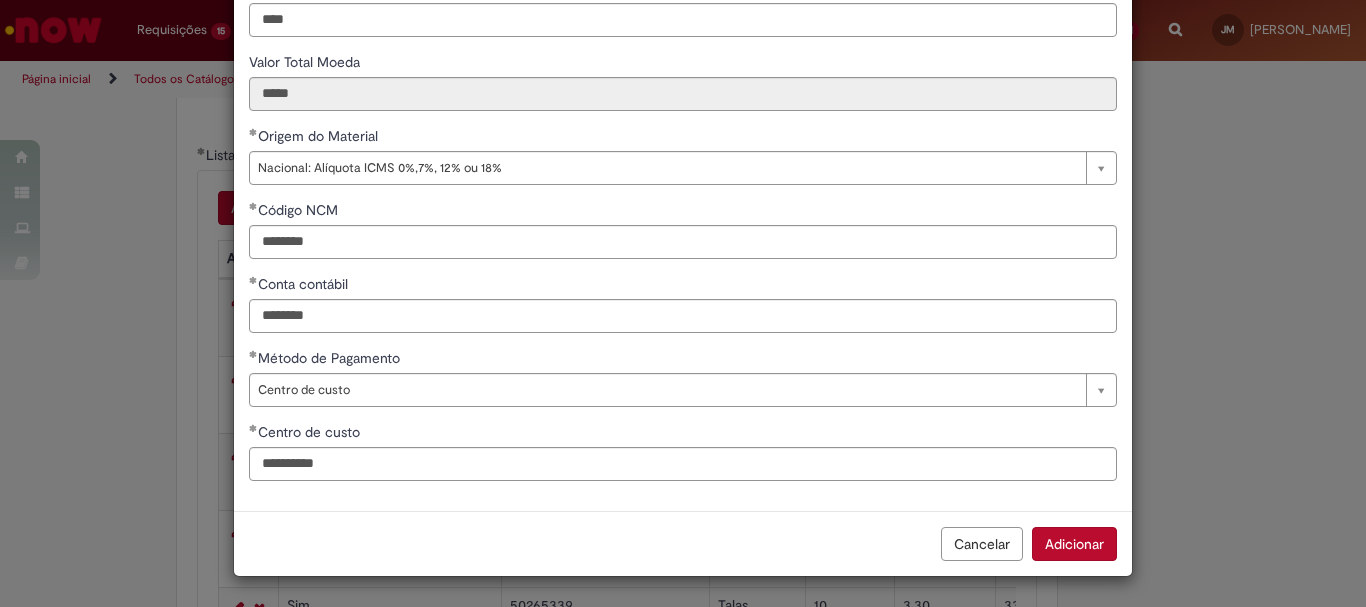 click on "Adicionar" at bounding box center [1074, 544] 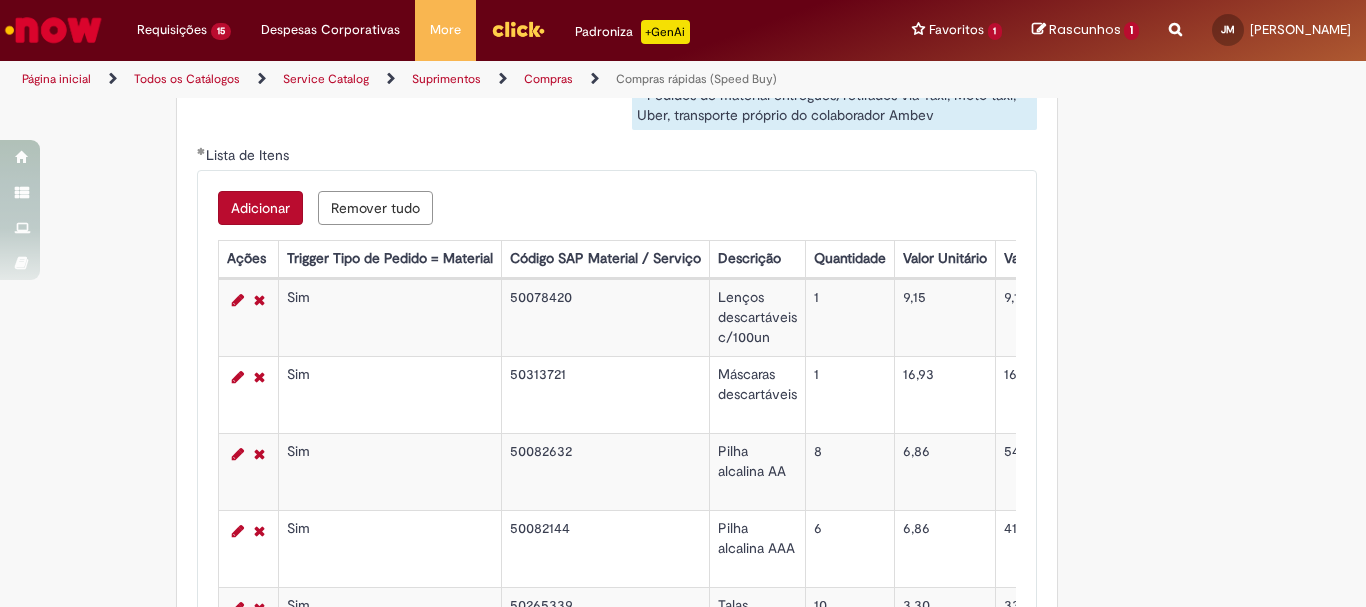 click on "Adicionar" at bounding box center [260, 208] 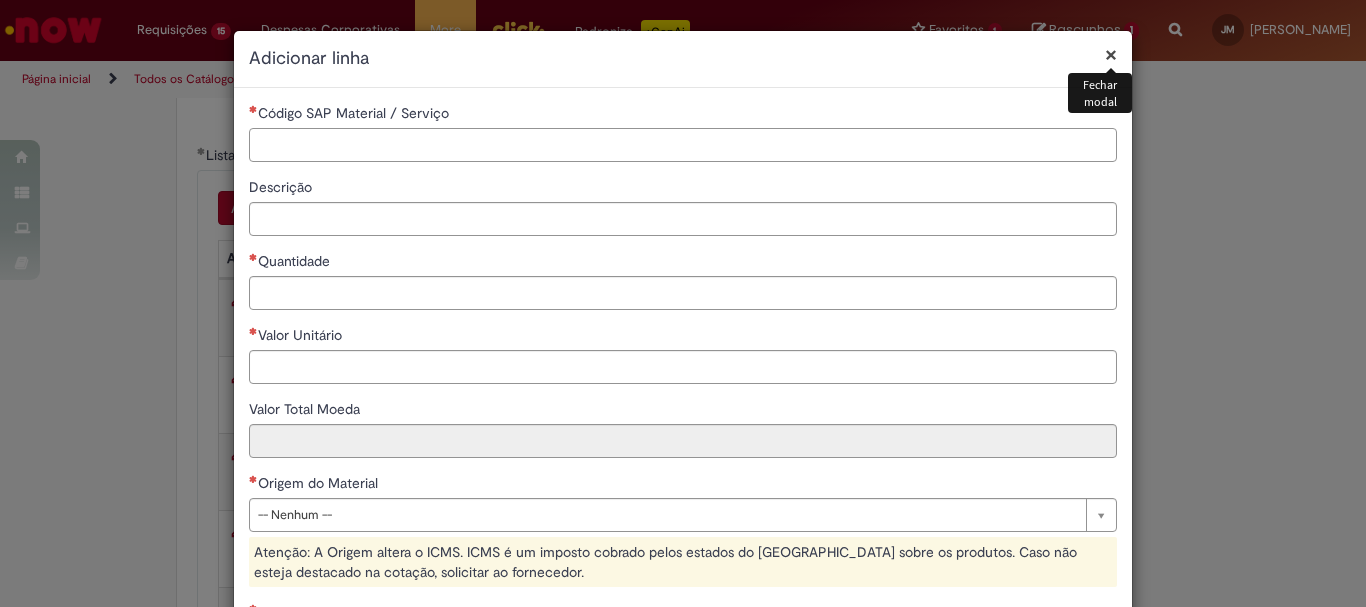 click on "Código SAP Material / Serviço" at bounding box center (683, 145) 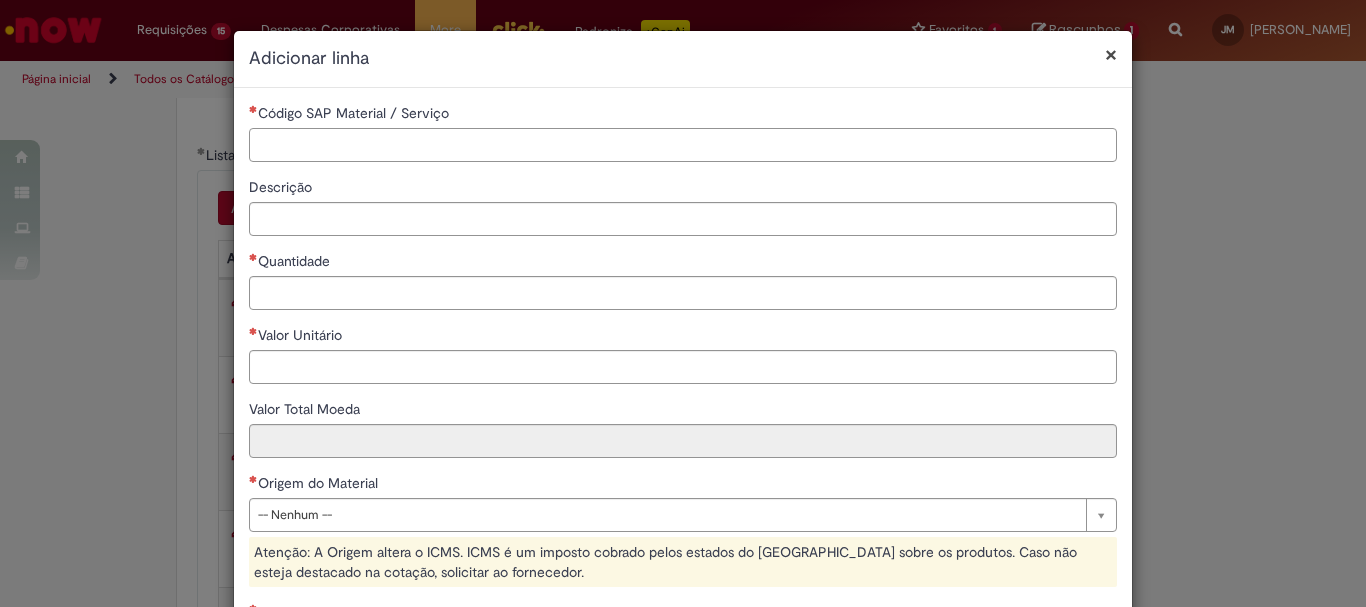paste on "********" 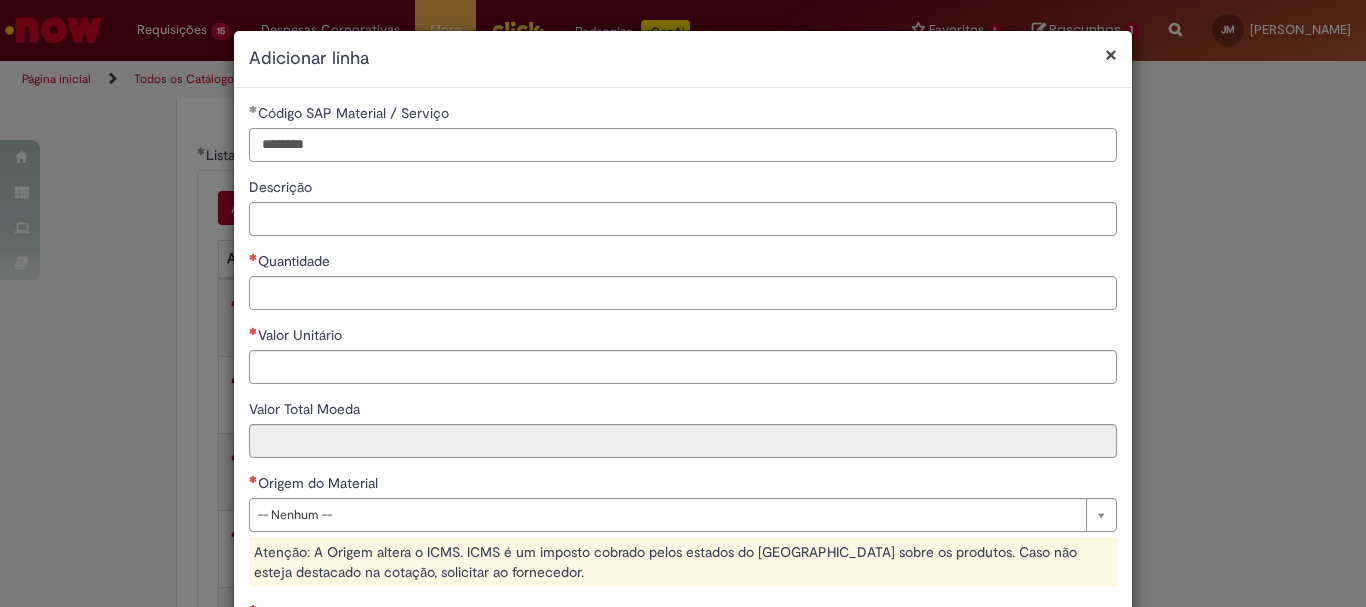 type on "********" 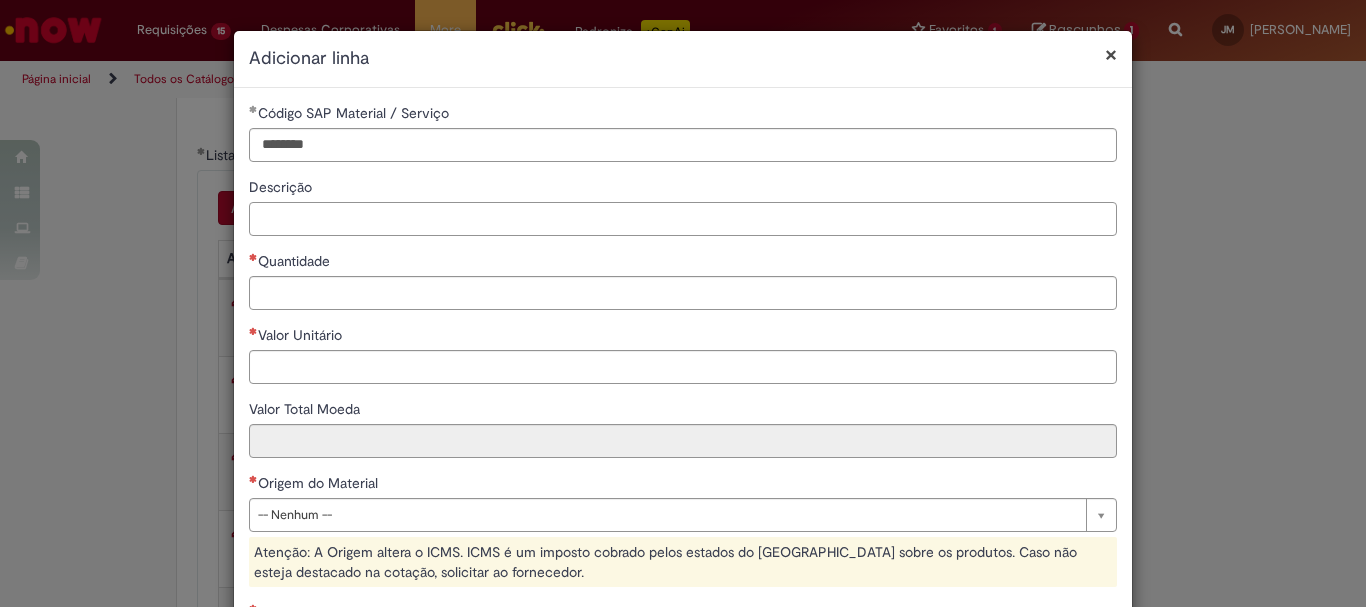 click on "Descrição" at bounding box center [683, 219] 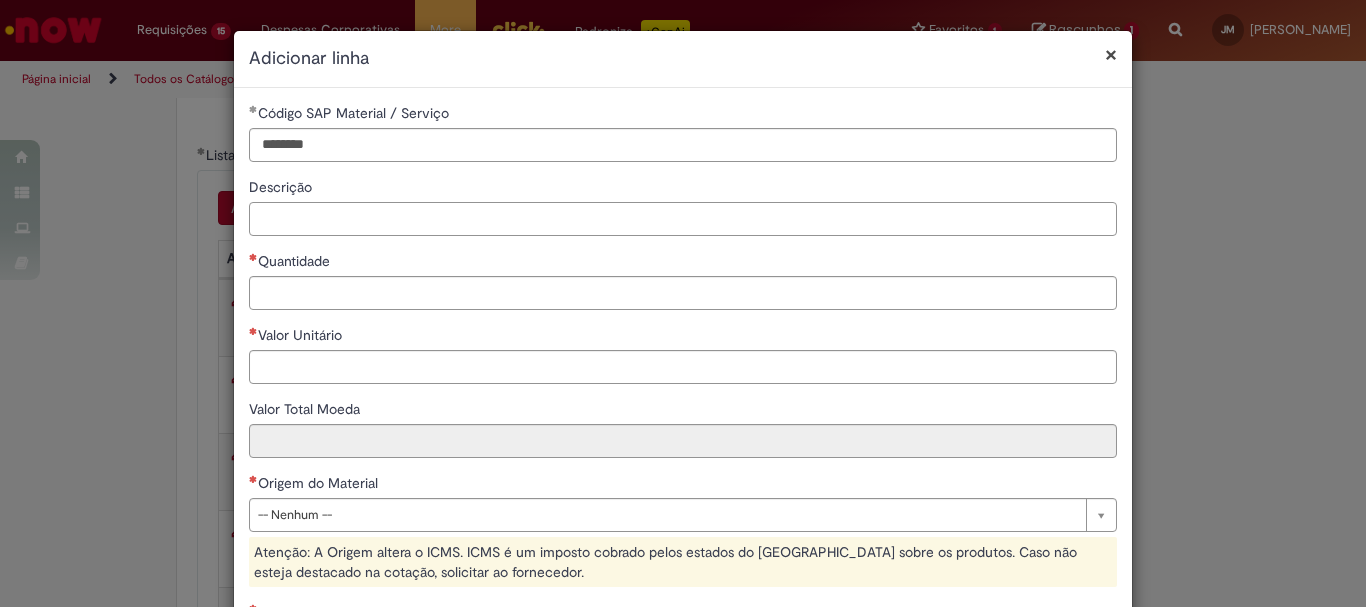 paste on "**********" 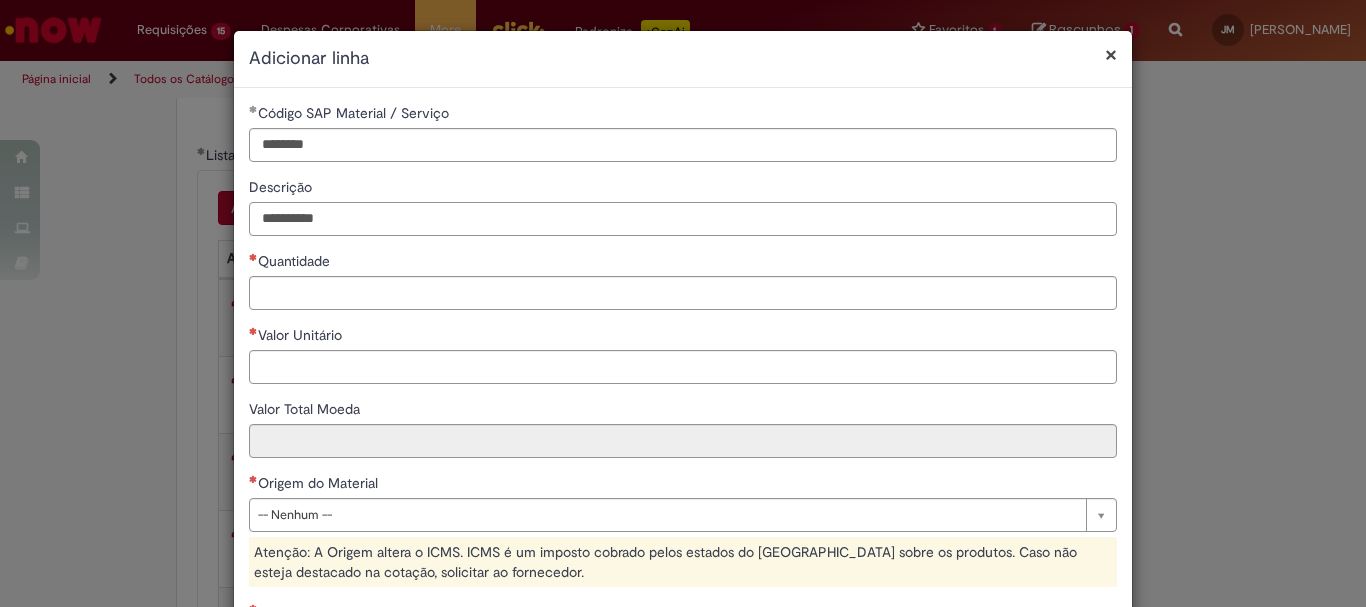 type on "**********" 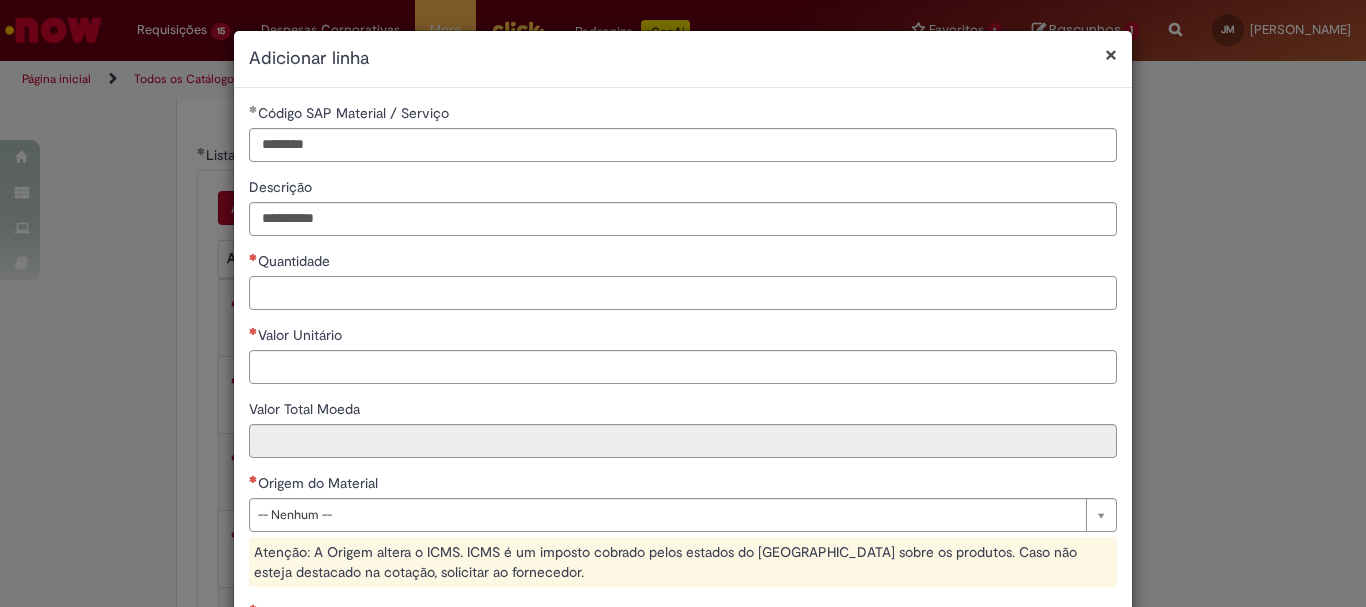 click on "Quantidade" at bounding box center (683, 293) 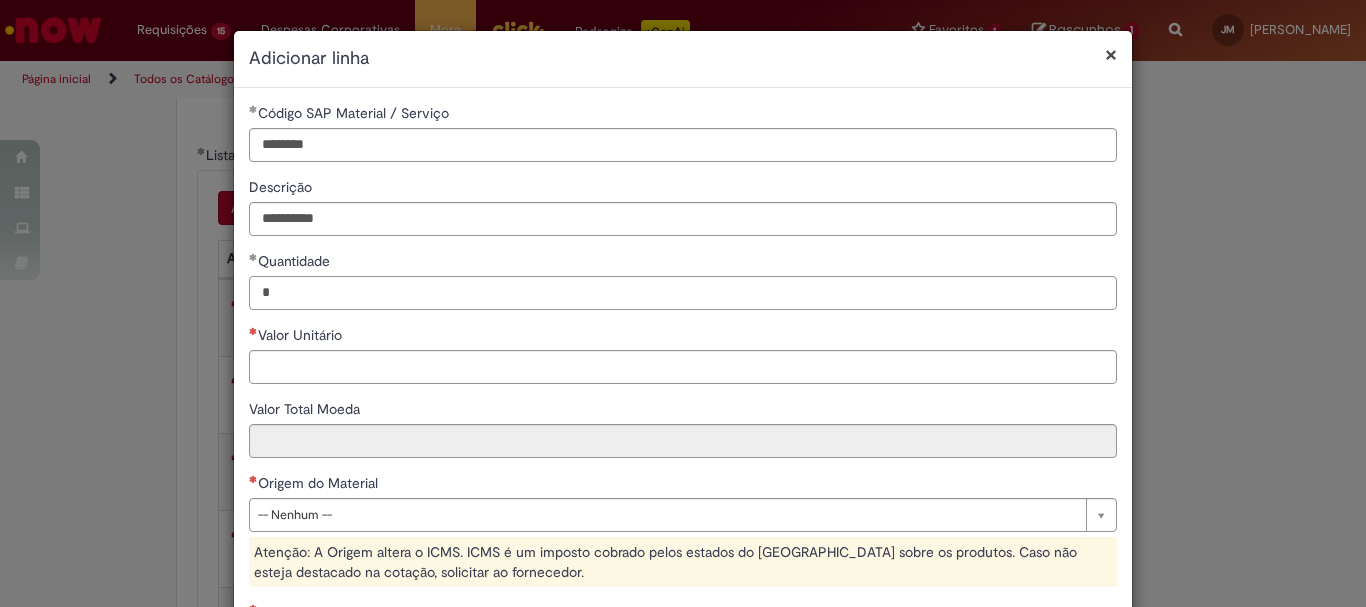 type on "*" 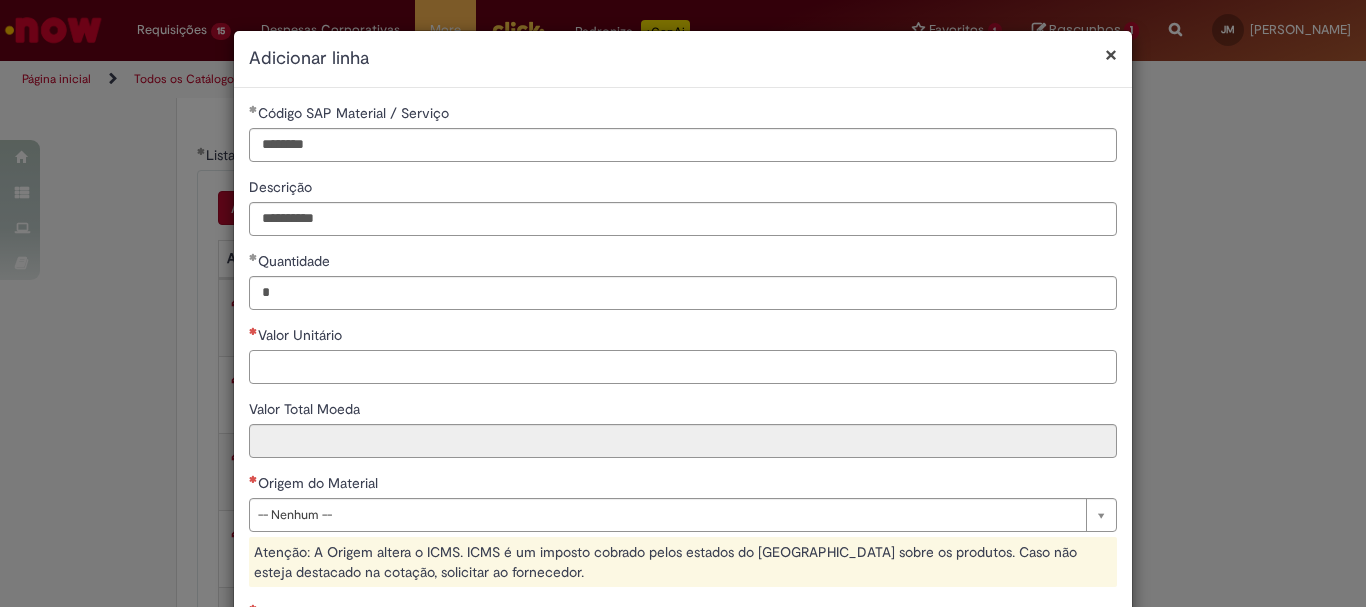 click on "Valor Unitário" at bounding box center [683, 367] 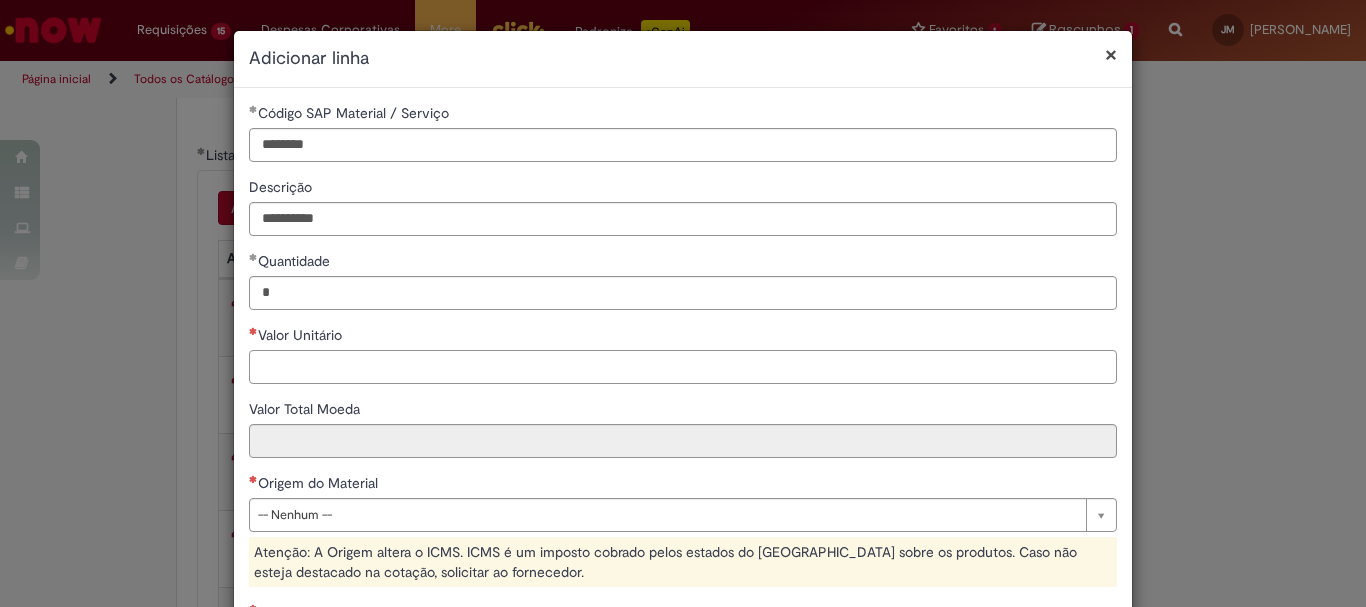paste on "*******" 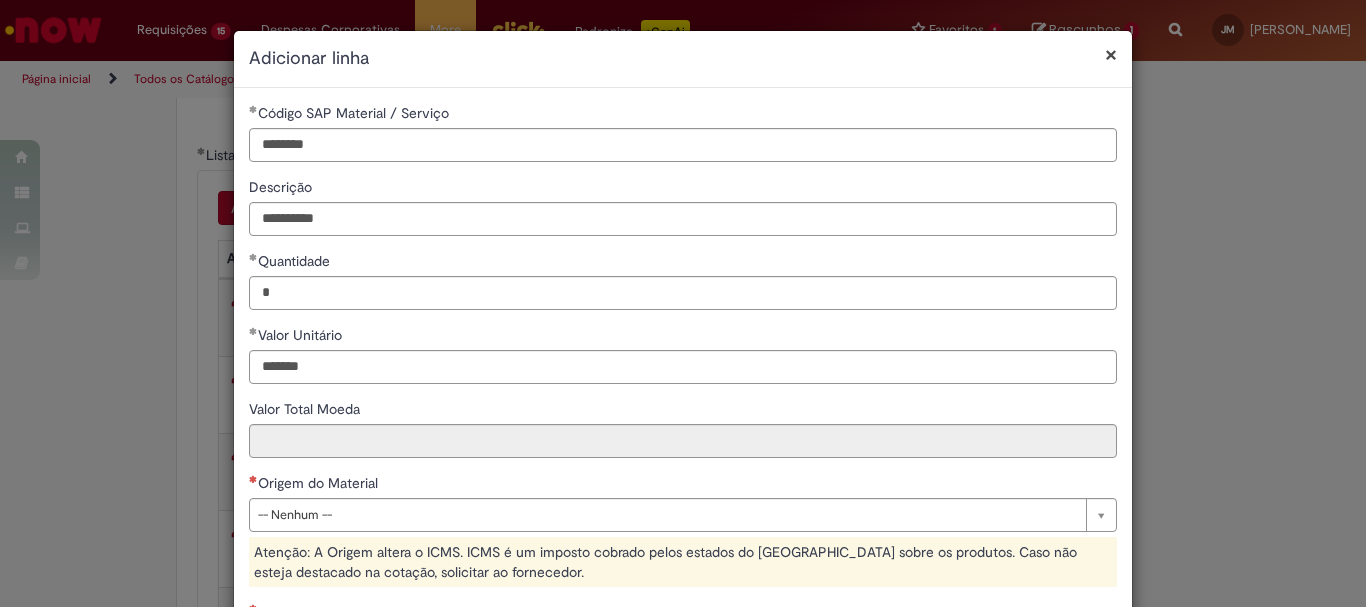 type on "********" 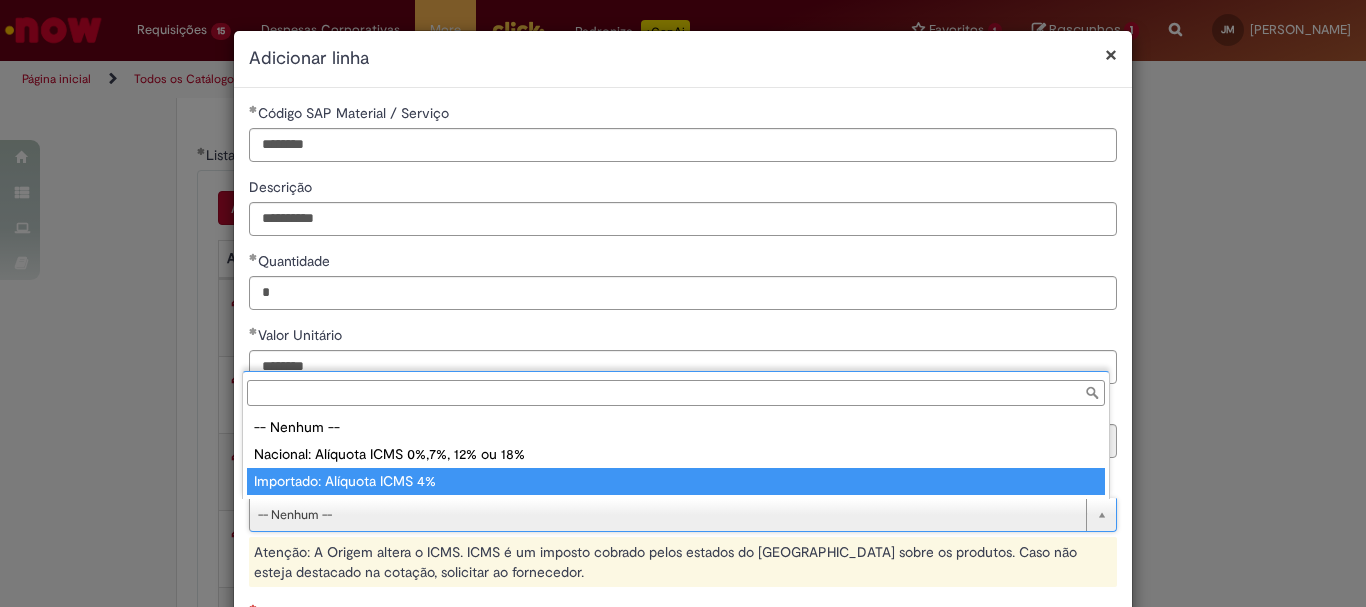 type on "**********" 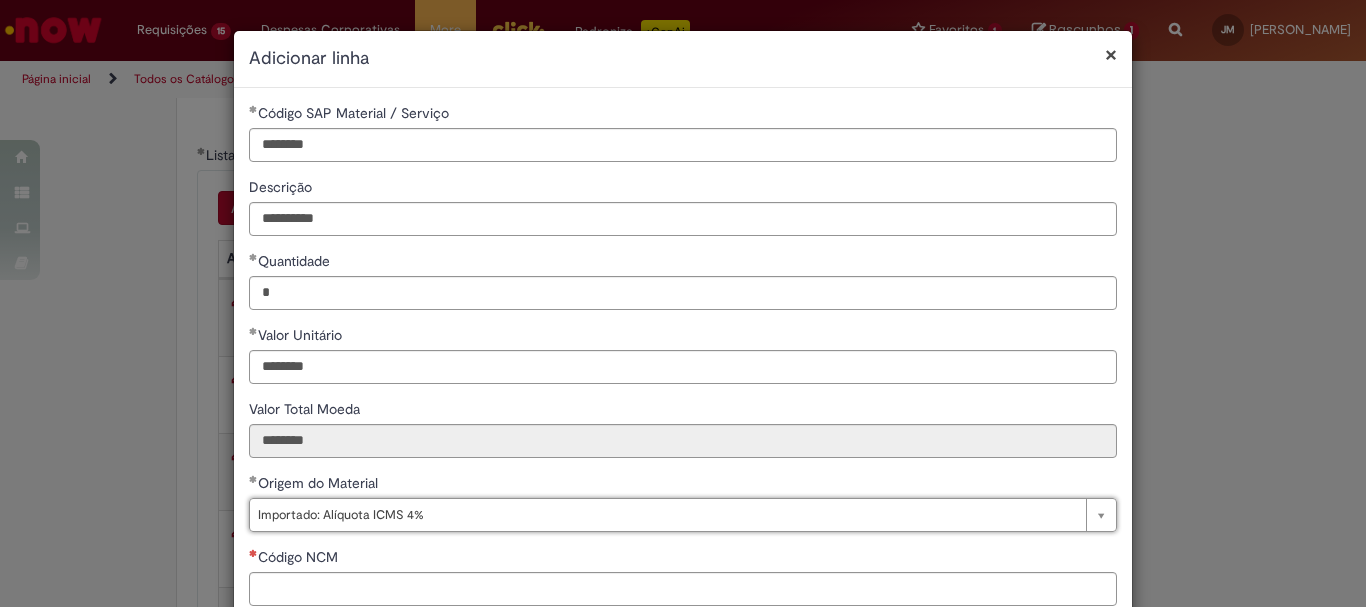 scroll, scrollTop: 100, scrollLeft: 0, axis: vertical 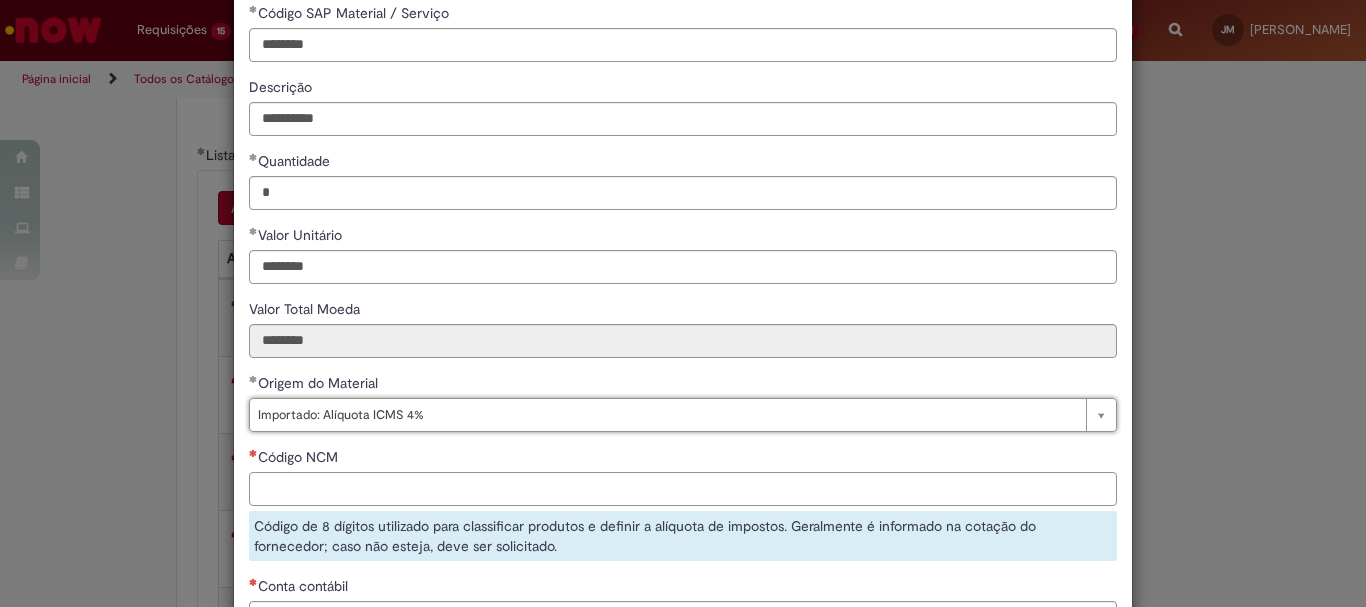 click on "Código NCM" at bounding box center [683, 489] 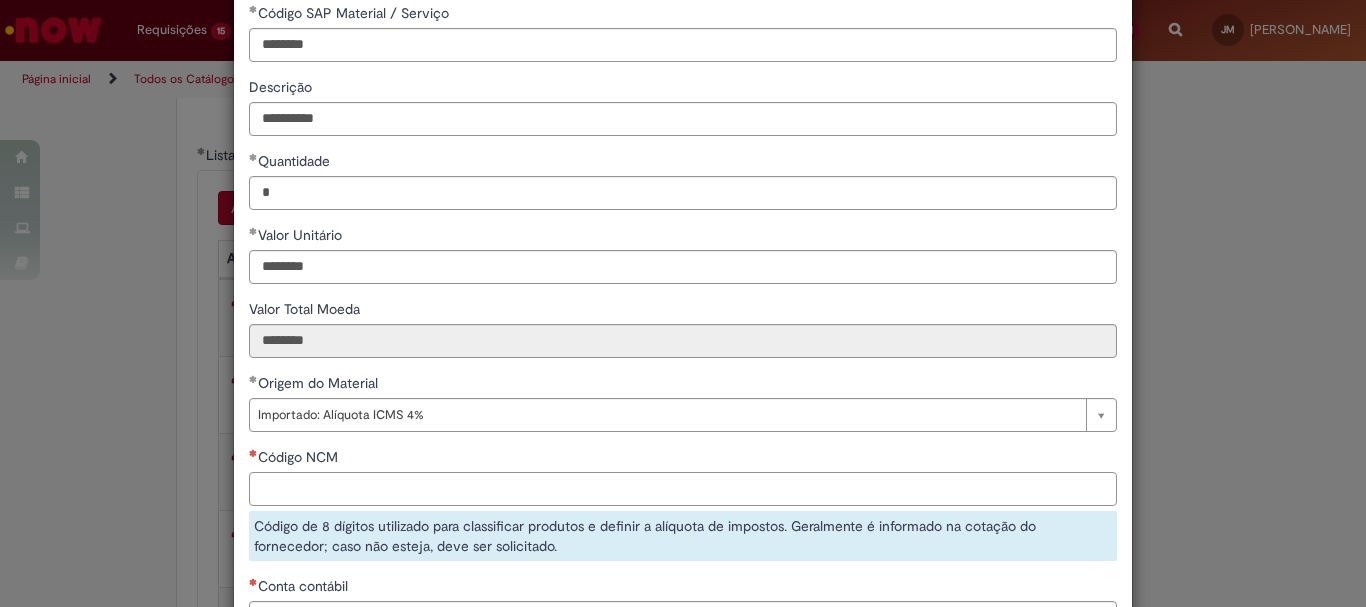 paste on "**********" 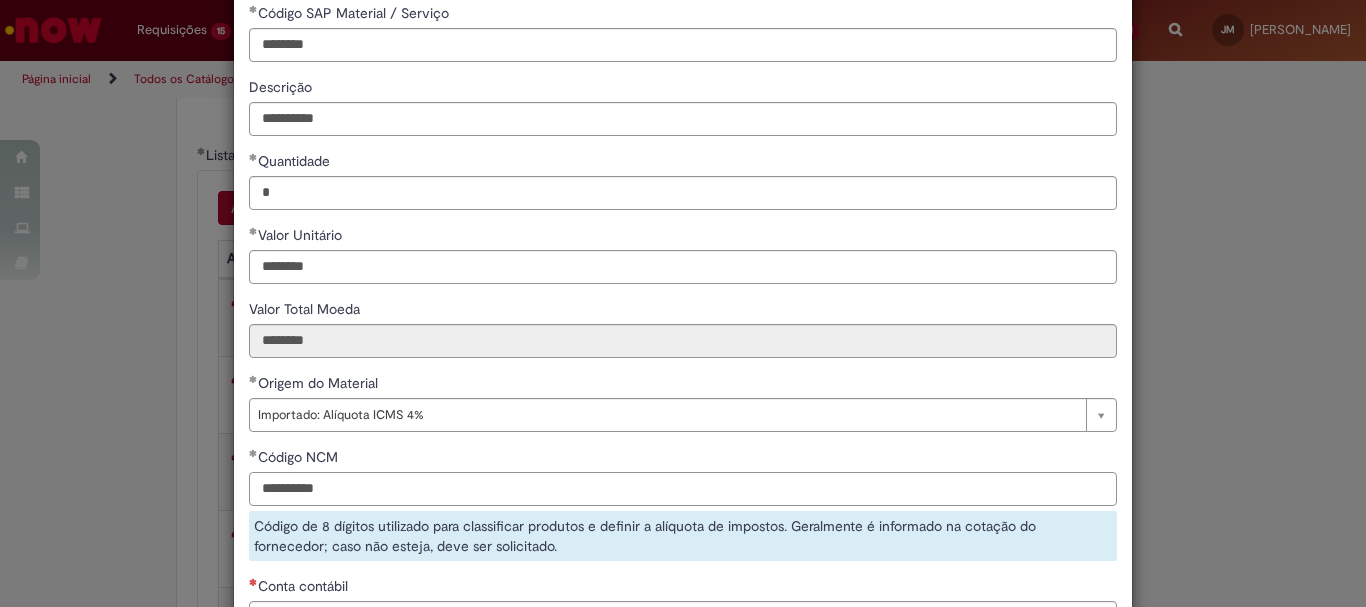 click on "**********" at bounding box center (683, 489) 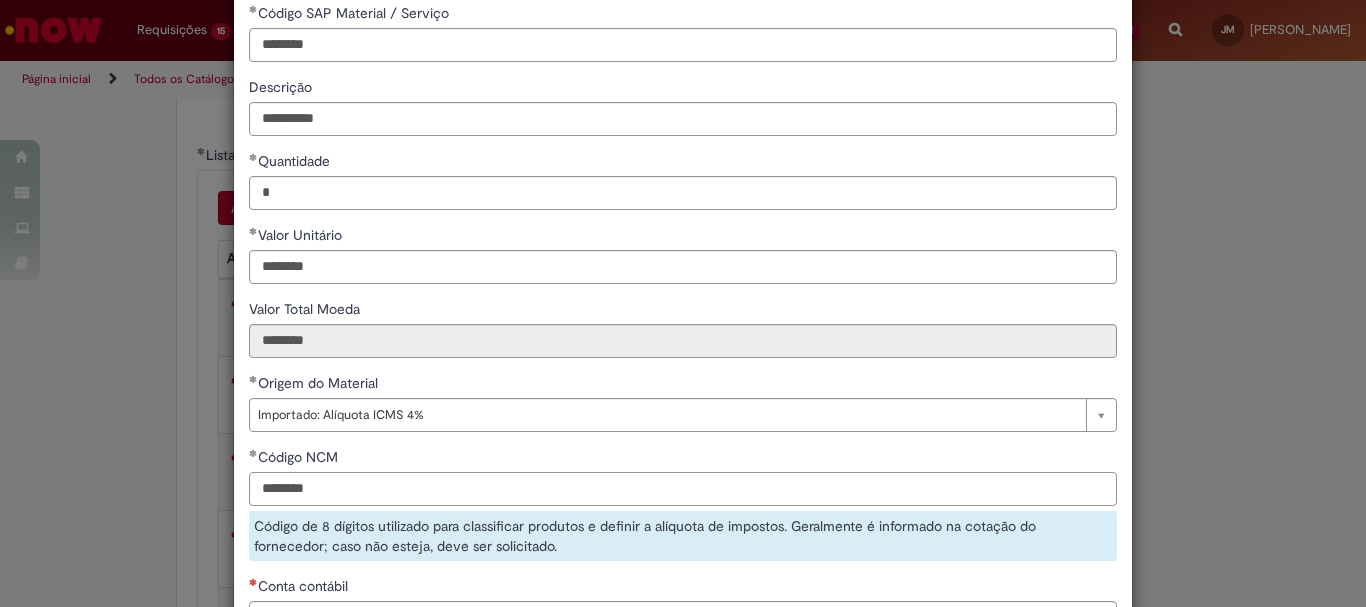 scroll, scrollTop: 200, scrollLeft: 0, axis: vertical 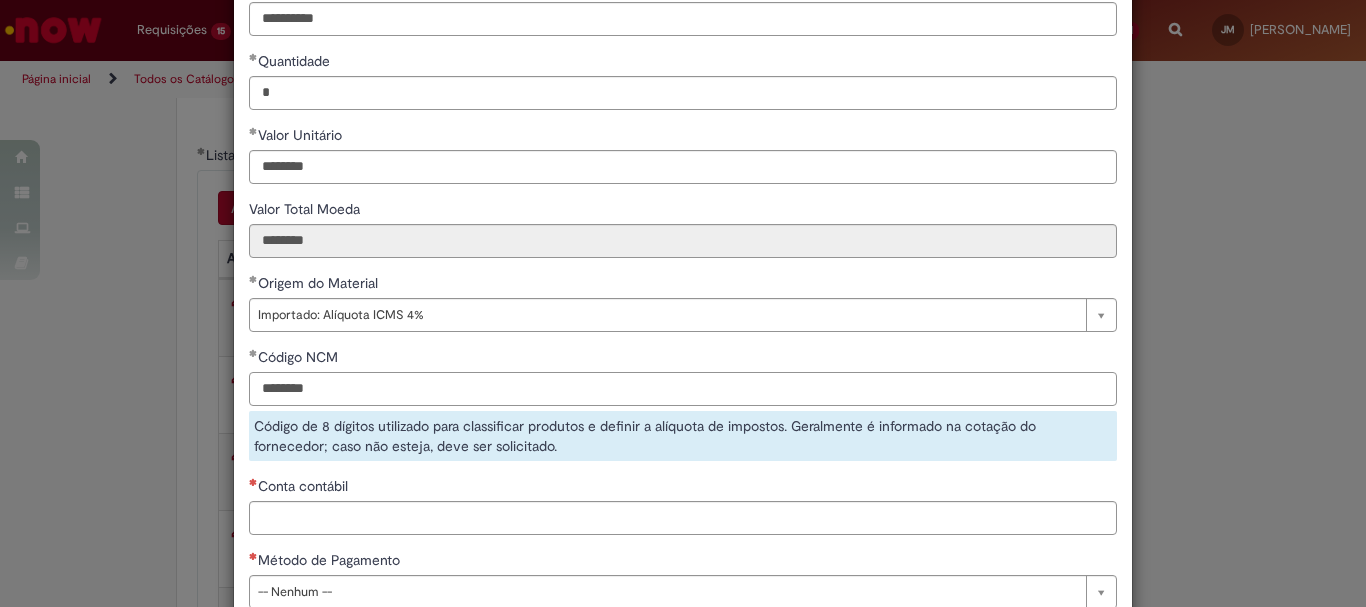 type on "********" 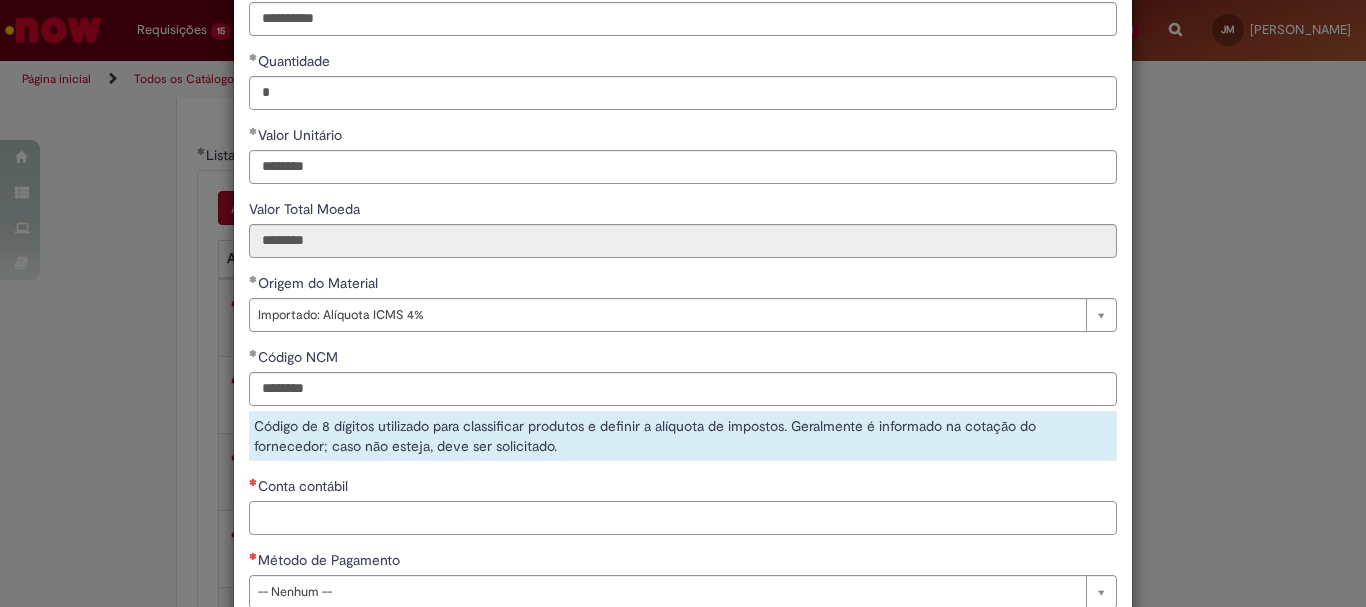 click on "**********" at bounding box center (683, 263) 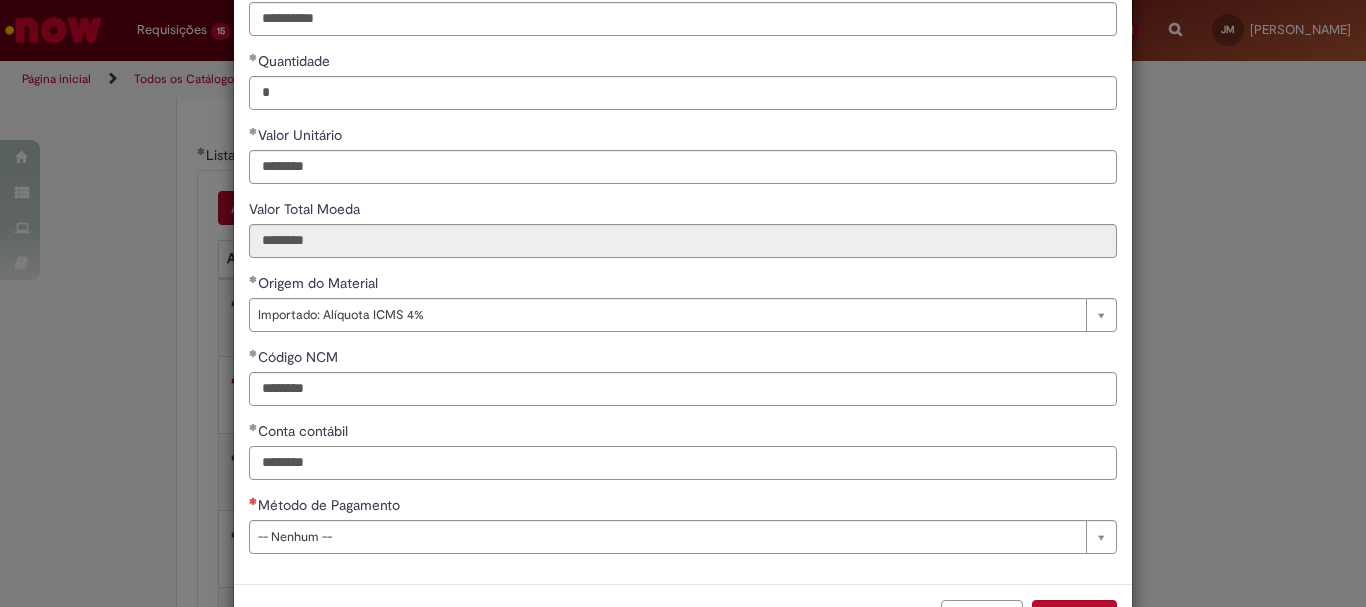 type on "********" 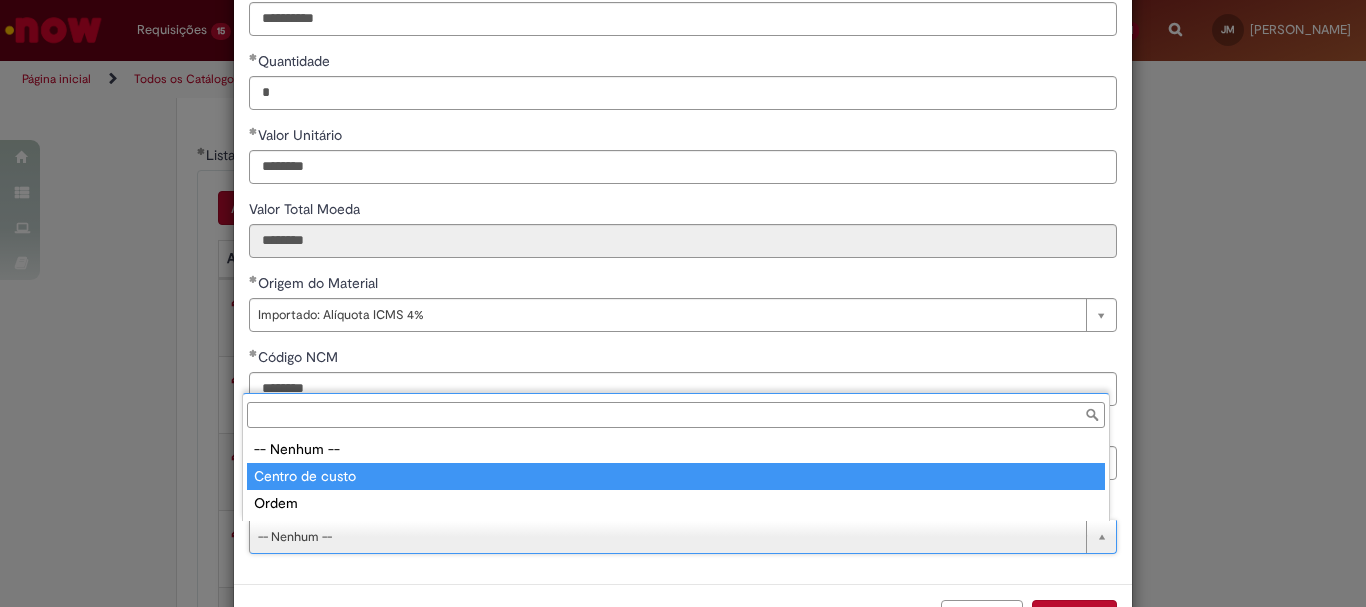 type on "**********" 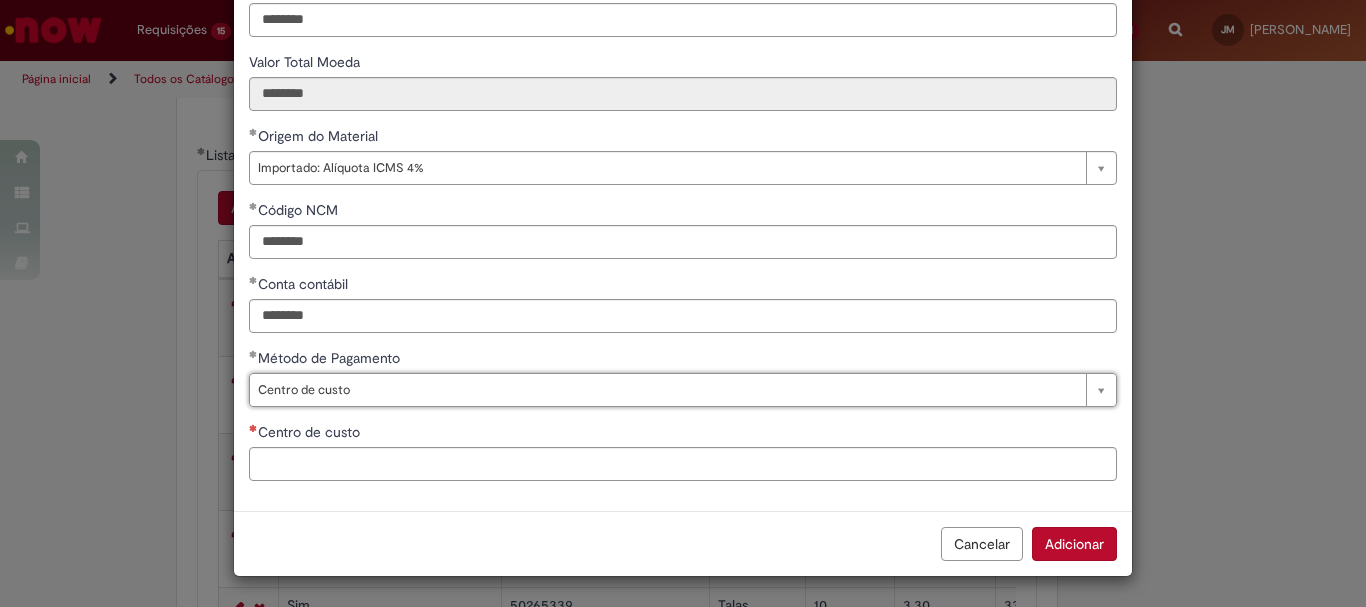 click on "**********" at bounding box center [683, 126] 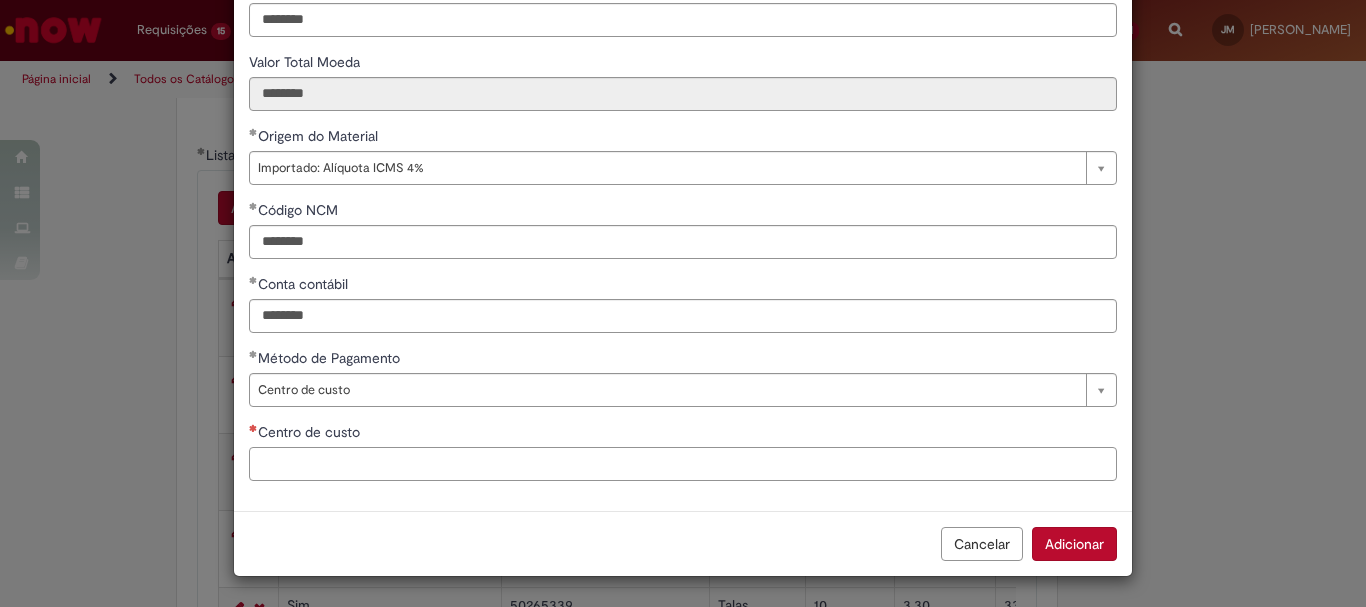 click on "Centro de custo" at bounding box center (683, 464) 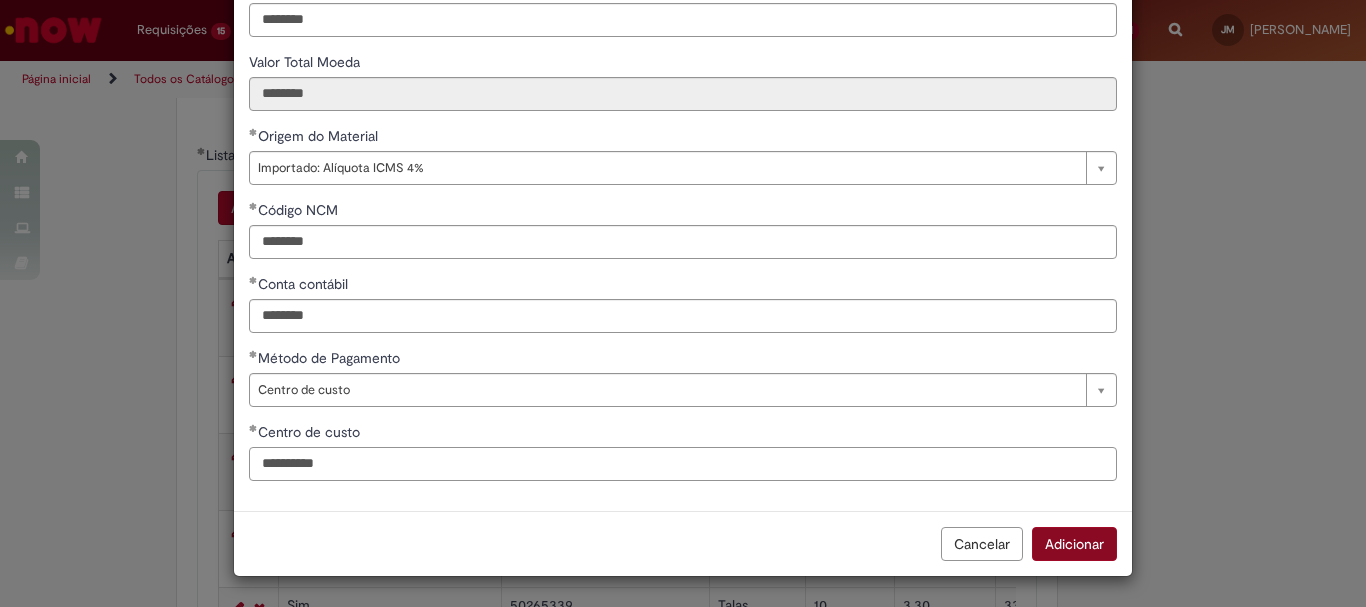 type on "**********" 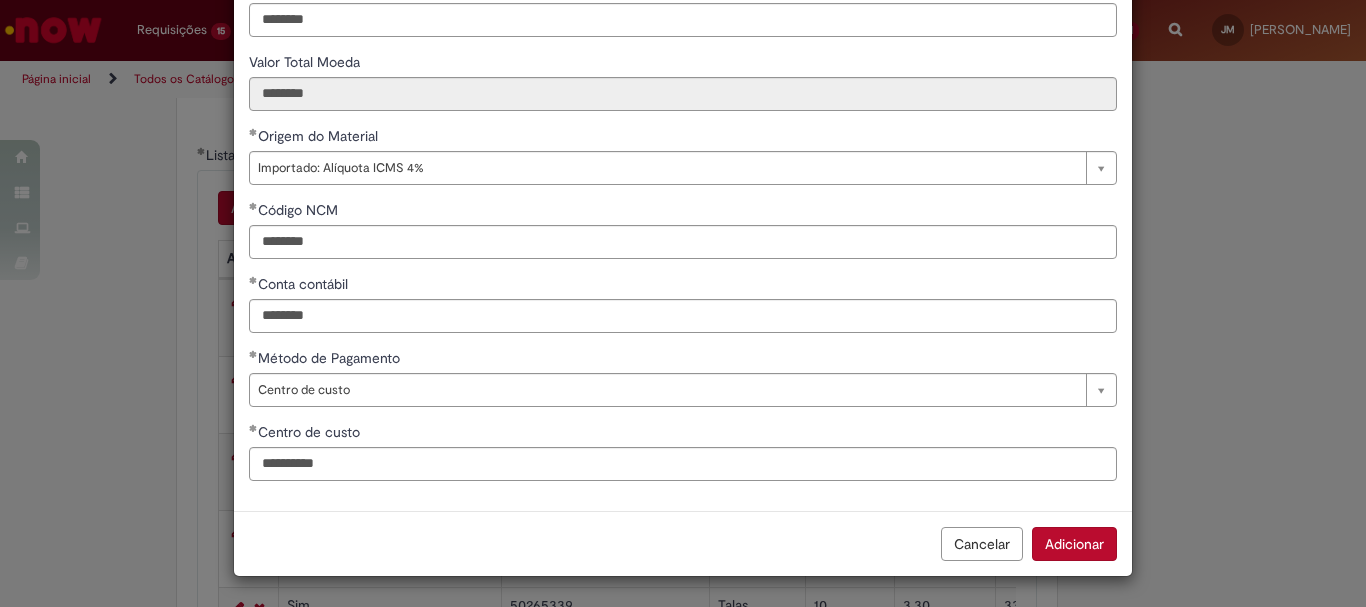 click on "Adicionar" at bounding box center (1074, 544) 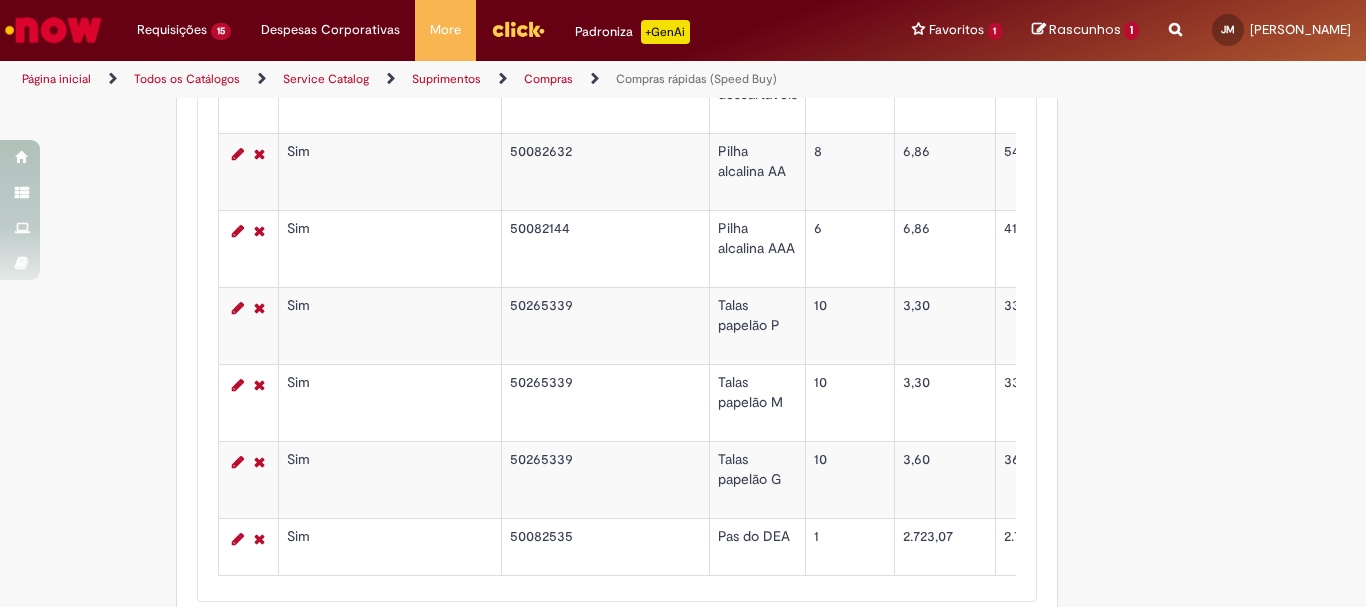 scroll, scrollTop: 3700, scrollLeft: 0, axis: vertical 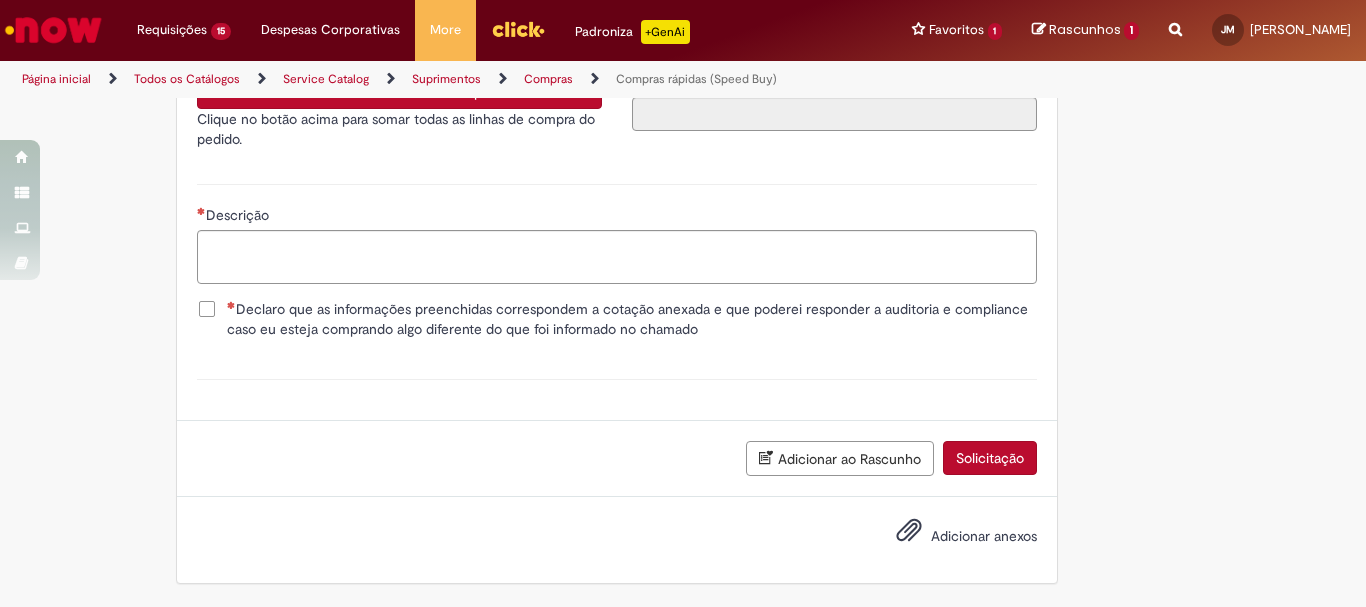 click on "Adicionar ao Rascunho" at bounding box center [840, 458] 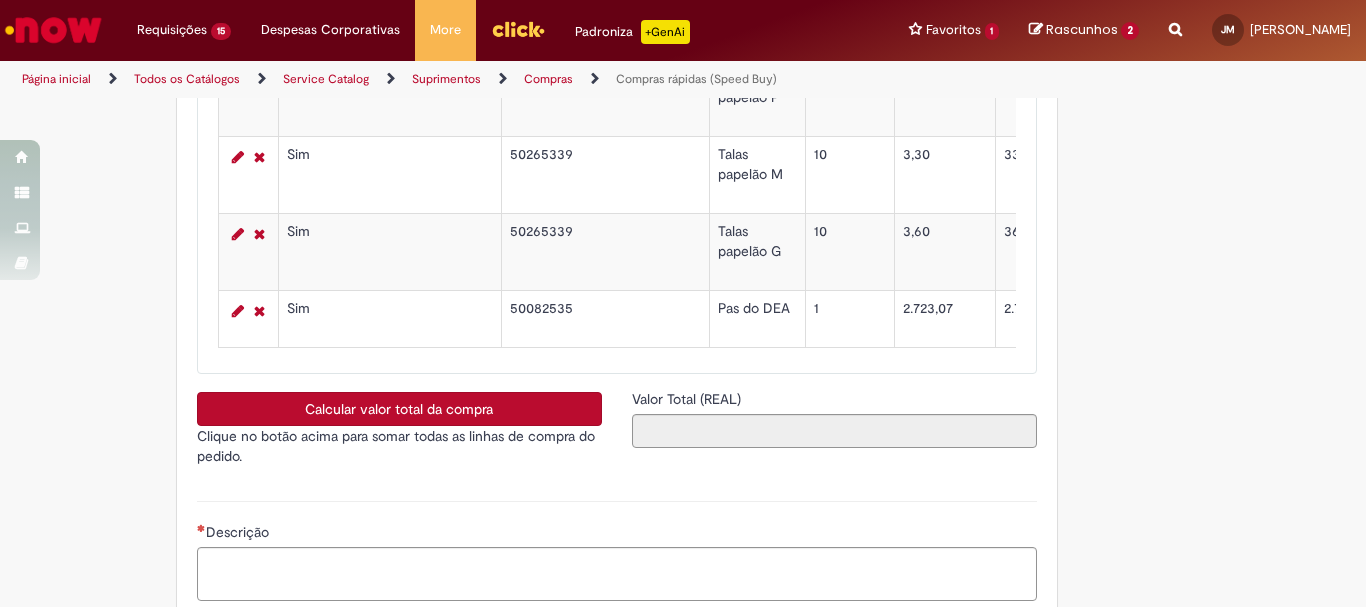 scroll, scrollTop: 4232, scrollLeft: 0, axis: vertical 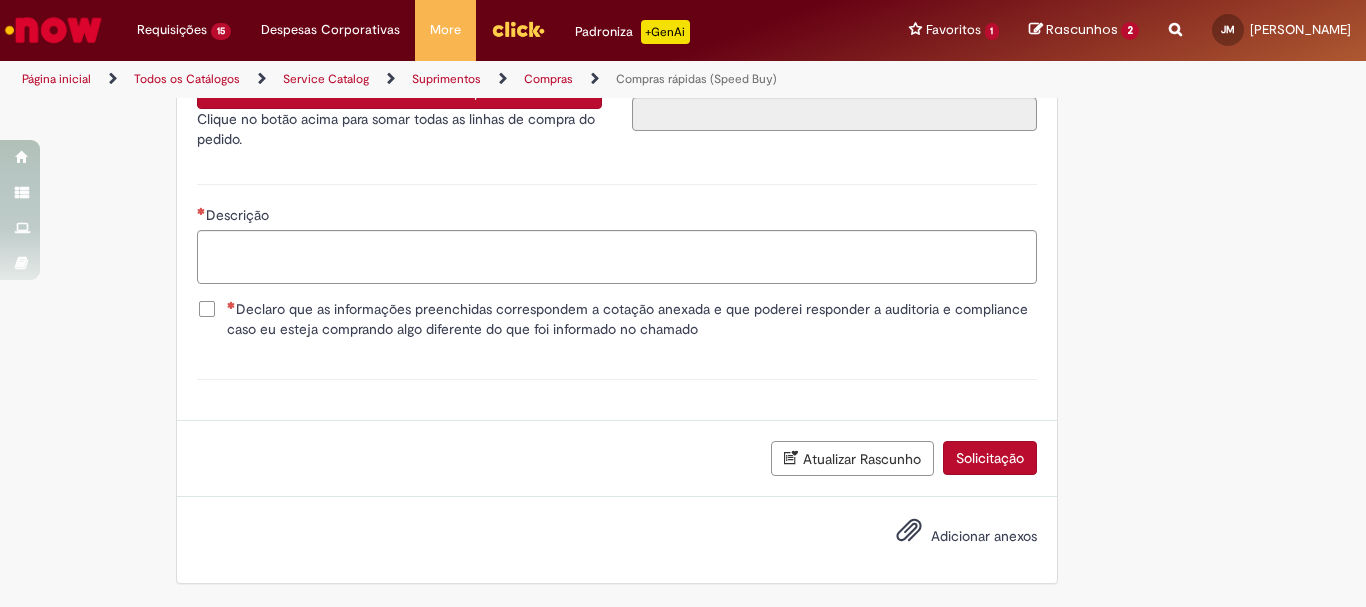 click on "Atualizar Rascunho" at bounding box center (852, 458) 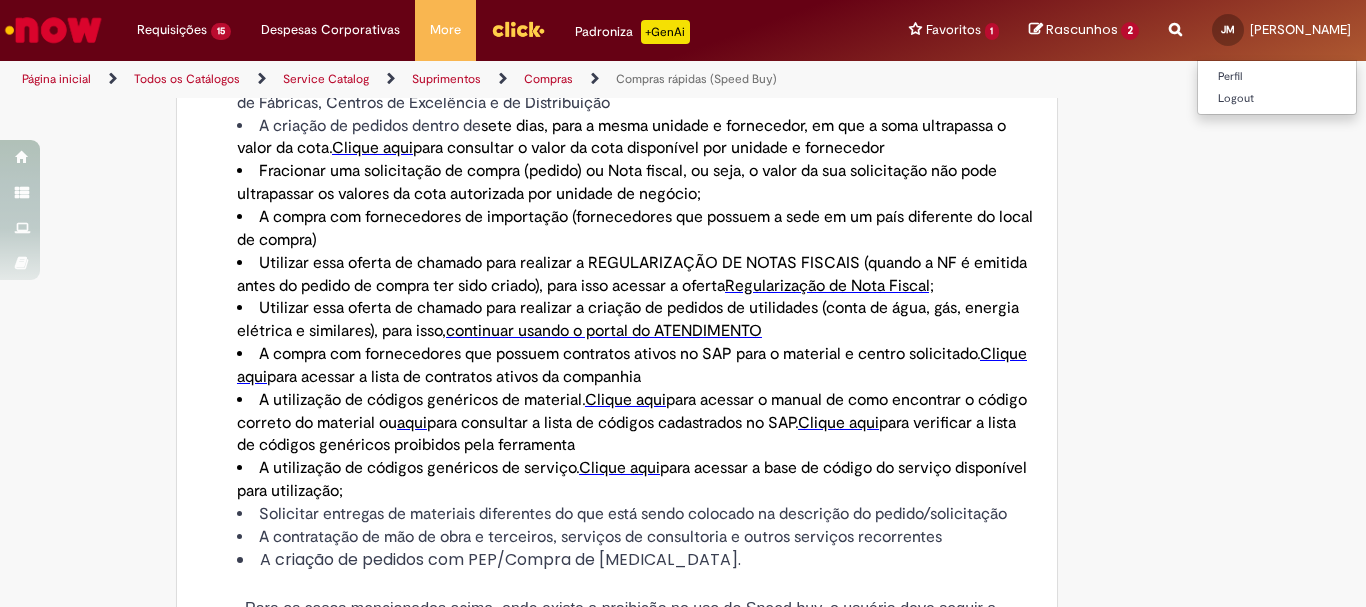 scroll, scrollTop: 0, scrollLeft: 0, axis: both 